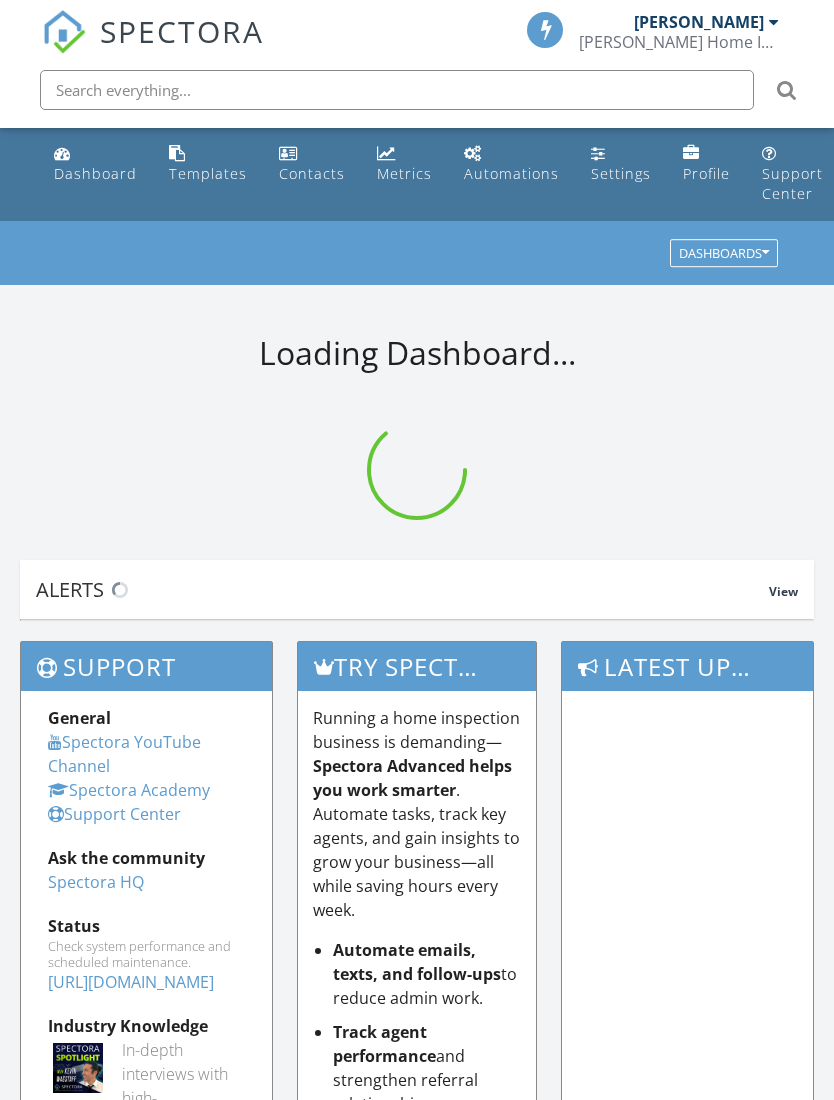 scroll, scrollTop: 0, scrollLeft: 0, axis: both 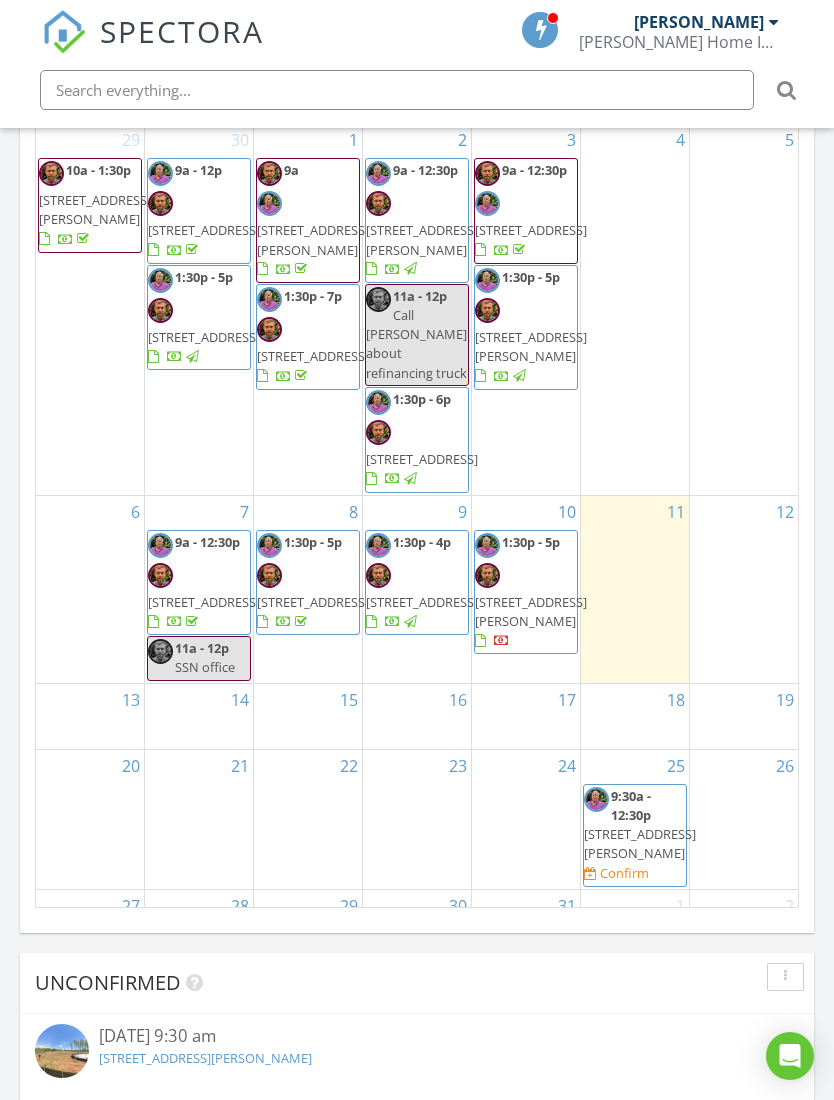 click on "6" at bounding box center (90, 589) 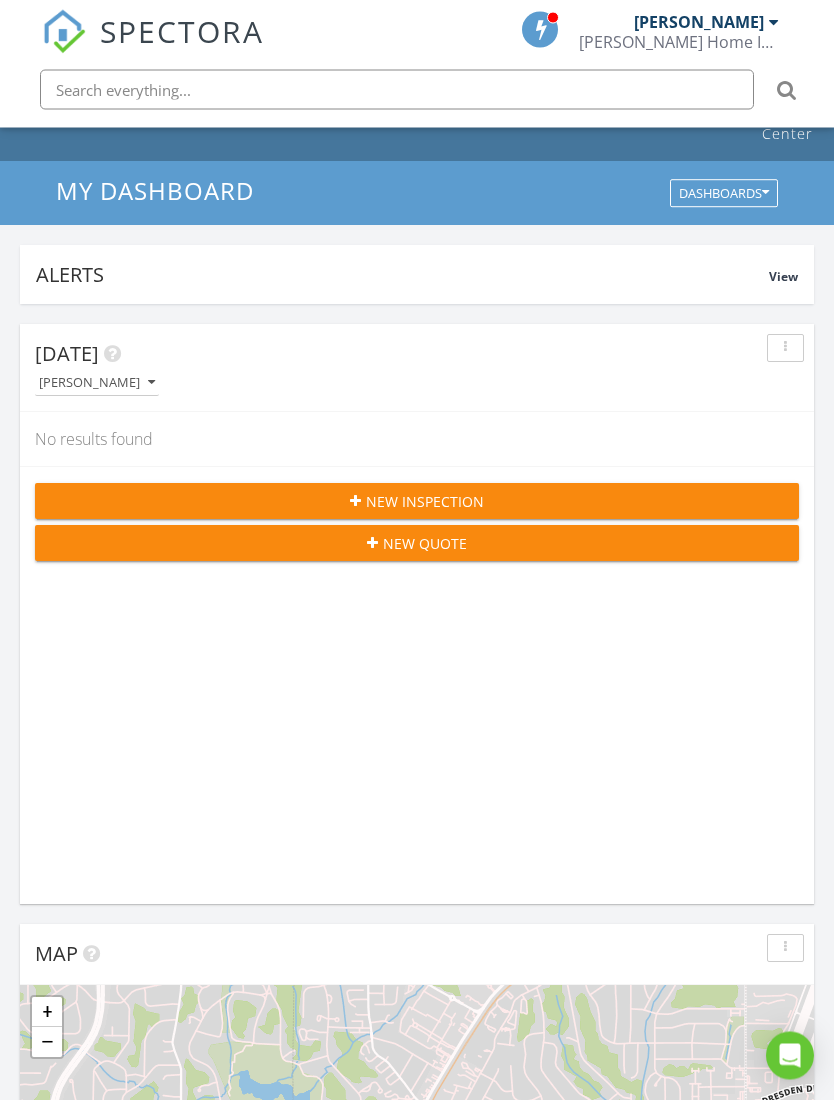 scroll, scrollTop: 0, scrollLeft: 0, axis: both 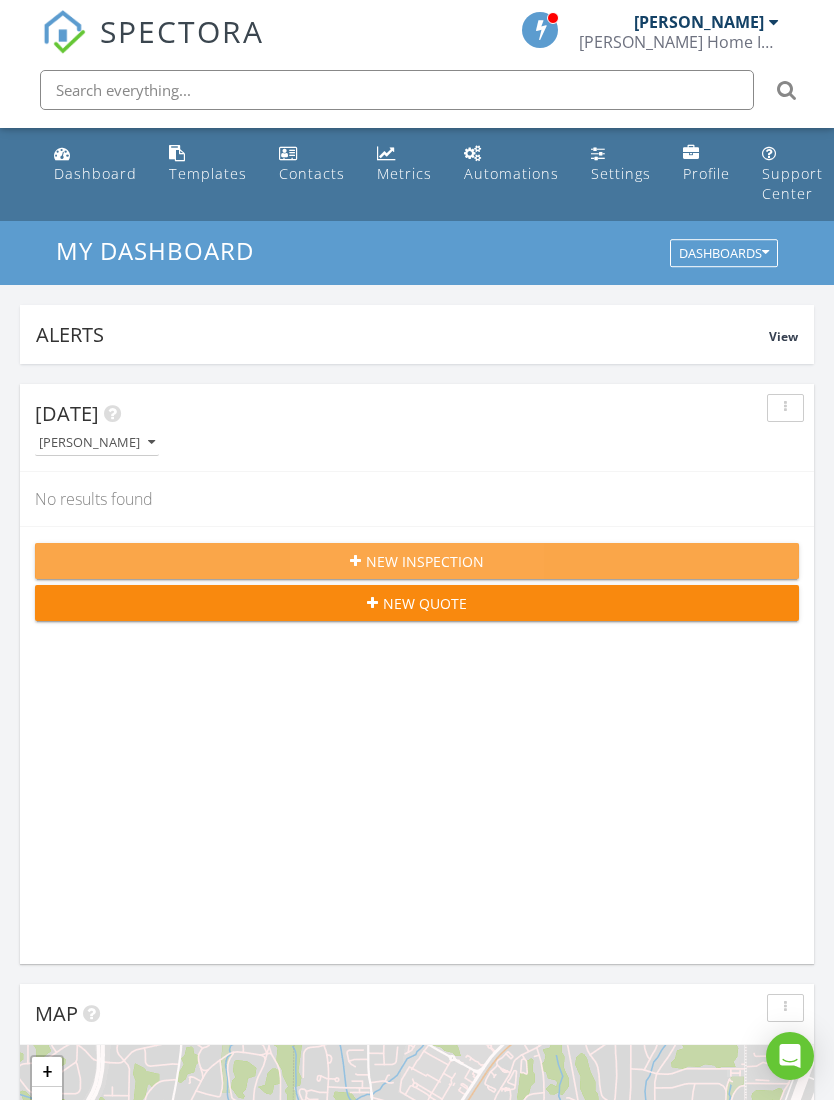 click on "New Inspection" at bounding box center [417, 561] 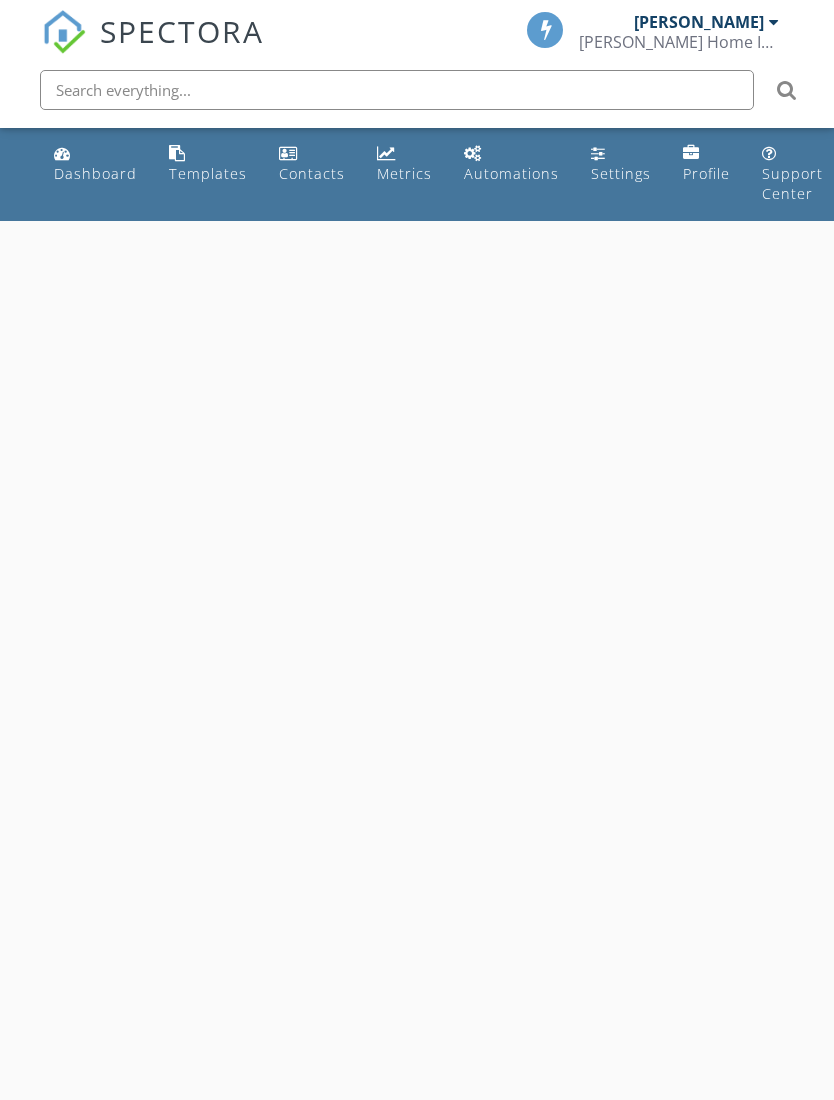 scroll, scrollTop: 0, scrollLeft: 0, axis: both 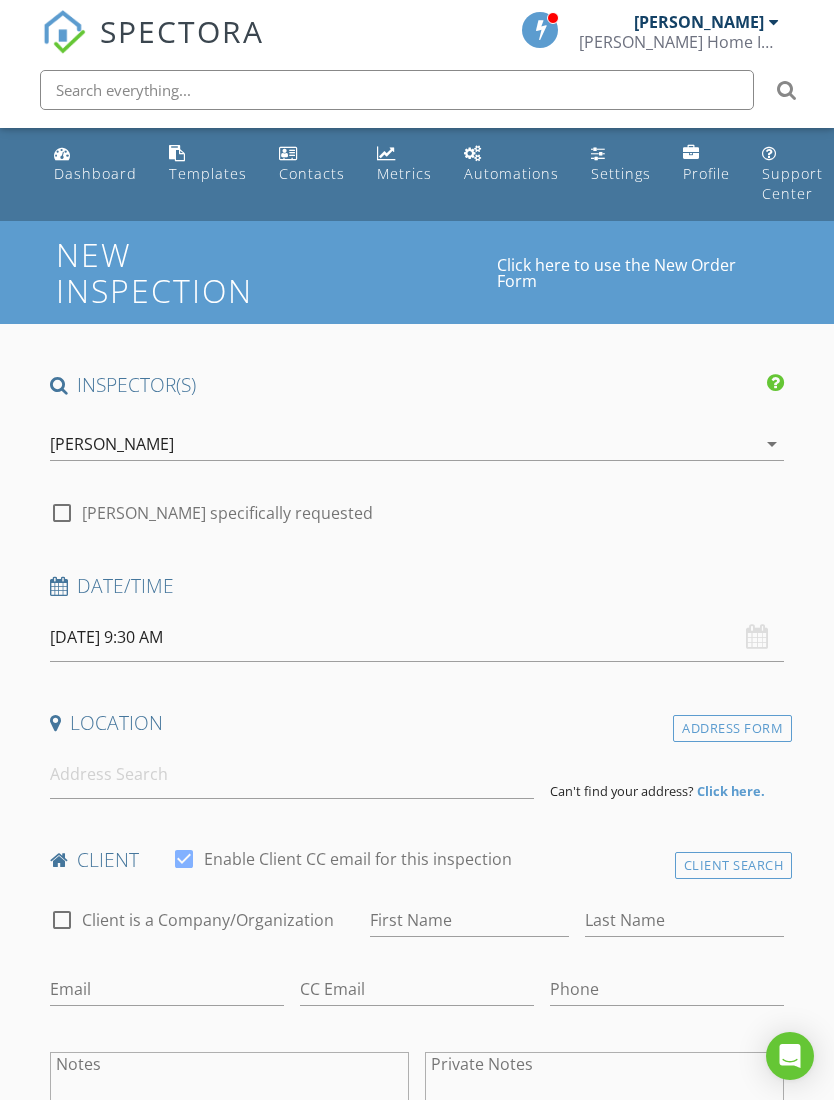 click at bounding box center (397, 90) 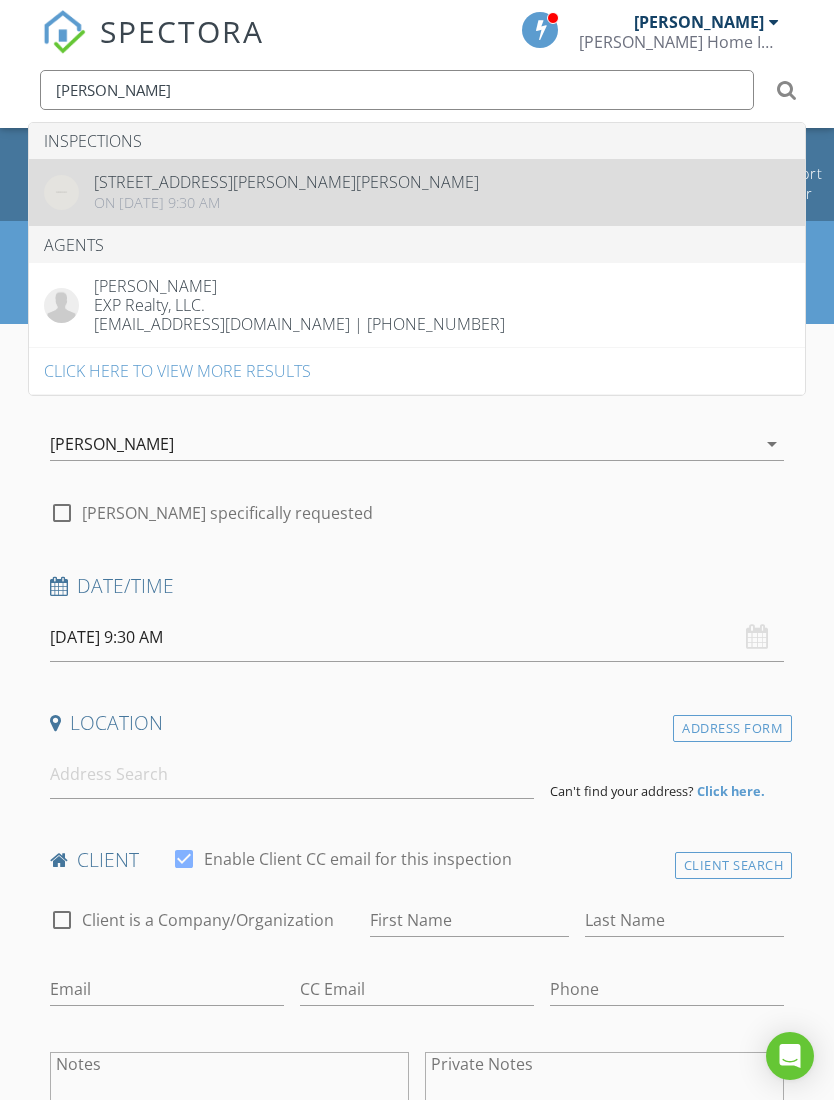 type on "Kei" 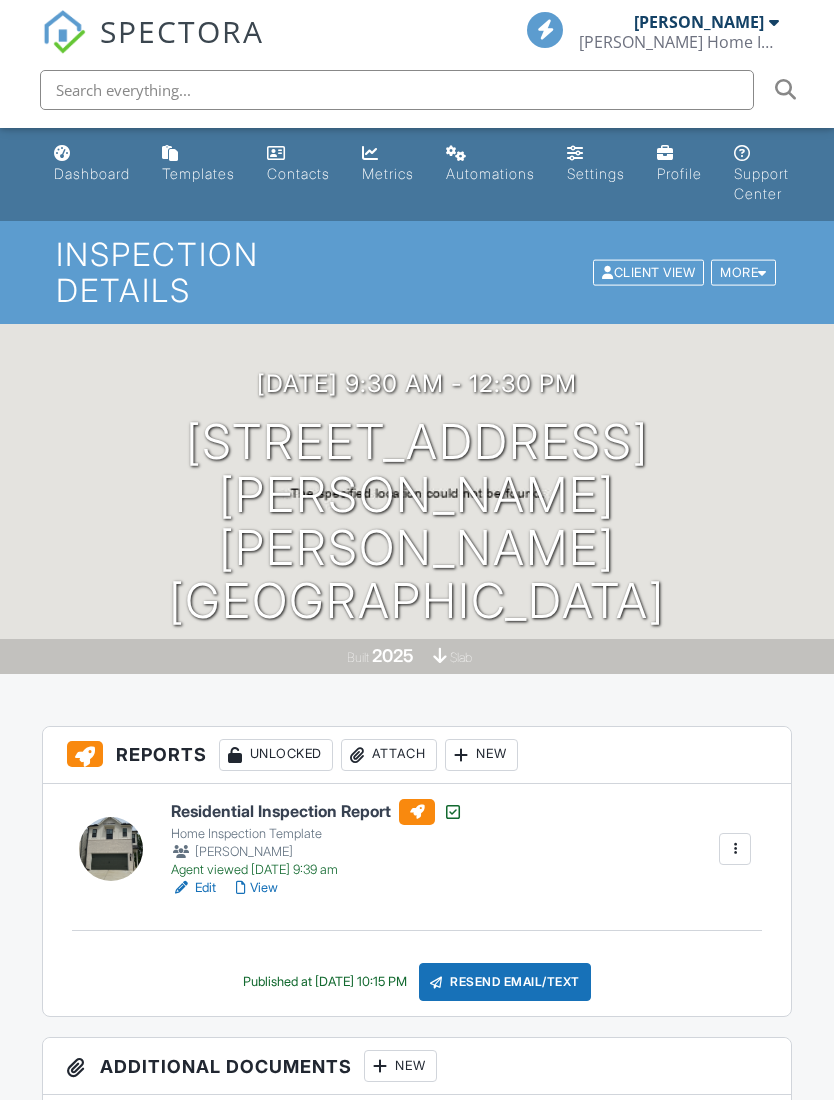 scroll, scrollTop: 0, scrollLeft: 0, axis: both 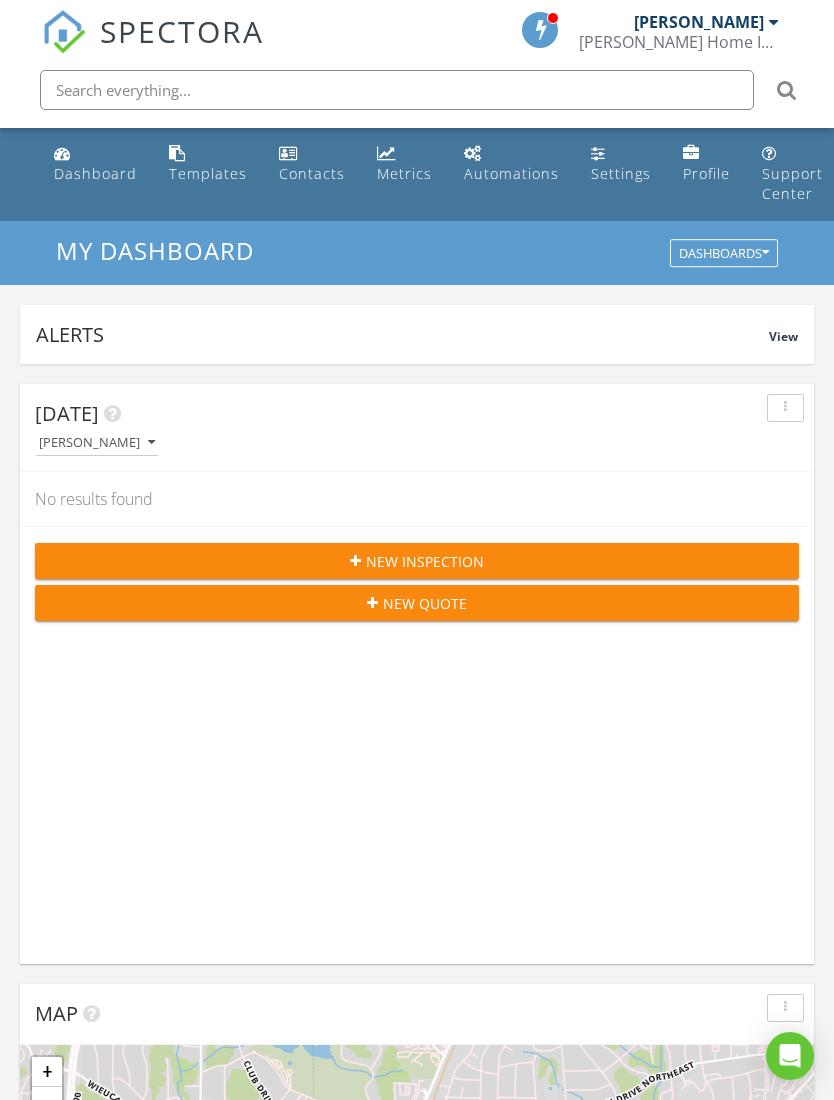 click on "New Inspection" at bounding box center [417, 561] 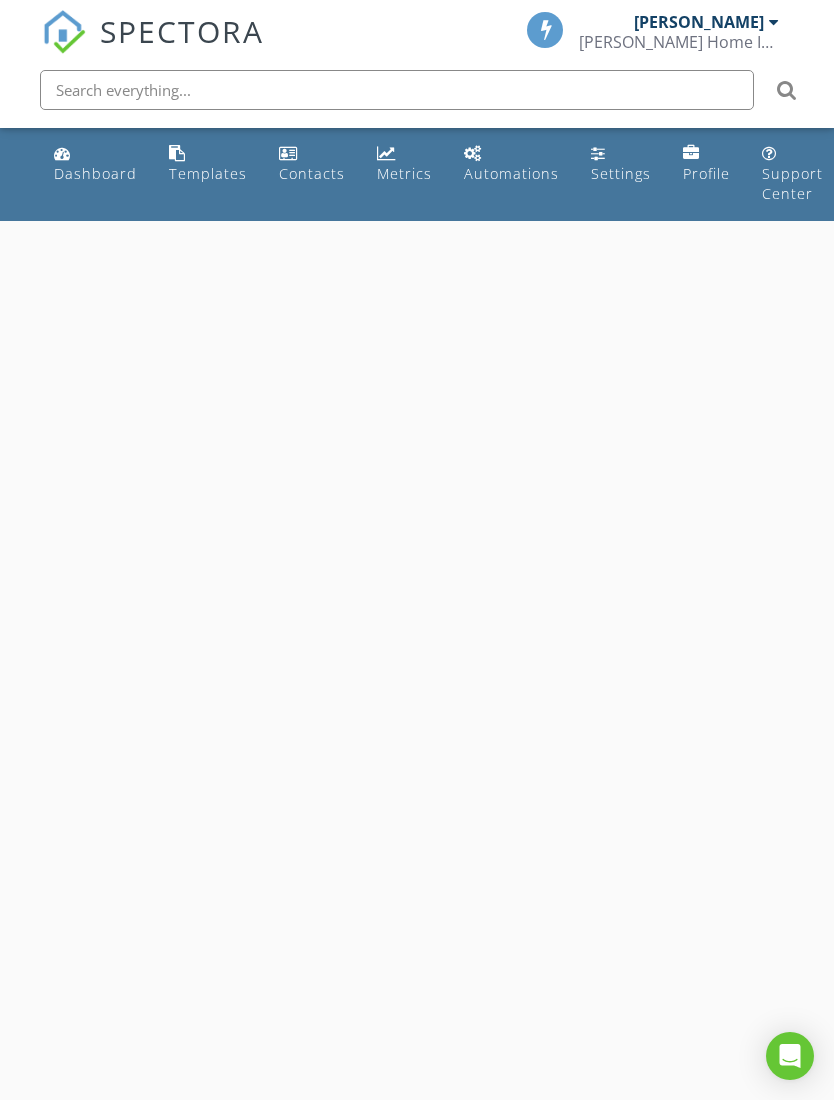 scroll, scrollTop: 0, scrollLeft: 0, axis: both 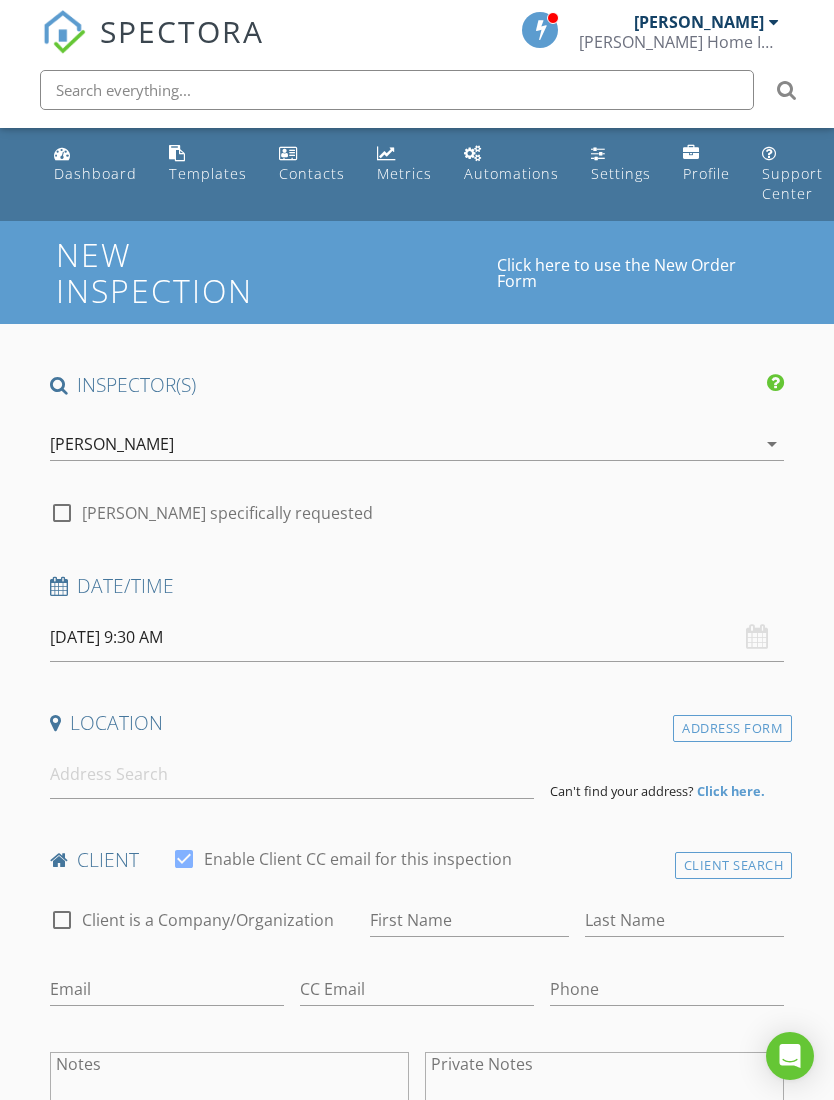 click on "[PERSON_NAME]" at bounding box center (403, 444) 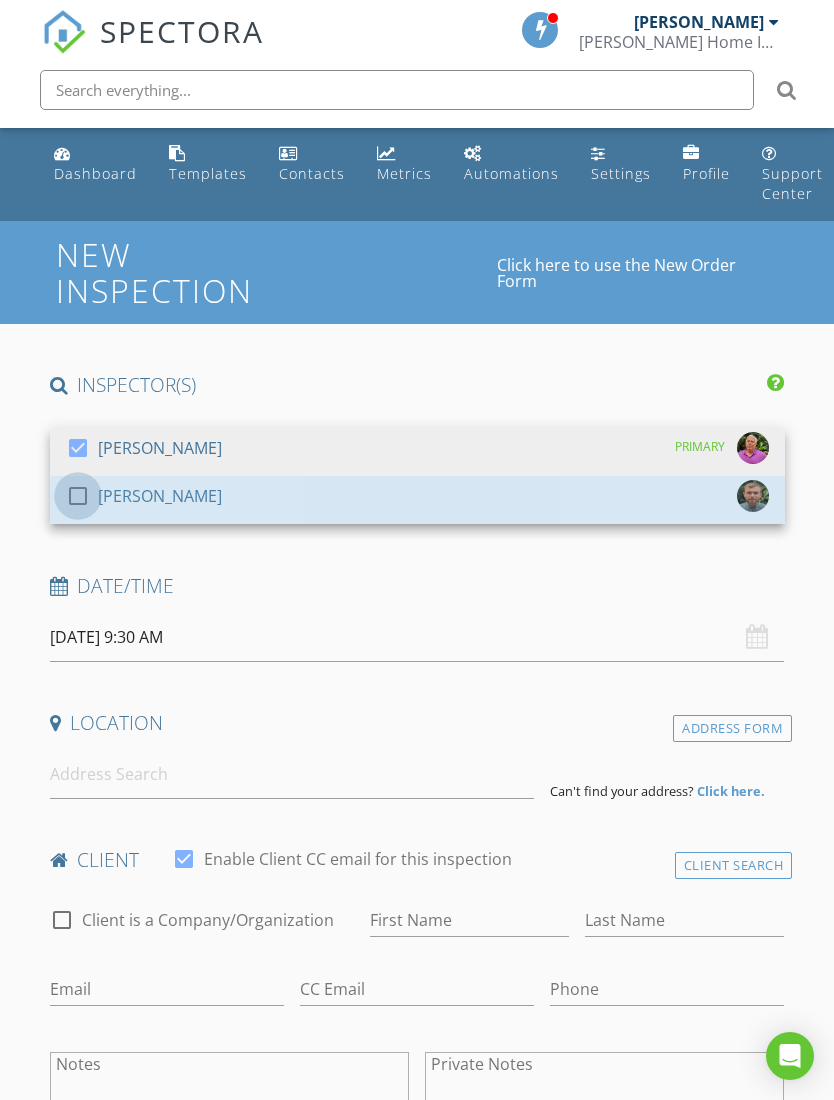 click at bounding box center (78, 496) 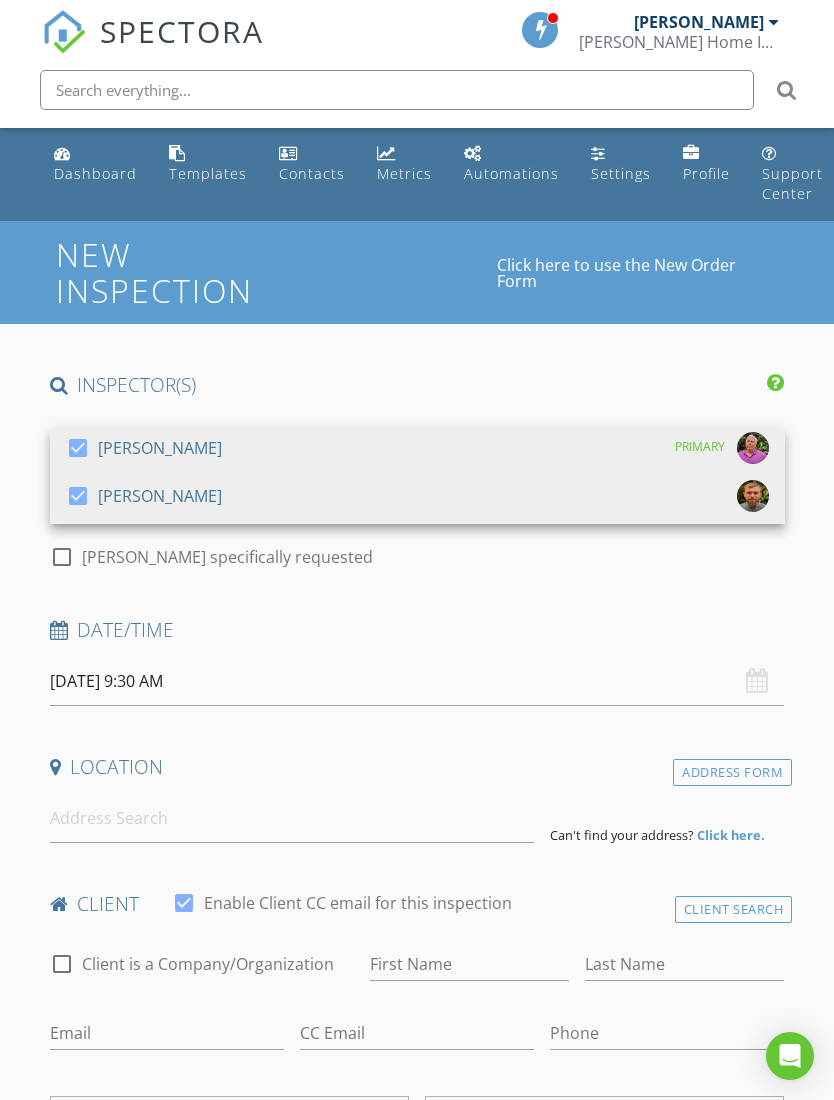click on "07/12/2025 9:30 AM" at bounding box center [417, 681] 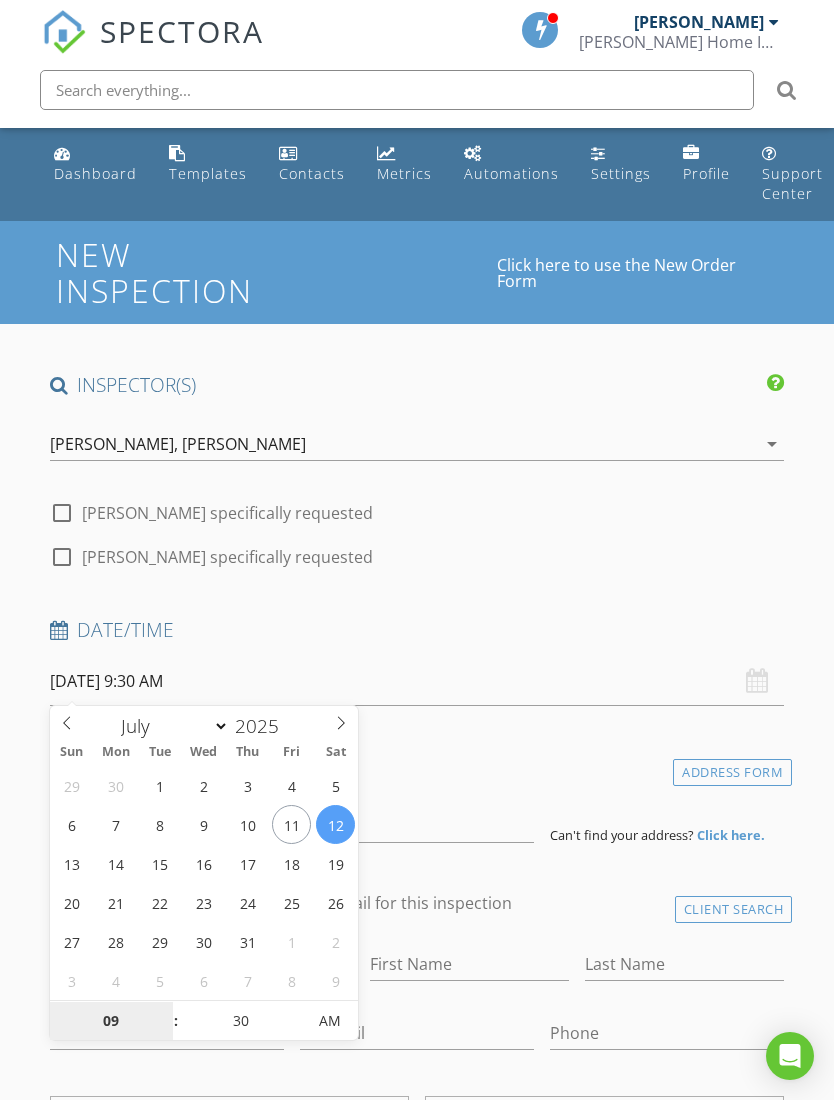 type on "07/14/2025 9:30 AM" 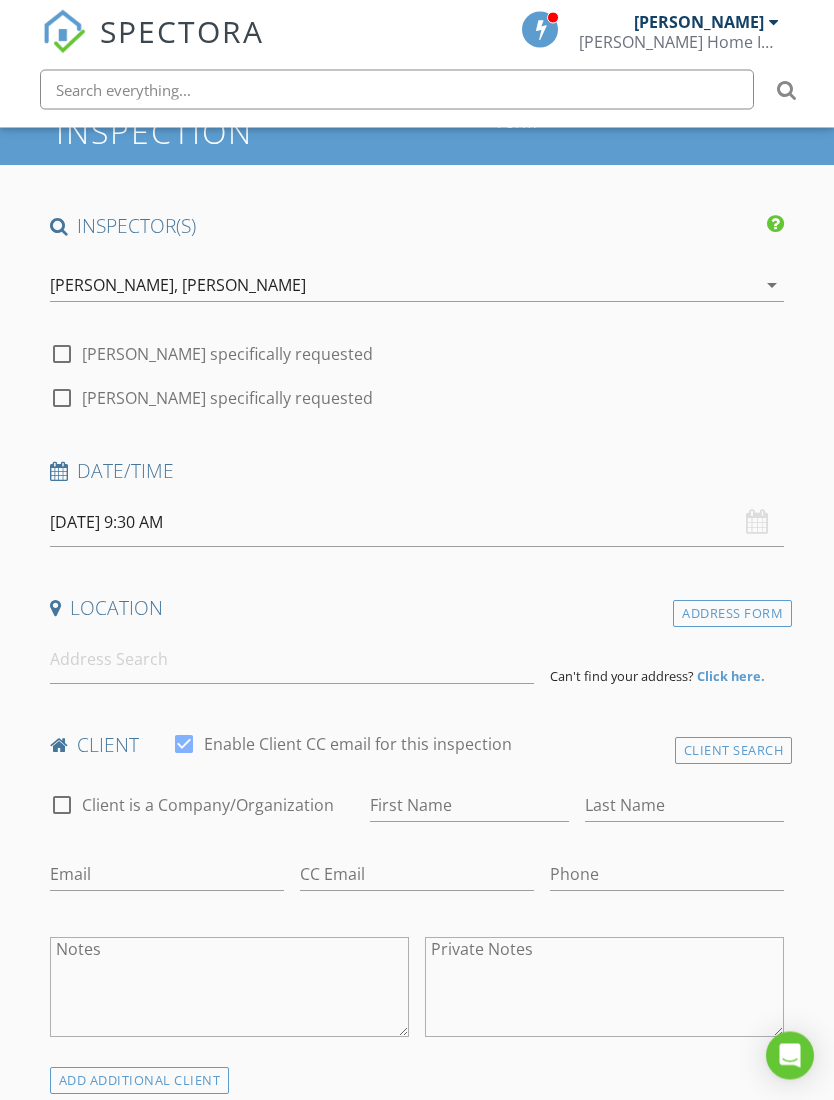 scroll, scrollTop: 159, scrollLeft: 0, axis: vertical 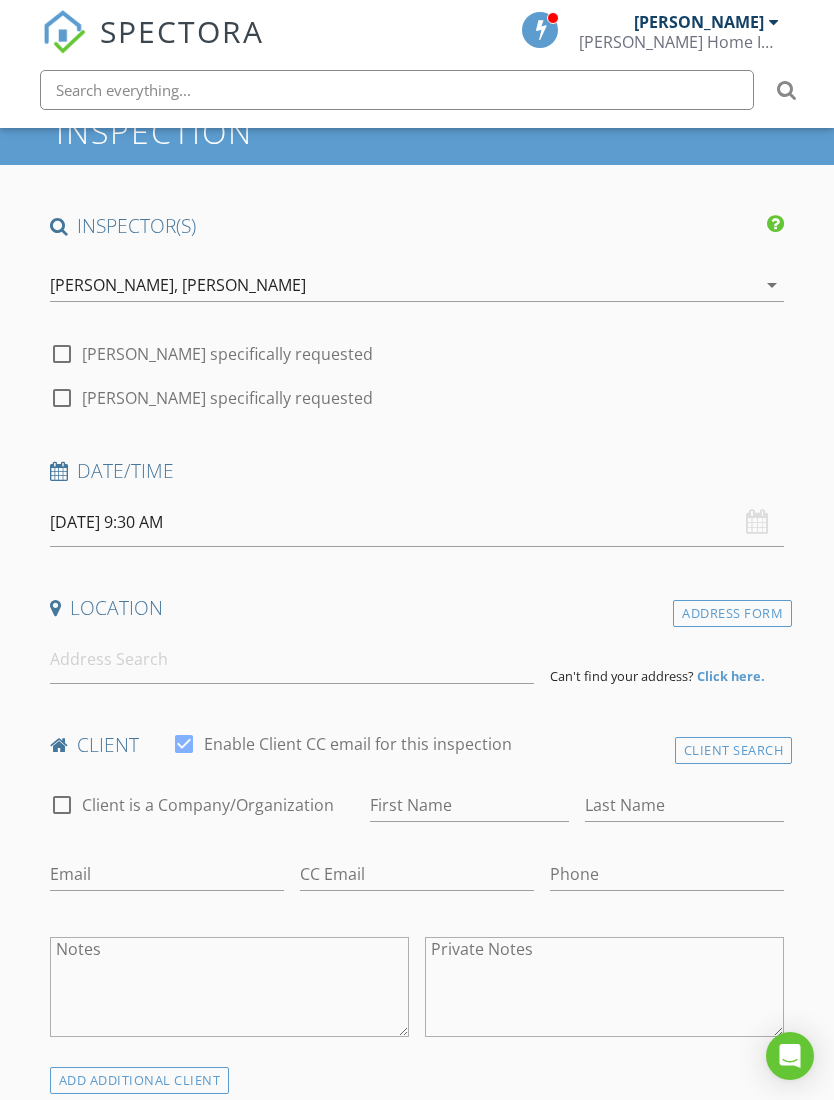 click on "07/14/2025 9:30 AM" at bounding box center [417, 522] 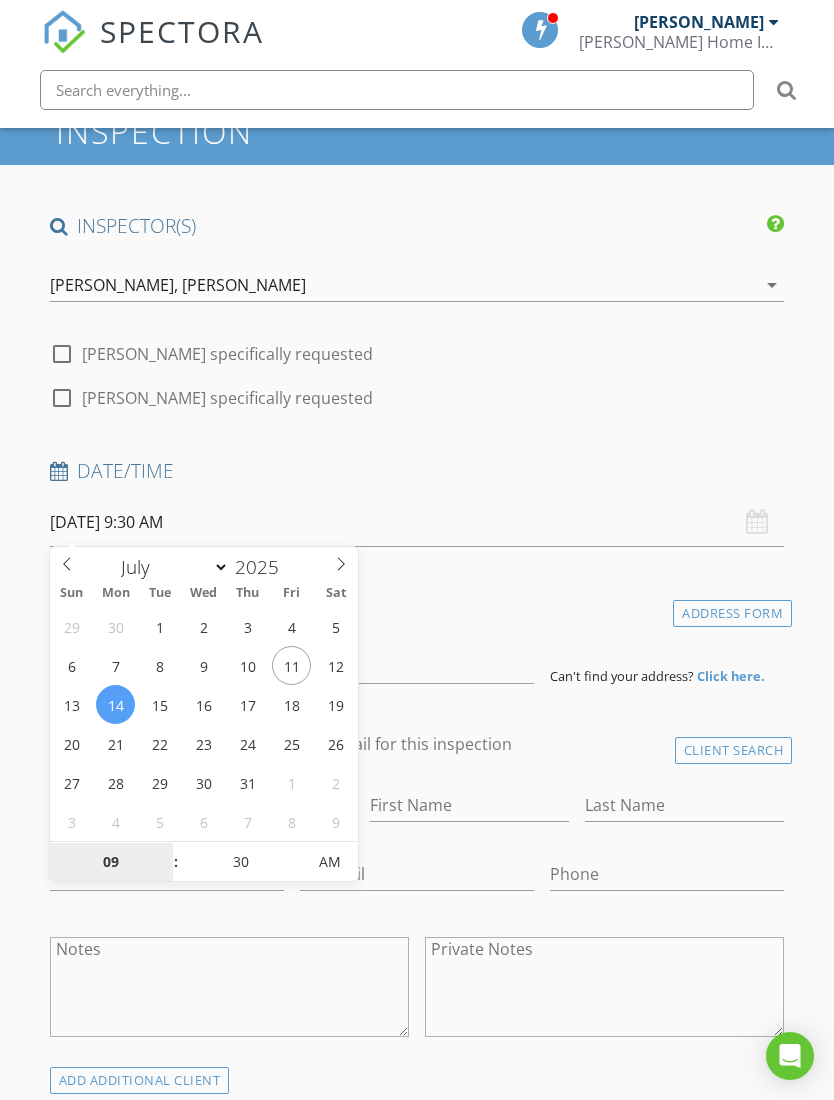 click on "09" at bounding box center [111, 863] 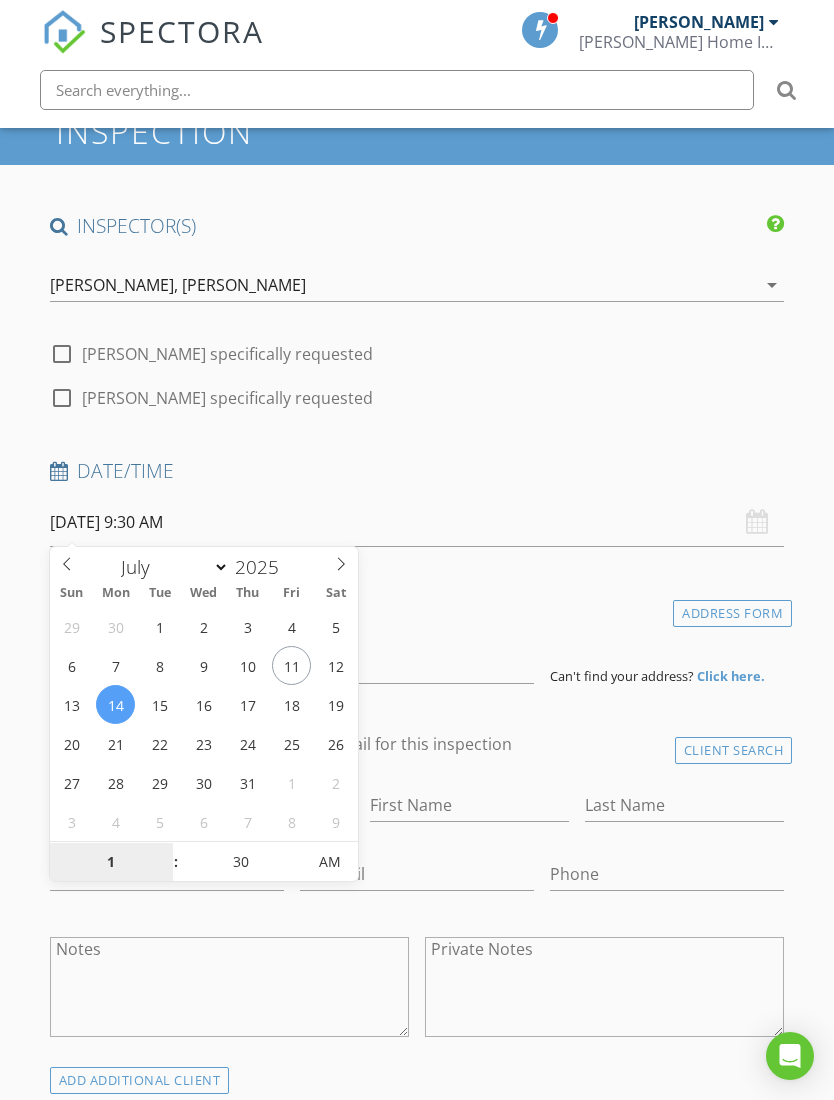 scroll, scrollTop: 269, scrollLeft: 0, axis: vertical 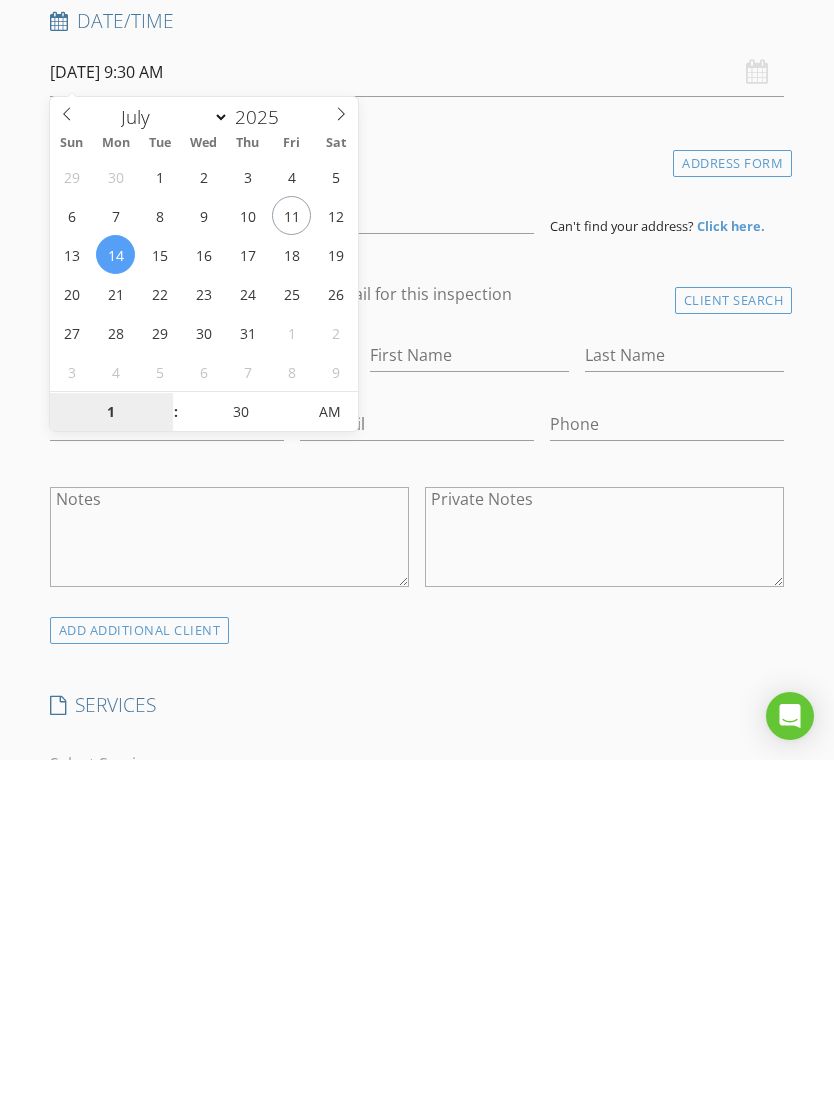type on "01" 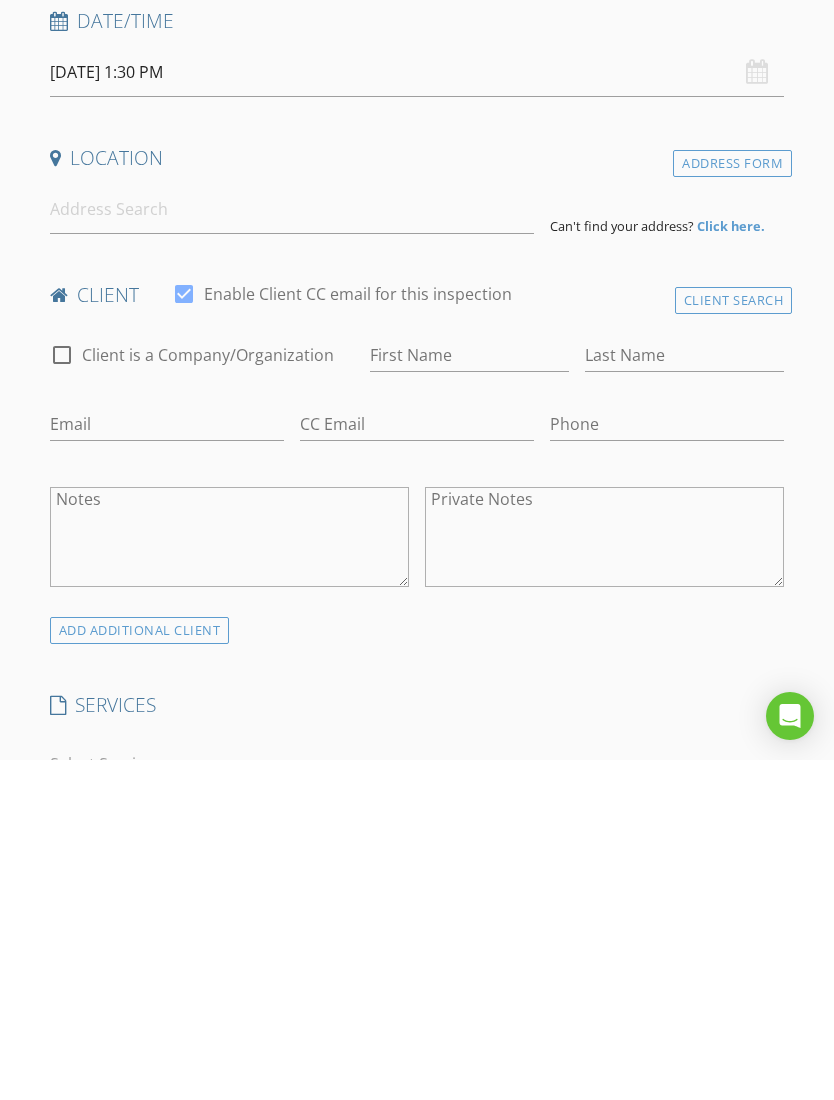 scroll, scrollTop: 609, scrollLeft: 0, axis: vertical 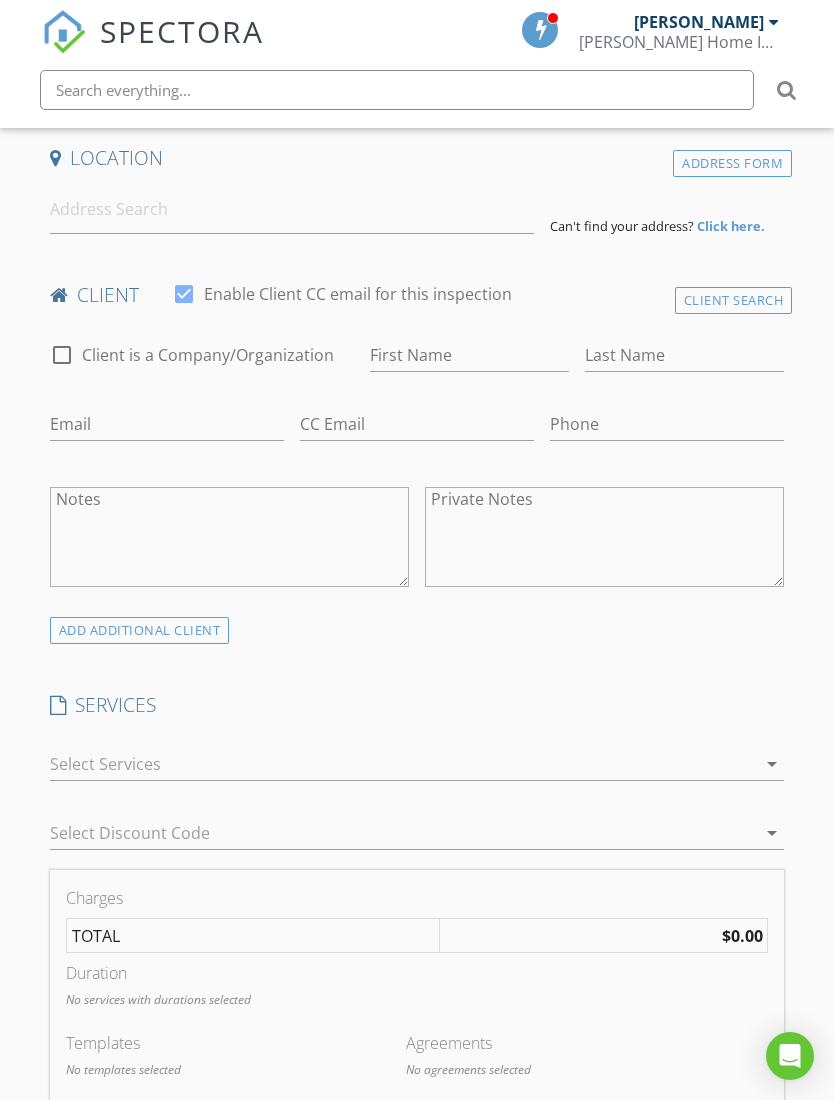 click on "SERVICES
check_box_outline_blank   Home Inspection    Home Inspection check_box_outline_blank   Radon Test    48 Hour Radon Test check_box_outline_blank   Sewer Inspection   Sewer Inspection check_box_outline_blank   Condominium Addendum   Condominium Addendum check_box_outline_blank   New Service   arrow_drop_down     Select Discount Code arrow_drop_down" at bounding box center (417, 781) 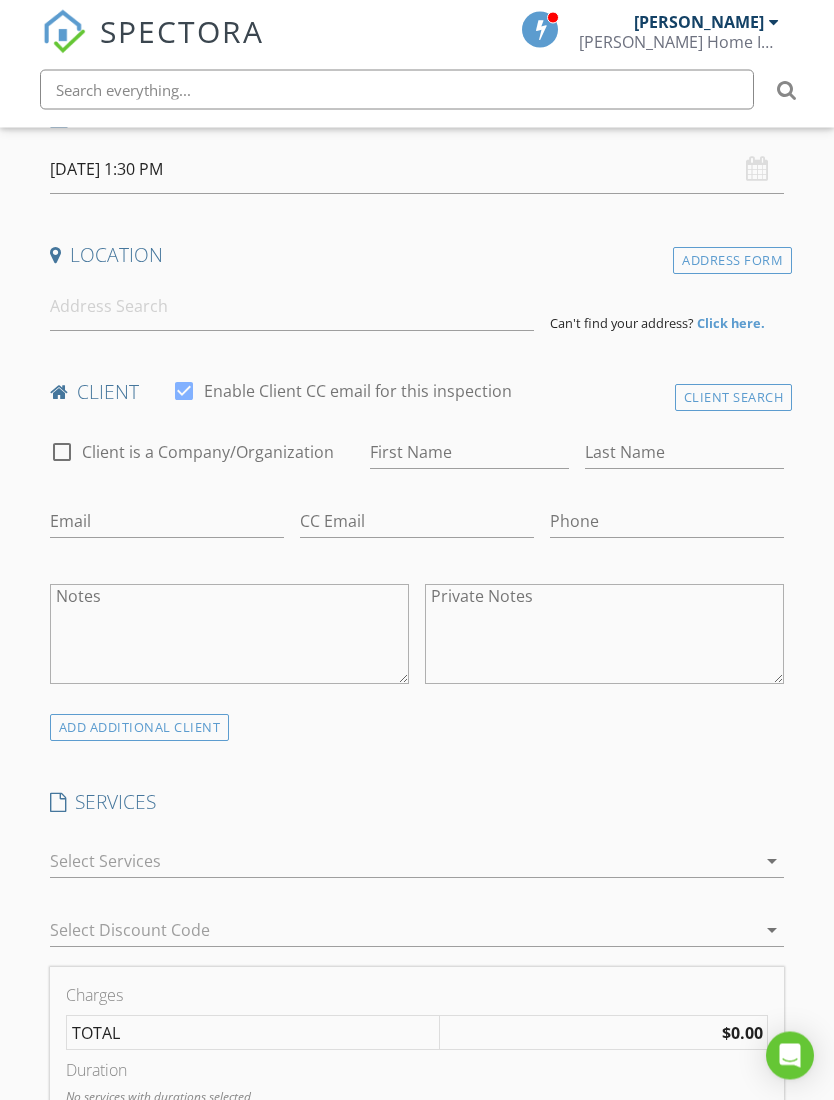 scroll, scrollTop: 507, scrollLeft: 0, axis: vertical 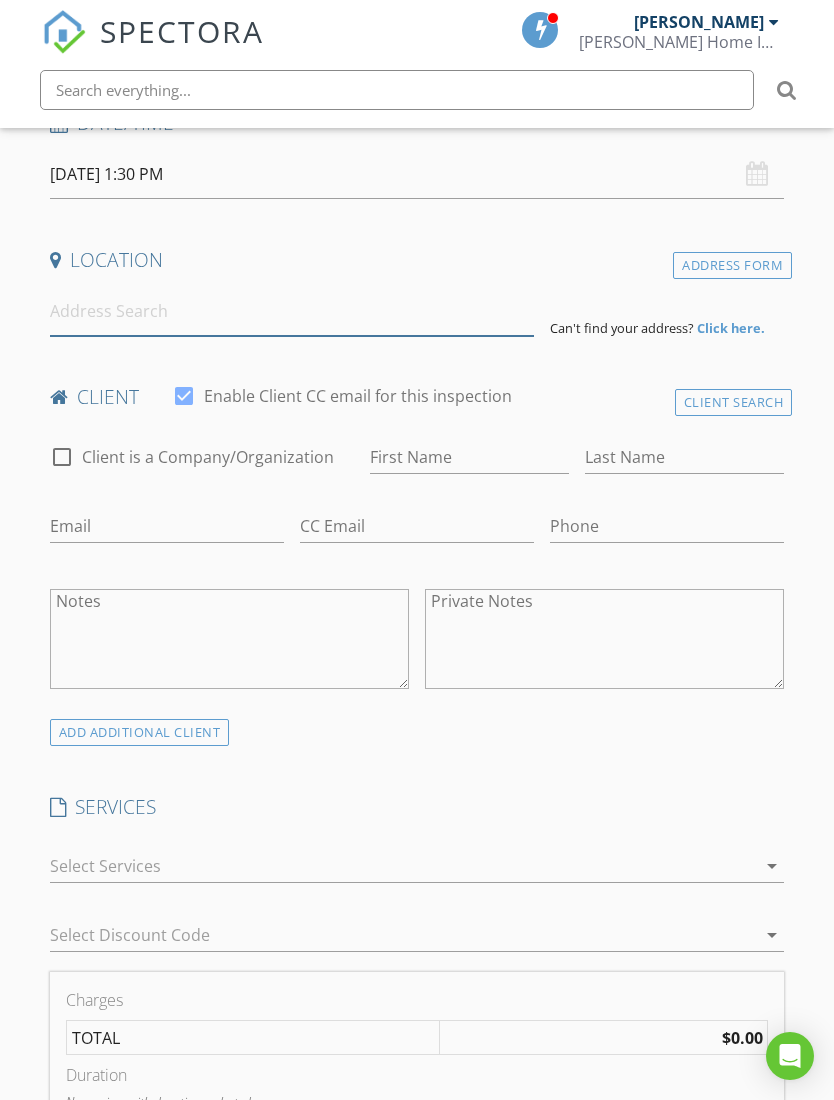 click at bounding box center (292, 311) 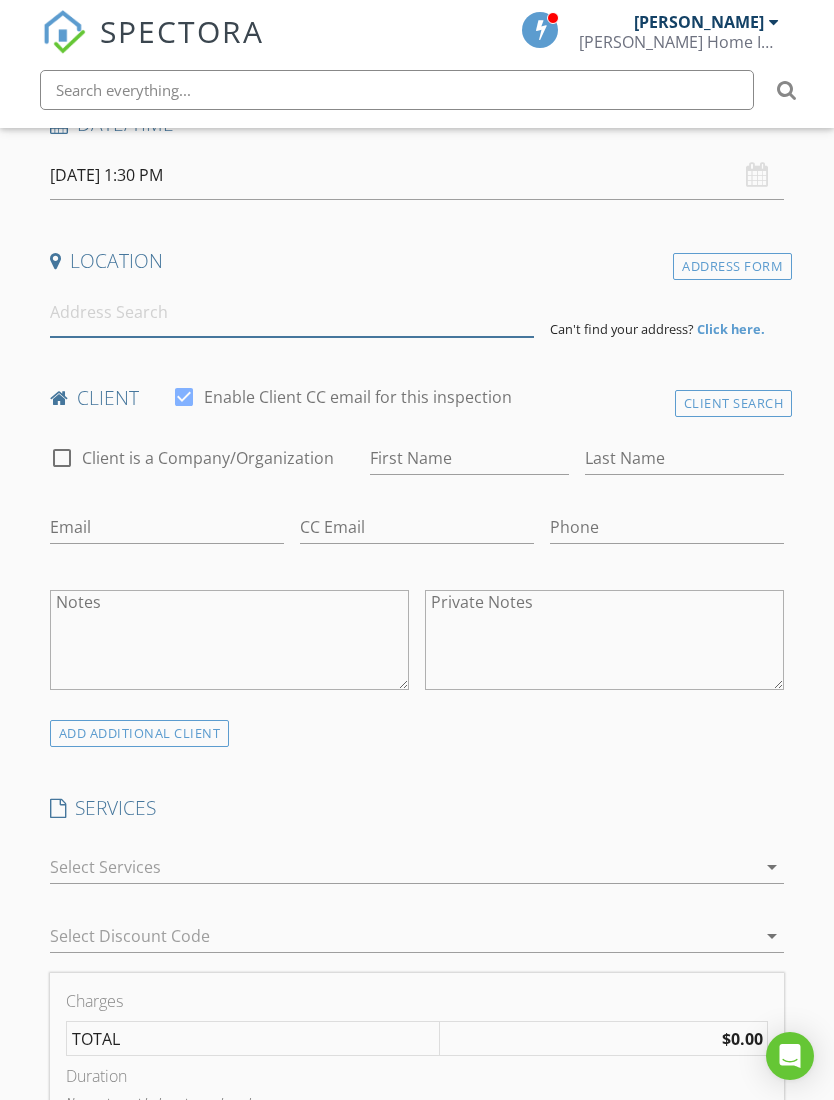 paste on "3116 Quantum Lane" 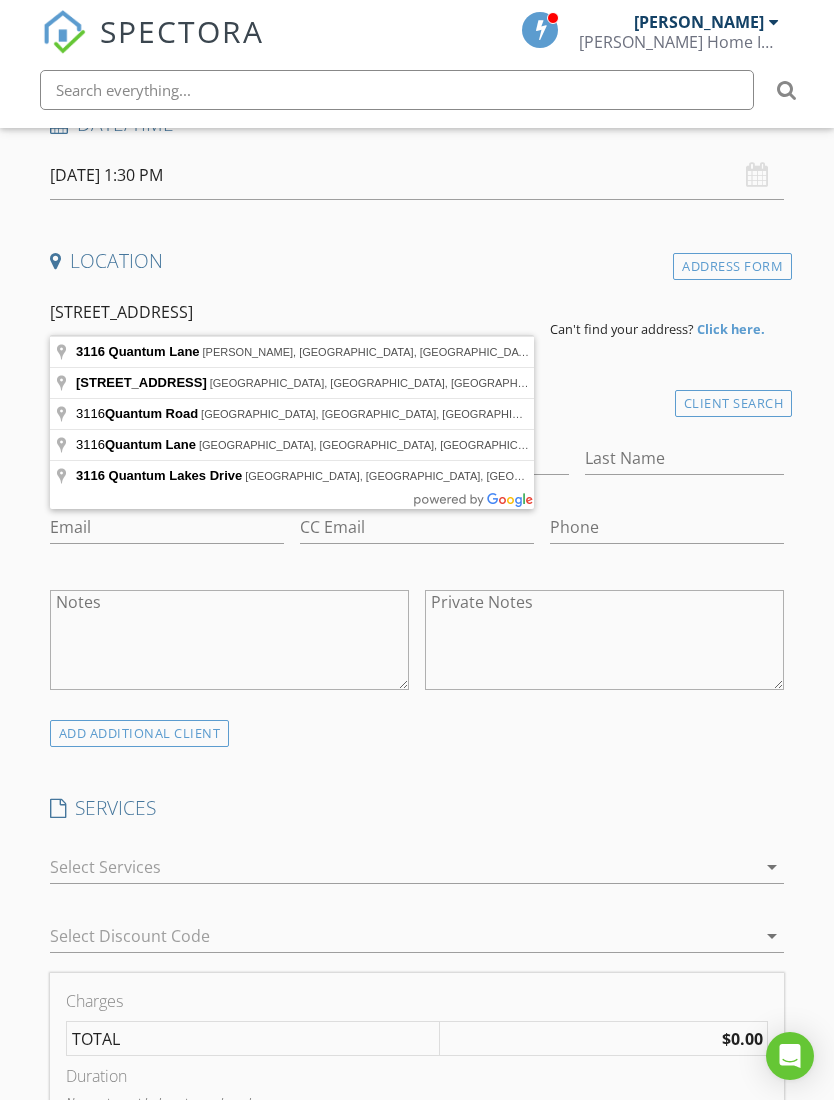 type on "3116 Quantum Lane, Chamblee, GA, USA" 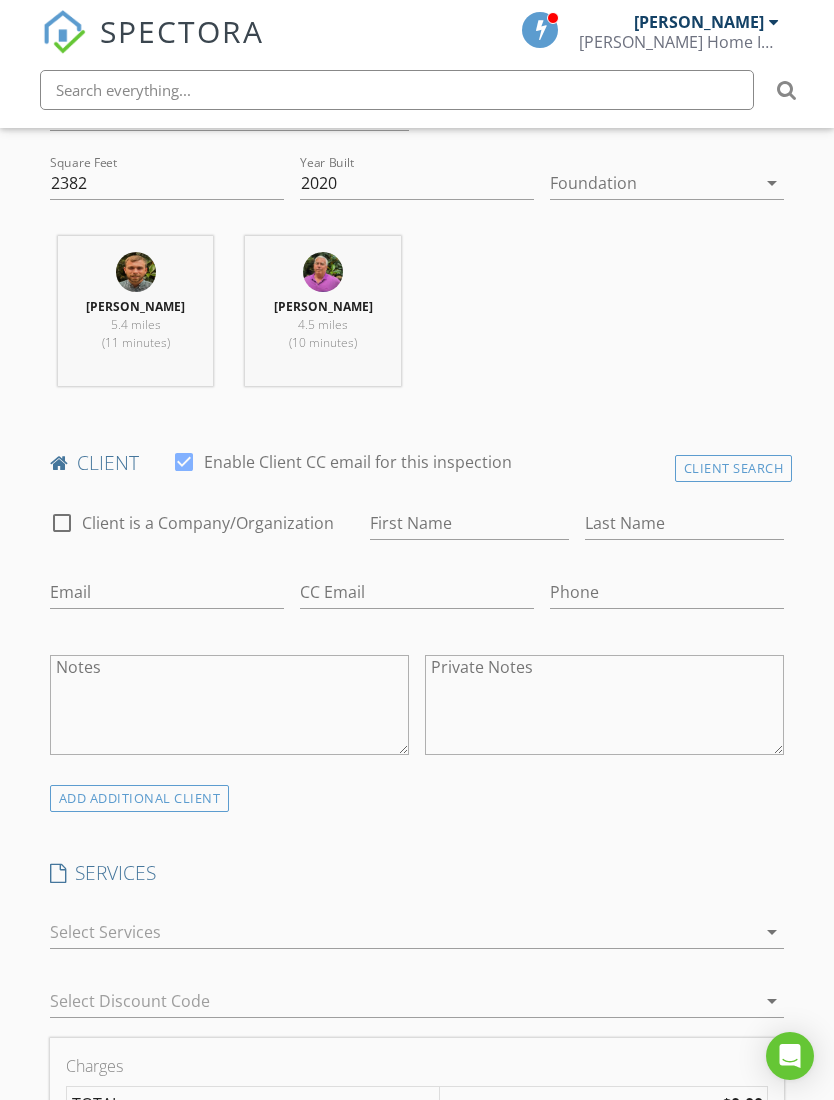 scroll, scrollTop: 883, scrollLeft: 0, axis: vertical 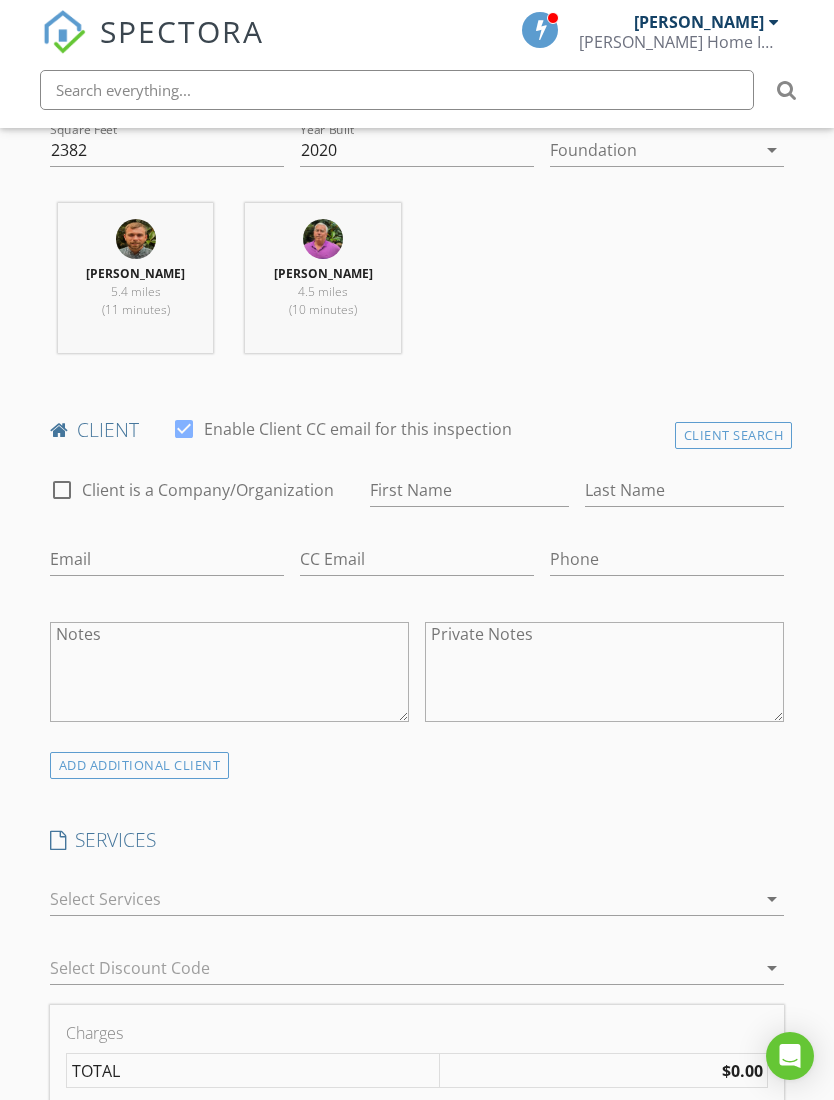click on "New Inspection
Click here to use the New Order Form
INSPECTOR(S)
check_box   Marion Hodges   PRIMARY   check_box   Will Hodges     Marion Hodges,  Will Hodges arrow_drop_down   check_box_outline_blank Marion Hodges specifically requested check_box_outline_blank Will Hodges specifically requested
Date/Time
07/14/2025 1:30 PM
Location
Address Search       Address 3116 Quantum Ln   Unit   City Chamblee   State GA   Zip 30341   County DeKalb     Square Feet 2382   Year Built 2020   Foundation arrow_drop_down     Will Hodges     5.4 miles     (11 minutes)         Marion Hodges     4.5 miles     (10 minutes)
client
check_box Enable Client CC email for this inspection   Client Search     check_box_outline_blank Client is a Company/Organization     First Name   Last Name   Email   CC Email   Phone           Notes   Private Notes" at bounding box center (417, 1096) 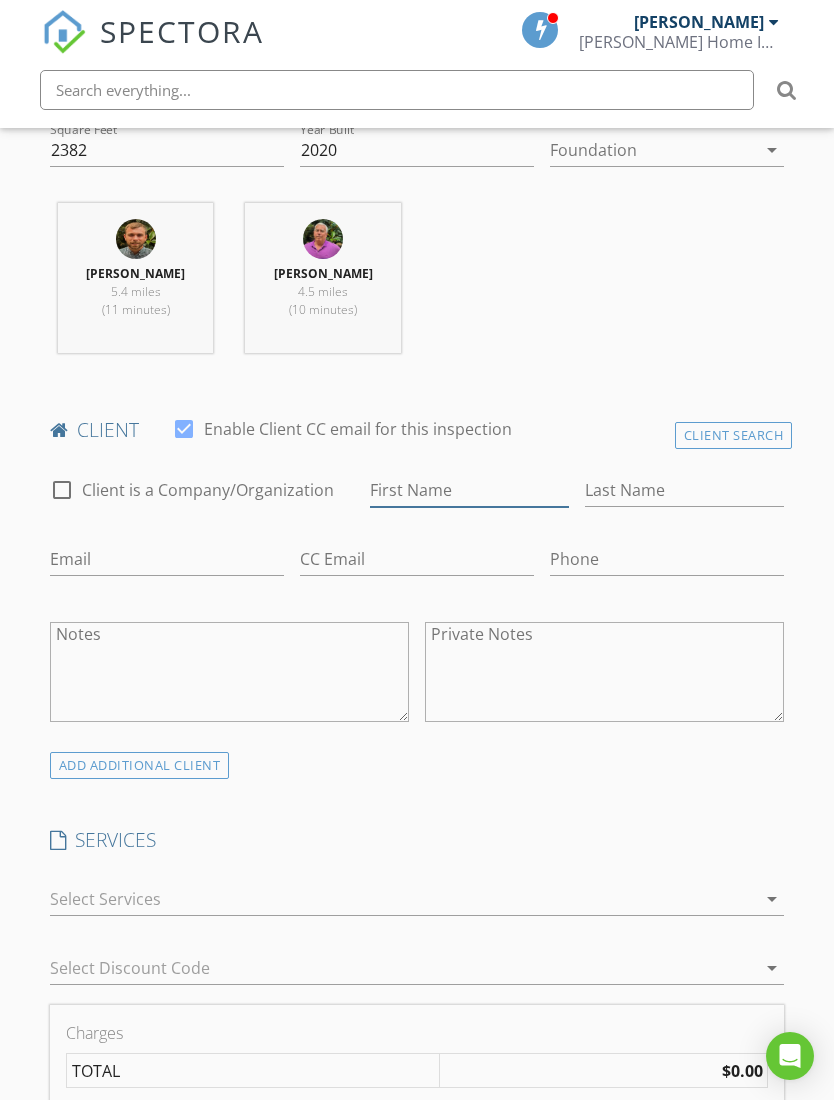 click on "First Name" at bounding box center (469, 490) 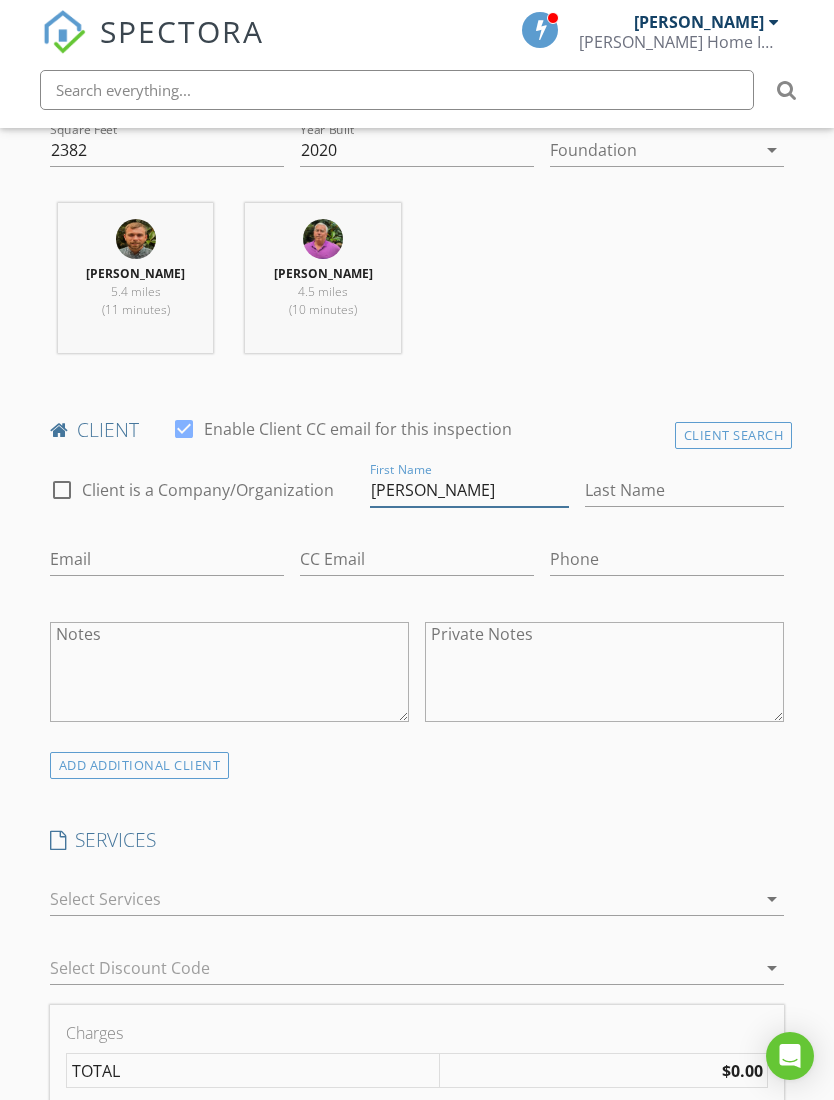 type on "[PERSON_NAME]" 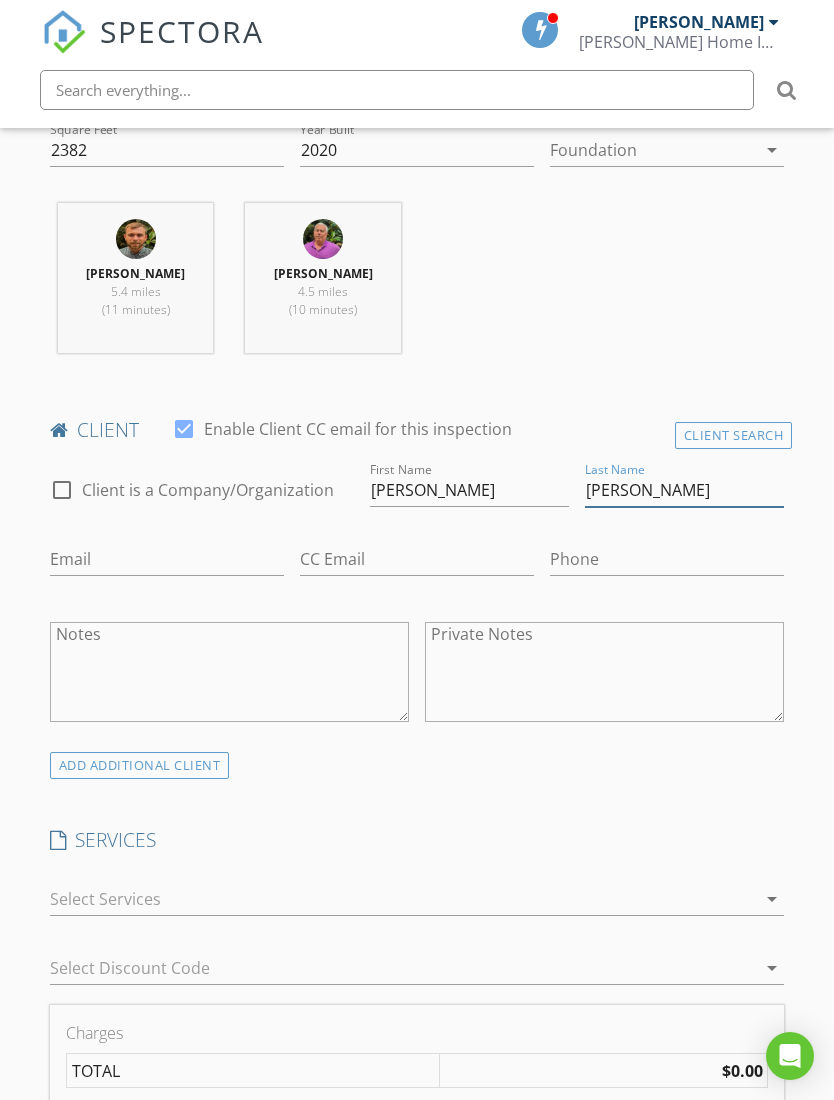 type on "[PERSON_NAME]" 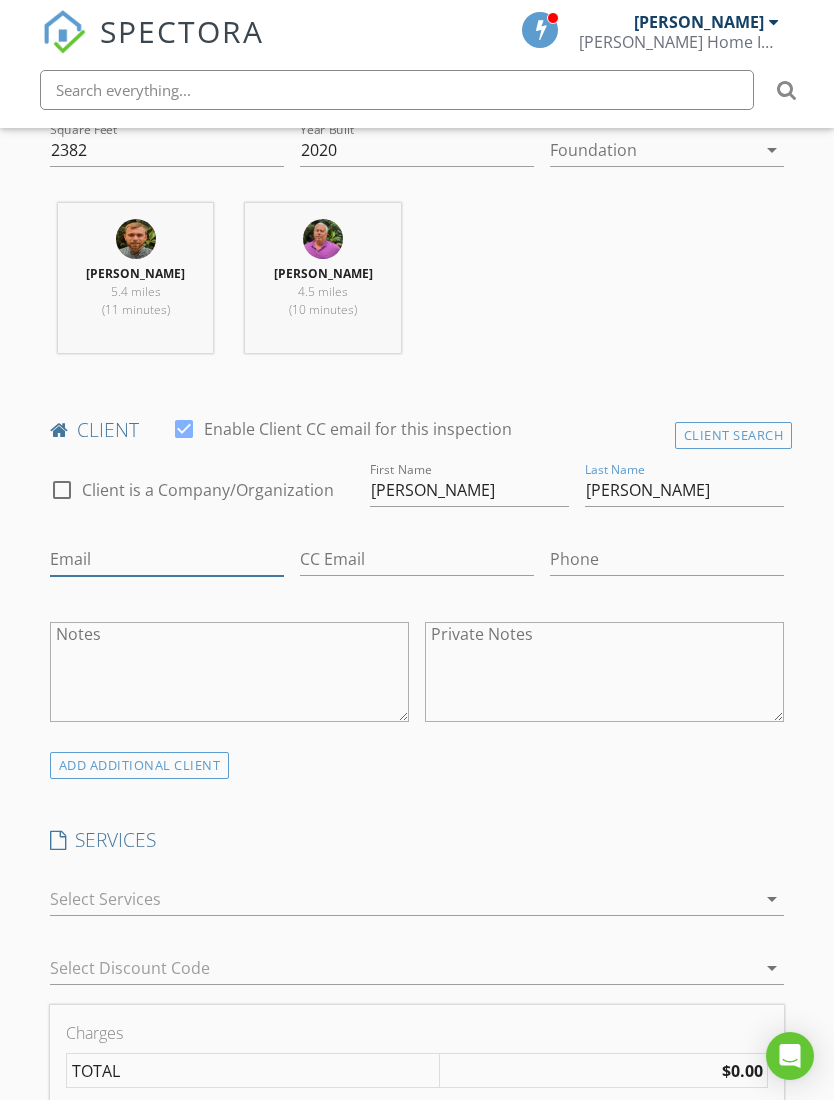 click on "Email" at bounding box center [167, 559] 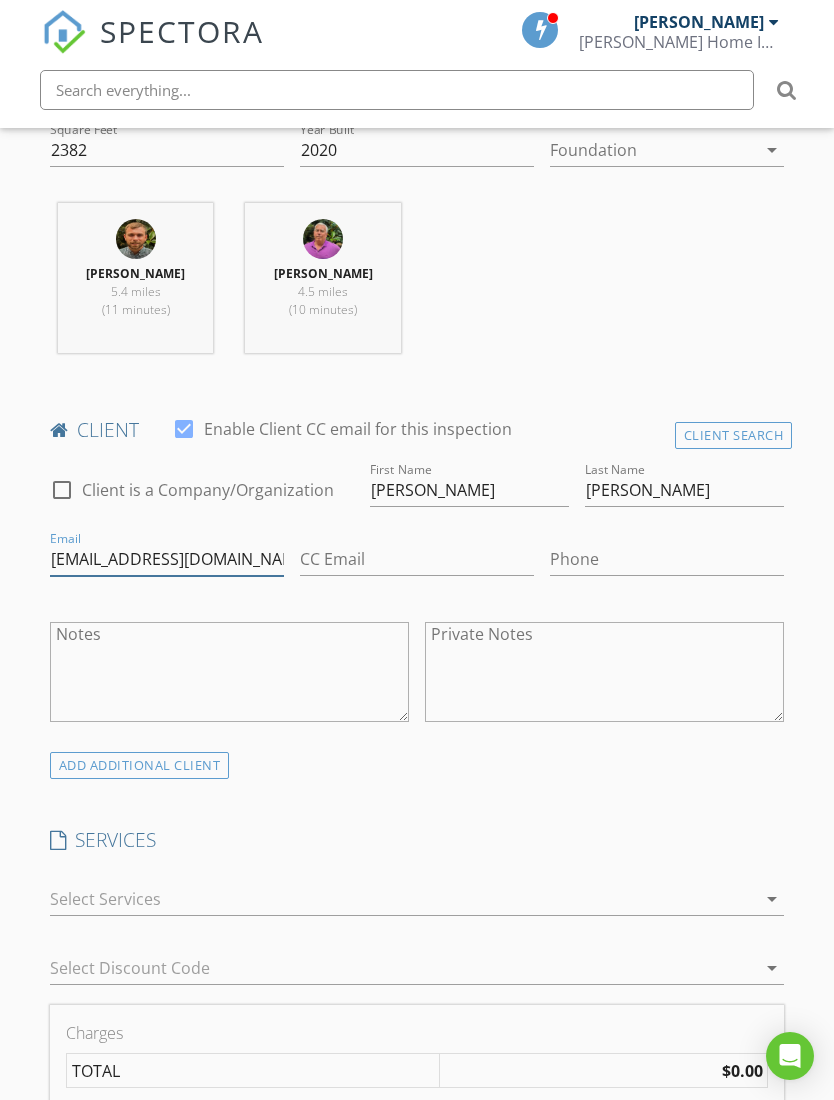 type on "Rjonesy10@hotmail.com" 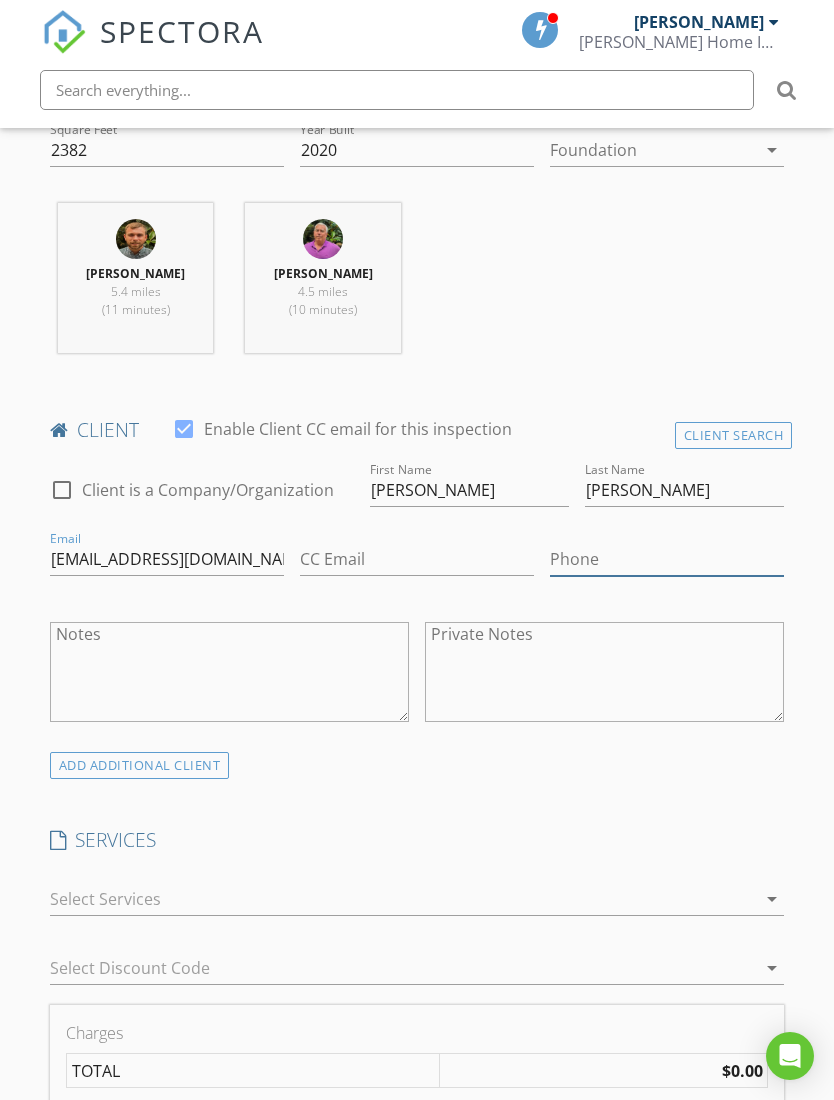 click on "Phone" at bounding box center [667, 559] 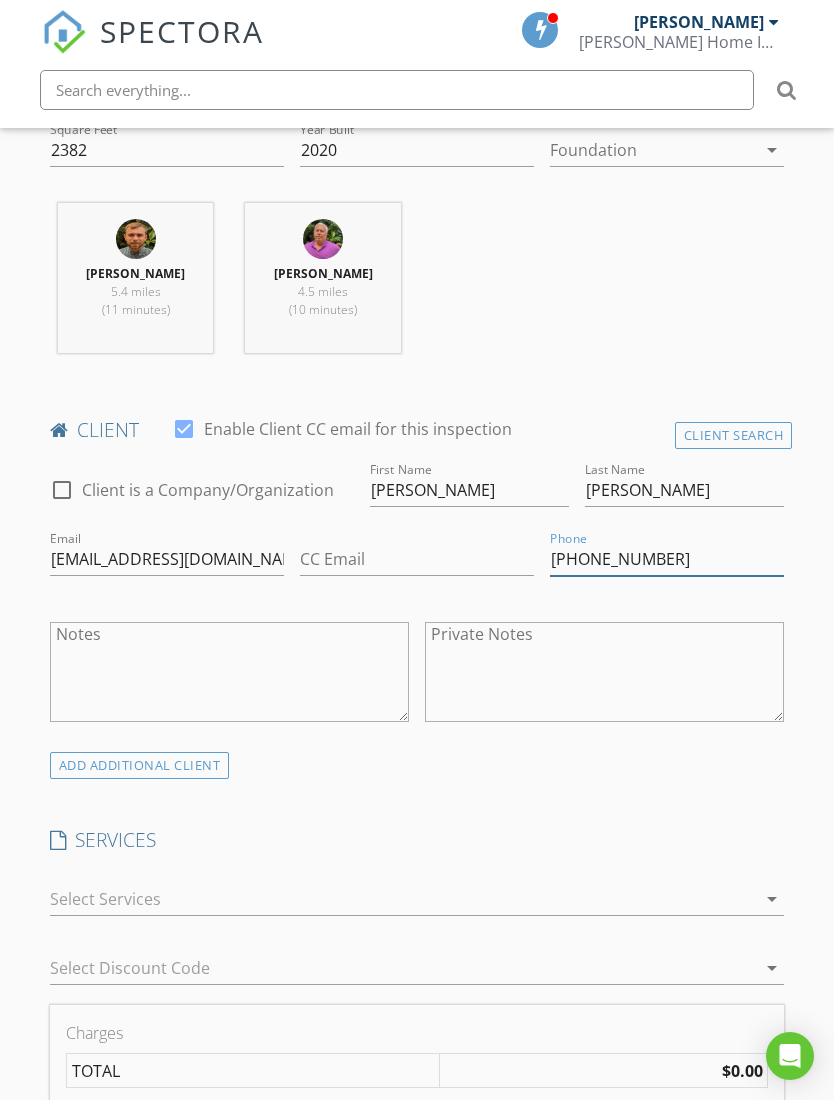 type on "[PHONE_NUMBER]" 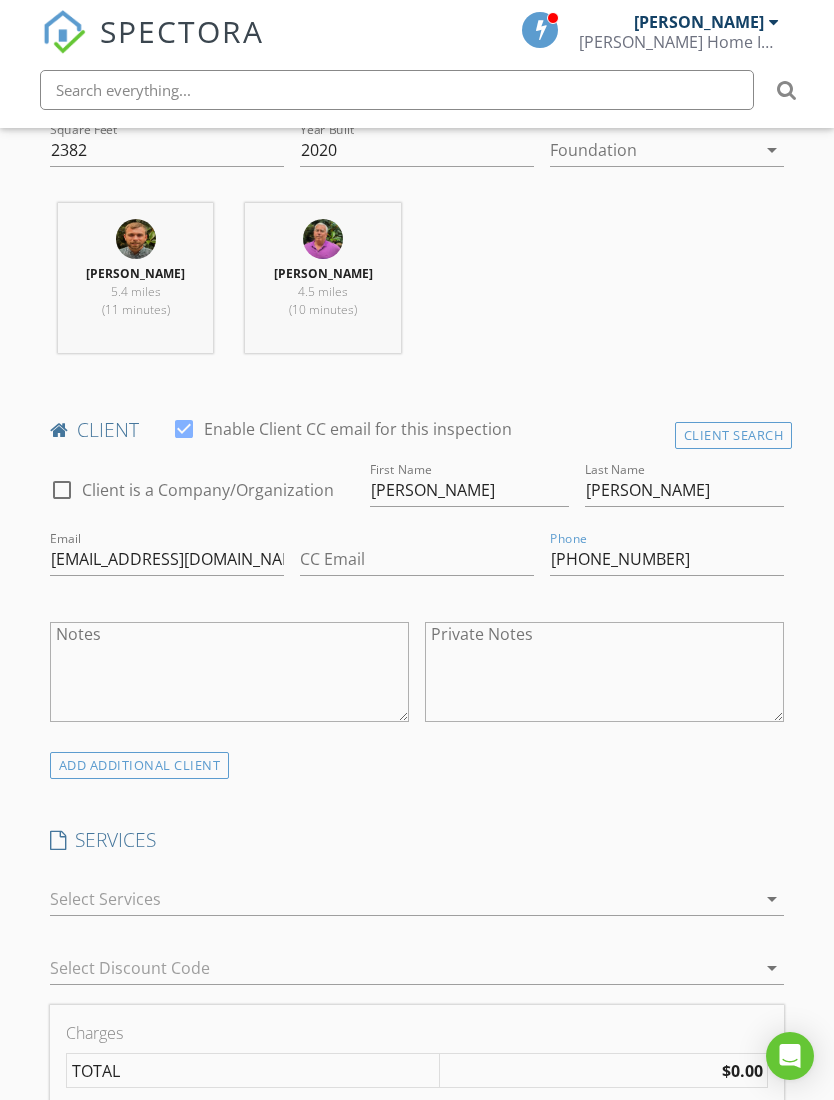 click on "New Inspection
Click here to use the New Order Form
INSPECTOR(S)
check_box   Marion Hodges   PRIMARY   check_box   Will Hodges     Marion Hodges,  Will Hodges arrow_drop_down   check_box_outline_blank Marion Hodges specifically requested check_box_outline_blank Will Hodges specifically requested
Date/Time
07/14/2025 1:30 PM
Location
Address Search       Address 3116 Quantum Ln   Unit   City Chamblee   State GA   Zip 30341   County DeKalb     Square Feet 2382   Year Built 2020   Foundation arrow_drop_down     Will Hodges     5.4 miles     (11 minutes)         Marion Hodges     4.5 miles     (10 minutes)
client
check_box Enable Client CC email for this inspection   Client Search     check_box_outline_blank Client is a Company/Organization     First Name Rachel   Last Name Jones   Email Rjonesy10@hotmail.com   CC Email   Phone 678-314-0907" at bounding box center (417, 1096) 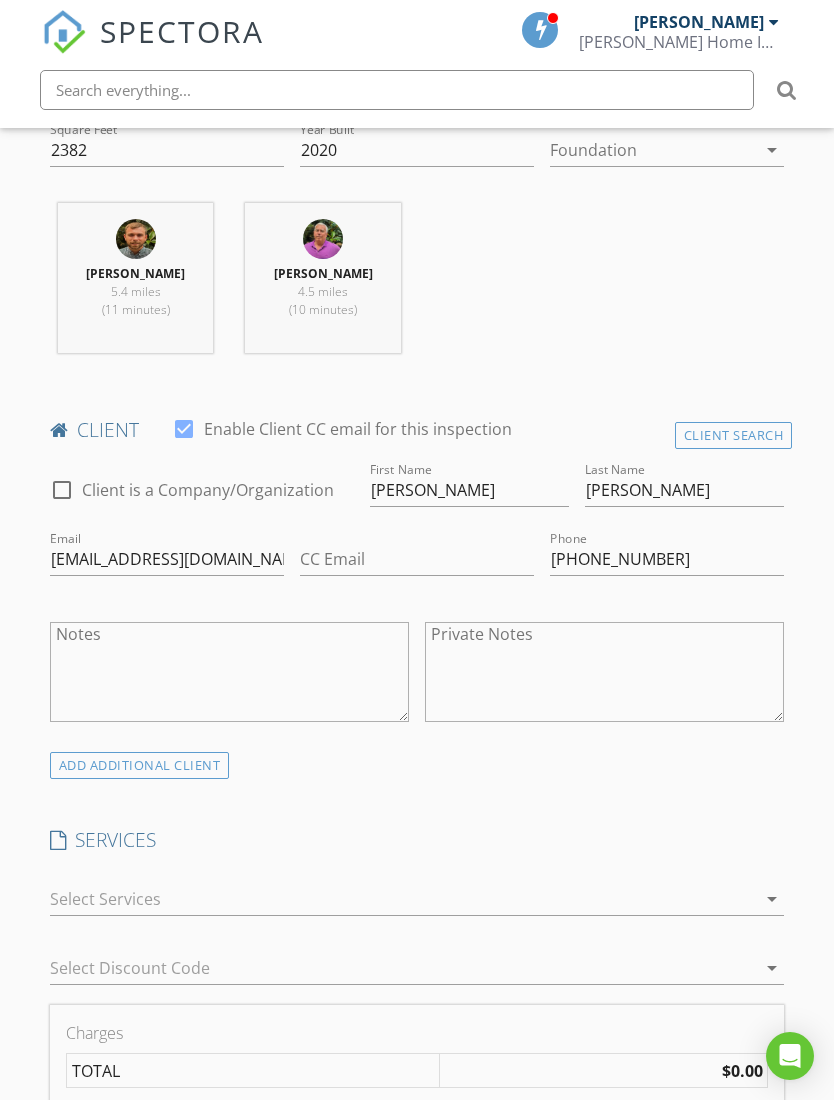 click on "ADD ADDITIONAL client" at bounding box center [140, 765] 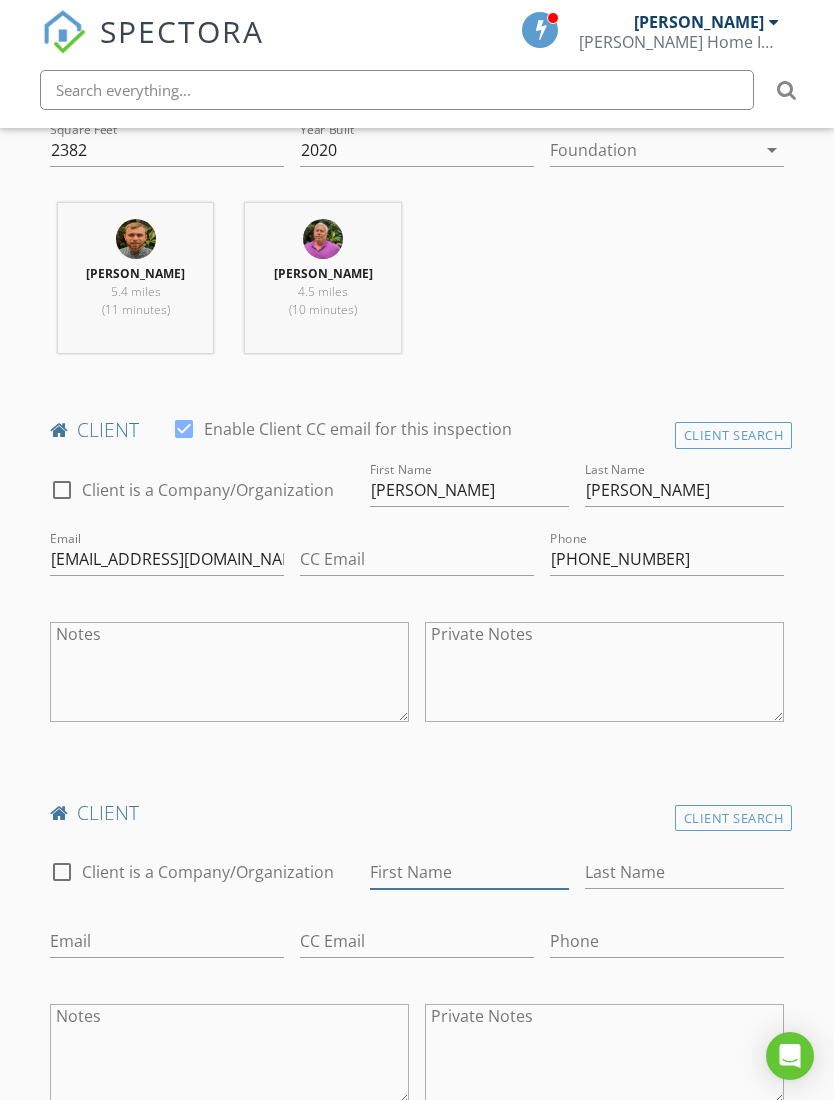 click on "First Name" at bounding box center (469, 872) 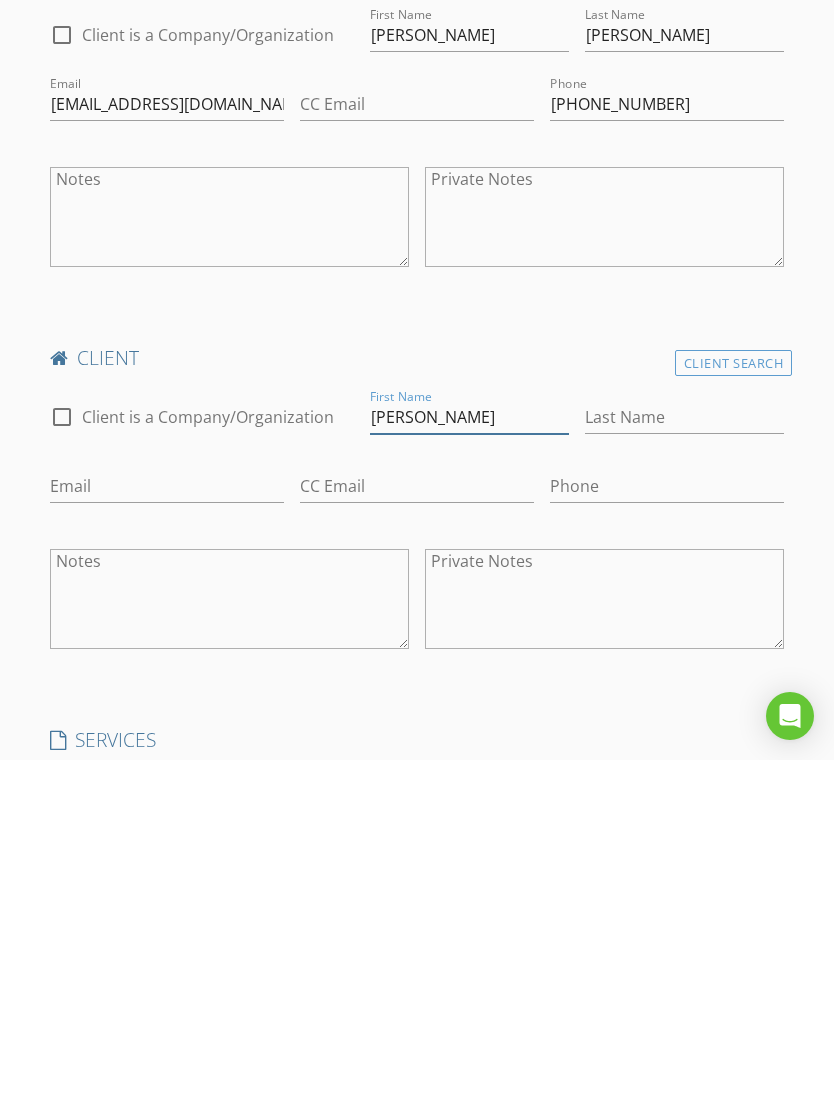 type on "[PERSON_NAME]" 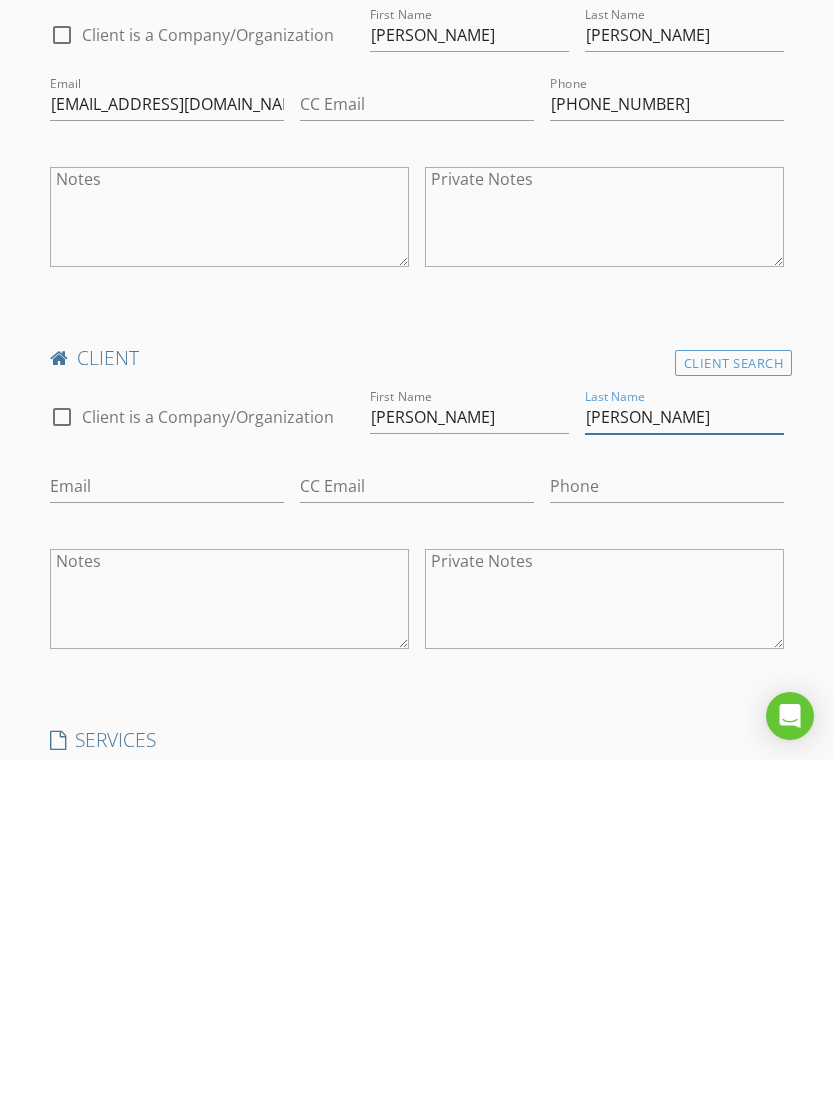 type on "Jones" 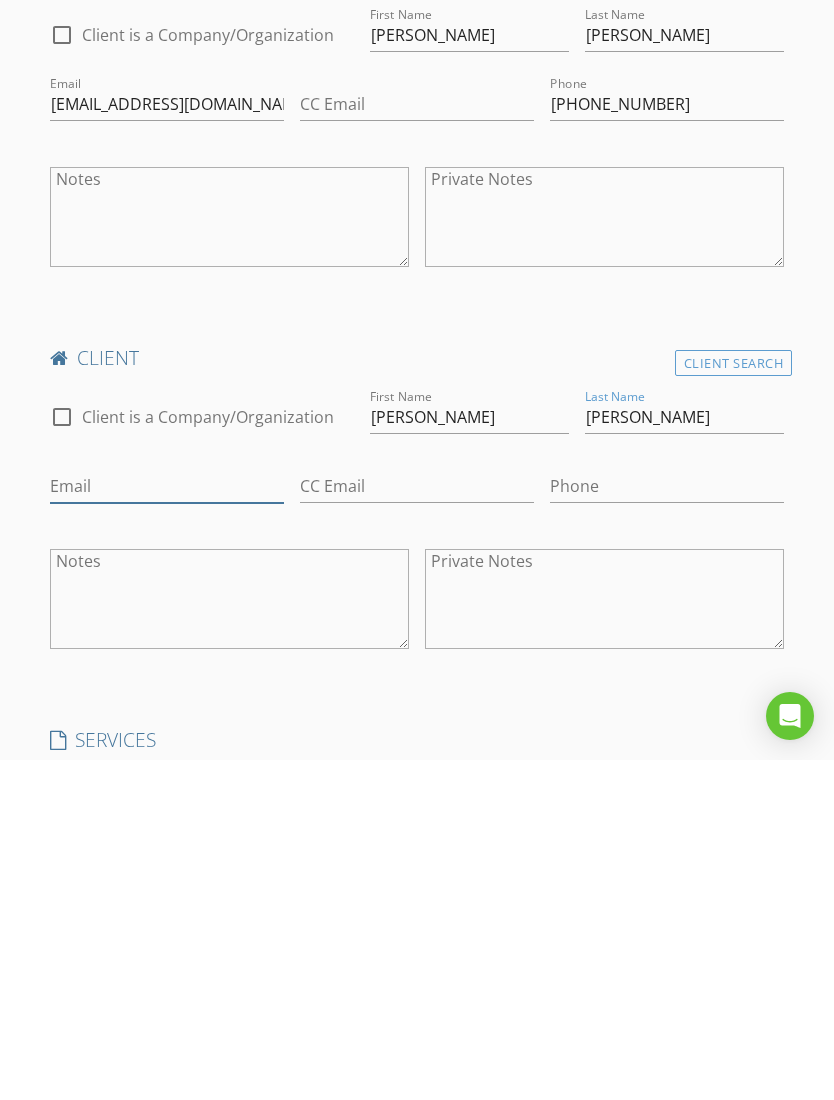 click on "Email" at bounding box center (167, 826) 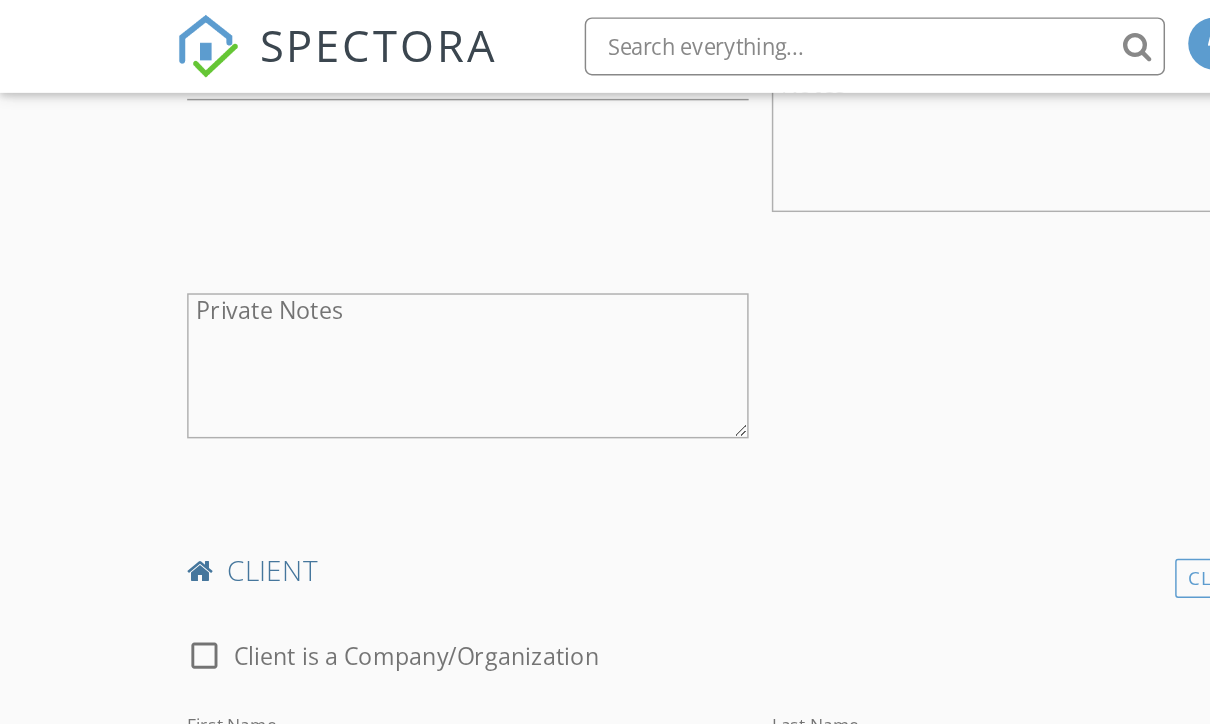 scroll, scrollTop: 1358, scrollLeft: 0, axis: vertical 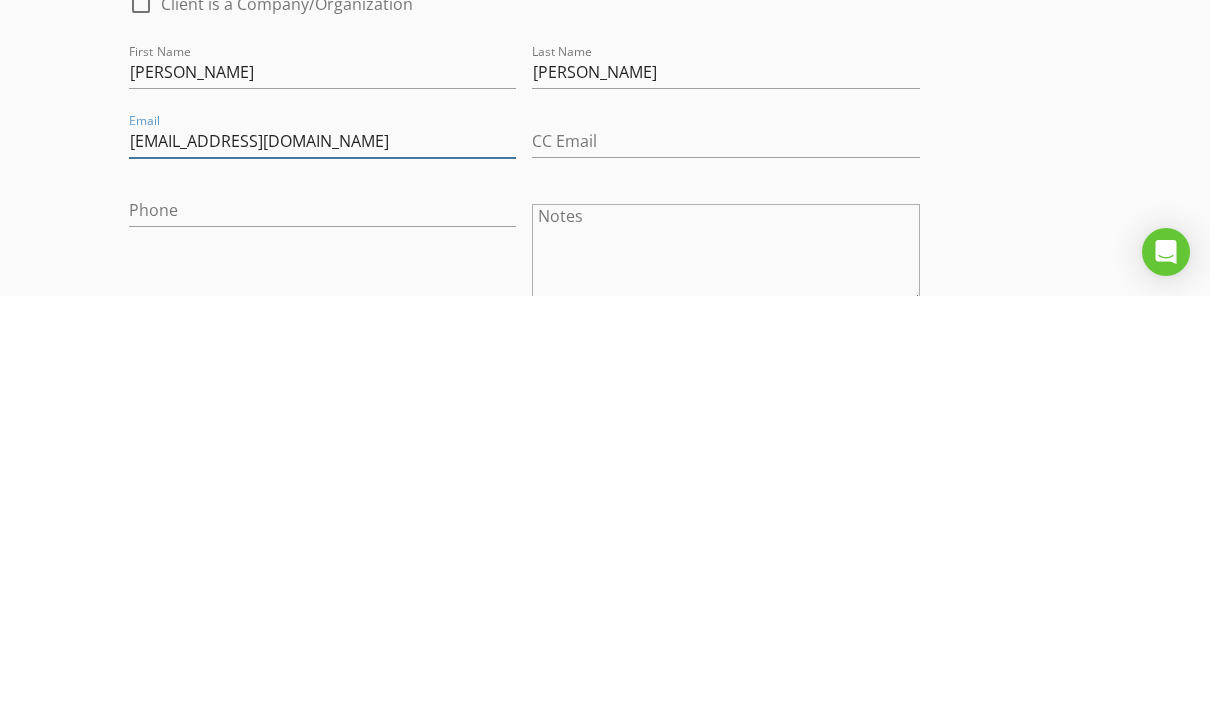 type on "Nickhilton1717@gmail.com" 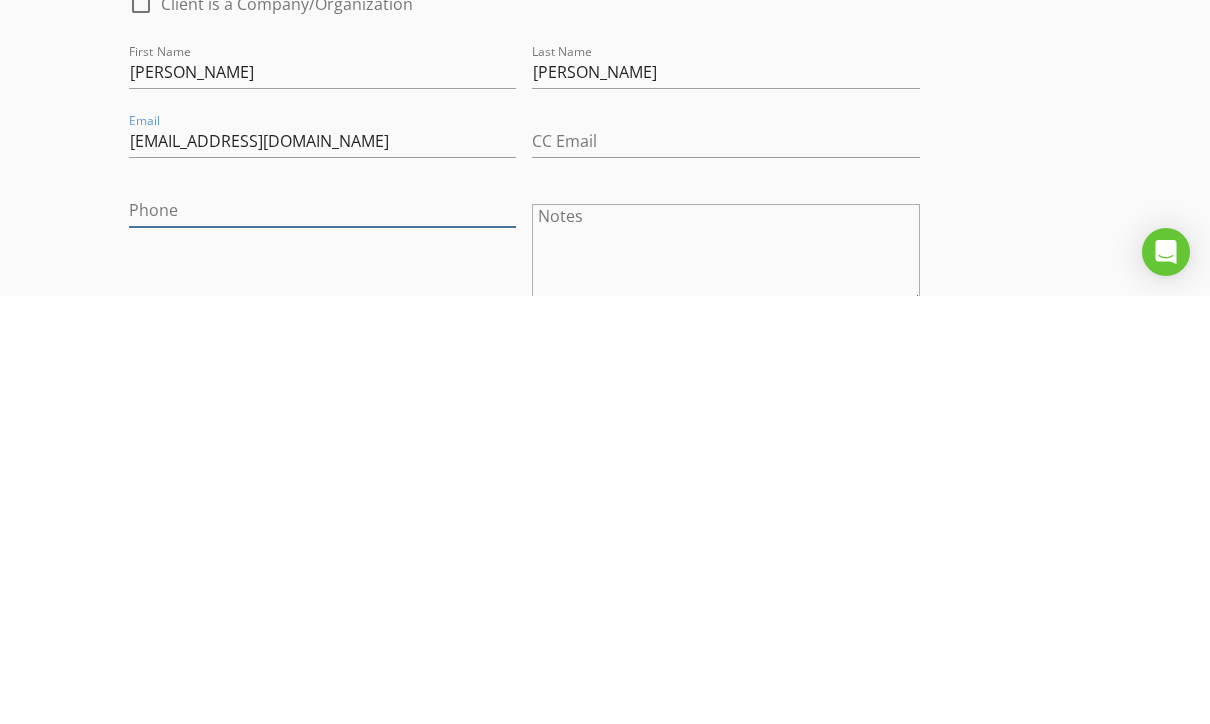 click on "Phone" at bounding box center [322, 638] 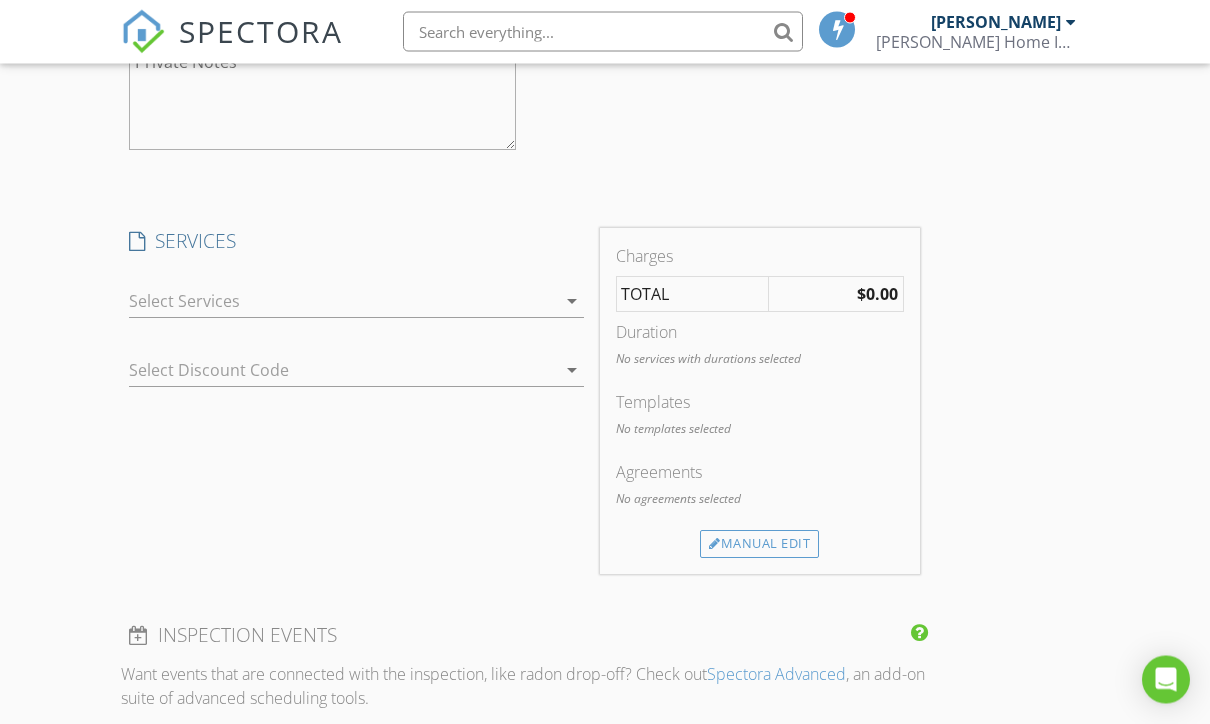 scroll, scrollTop: 2083, scrollLeft: 0, axis: vertical 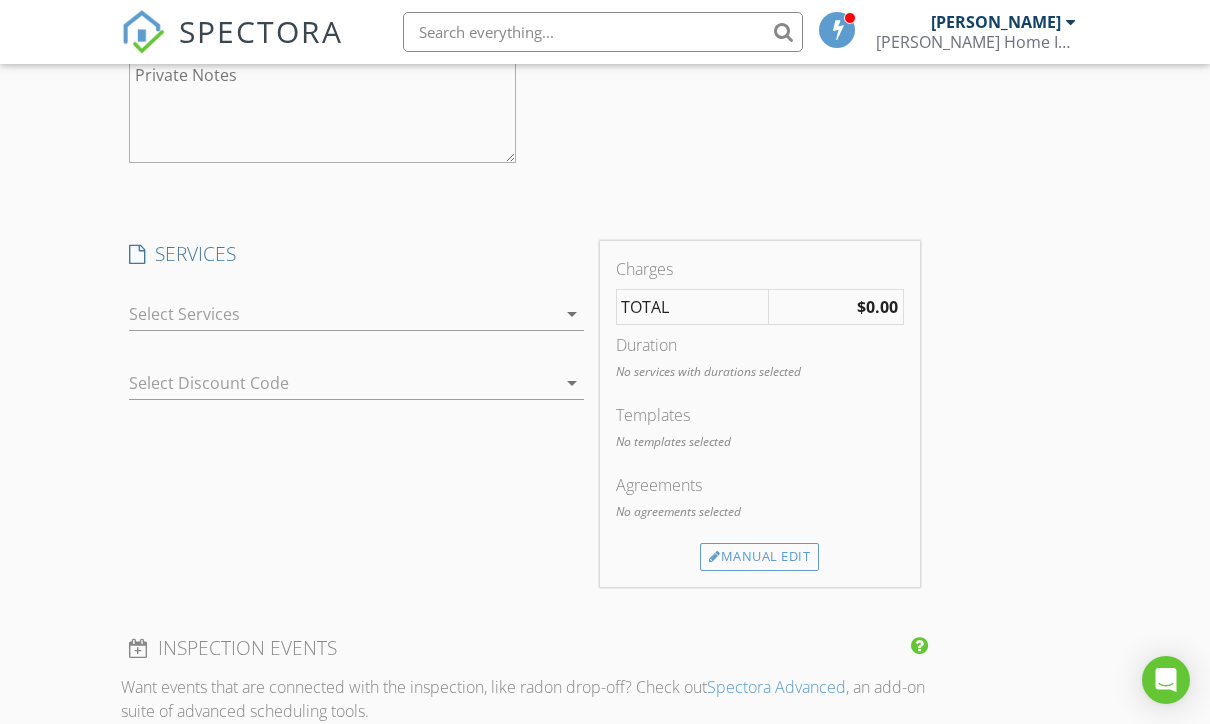 type on "[PHONE_NUMBER]" 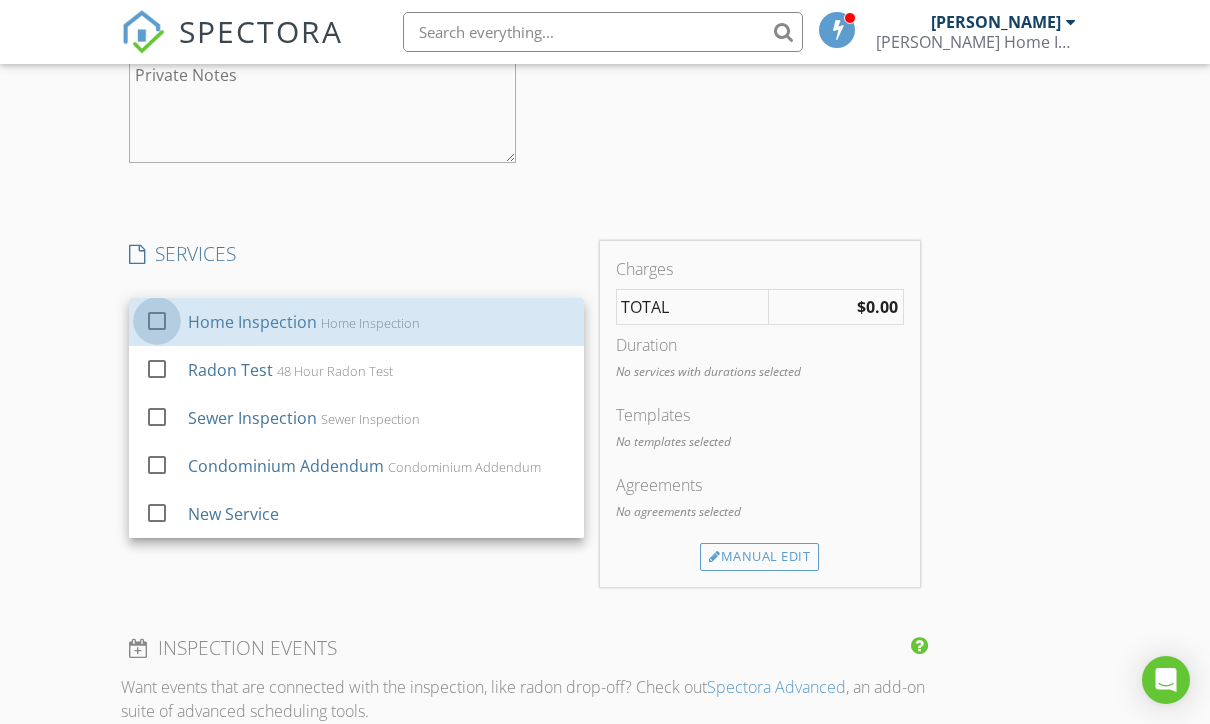 click at bounding box center (157, 320) 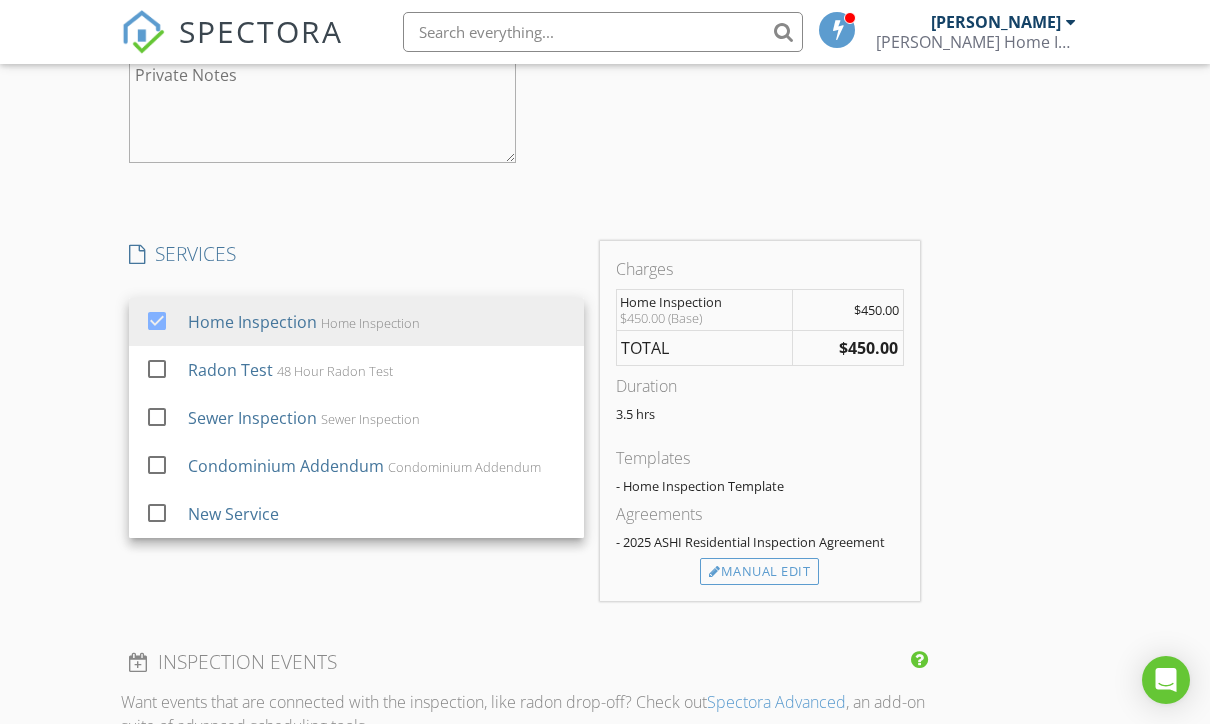 click on "Manual Edit" at bounding box center (759, 572) 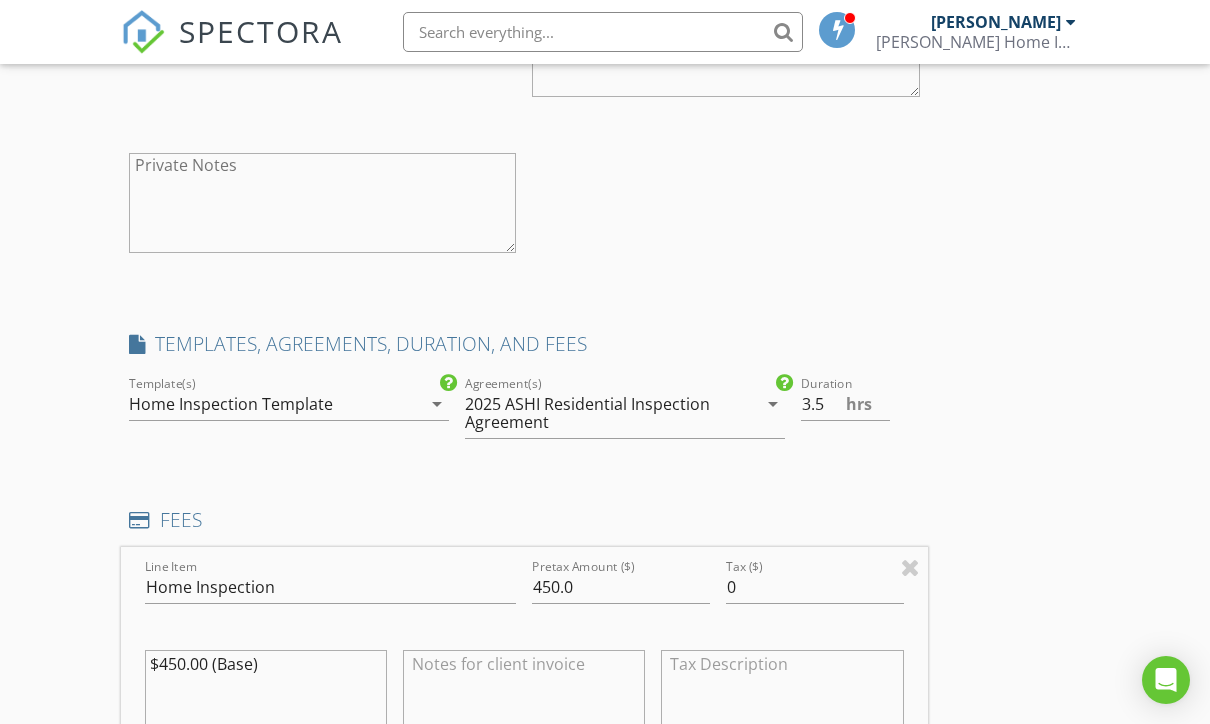 scroll, scrollTop: 1991, scrollLeft: 0, axis: vertical 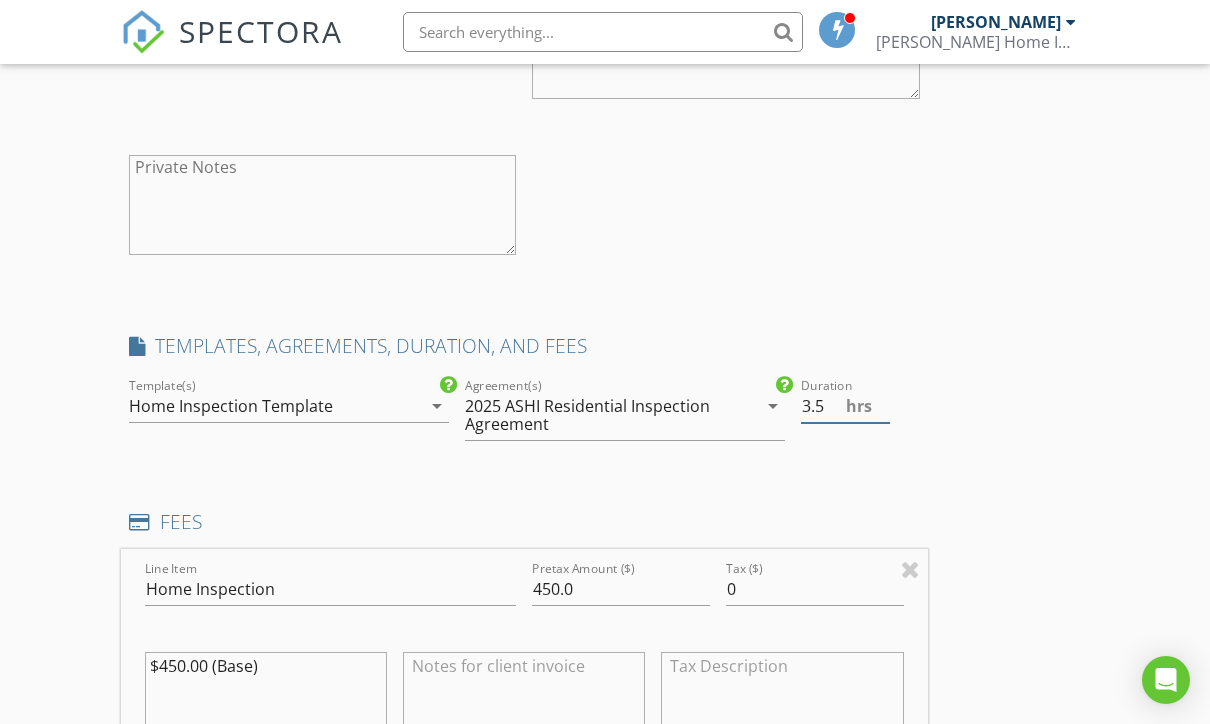 click on "3.5" at bounding box center (845, 406) 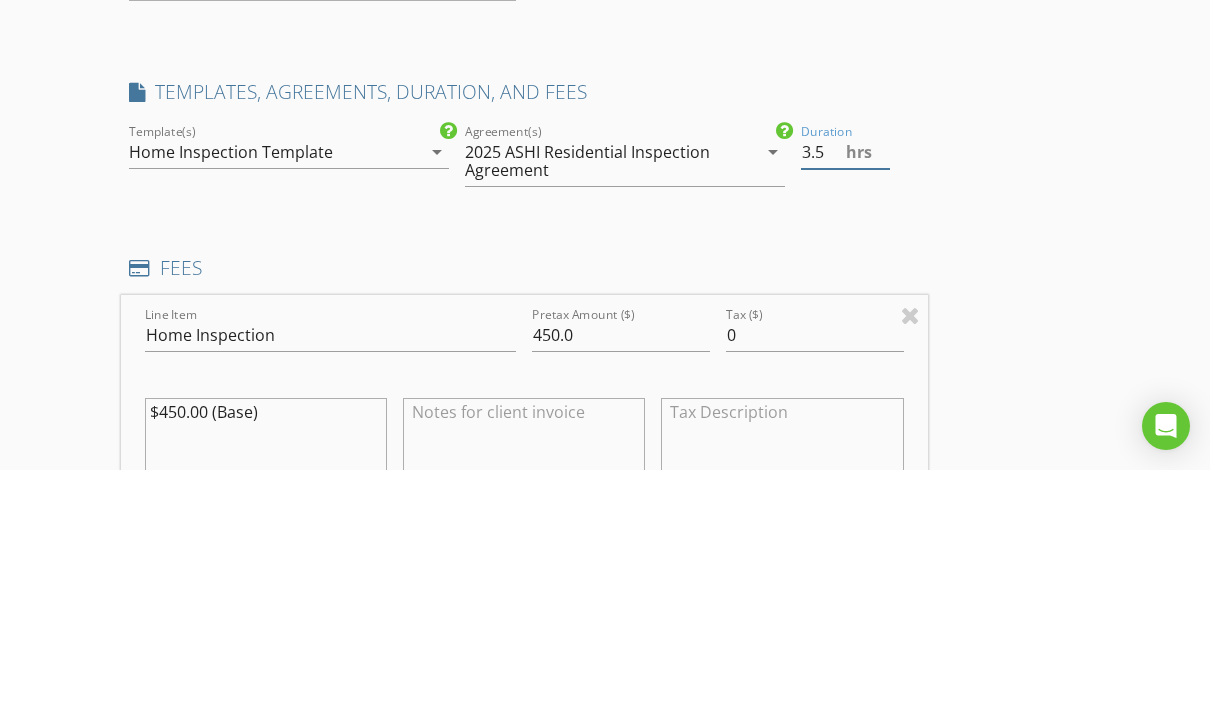 type on "3" 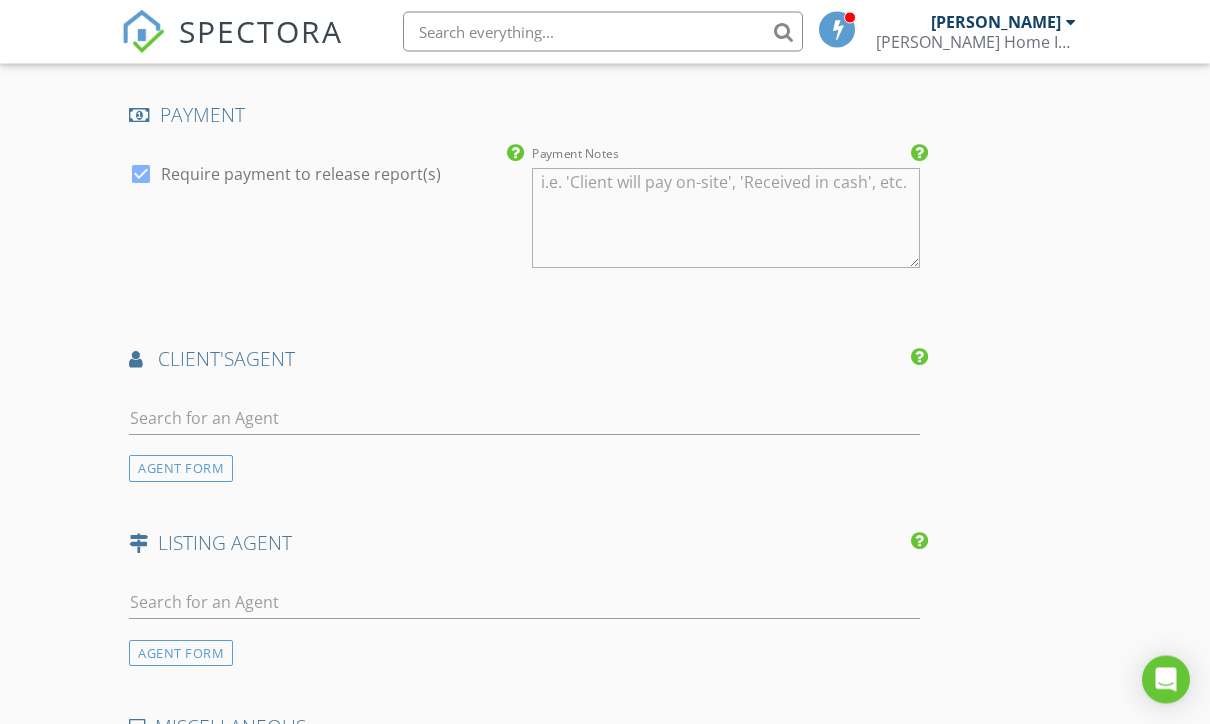 scroll, scrollTop: 3005, scrollLeft: 0, axis: vertical 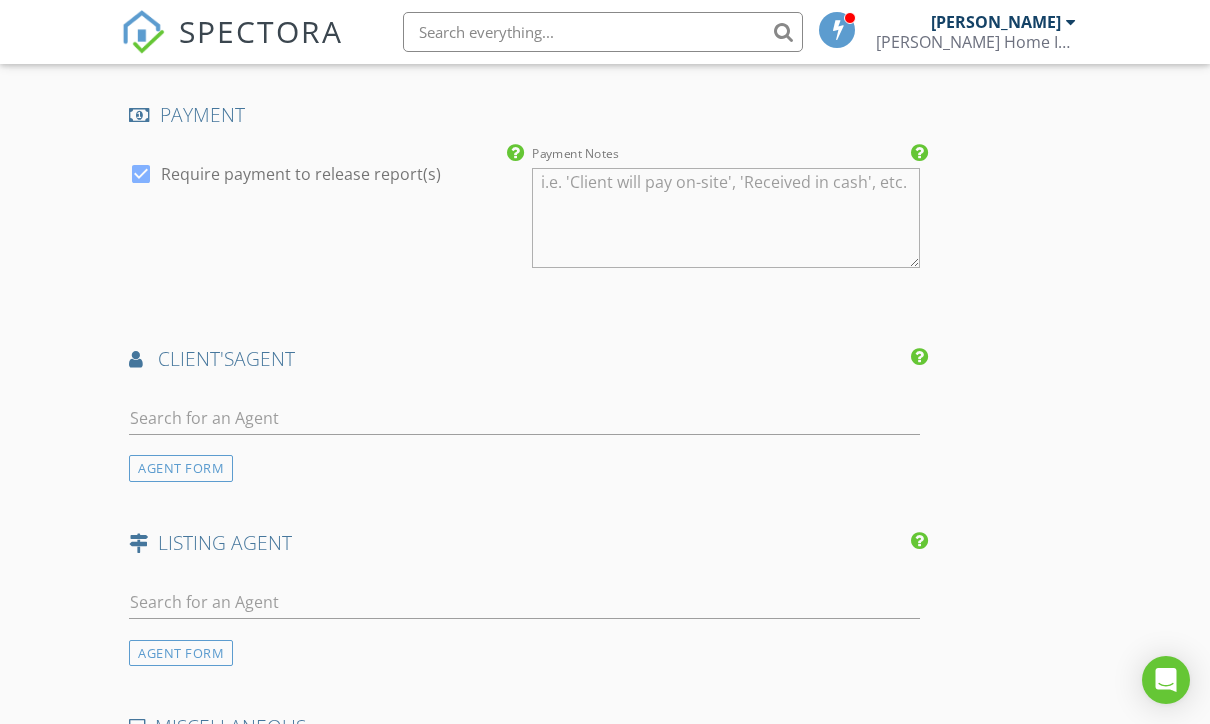 type on "2.5" 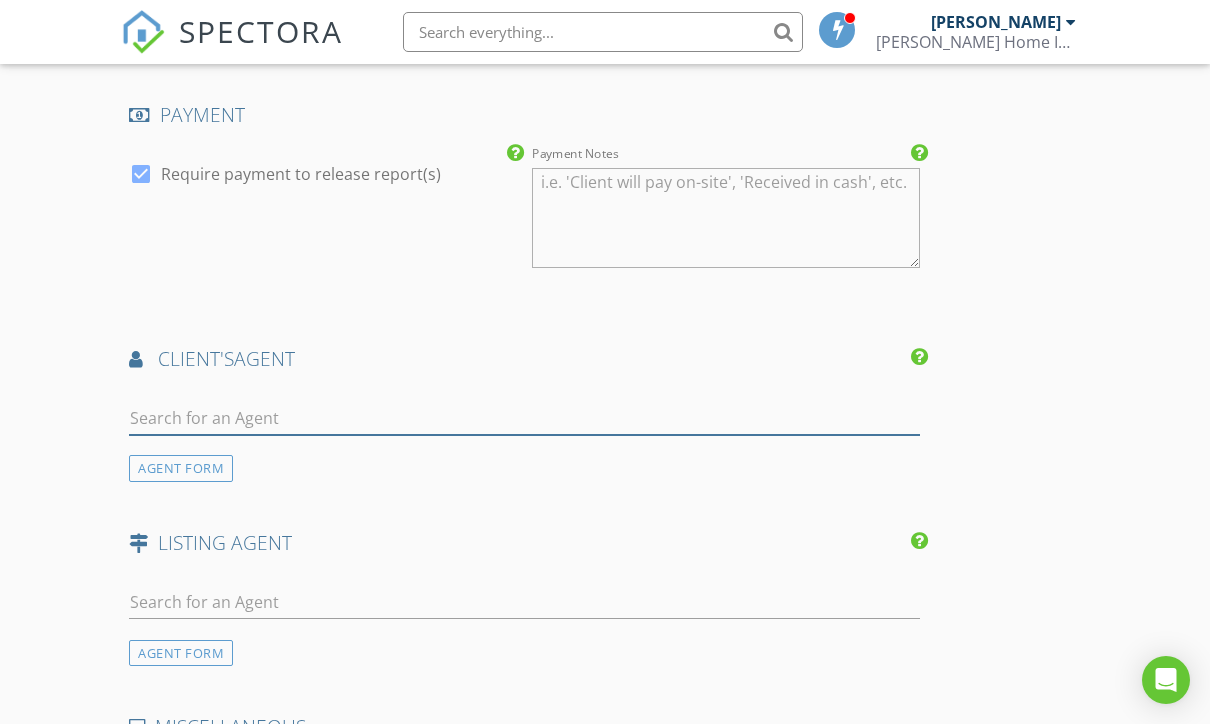 click at bounding box center [524, 418] 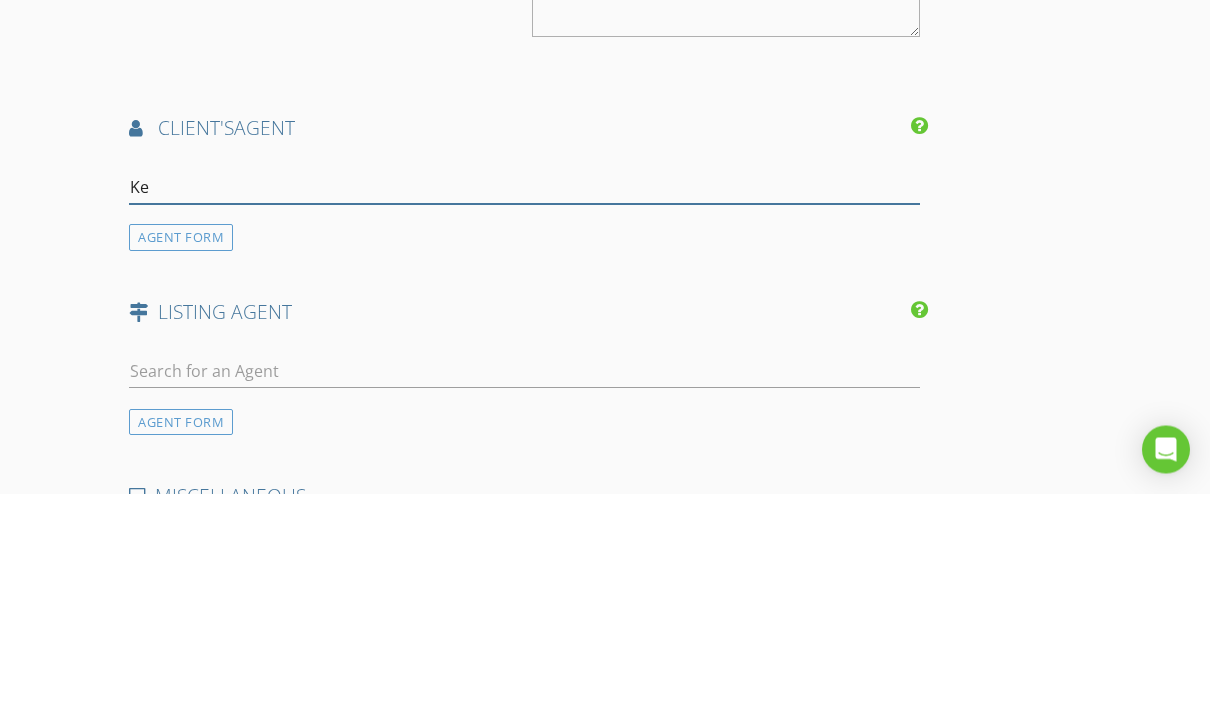 type on "Kei" 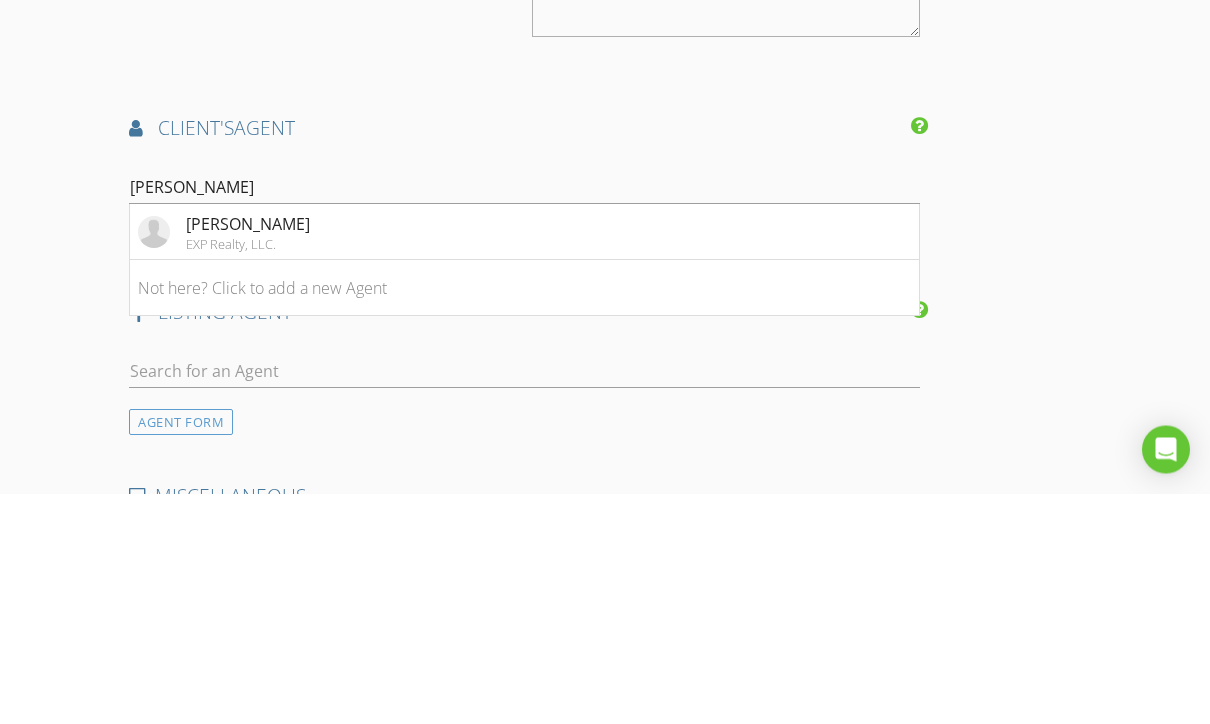 click on "[PERSON_NAME]" at bounding box center (248, 455) 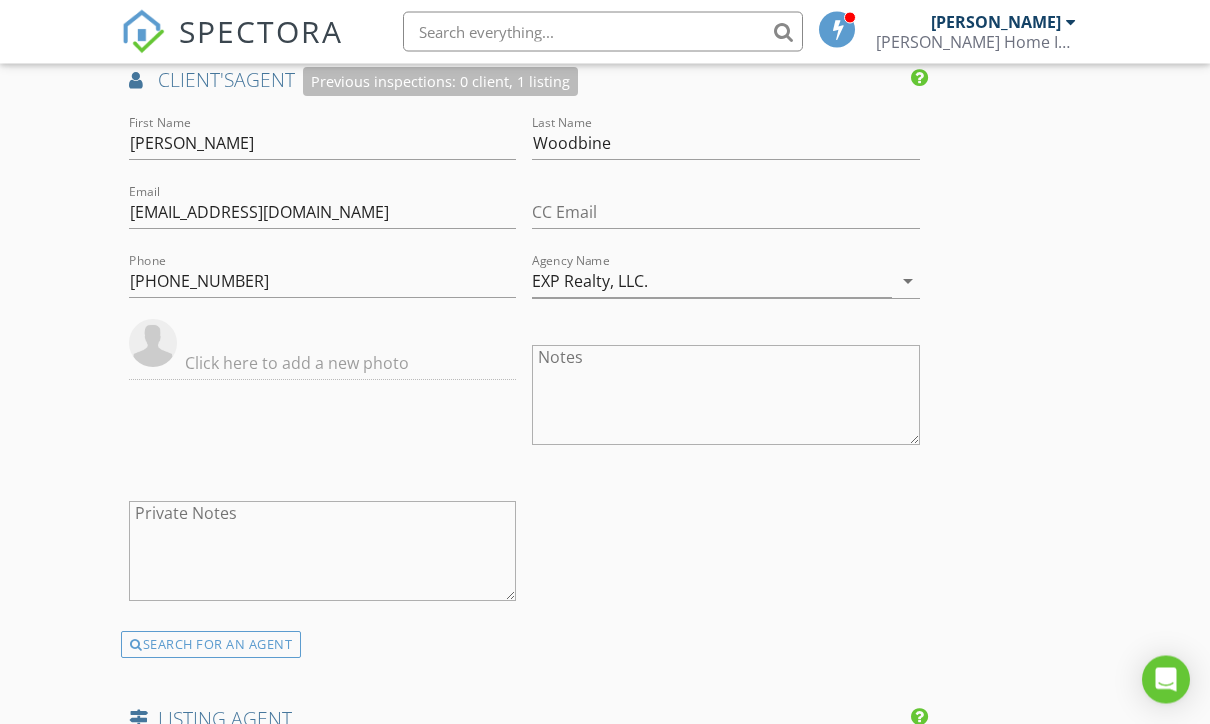 scroll, scrollTop: 3290, scrollLeft: 0, axis: vertical 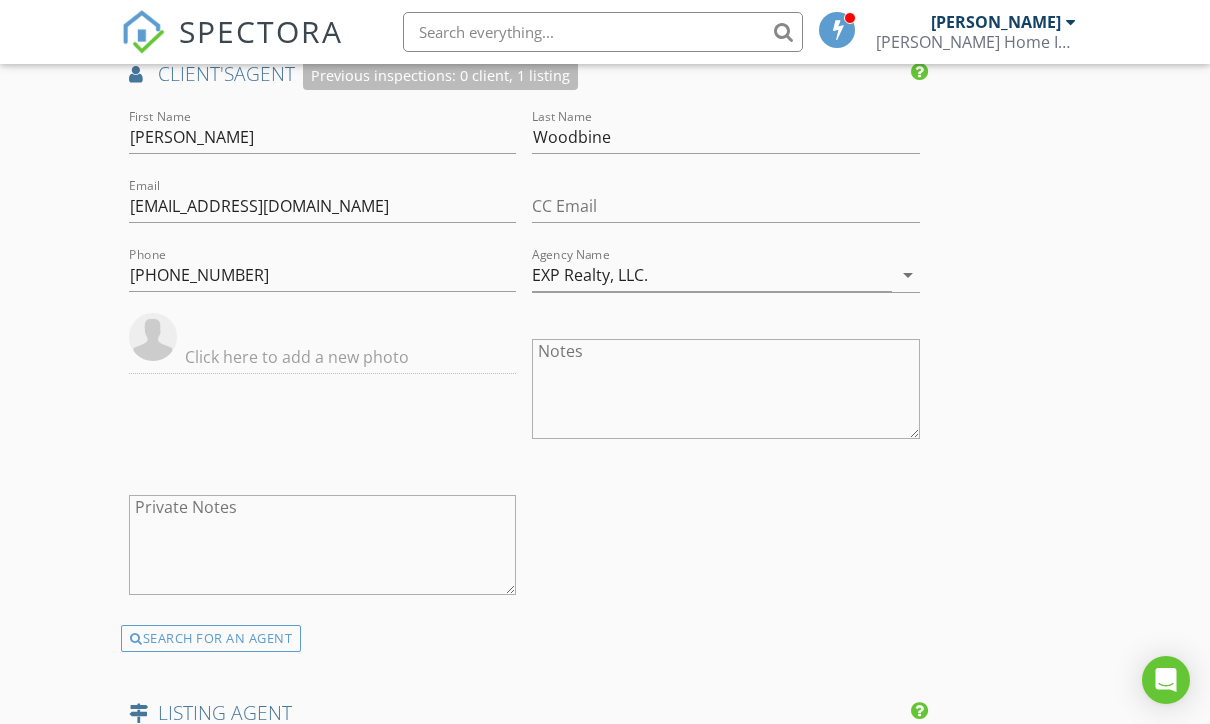 click on "SEARCH FOR AN AGENT" at bounding box center (211, 639) 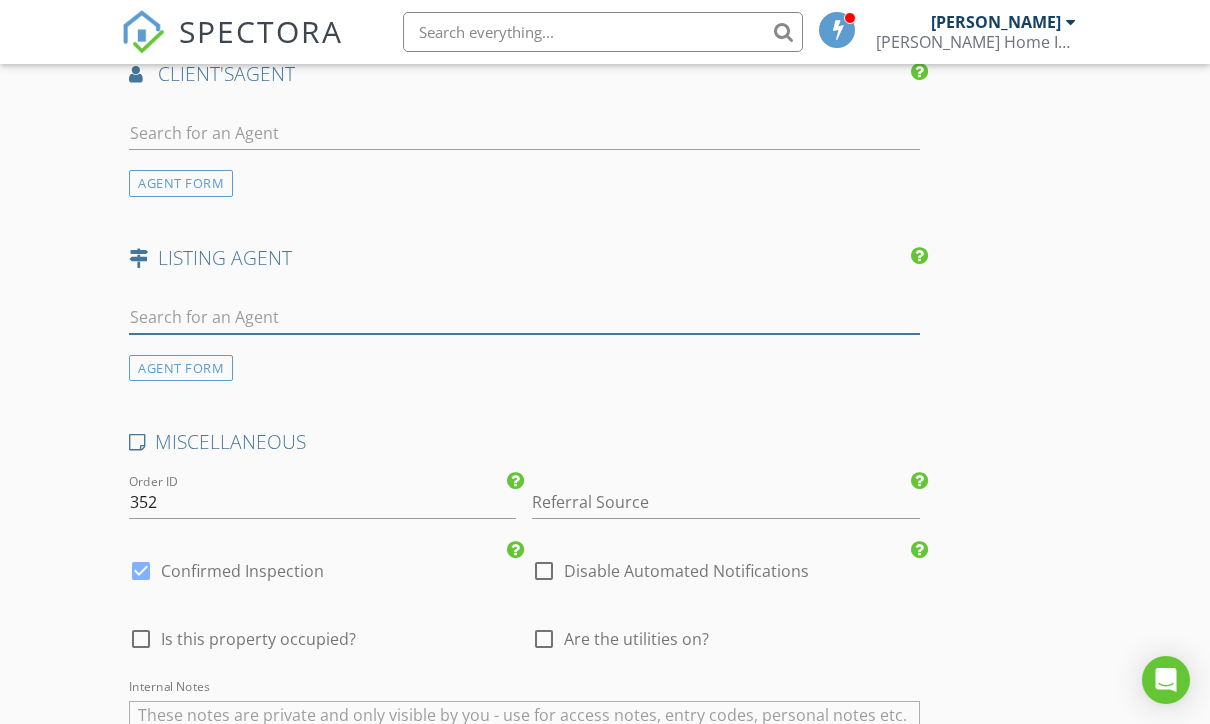 click at bounding box center (524, 317) 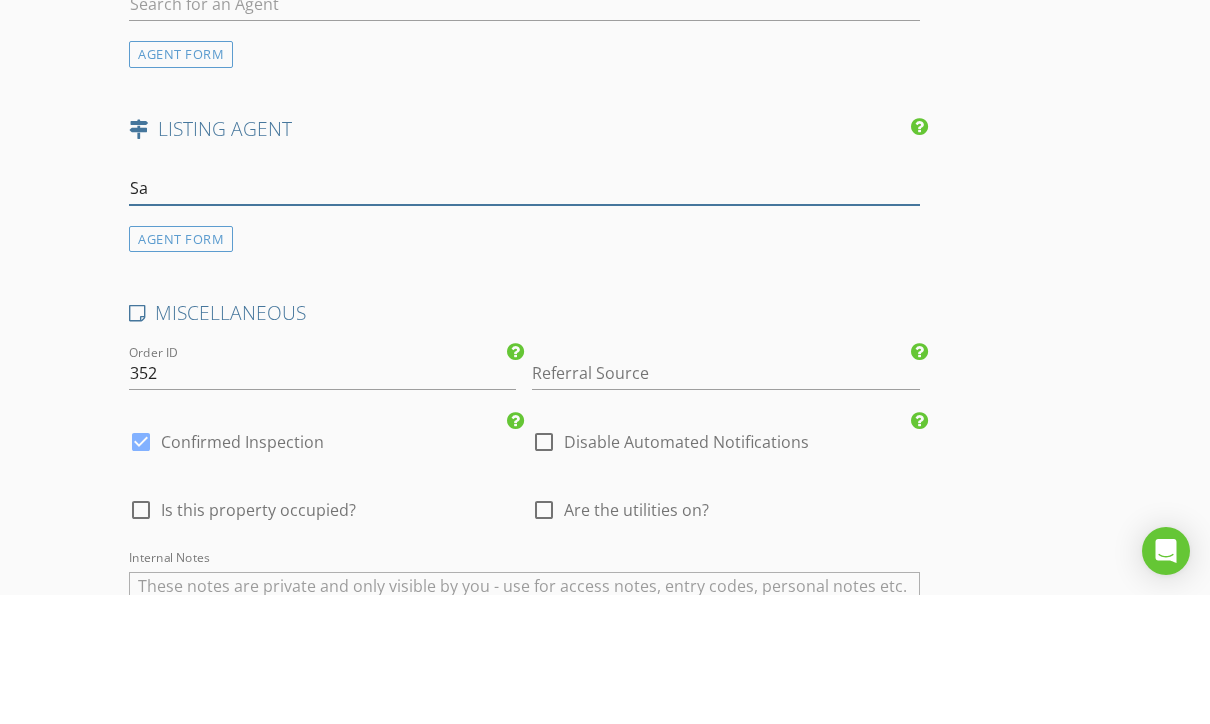type on "Sam" 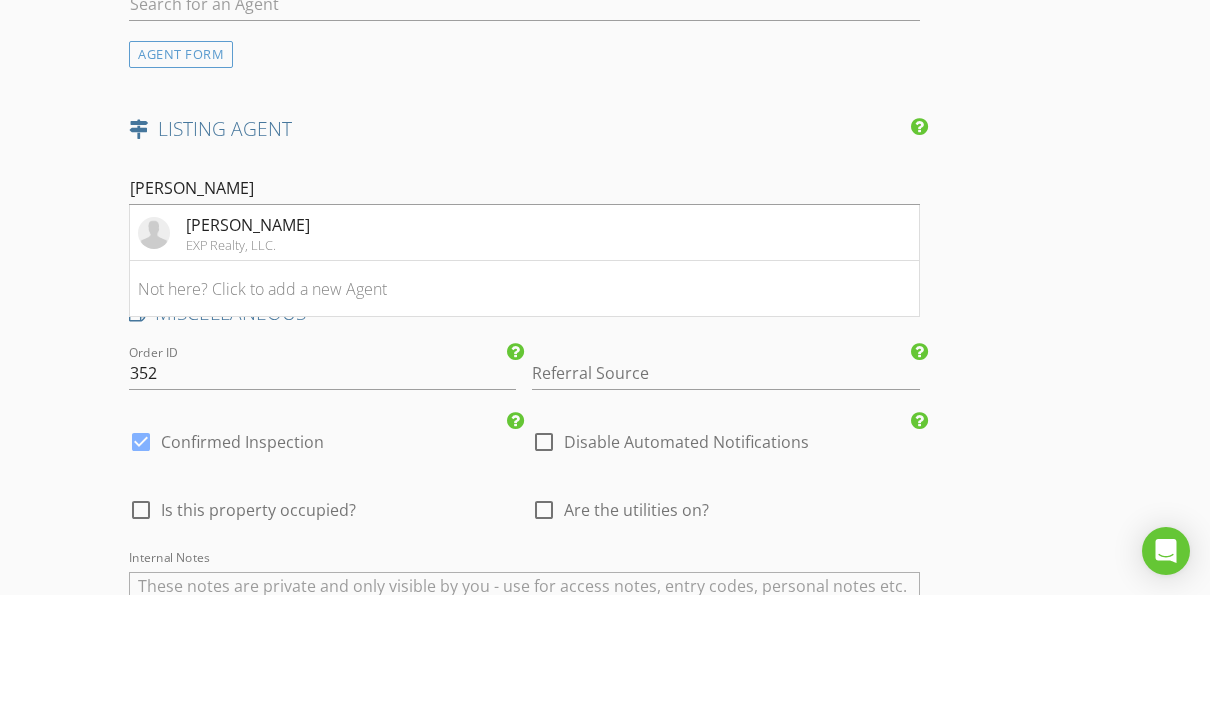 click on "Samantha Welch" at bounding box center [248, 354] 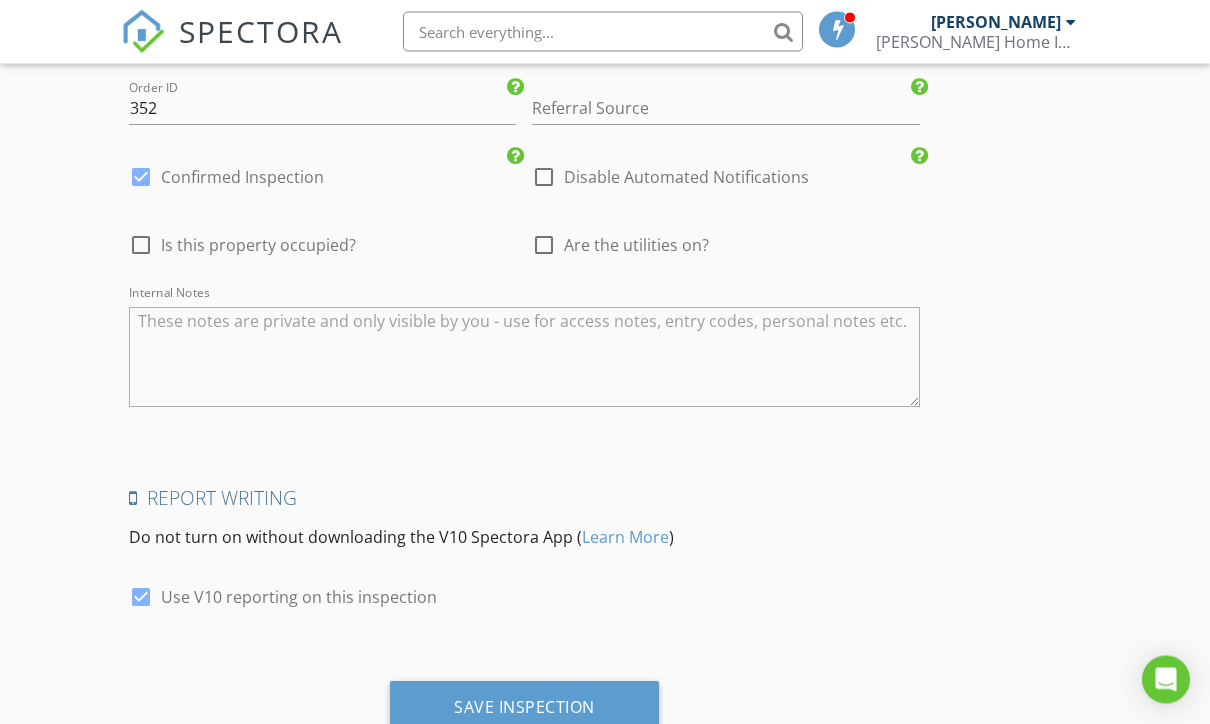 scroll, scrollTop: 4138, scrollLeft: 0, axis: vertical 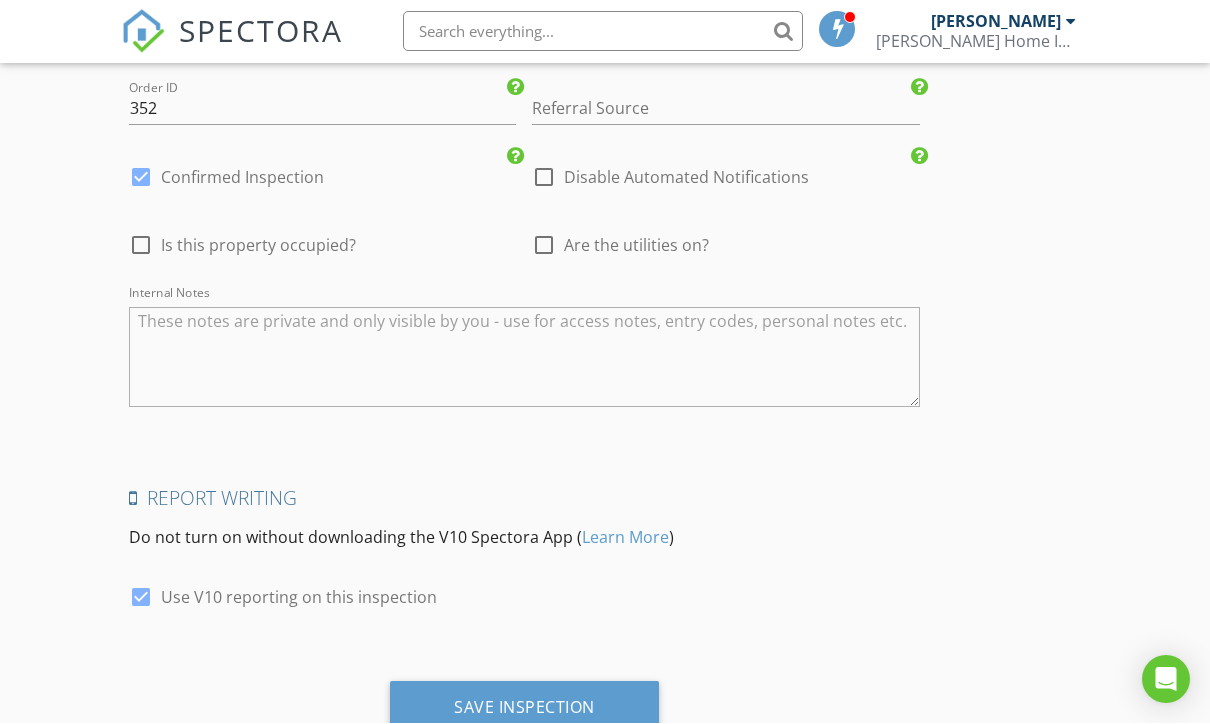 click on "Save Inspection" at bounding box center [524, 708] 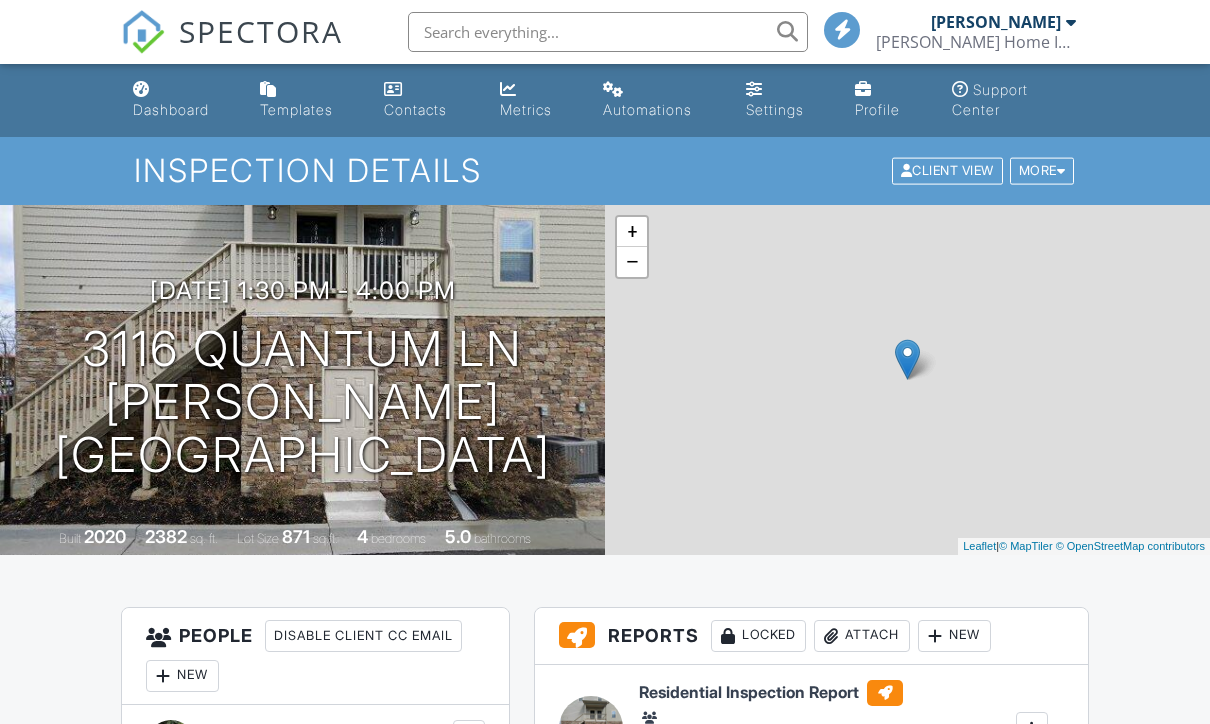 scroll, scrollTop: 0, scrollLeft: 0, axis: both 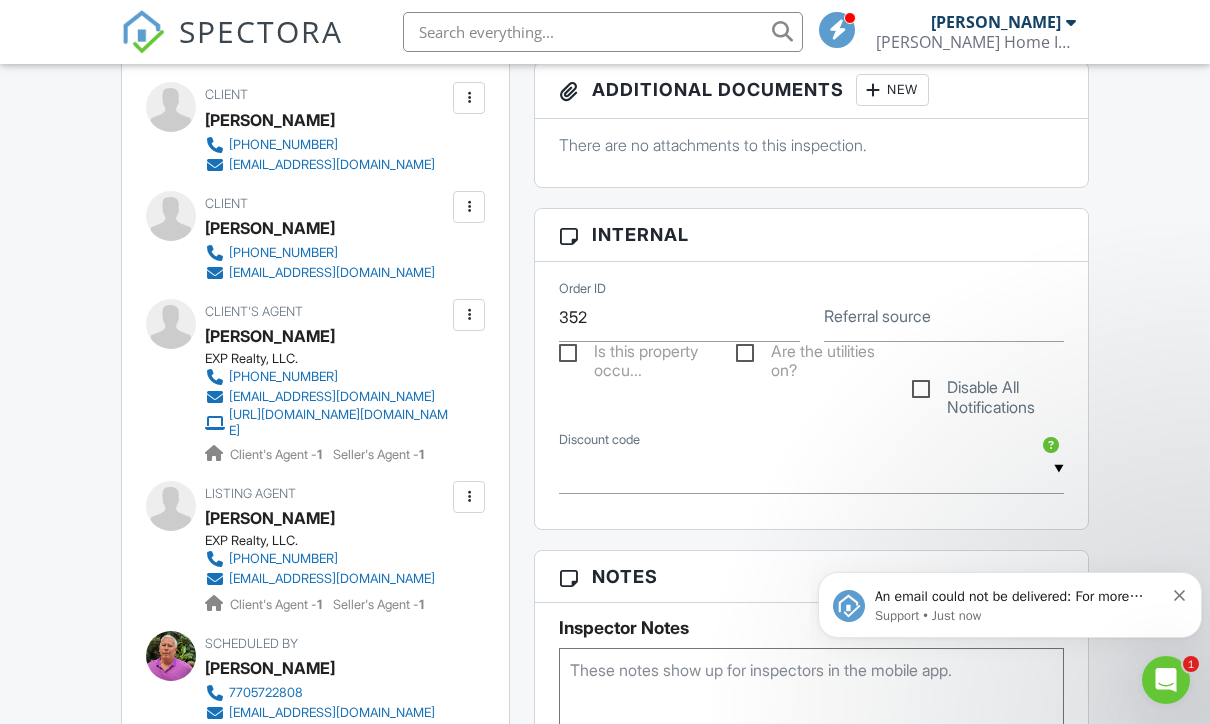 click on "Support • Just now" at bounding box center [1019, 616] 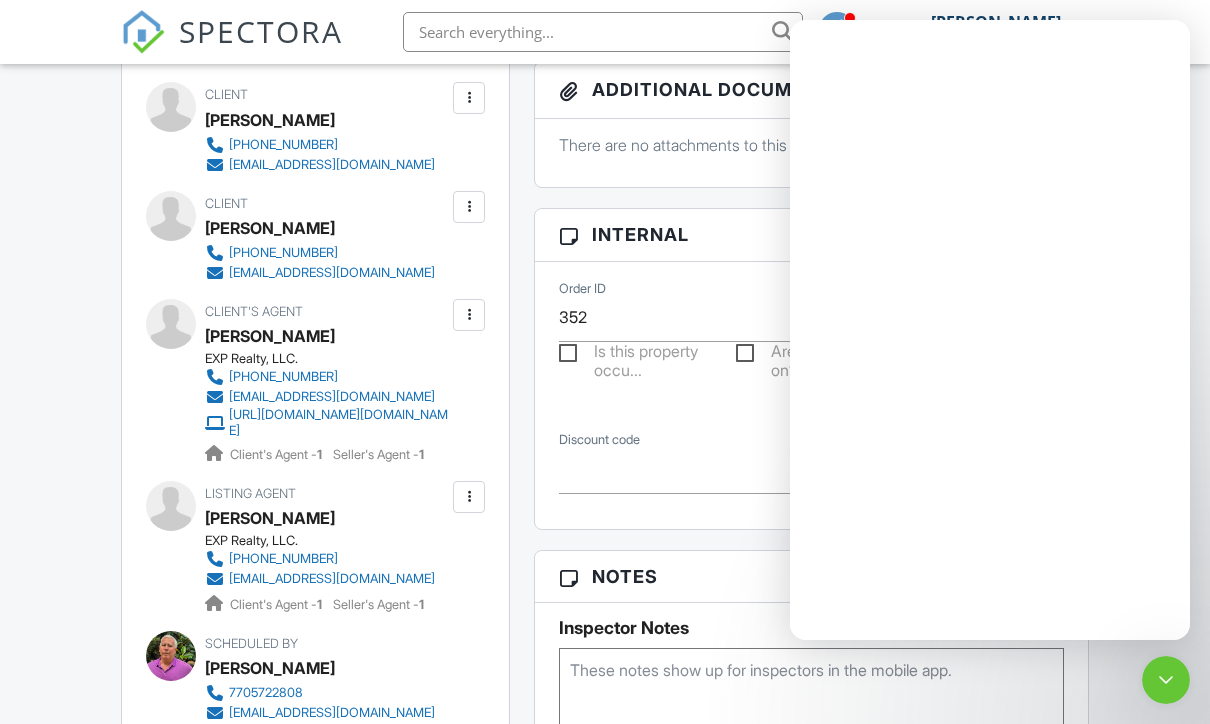 scroll, scrollTop: 0, scrollLeft: 0, axis: both 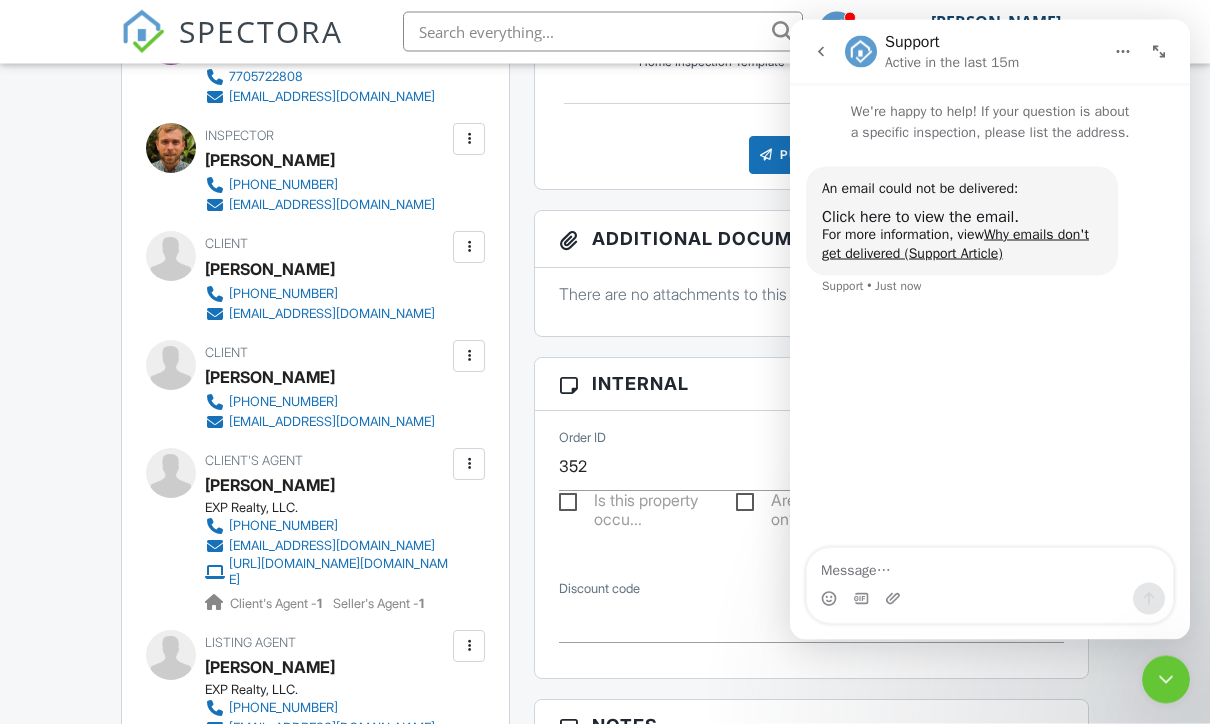 click on "Why emails don't get delivered (Support Article)" at bounding box center [955, 243] 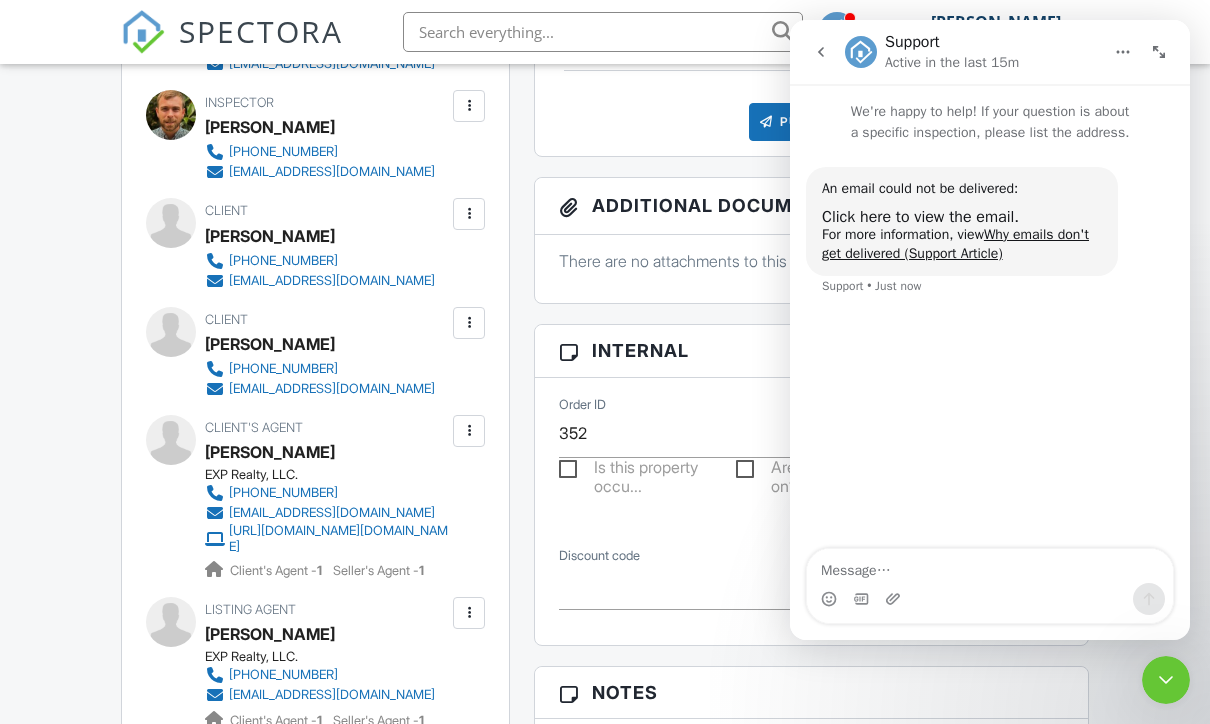 click on "Dashboard
Templates
Contacts
Metrics
Automations
Settings
Profile
Support Center
Inspection Details
Client View
More
Property Details
Reschedule
Reorder / Copy
Share
Cancel
Delete
Print Order
Convert to V9
View Change Log
07/14/2025  1:30 pm
- 4:00 pm
3116 Quantum Ln
Chamblee, GA 30341
Built
2020
2382
sq. ft.
Lot Size
871
sq.ft.
4
bedrooms
5.0
bathrooms
+ − Leaflet  |  © MapTiler   © OpenStreetMap contributors
All emails and texts are disabled for this inspection!
Turn on emails and texts
Turn on and Requeue Notifications
Reports
Locked
Attach
New
Residential Inspection Report
Home Inspection Template
Edit" at bounding box center (605, 661) 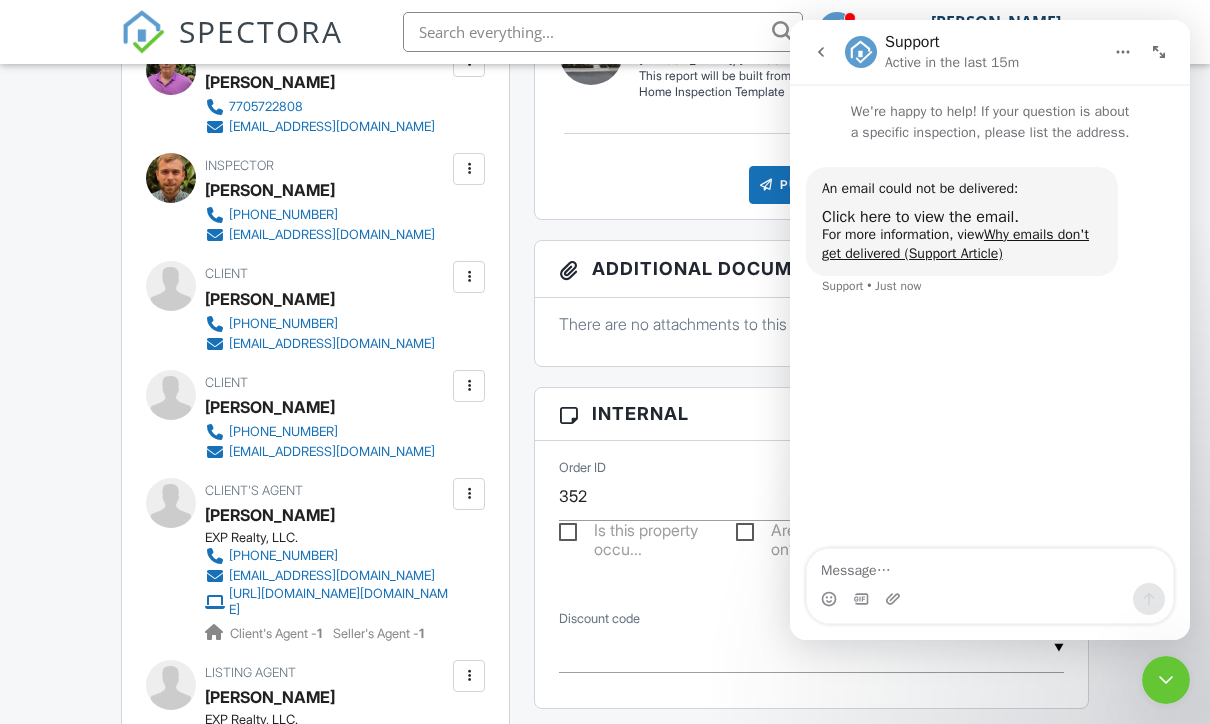 scroll, scrollTop: 674, scrollLeft: 0, axis: vertical 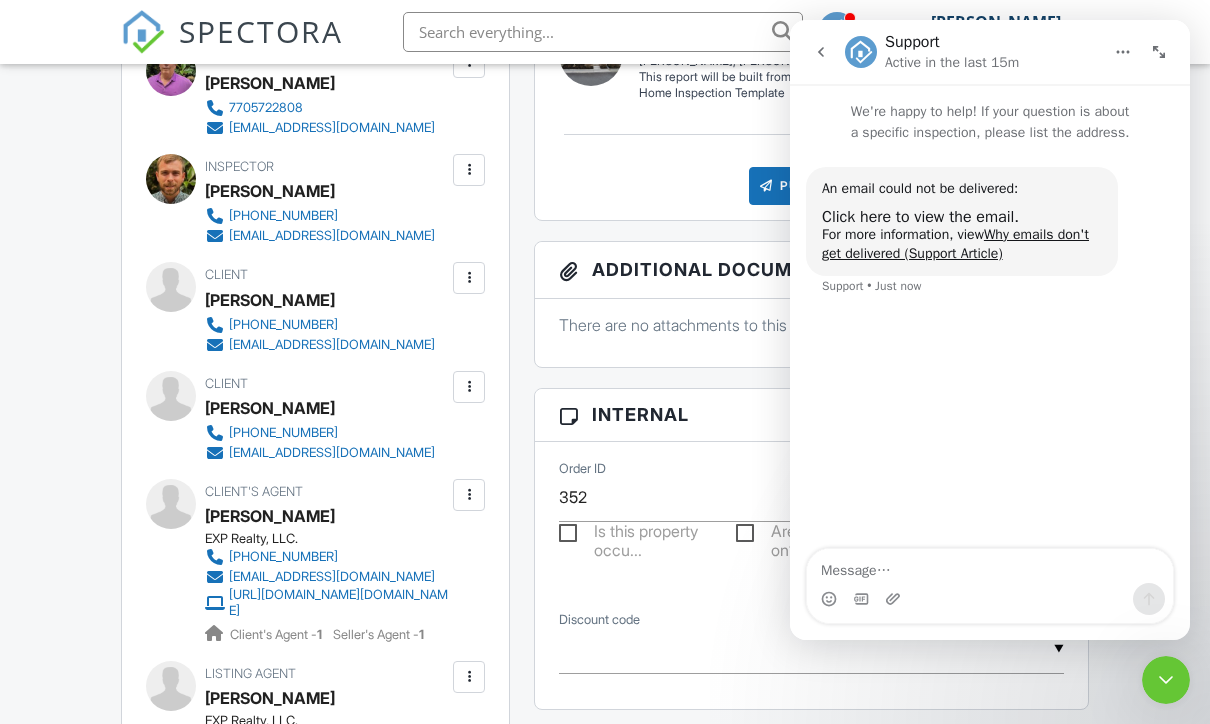 click at bounding box center [469, 278] 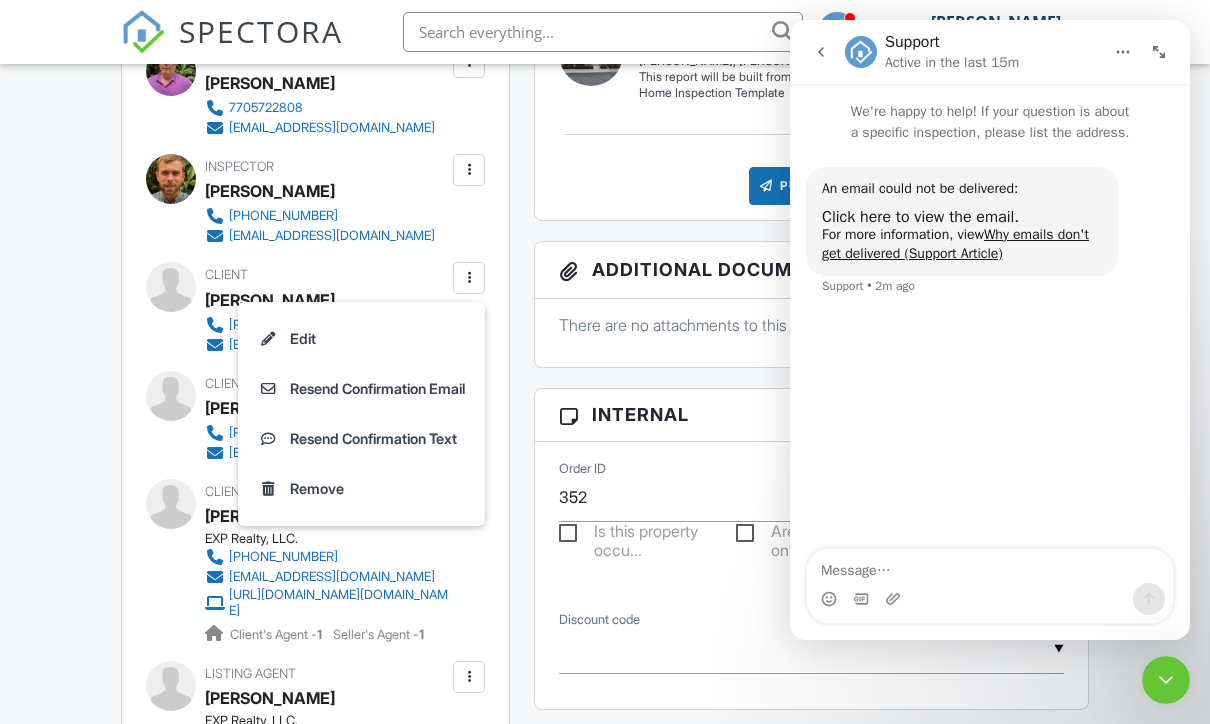 click on "Dashboard
Templates
Contacts
Metrics
Automations
Settings
Profile
Support Center
Inspection Details
Client View
More
Property Details
Reschedule
Reorder / Copy
Share
Cancel
Delete
Print Order
Convert to V9
View Change Log
07/14/2025  1:30 pm
- 4:00 pm
3116 Quantum Ln
Chamblee, GA 30341
Built
2020
2382
sq. ft.
Lot Size
871
sq.ft.
4
bedrooms
5.0
bathrooms
+ − Leaflet  |  © MapTiler   © OpenStreetMap contributors
All emails and texts are disabled for this inspection!
Turn on emails and texts
Turn on and Requeue Notifications
Reports
Locked
Attach
New
Residential Inspection Report
Home Inspection Template
Edit" at bounding box center [605, 725] 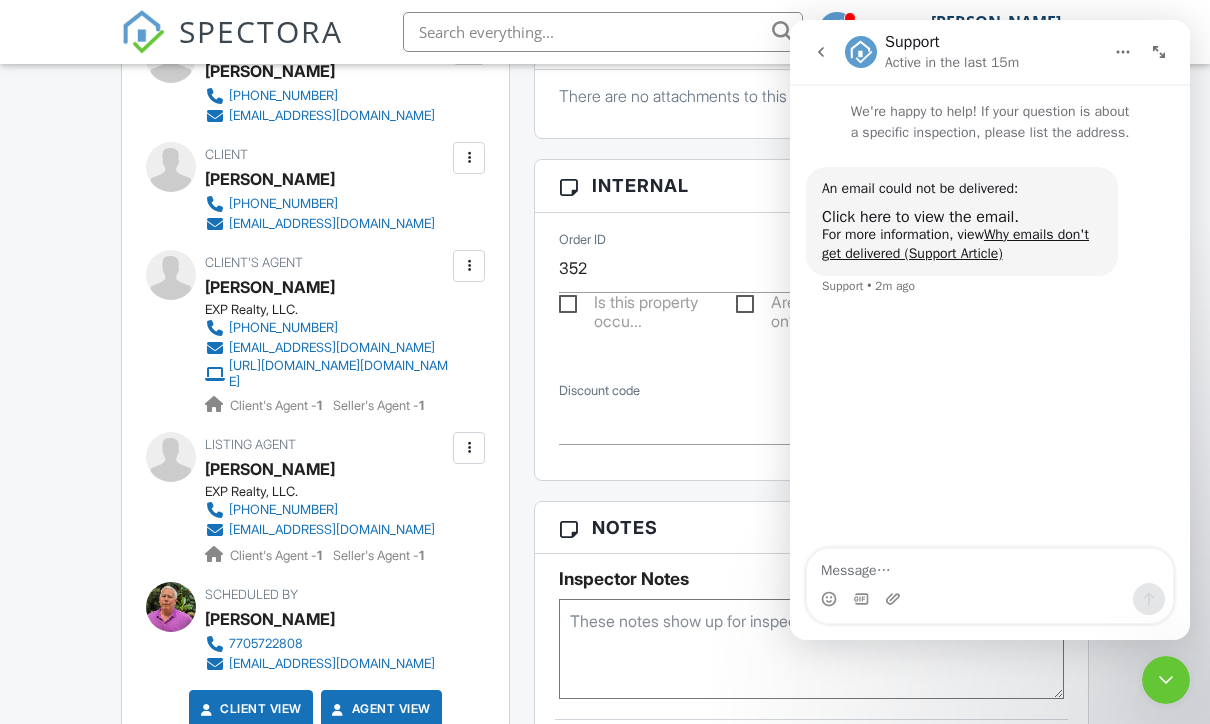 scroll, scrollTop: 945, scrollLeft: 0, axis: vertical 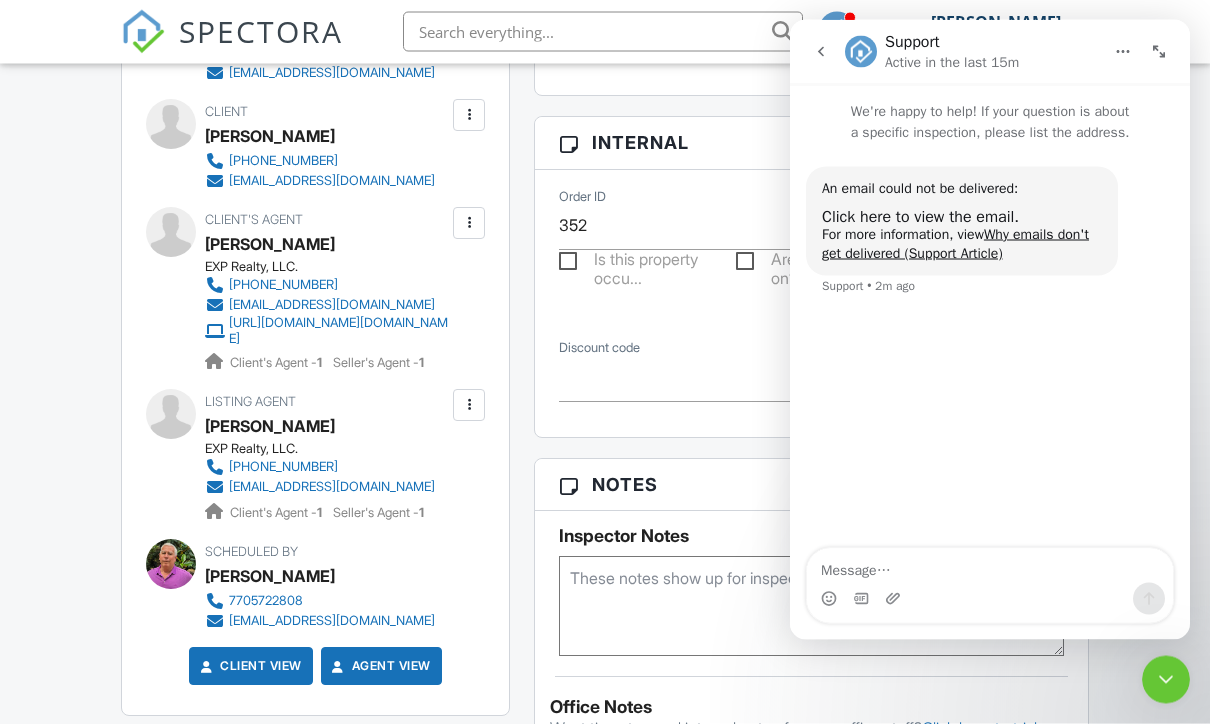 click on "Click here to view the email." at bounding box center [920, 216] 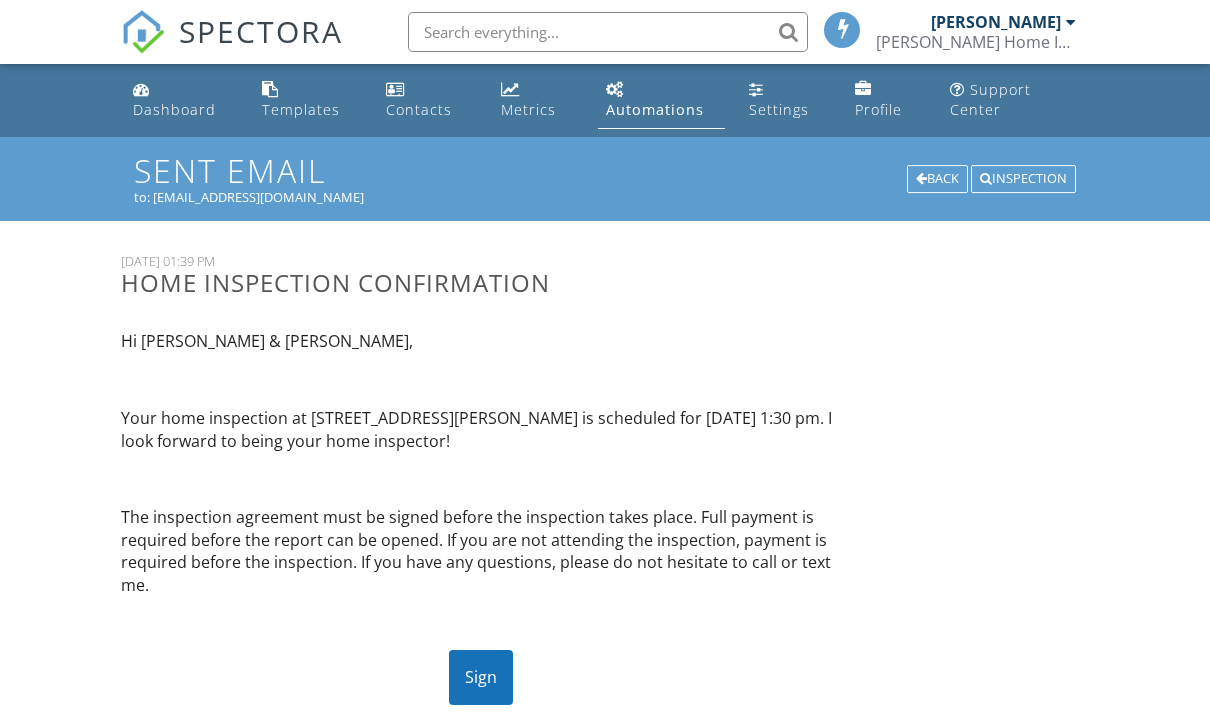 scroll, scrollTop: 0, scrollLeft: 0, axis: both 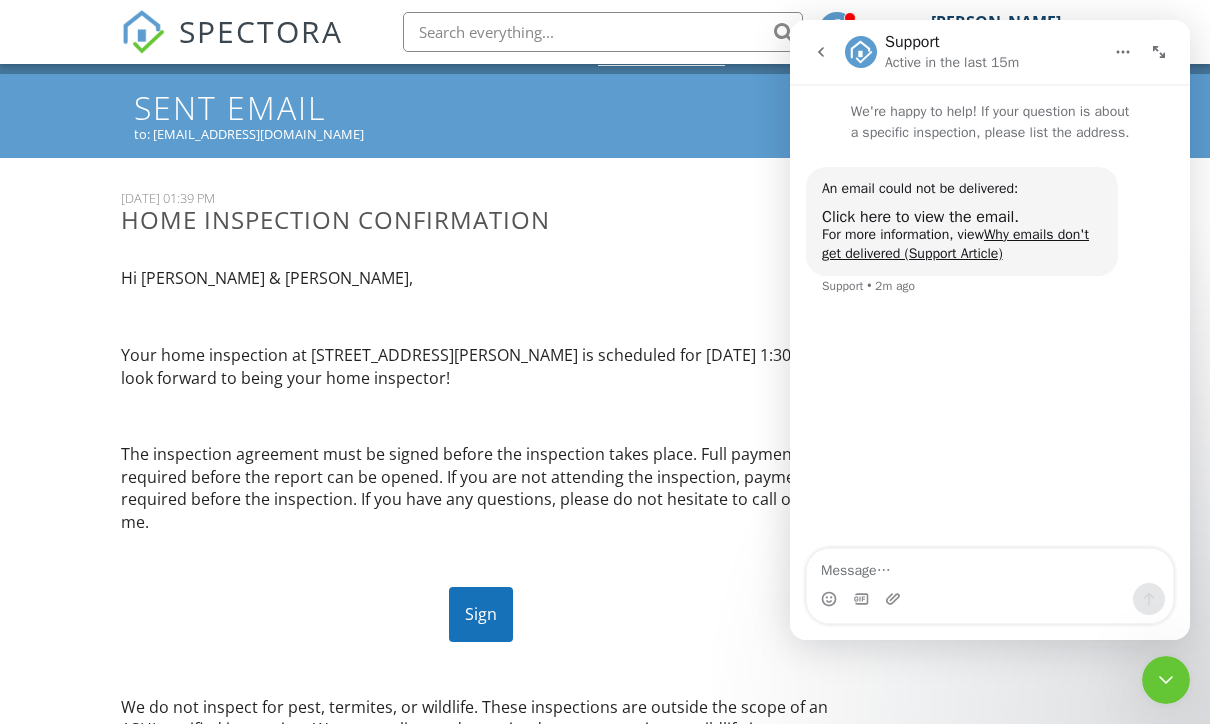 click on "Dashboard
Templates
Contacts
Metrics
Automations
Settings
Profile
Support Center
Sent Email
to: rjonesy10@hotmail.com
Back
Inspection
11 July, 2025 01:39 PM
Home Inspection Confirmation
Hi Rachel & Nick, Your home inspection at 3116 Quantum Ln, Chamblee, GA 30341 is scheduled for 07/14/2025 at 1:30 pm. I look forward to being your home inspector! The inspection agreement must be signed before the inspection takes place. Full payment is required before the report can be opened. If you are not attending the inspection, payment is required before the inspection. If you have any questions, please do not hesitate to call or text me.      Sign      Payment can be made with one of the following methods: Check or Cash Venmo - Marion Hodges @marionhodges Zelle - marionhodges3@gmail.com Cash App - $Hodges1499 Let me know if you have any questions! Thank you! Marion Hodges  770-572-2808" at bounding box center (605, 1011) 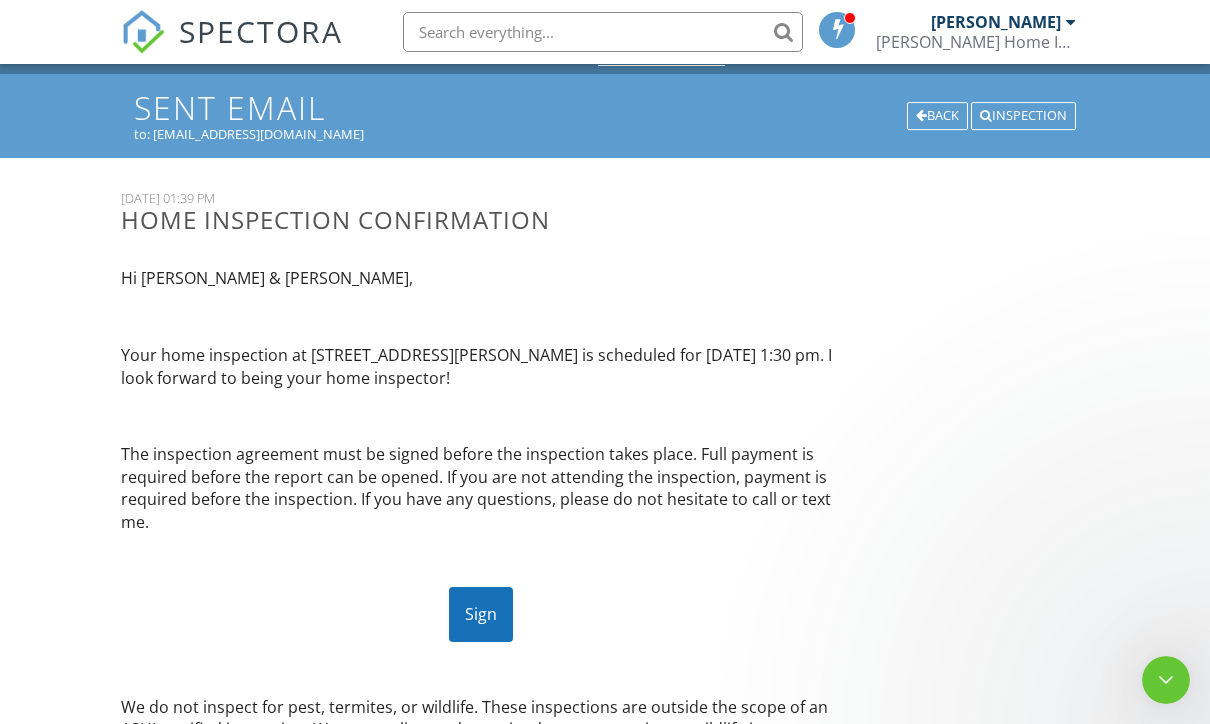scroll, scrollTop: 0, scrollLeft: 0, axis: both 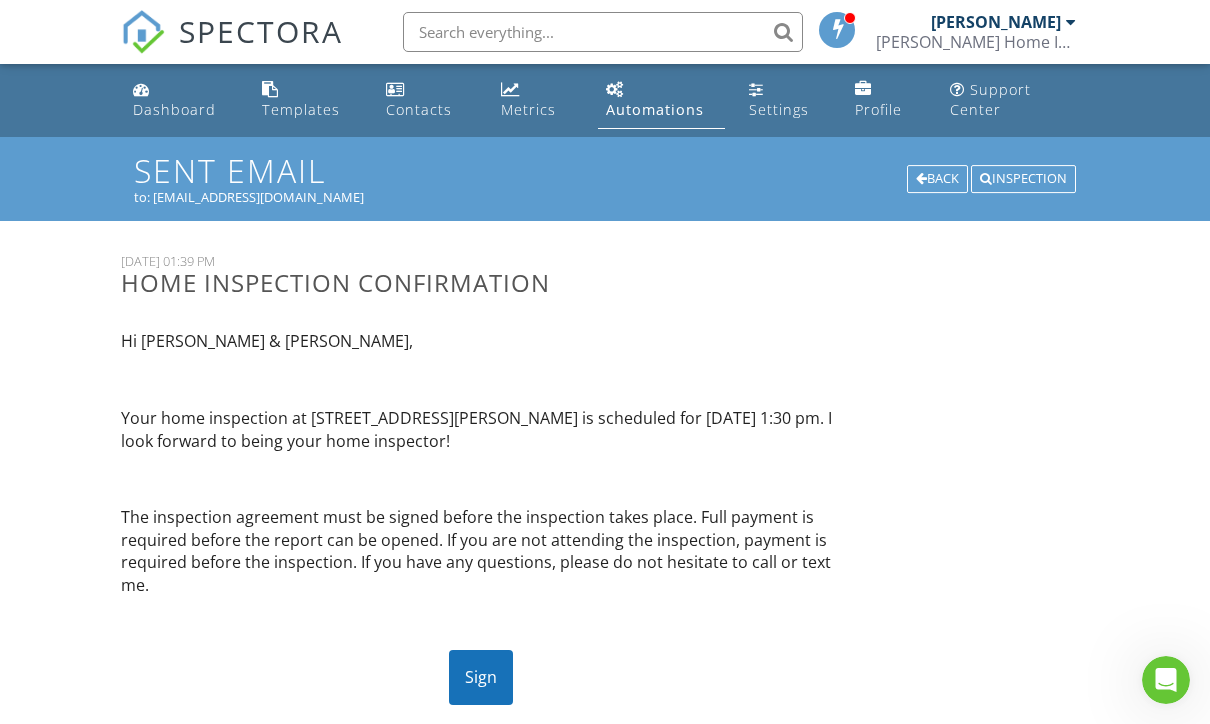 click on "Dashboard
Templates
Contacts
Metrics
Automations
Settings
Profile
Support Center
Sent Email
to: rjonesy10@hotmail.com
Back
Inspection
11 July, 2025 01:39 PM
Home Inspection Confirmation
Hi Rachel & Nick, Your home inspection at 3116 Quantum Ln, Chamblee, GA 30341 is scheduled for 07/14/2025 at 1:30 pm. I look forward to being your home inspector! The inspection agreement must be signed before the inspection takes place. Full payment is required before the report can be opened. If you are not attending the inspection, payment is required before the inspection. If you have any questions, please do not hesitate to call or text me.      Sign      Payment can be made with one of the following methods: Check or Cash Venmo - Marion Hodges @marionhodges Zelle - marionhodges3@gmail.com Cash App - $Hodges1499 Let me know if you have any questions! Thank you! Marion Hodges  770-572-2808" at bounding box center (605, 1074) 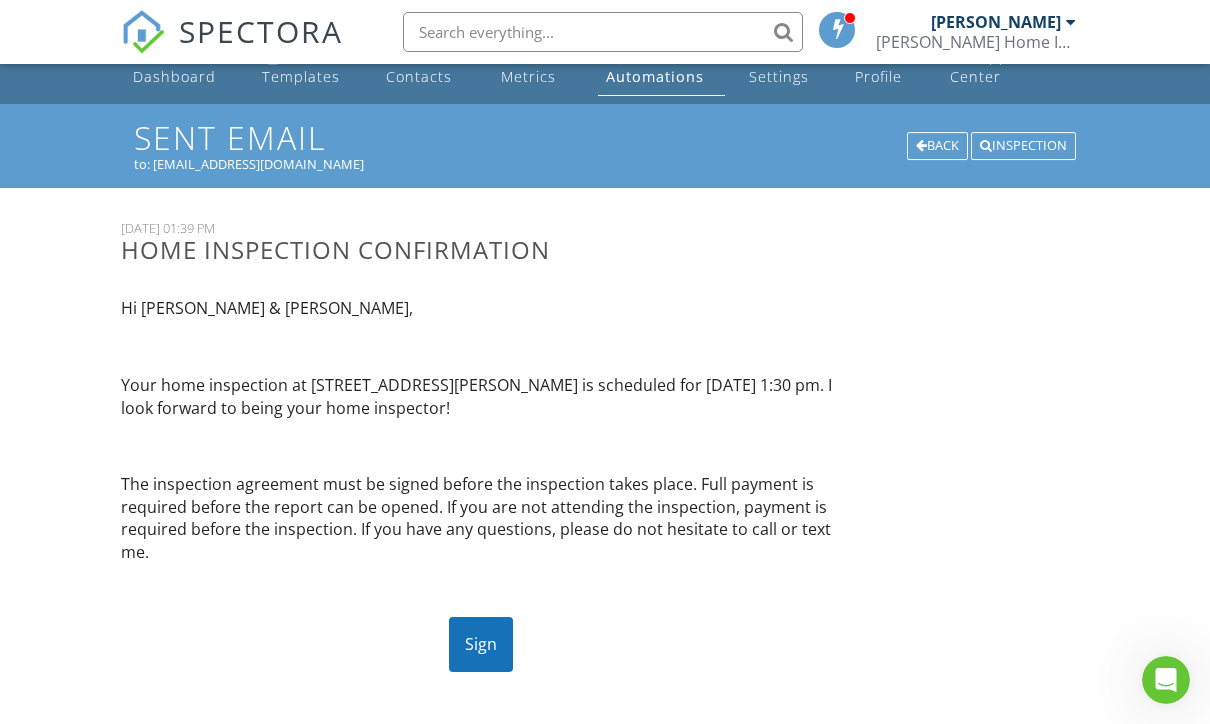 scroll, scrollTop: 0, scrollLeft: 0, axis: both 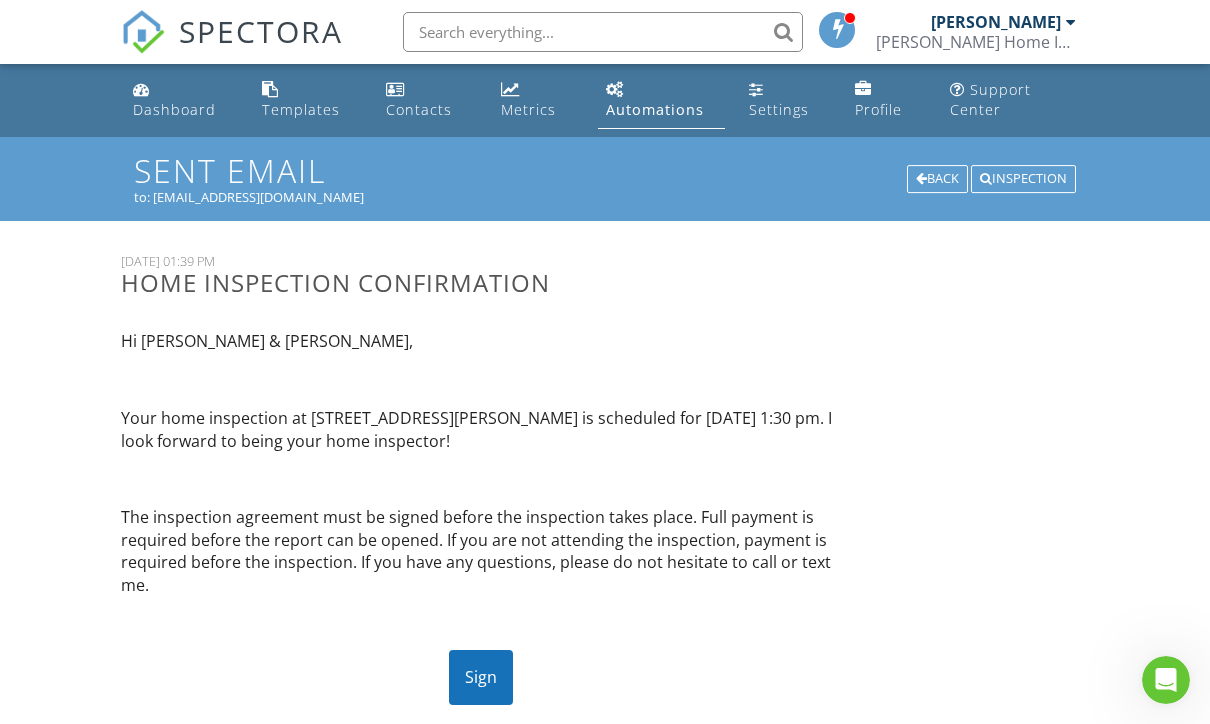 click on "Back" at bounding box center (937, 179) 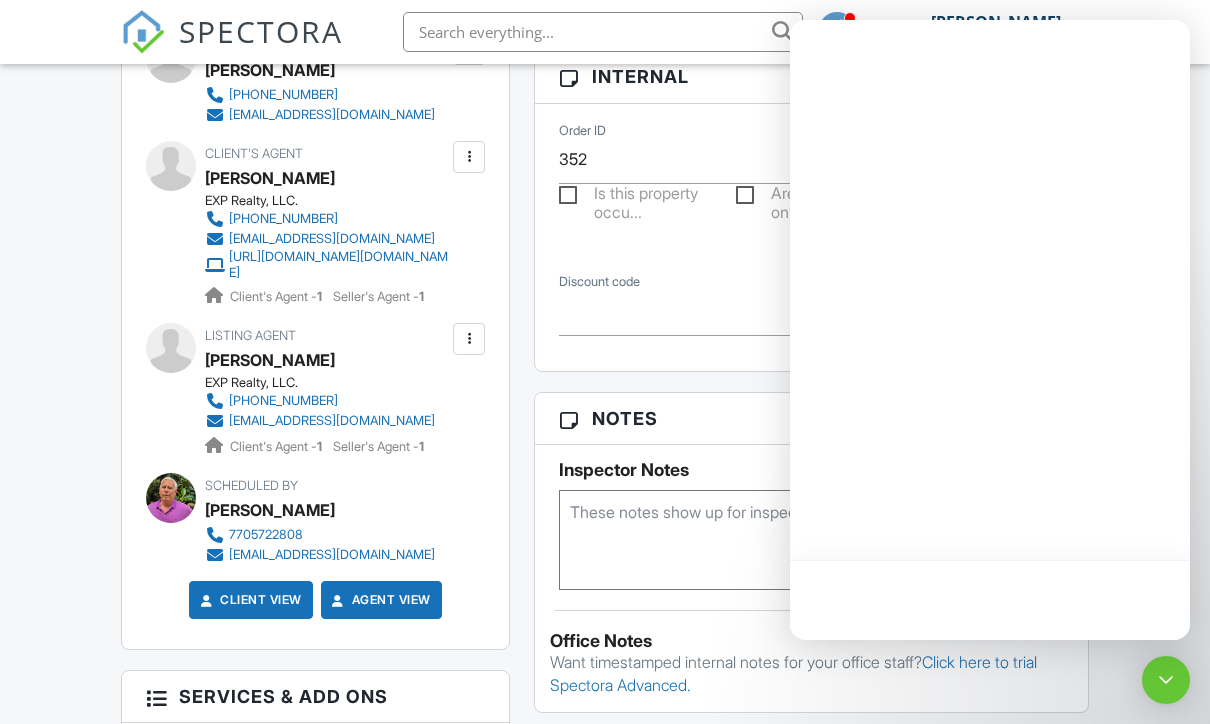 scroll, scrollTop: 1012, scrollLeft: 0, axis: vertical 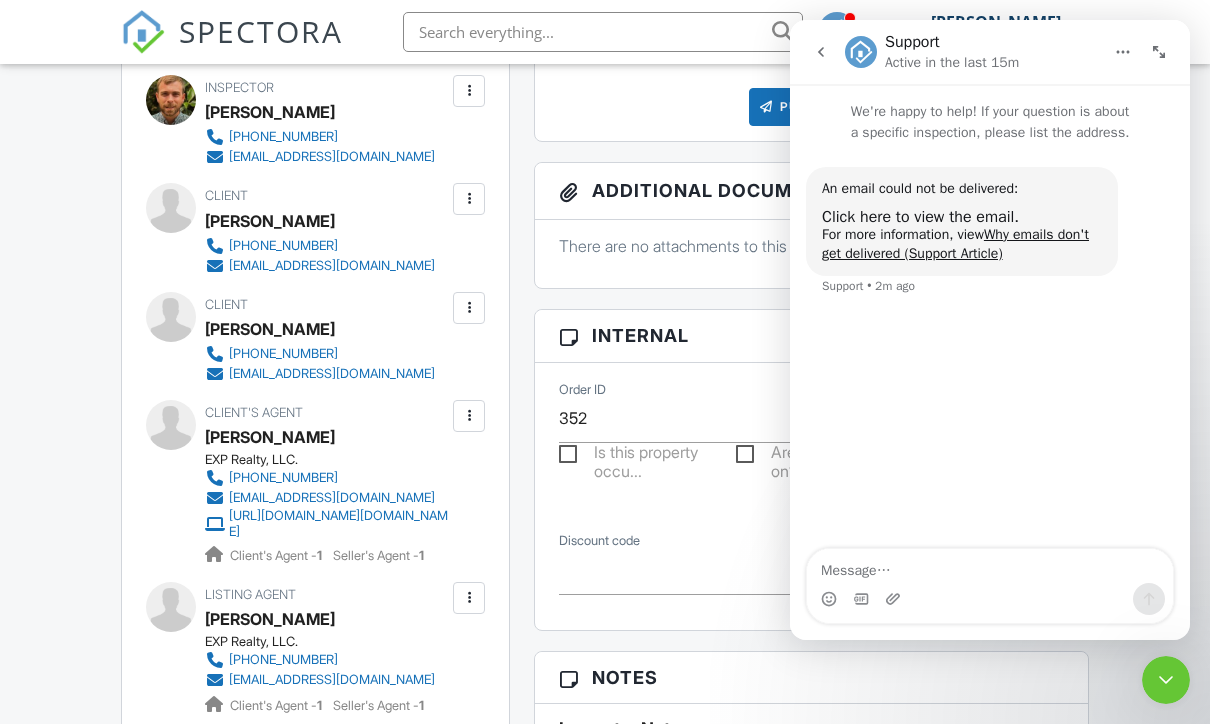 click at bounding box center (469, 199) 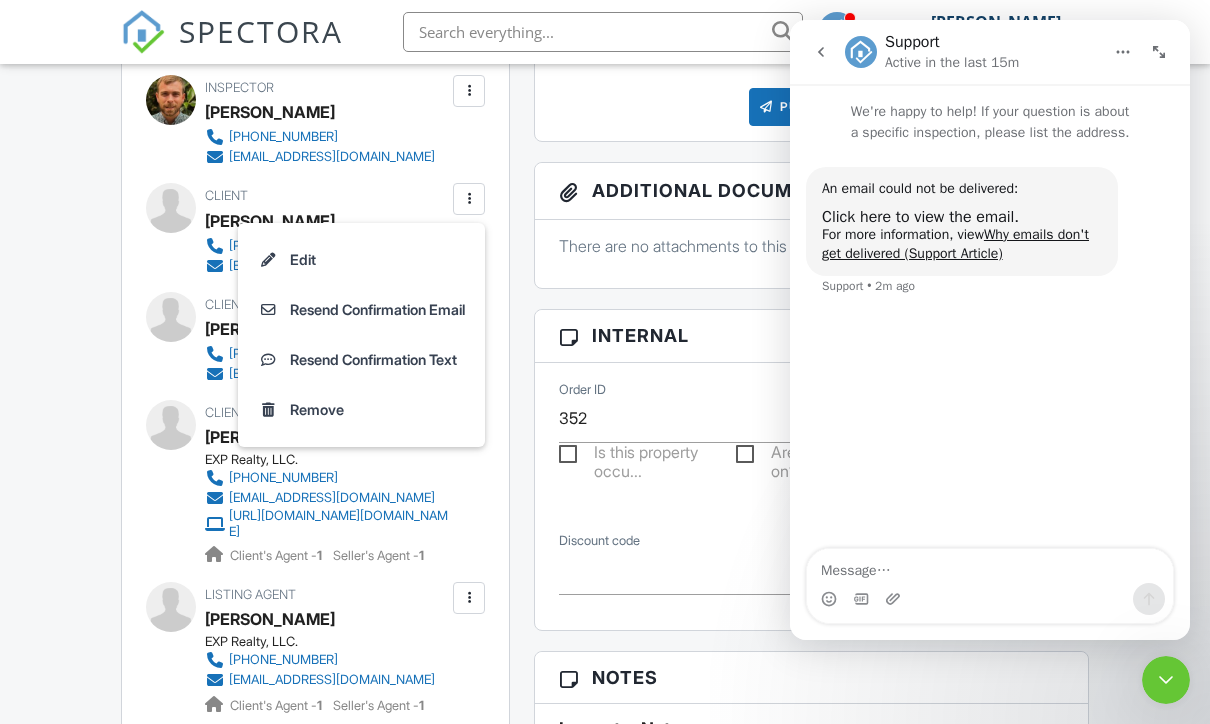 click on "Edit" at bounding box center [361, 260] 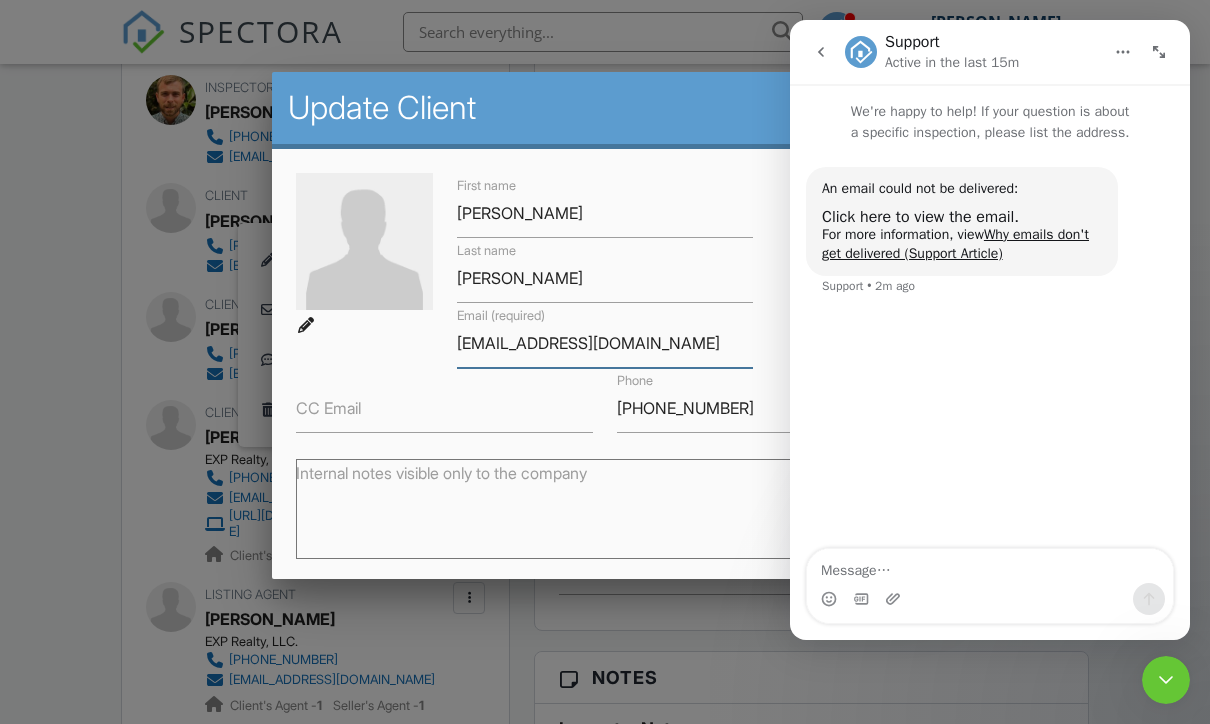 click on "[EMAIL_ADDRESS][DOMAIN_NAME]" at bounding box center [605, 343] 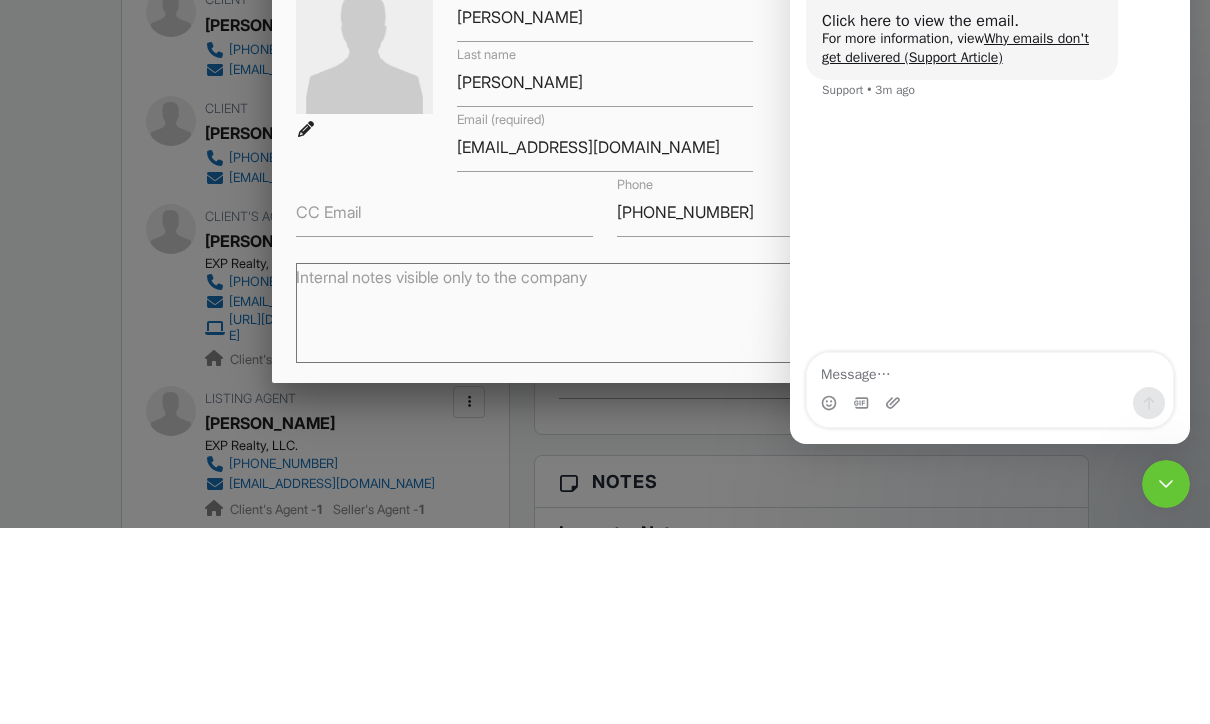scroll, scrollTop: 949, scrollLeft: 0, axis: vertical 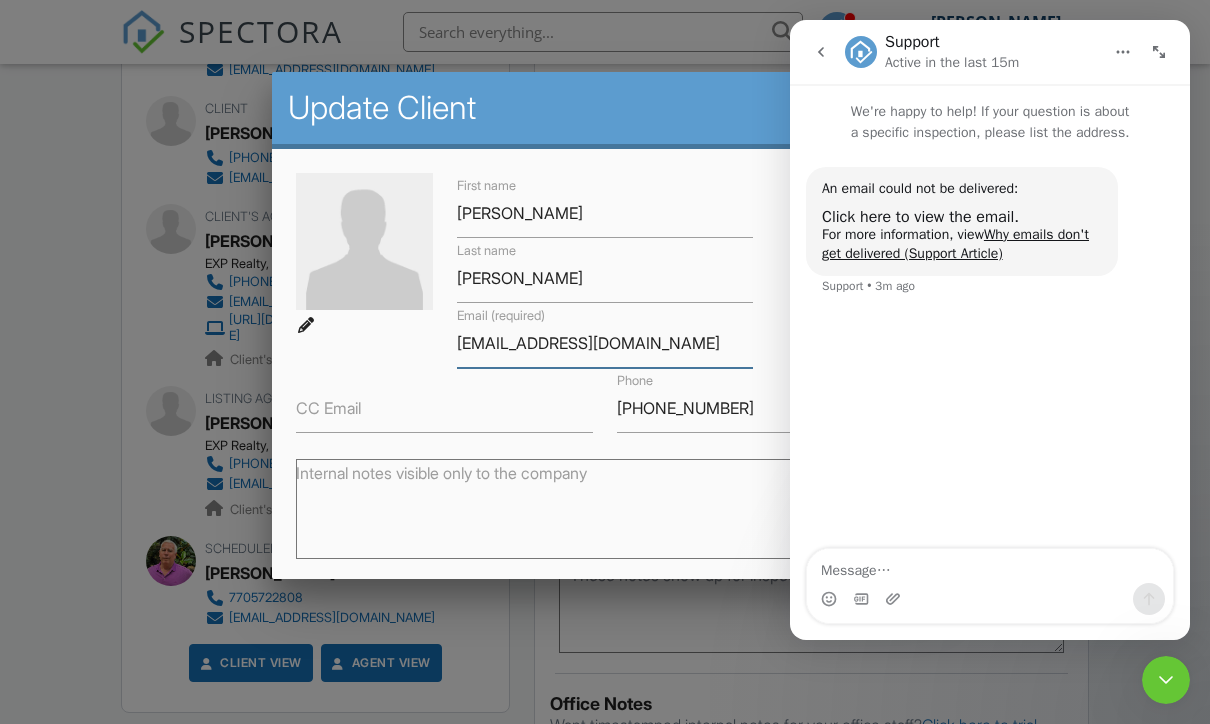 type on "[EMAIL_ADDRESS][DOMAIN_NAME]" 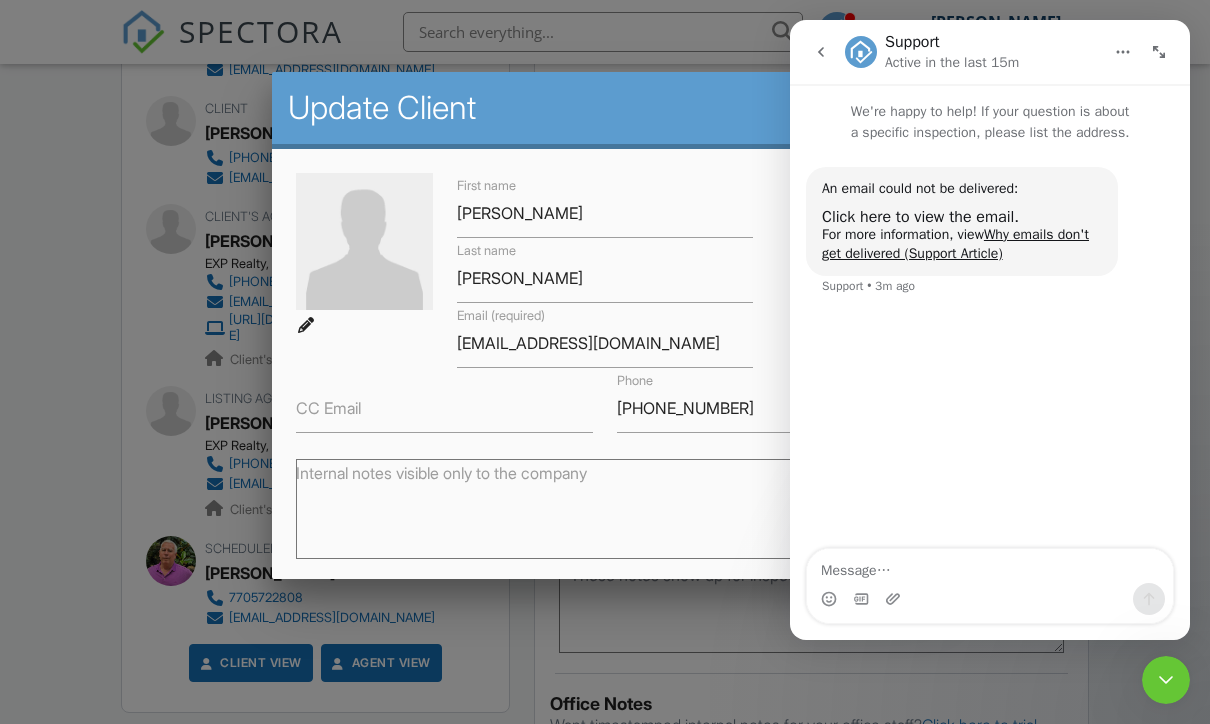 click 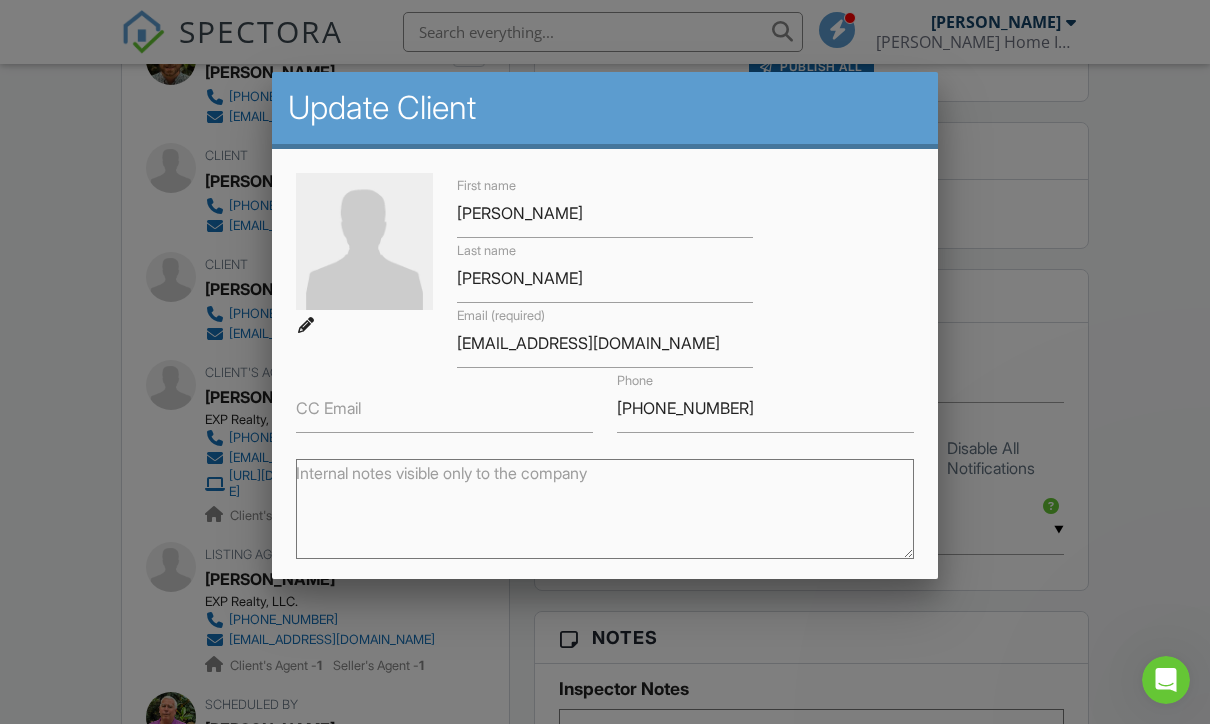 scroll, scrollTop: 0, scrollLeft: 0, axis: both 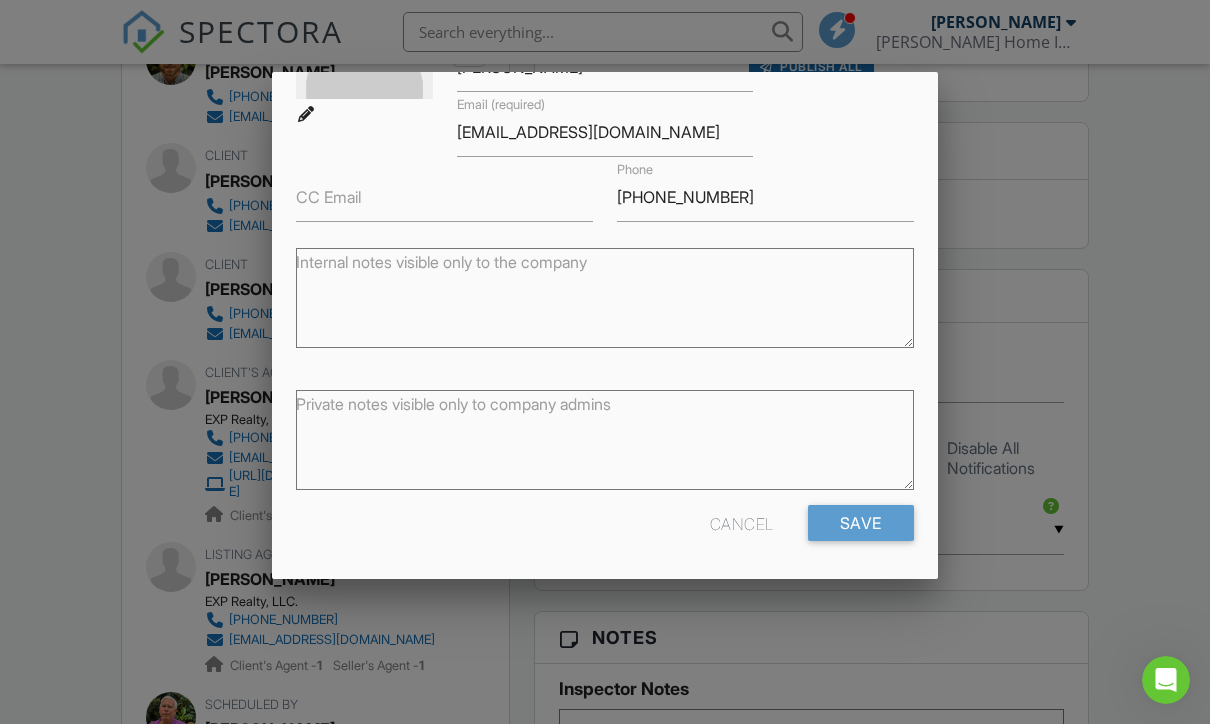 click on "Save" at bounding box center [861, 523] 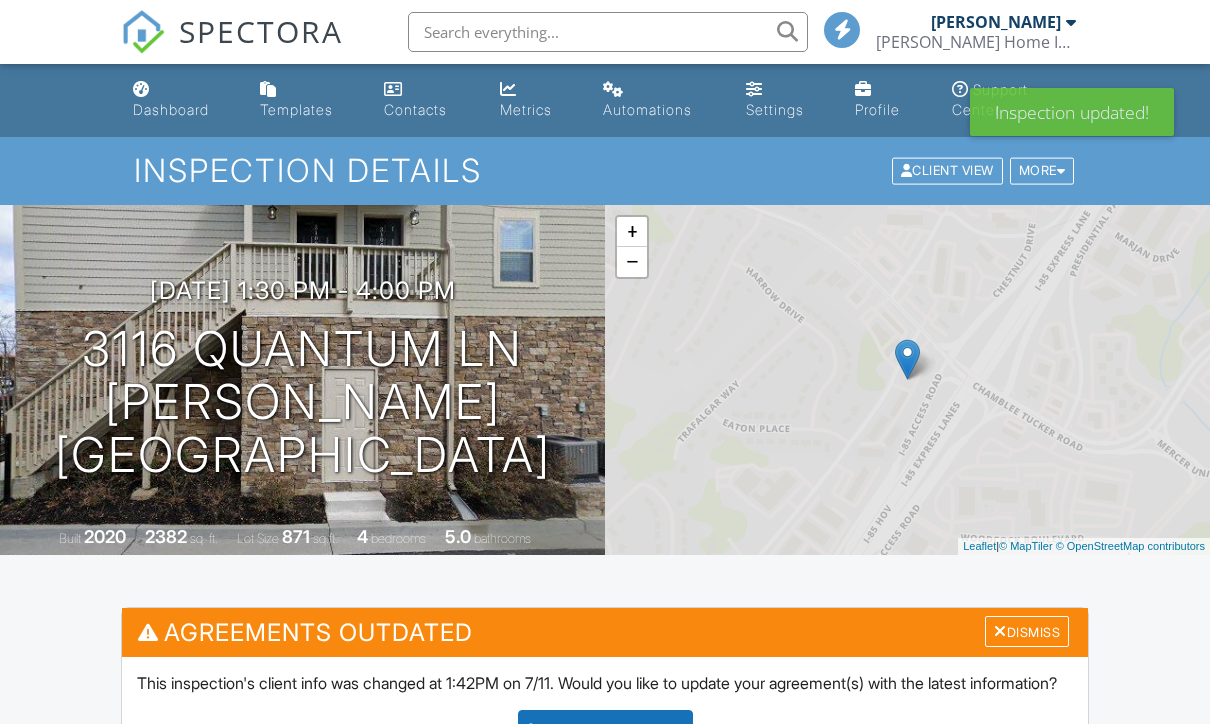 scroll, scrollTop: 0, scrollLeft: 0, axis: both 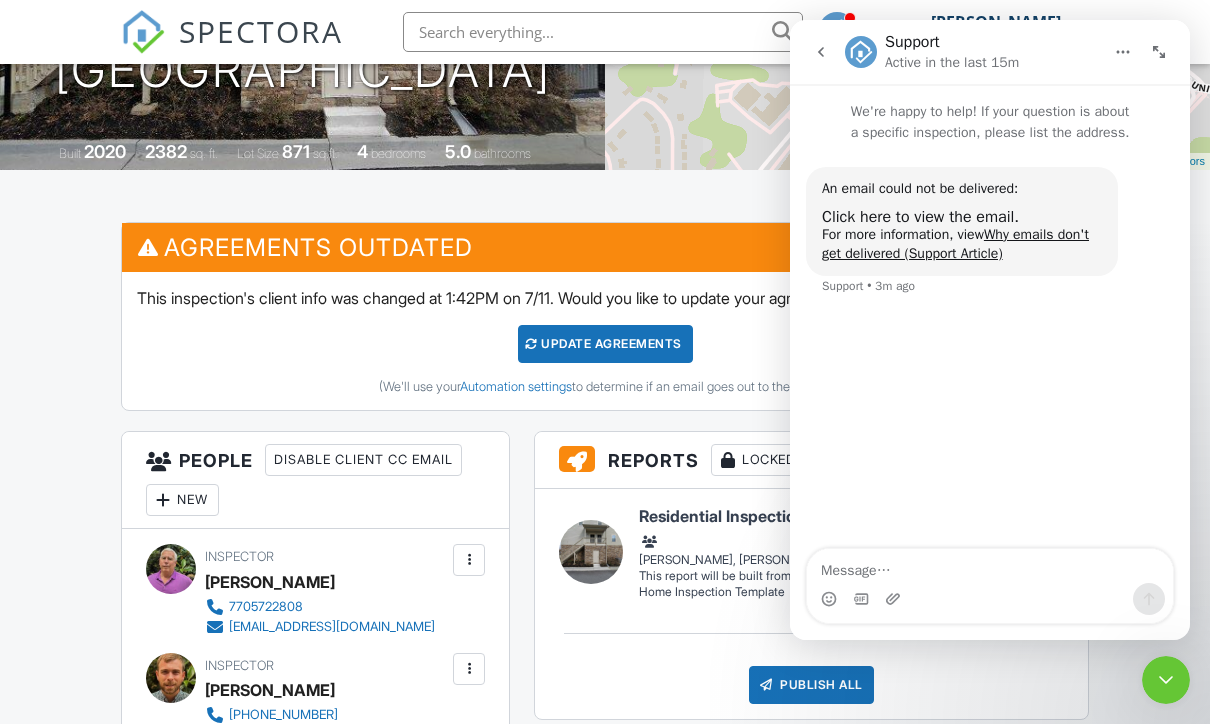 click on "Dashboard
Templates
Contacts
Metrics
Automations
Settings
Profile
Support Center
Inspection Details
Client View
More
Property Details
Reschedule
Reorder / Copy
Share
Cancel
[GEOGRAPHIC_DATA]
Print Order
Convert to V9
View Change Log
[DATE]  1:30 pm
- 4:00 pm
[STREET_ADDRESS]
[GEOGRAPHIC_DATA], GA 30341
Built
2020
2382
sq. ft.
Lot Size
871
sq.ft.
4
bedrooms
5.0
bathrooms
+ − Leaflet  |  © MapTiler   © OpenStreetMap contributors
All emails and texts are disabled for this inspection!
Turn on emails and texts
Turn on and Requeue Notifications
Agreements Outdated
Dismiss
Update Agreements
(We'll use your  Automation settings
Reports" at bounding box center (605, 1326) 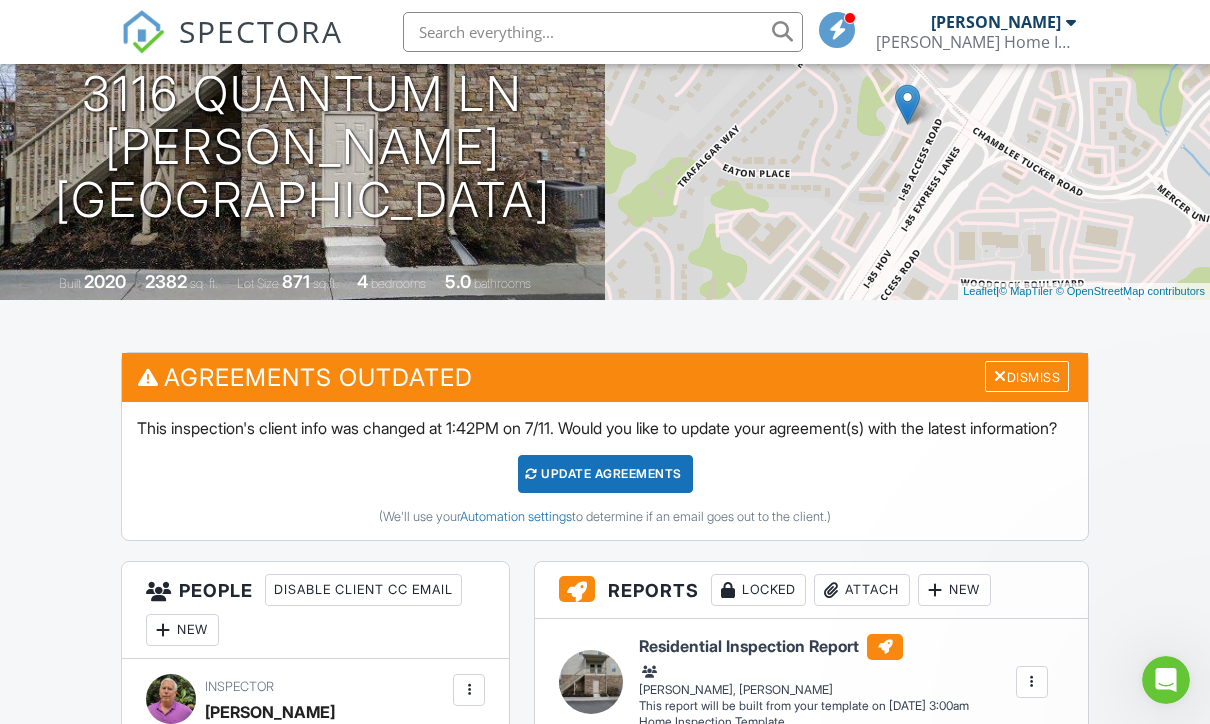 scroll, scrollTop: 0, scrollLeft: 0, axis: both 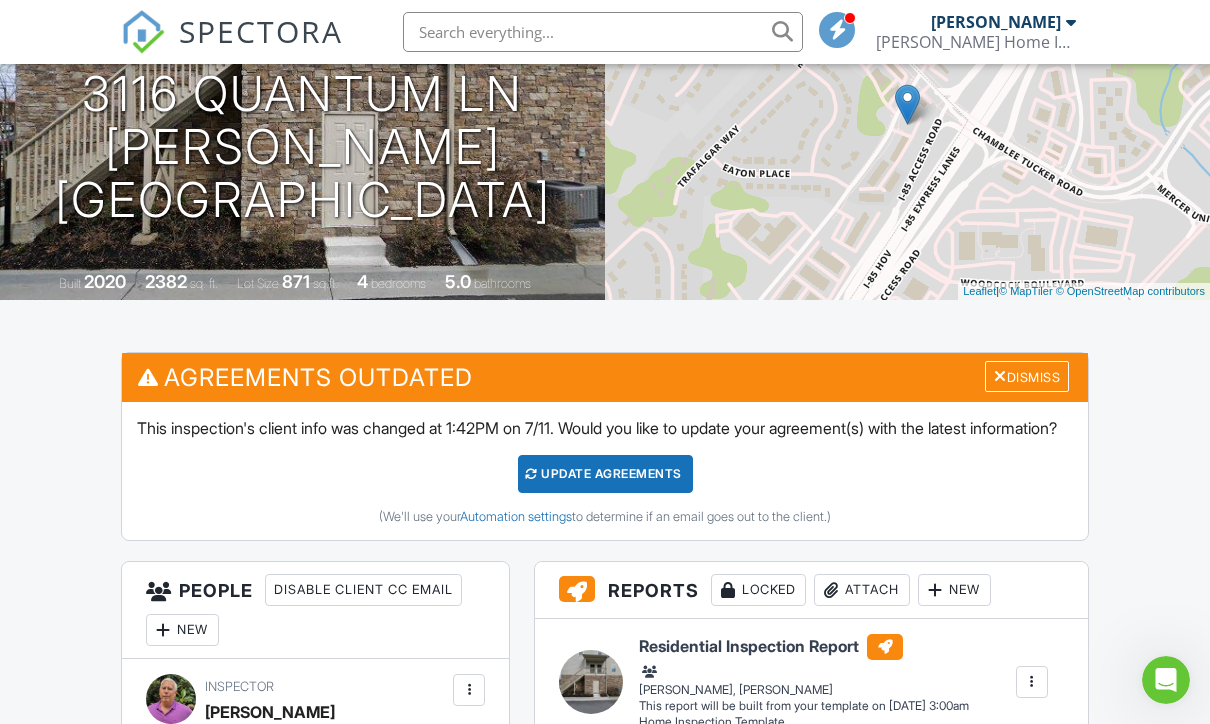 click on "Update Agreements" at bounding box center (605, 474) 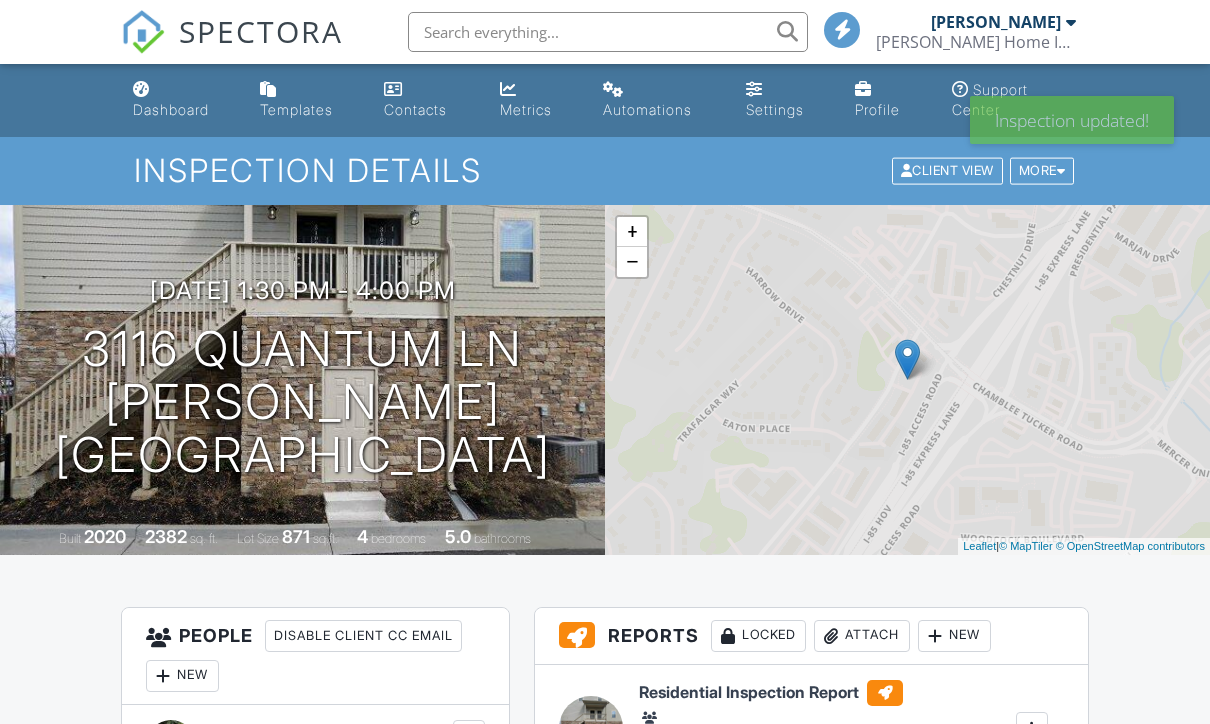 scroll, scrollTop: 0, scrollLeft: 0, axis: both 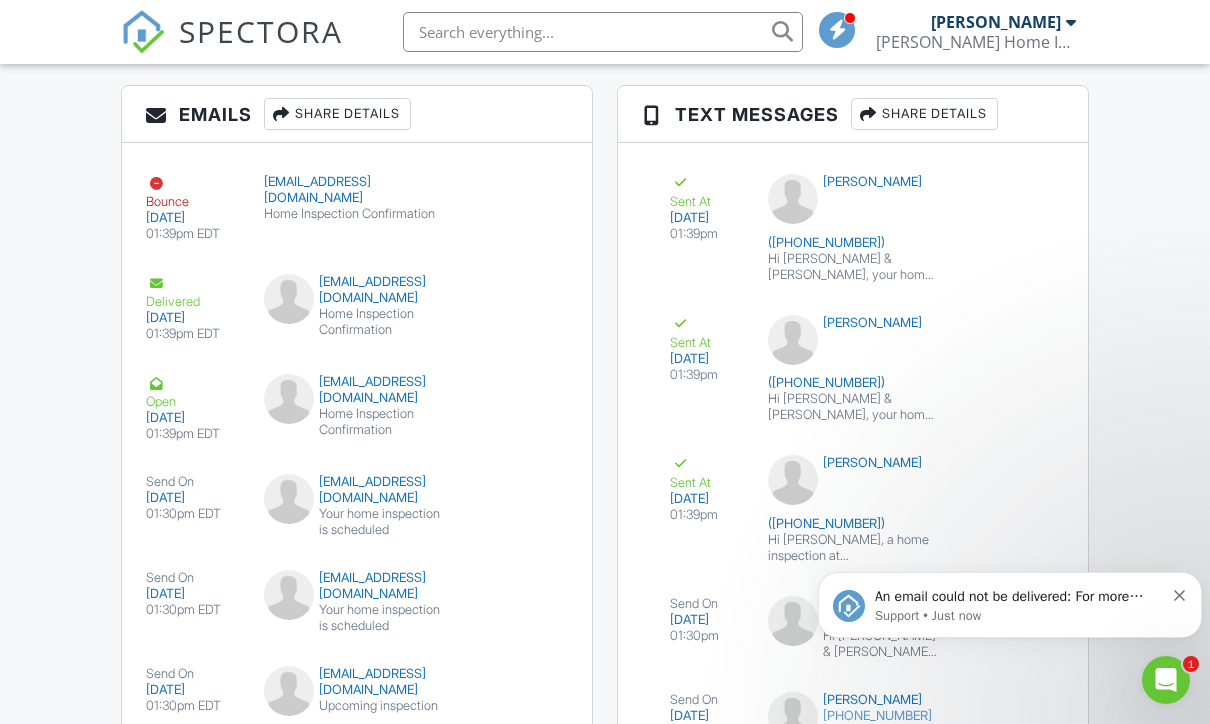 click on "Support • Just now" at bounding box center (1019, 616) 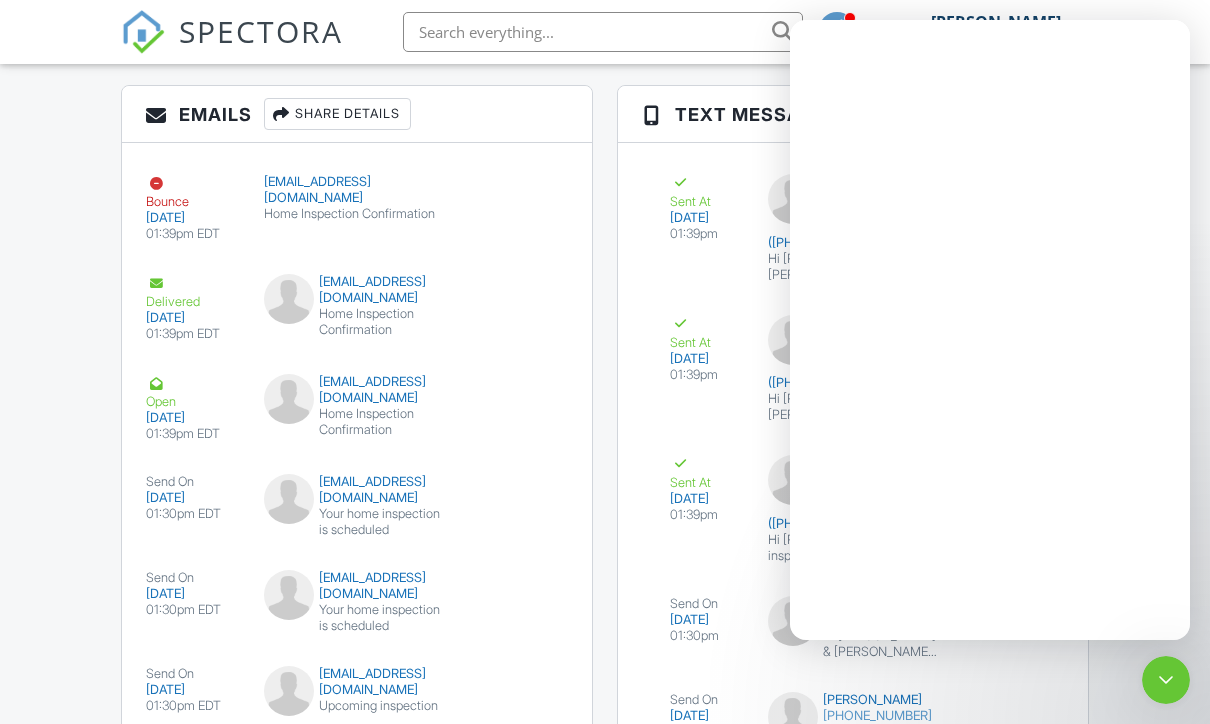 scroll, scrollTop: 0, scrollLeft: 0, axis: both 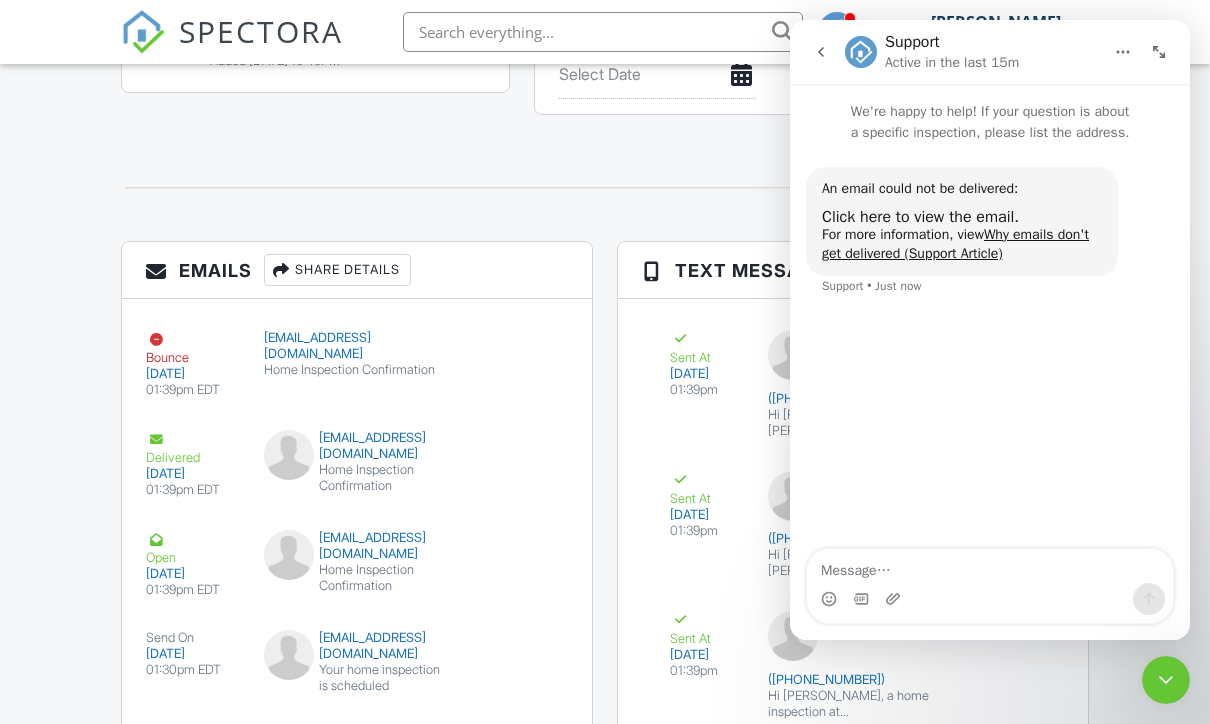 click on "Click here to view the email." at bounding box center [920, 217] 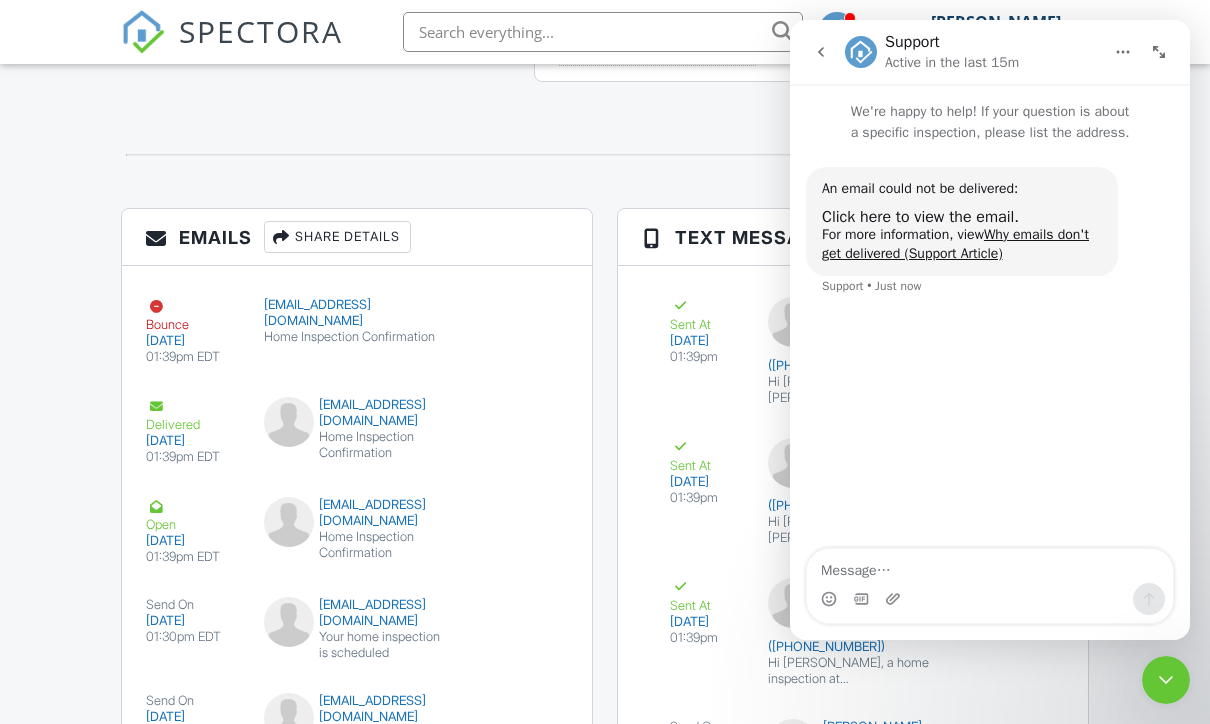 click on "Dashboard
Templates
Contacts
Metrics
Automations
Settings
Profile
Support Center
Inspection Details
Client View
More
Property Details
Reschedule
Reorder / Copy
Share
Cancel
[GEOGRAPHIC_DATA]
Print Order
Convert to V9
View Change Log
[DATE]  1:30 pm
- 4:00 pm
[STREET_ADDRESS]
[GEOGRAPHIC_DATA], GA 30341
Built
2020
2382
sq. ft.
Lot Size
871
sq.ft.
4
bedrooms
5.0
bathrooms
+ − Leaflet  |  © MapTiler   © OpenStreetMap contributors
All emails and texts are disabled for this inspection!
Turn on emails and texts
Turn on and Requeue Notifications
Reports
Locked
Attach
New
Residential Inspection Report
Home Inspection Template
Edit" at bounding box center (605, -560) 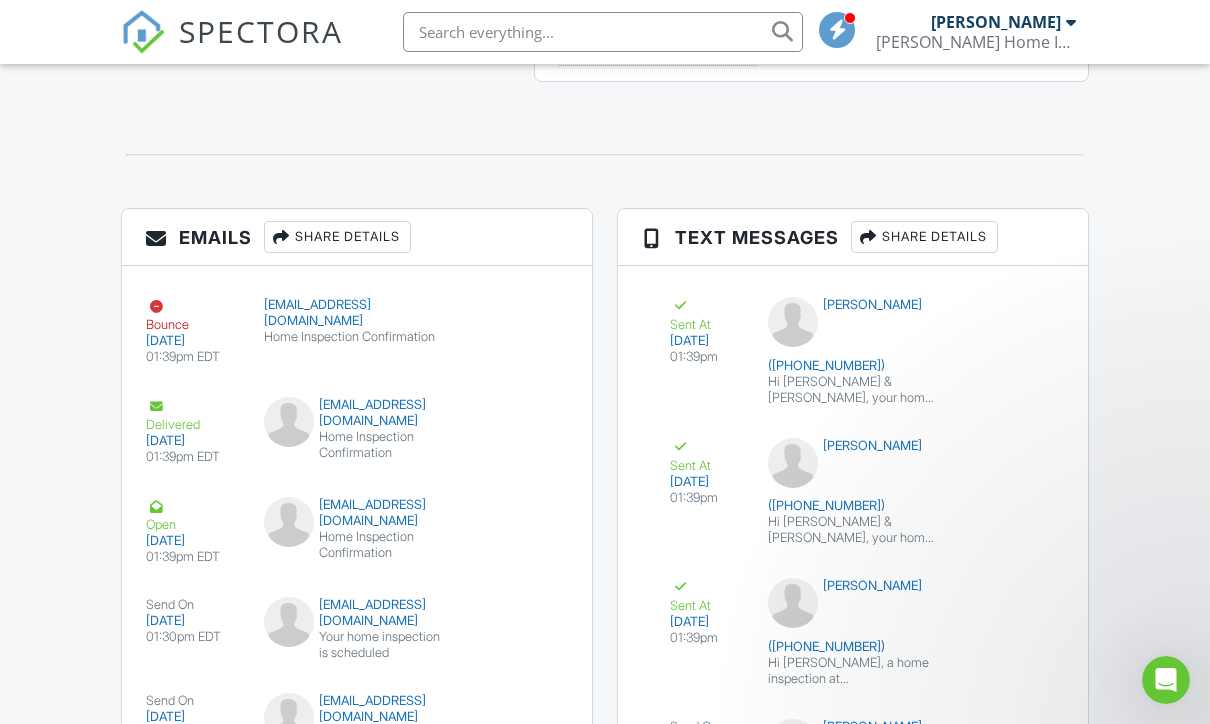 scroll, scrollTop: 2037, scrollLeft: 0, axis: vertical 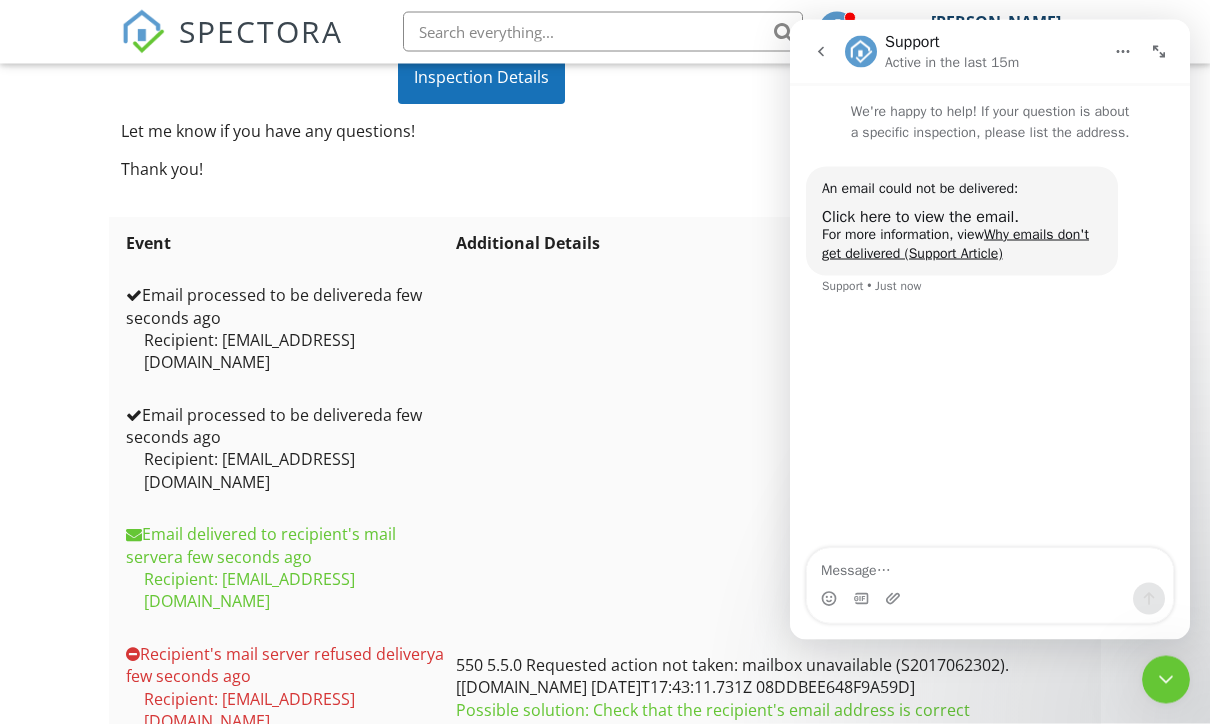 click on "550 5.5.0 Requested action not taken: mailbox unavailable (S2017062302). [[DOMAIN_NAME] [DATE]T17:43:11.731Z 08DDBEE648F9A59D]
Possible solution:
Check that the recipient's email address is correct" at bounding box center (770, 689) 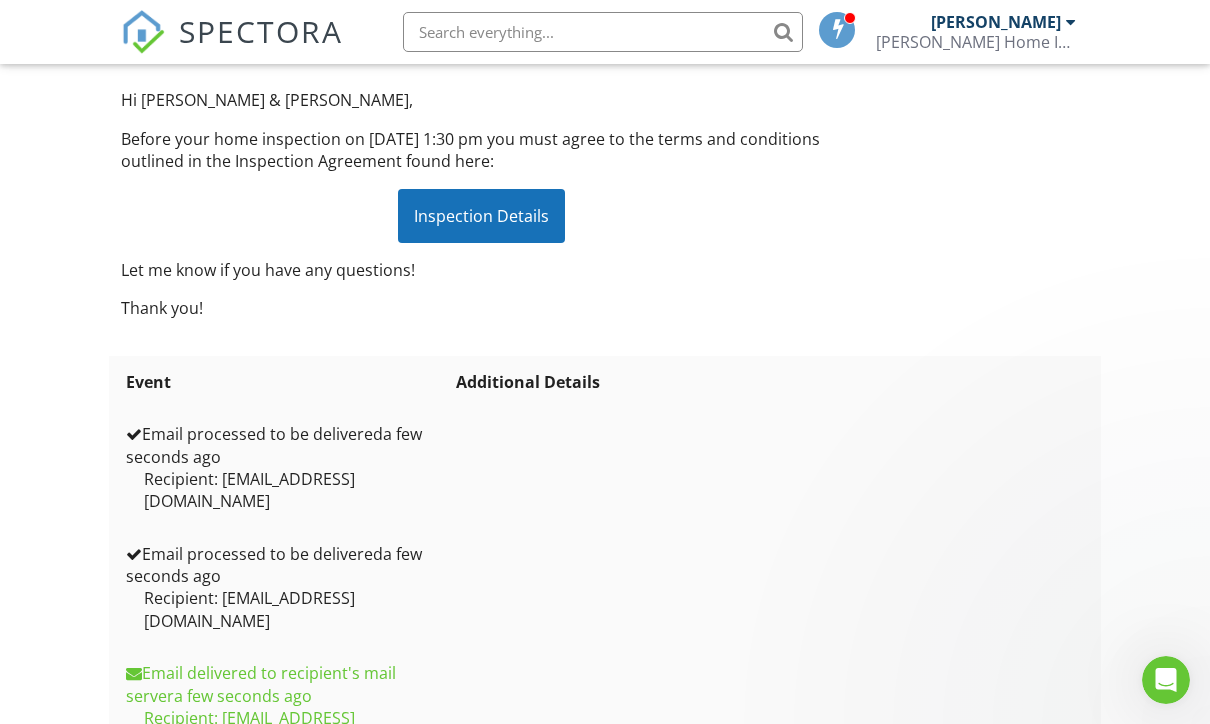 scroll, scrollTop: 0, scrollLeft: 0, axis: both 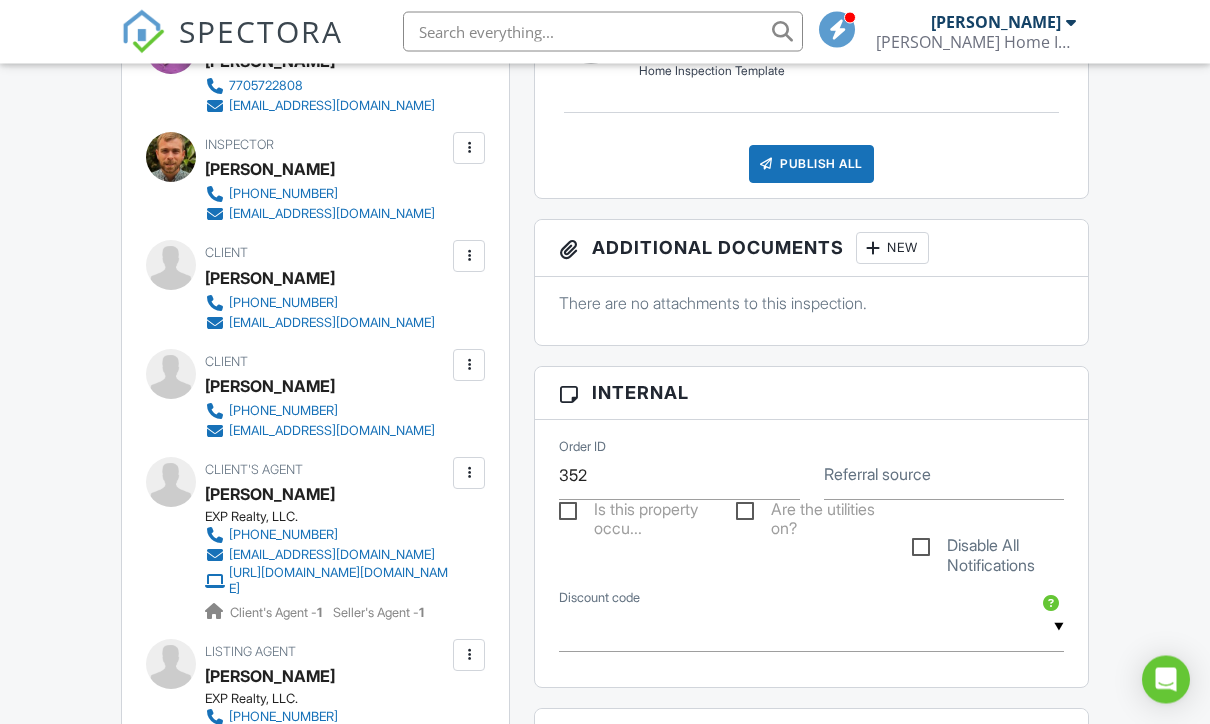 click at bounding box center [469, 257] 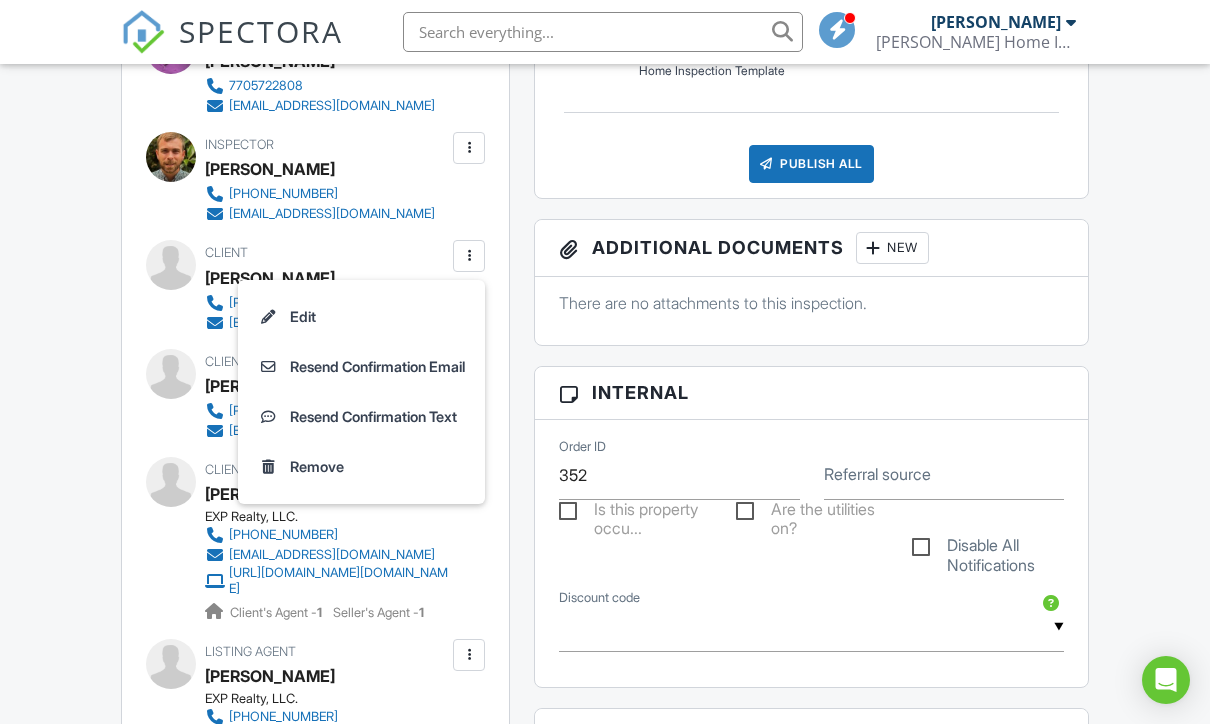 click on "Edit" at bounding box center [361, 317] 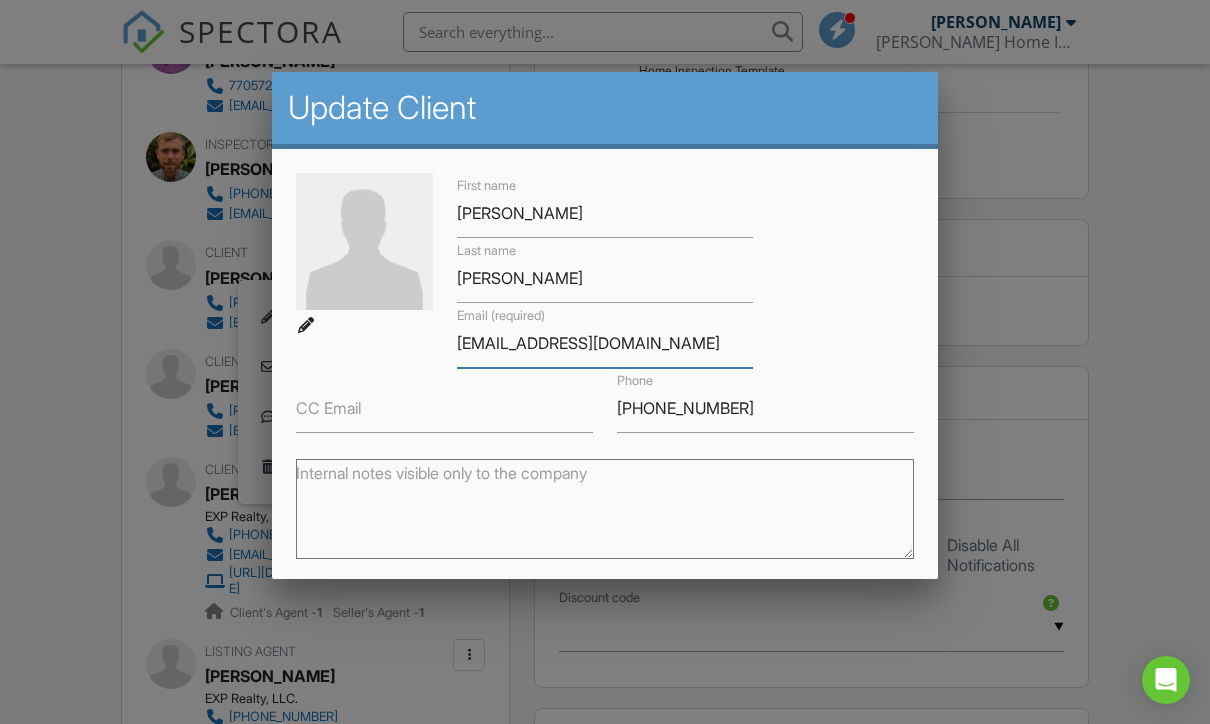 click on "[EMAIL_ADDRESS][DOMAIN_NAME]" at bounding box center (605, 343) 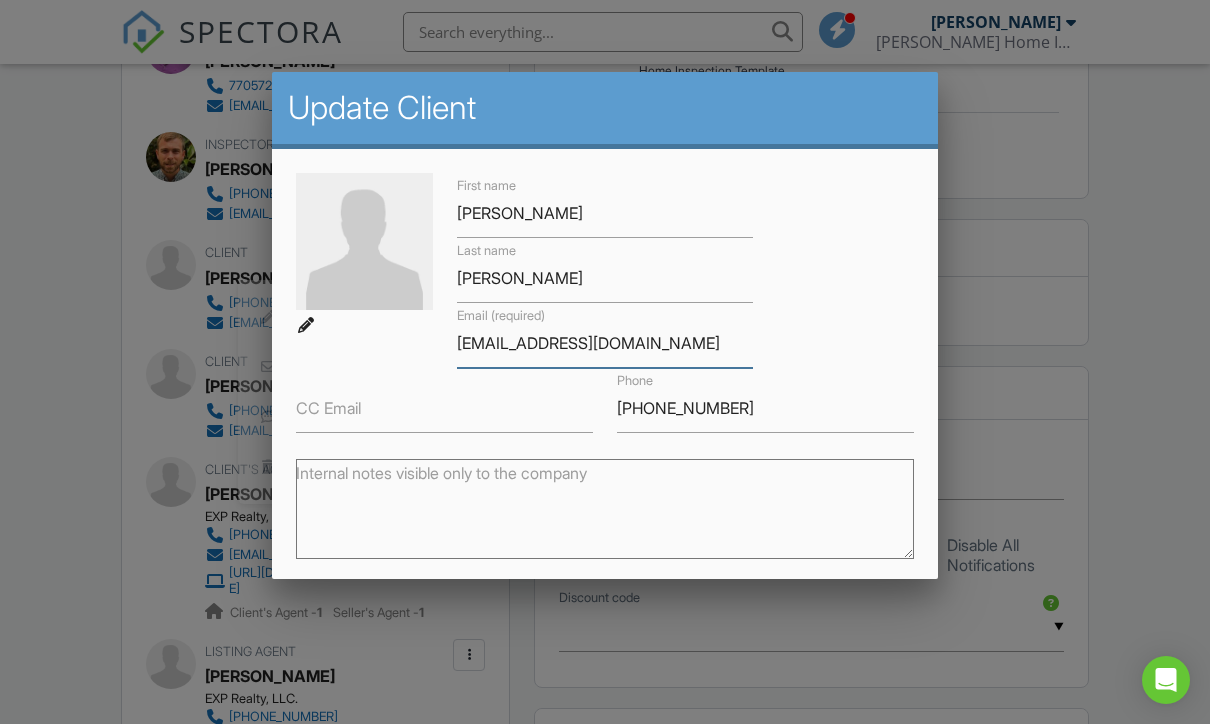 scroll, scrollTop: 695, scrollLeft: 0, axis: vertical 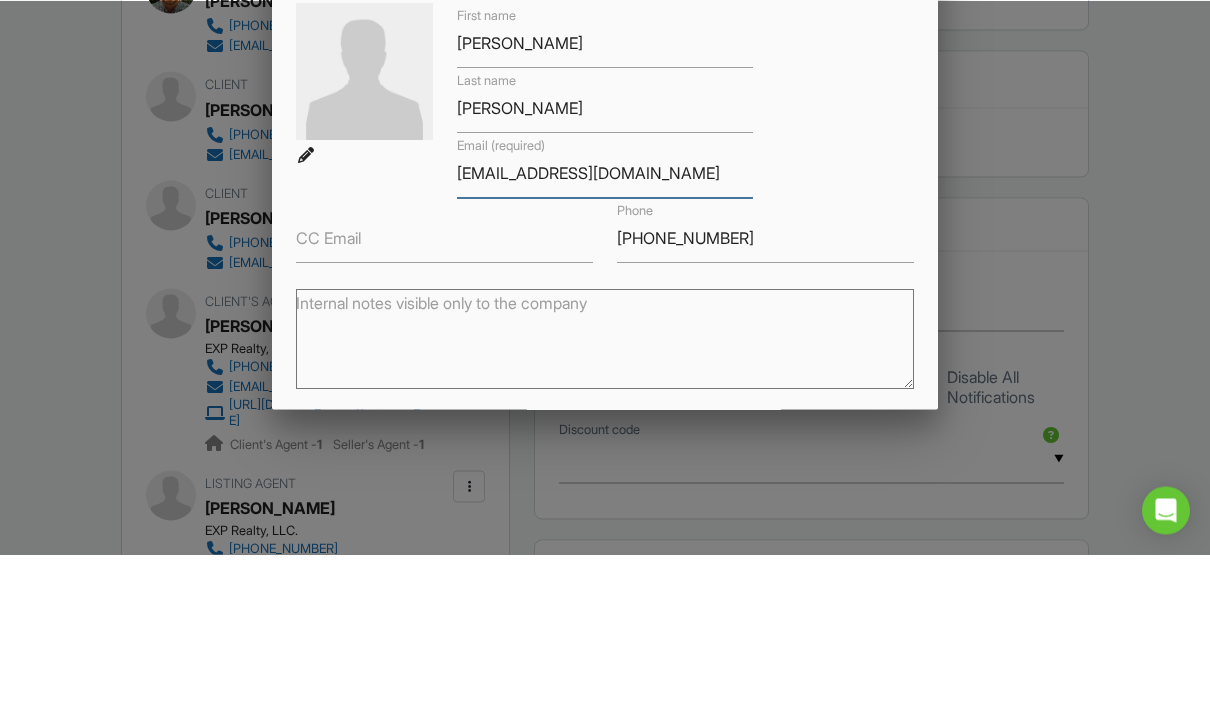click on "[EMAIL_ADDRESS][DOMAIN_NAME]" at bounding box center [605, 343] 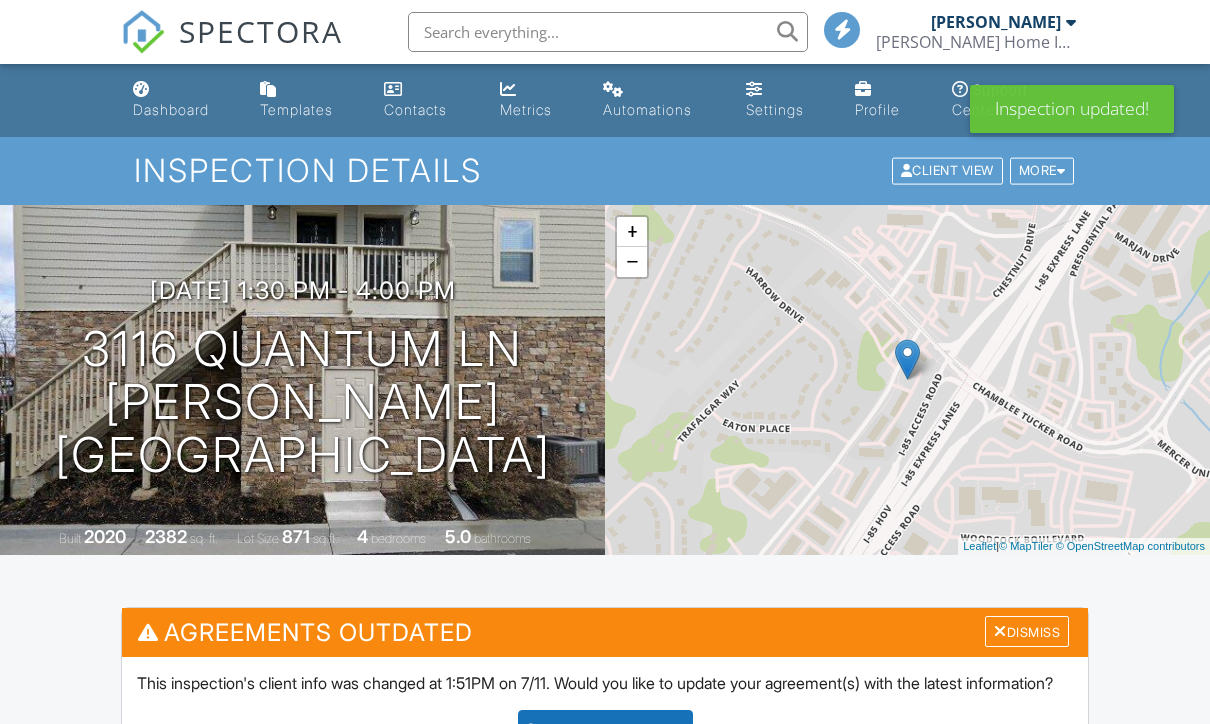 scroll, scrollTop: 0, scrollLeft: 0, axis: both 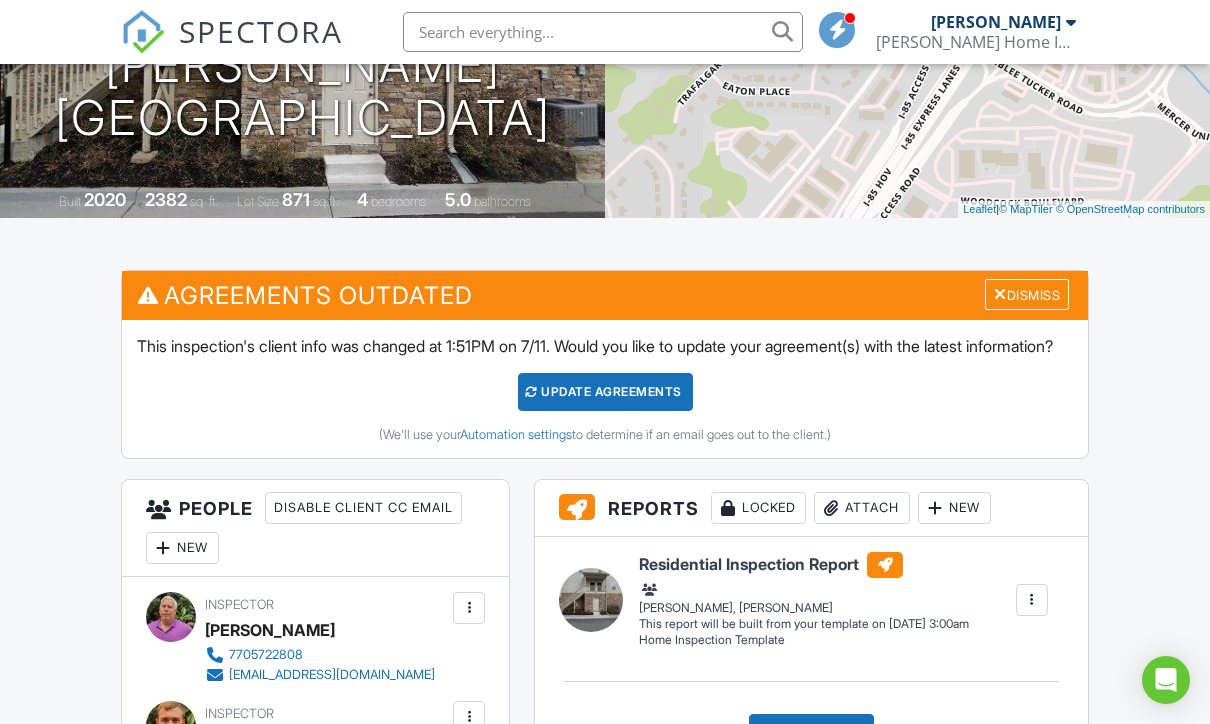 click on "Update Agreements" at bounding box center (605, 392) 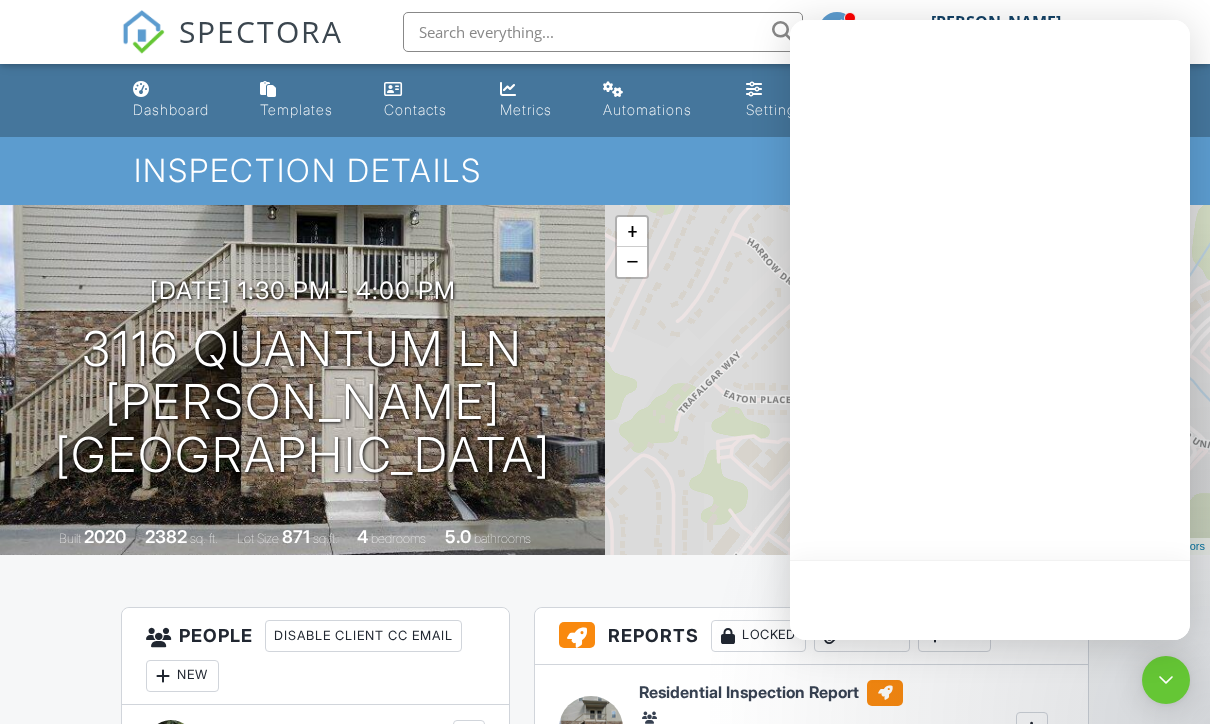 scroll, scrollTop: 0, scrollLeft: 0, axis: both 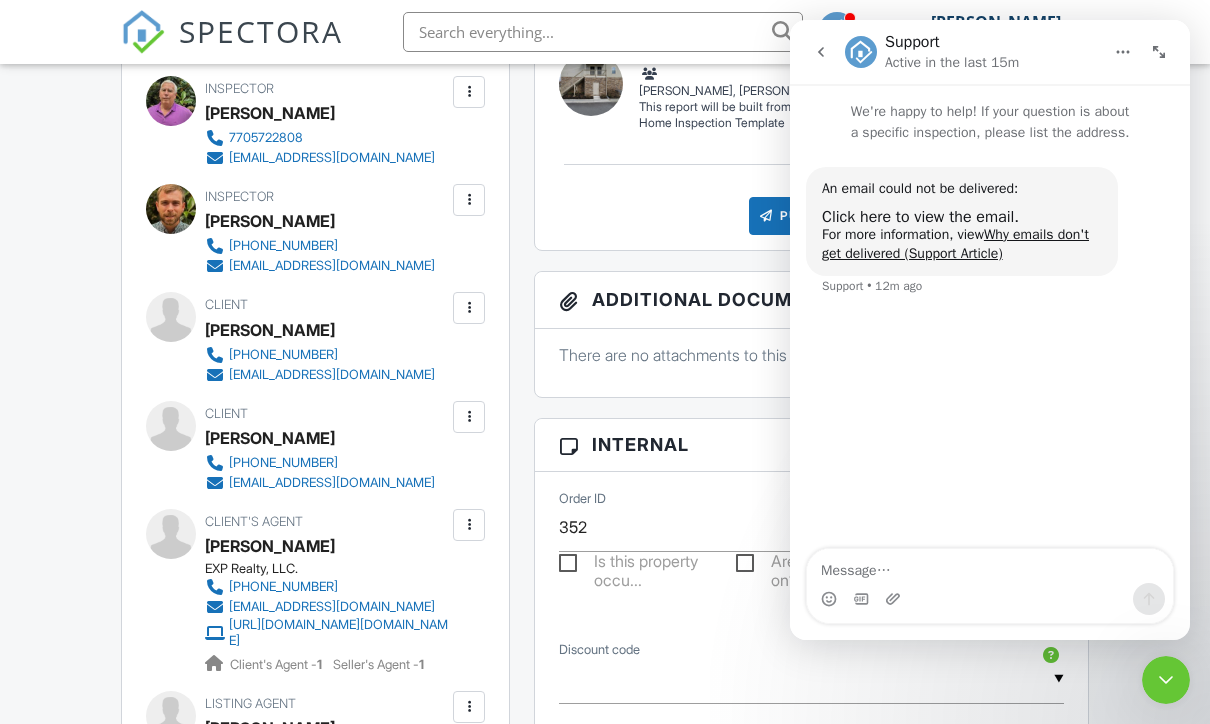 click at bounding box center (1166, 680) 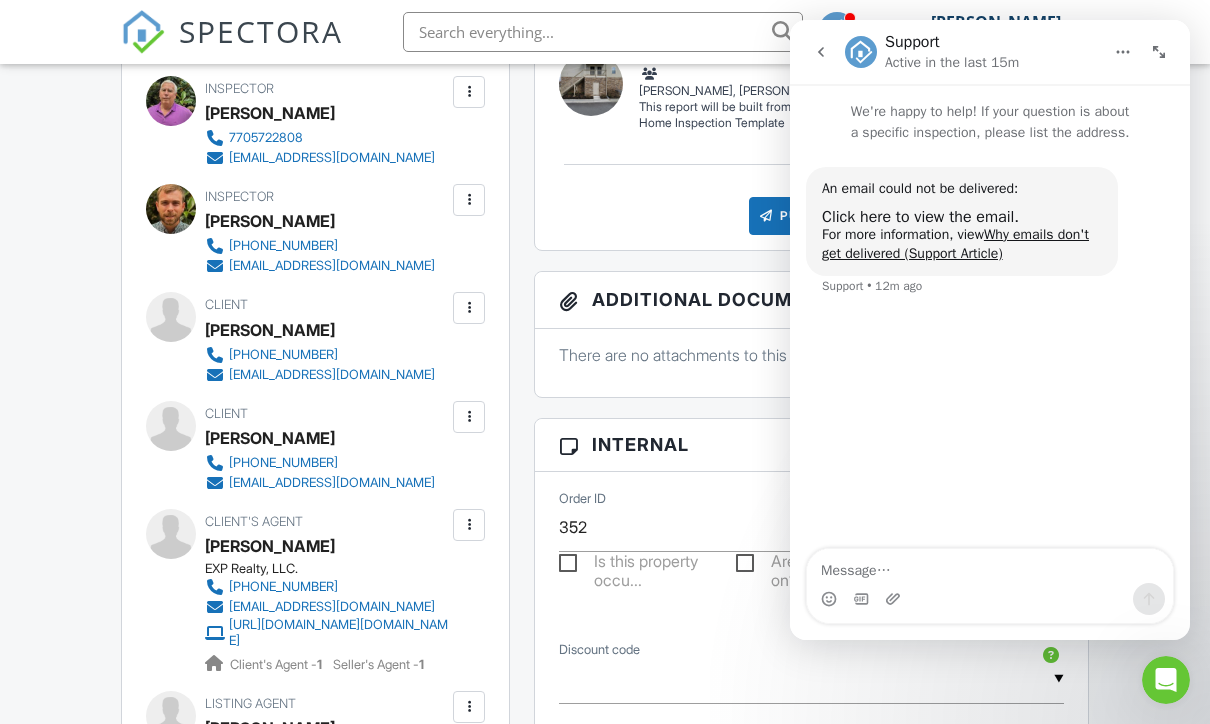 scroll, scrollTop: 515, scrollLeft: 0, axis: vertical 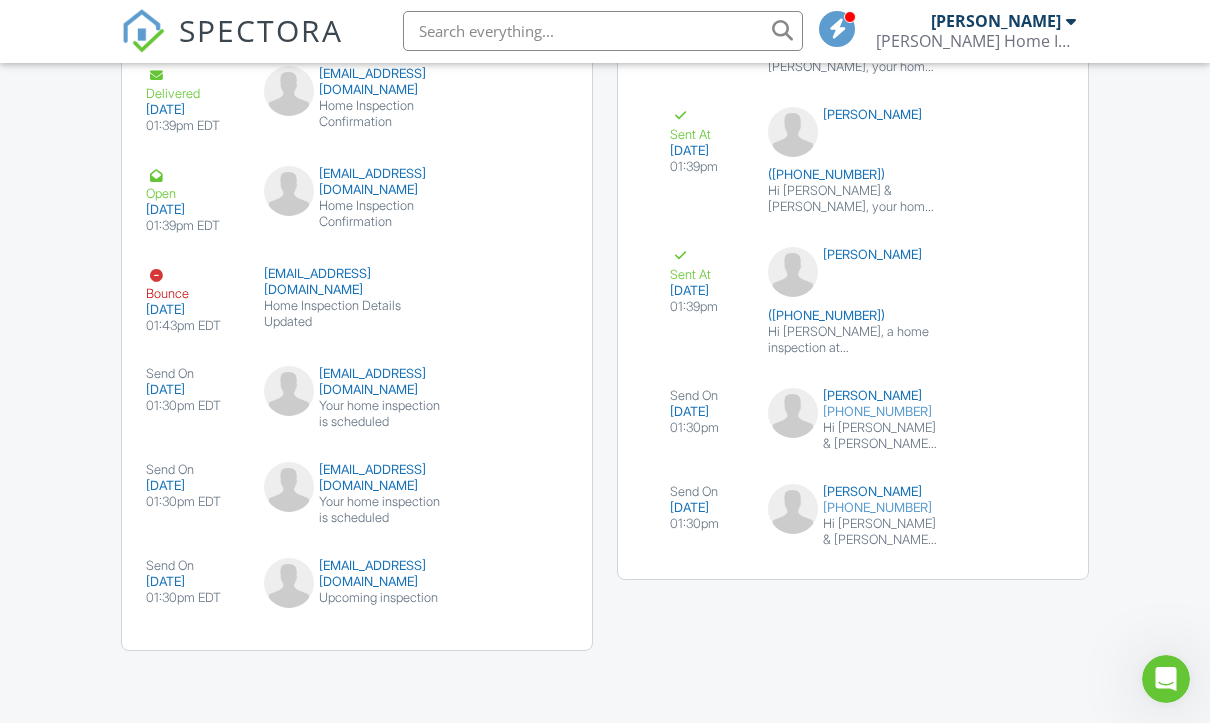 click on "Dashboard
Templates
Contacts
Metrics
Automations
Settings
Profile
Support Center
Inspection Details
Client View
More
Property Details
Reschedule
Reorder / Copy
Share
Cancel
Delete
Print Order
Convert to V9
View Change Log
07/14/2025  1:30 pm
- 4:00 pm
3116 Quantum Ln
Chamblee, GA 30341
Built
2020
2382
sq. ft.
Lot Size
871
sq.ft.
4
bedrooms
5.0
bathrooms
+ − Leaflet  |  © MapTiler   © OpenStreetMap contributors
All emails and texts are disabled for this inspection!
Turn on emails and texts
Turn on and Requeue Notifications
Reports
Locked
Attach
New
Residential Inspection Report
Home Inspection Template
Edit" at bounding box center [605, -854] 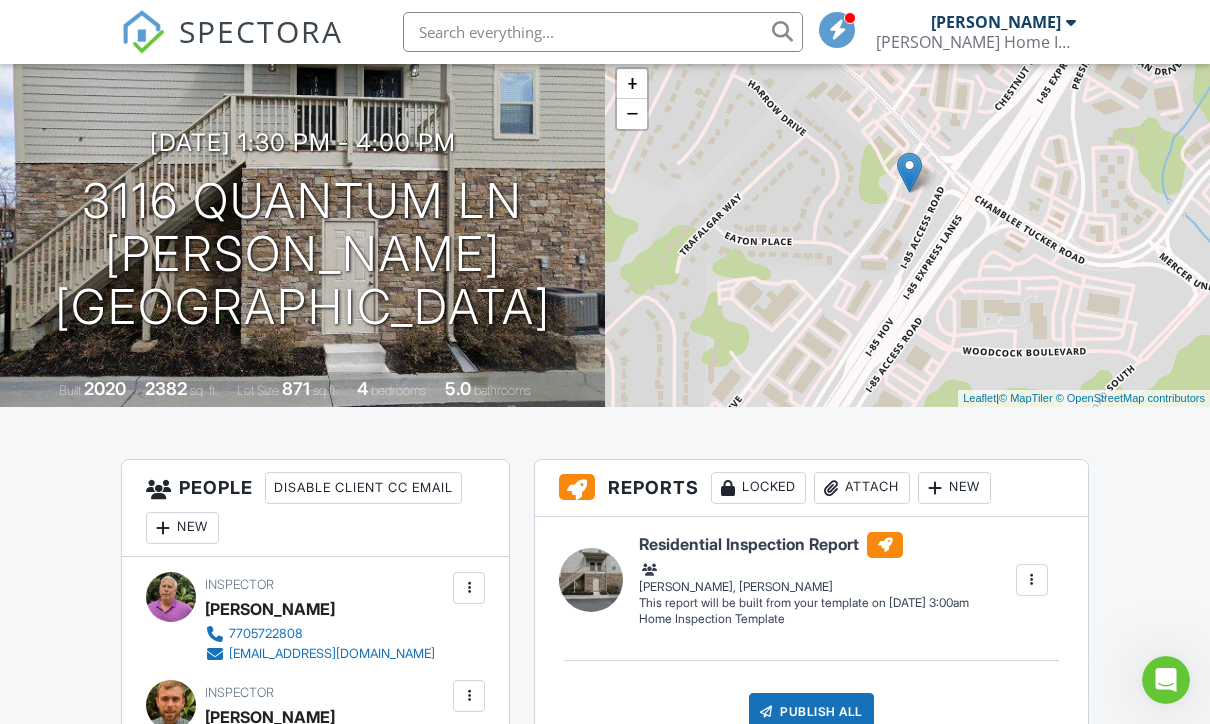 scroll, scrollTop: 0, scrollLeft: 0, axis: both 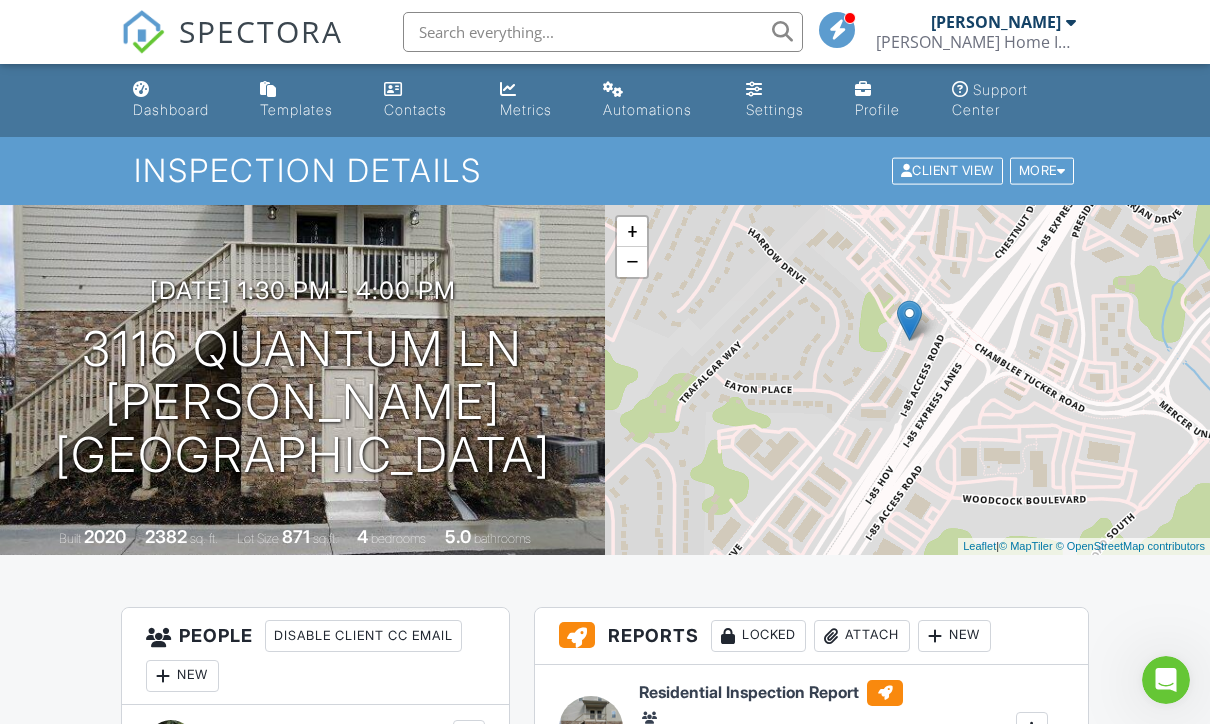 click on "Dashboard" at bounding box center (171, 109) 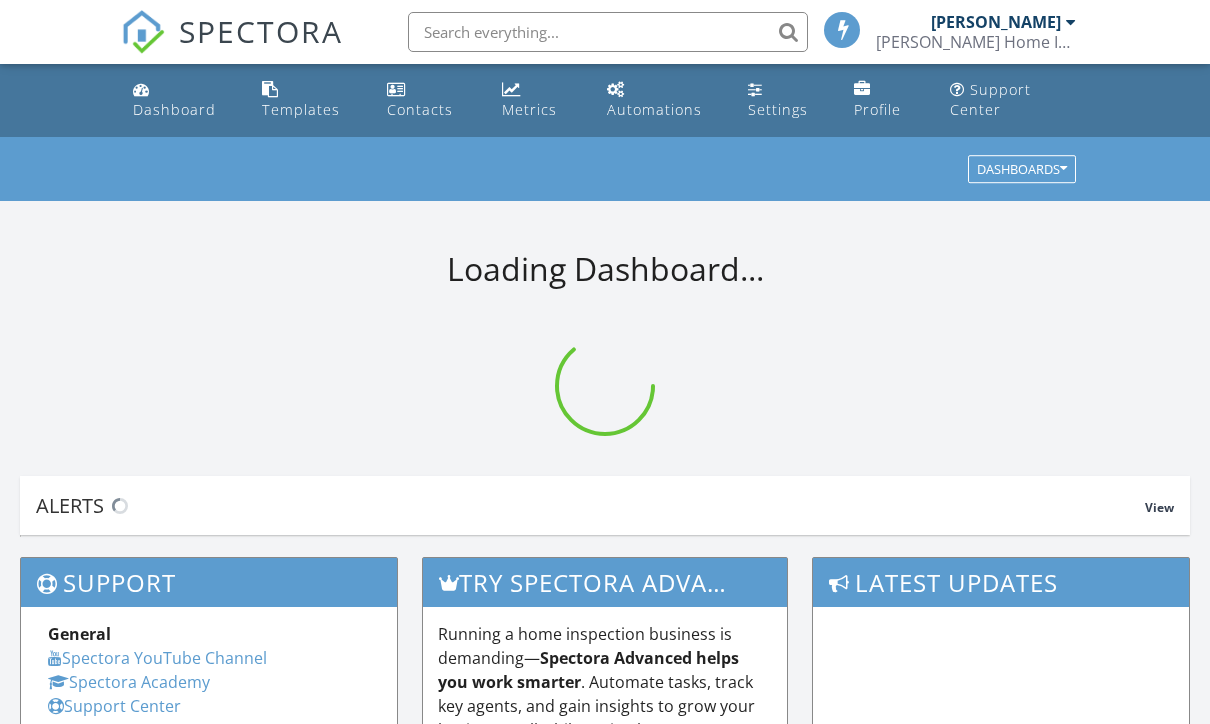 scroll, scrollTop: 0, scrollLeft: 0, axis: both 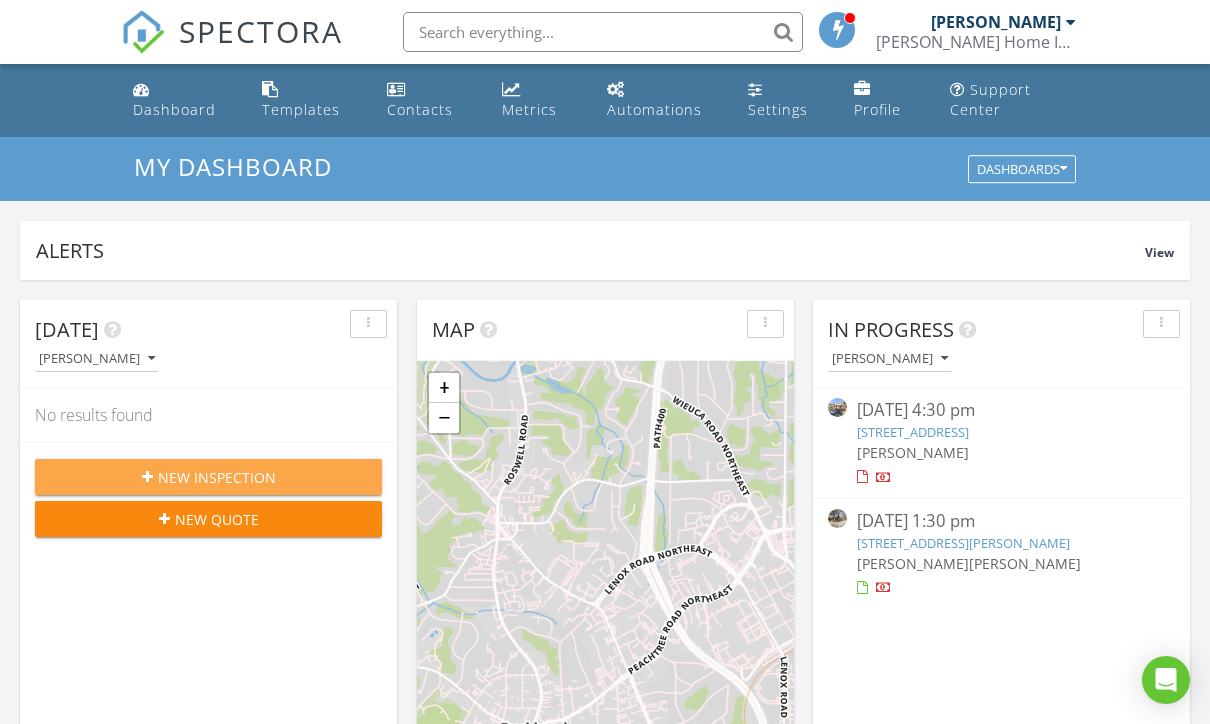 click on "New Inspection" at bounding box center [217, 477] 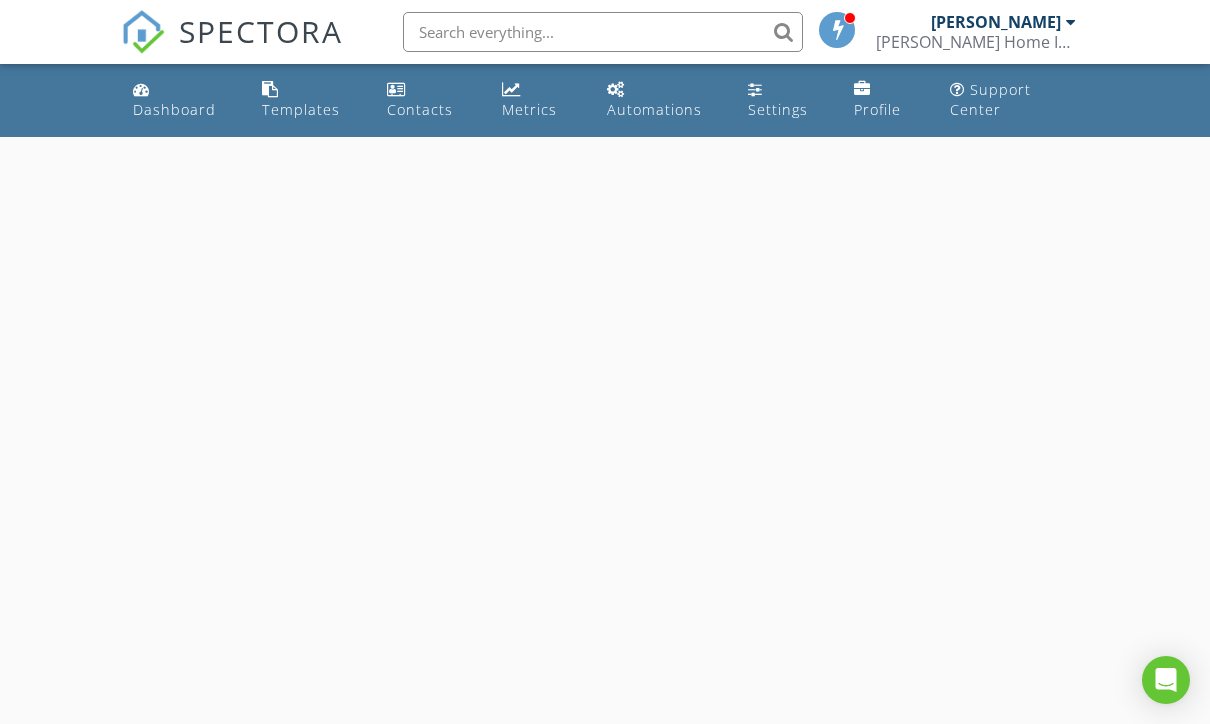 scroll, scrollTop: 0, scrollLeft: 0, axis: both 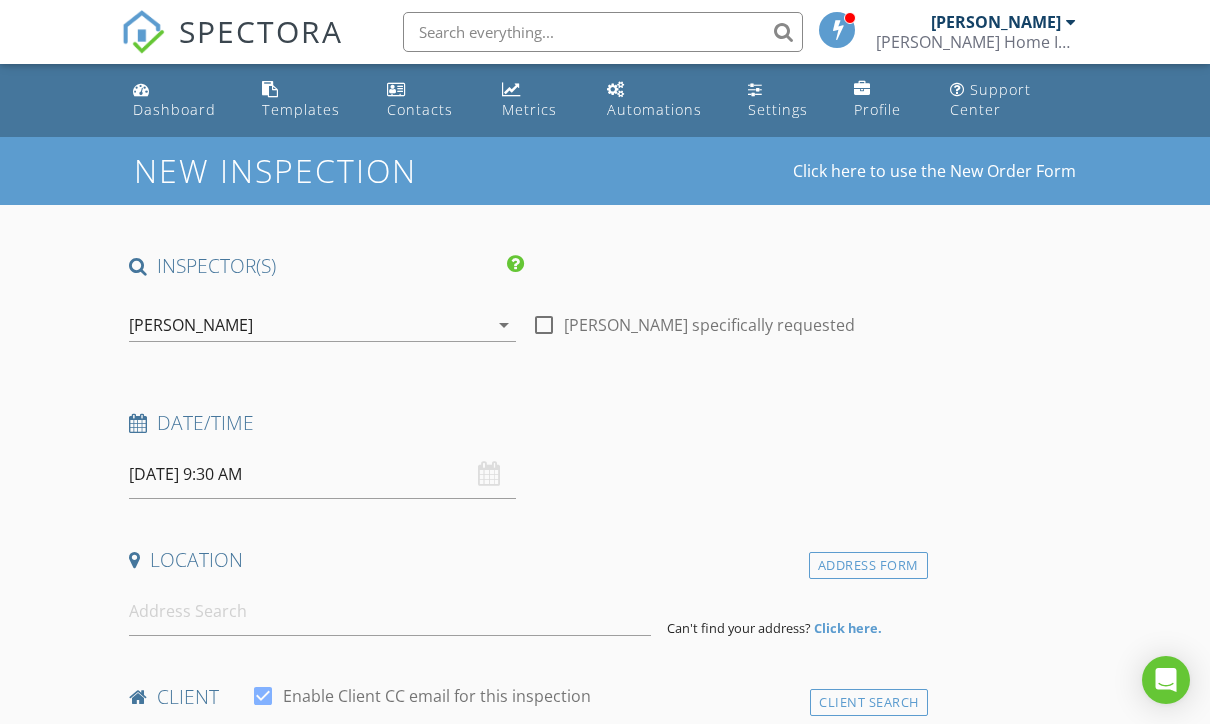 click on "[DATE] 9:30 AM" at bounding box center [322, 474] 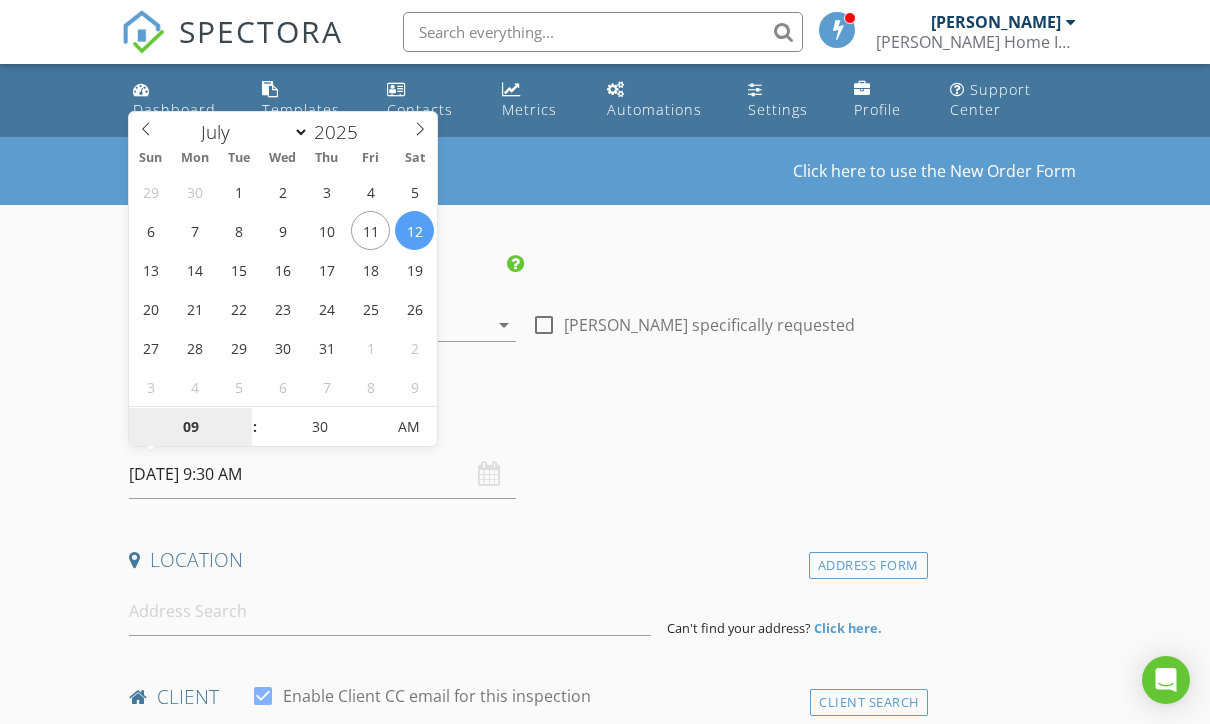 type on "07/15/2025 9:30 AM" 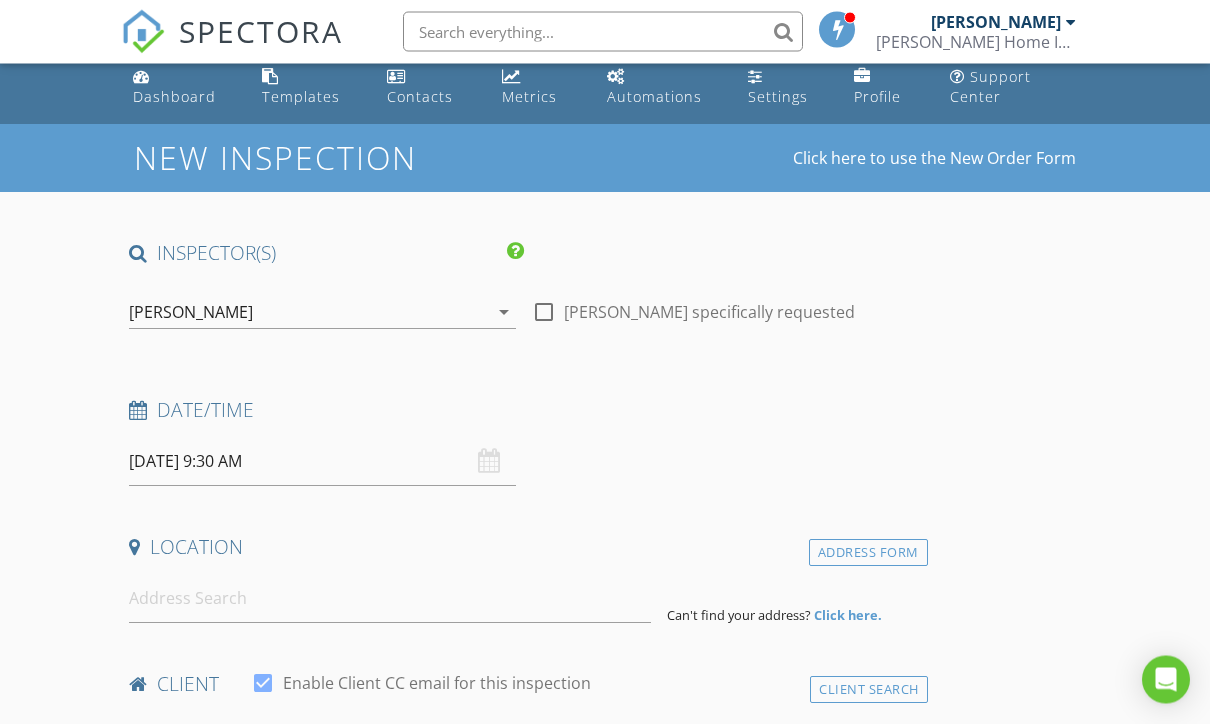 scroll, scrollTop: 0, scrollLeft: 0, axis: both 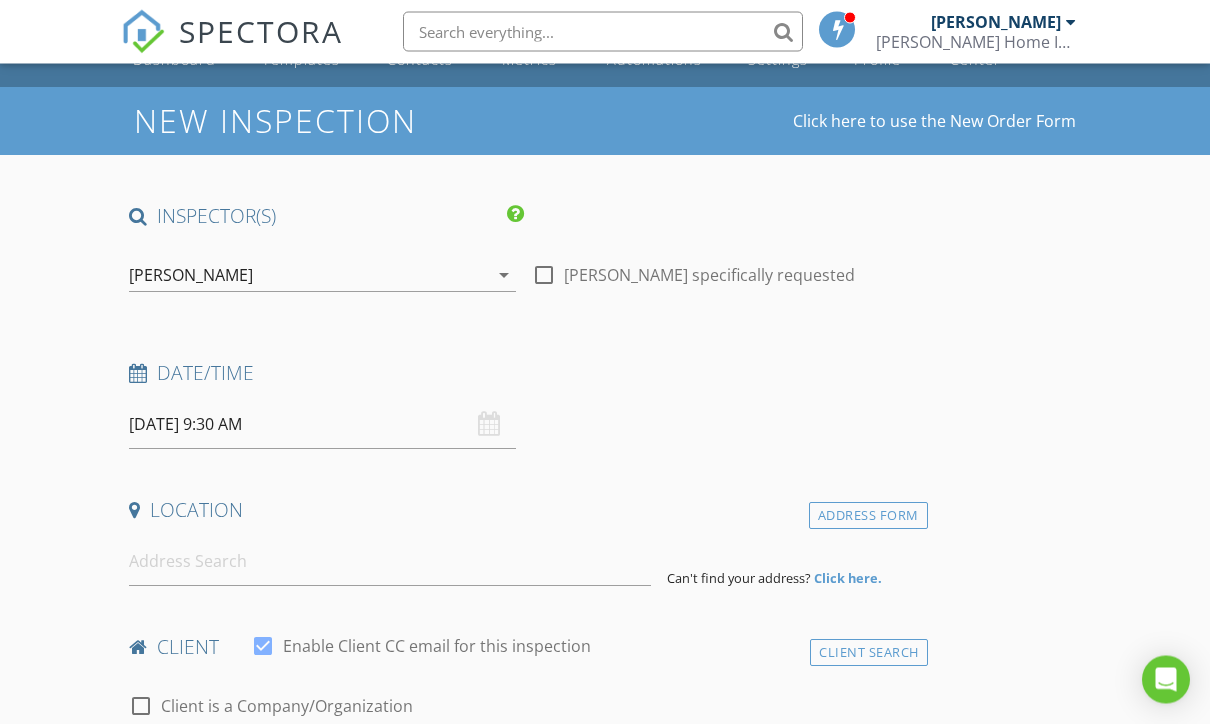 click on "07/15/2025 9:30 AM" at bounding box center [322, 425] 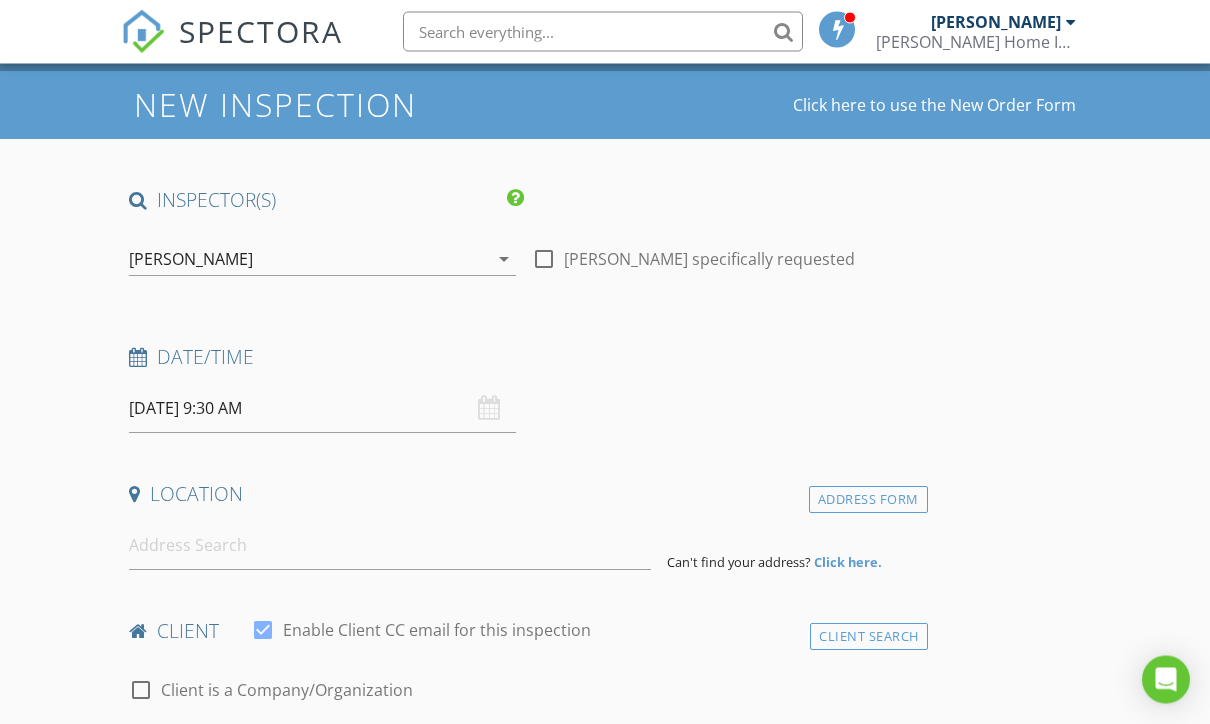 scroll, scrollTop: 72, scrollLeft: 0, axis: vertical 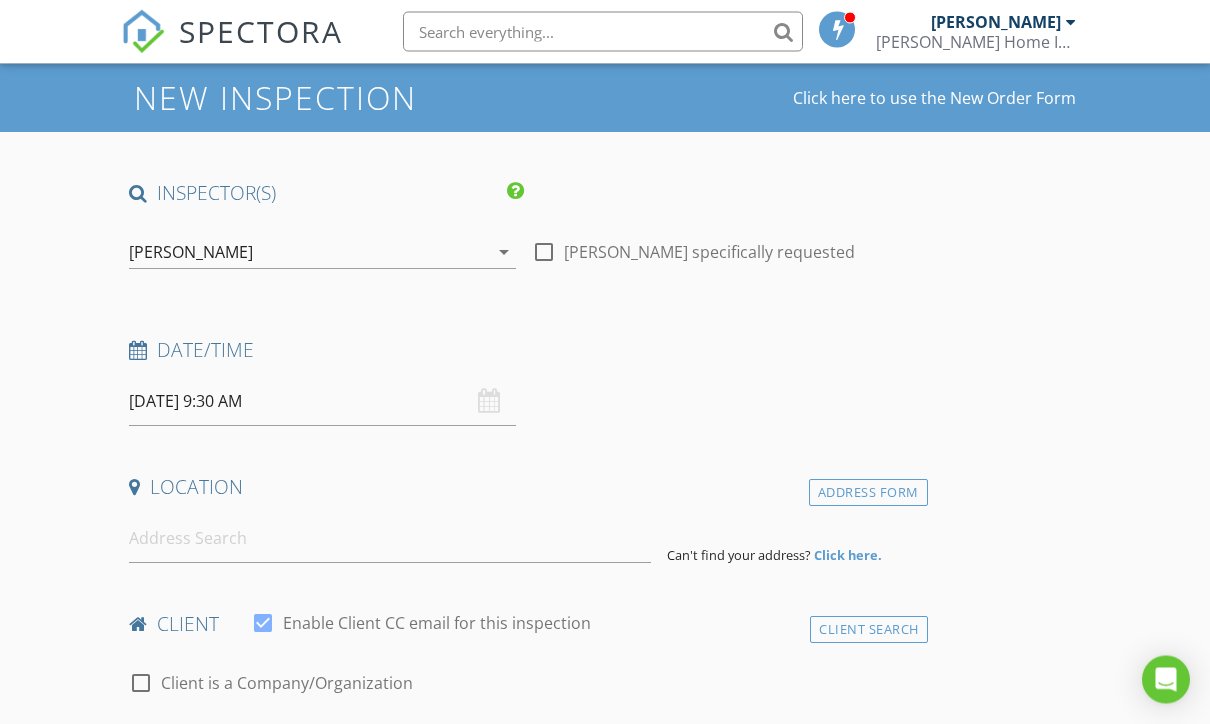 click on "07/15/2025 9:30 AM" at bounding box center [322, 402] 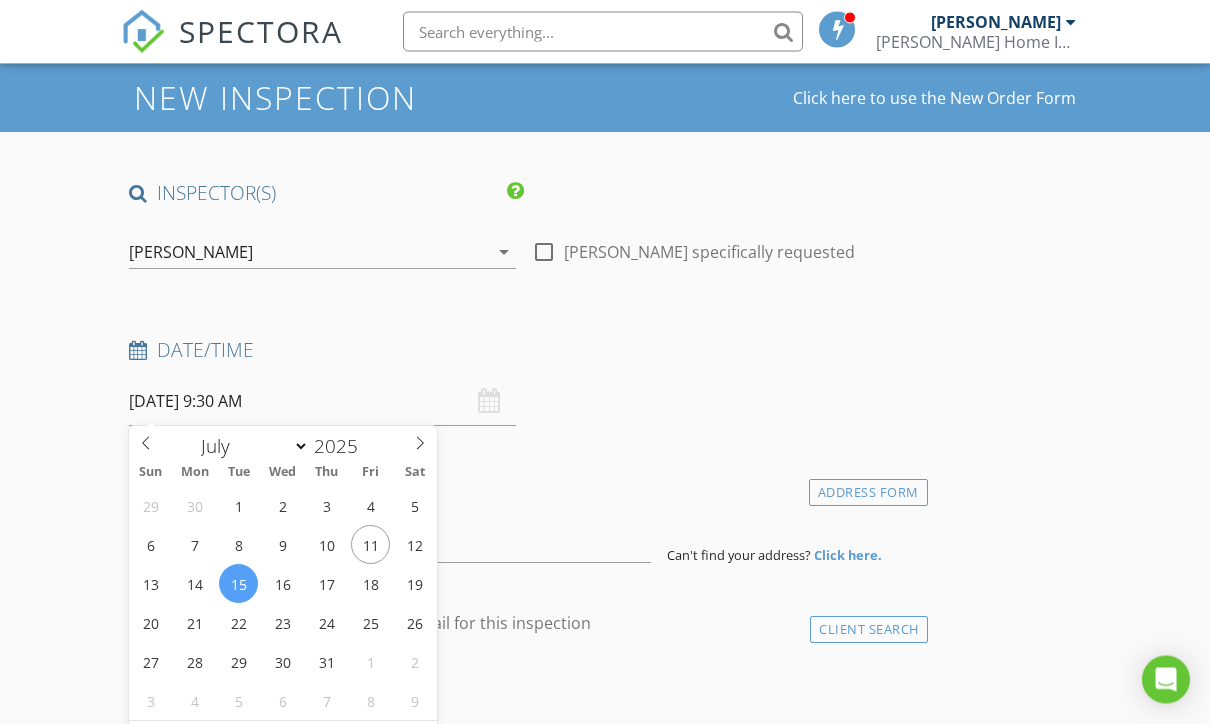 scroll, scrollTop: 73, scrollLeft: 0, axis: vertical 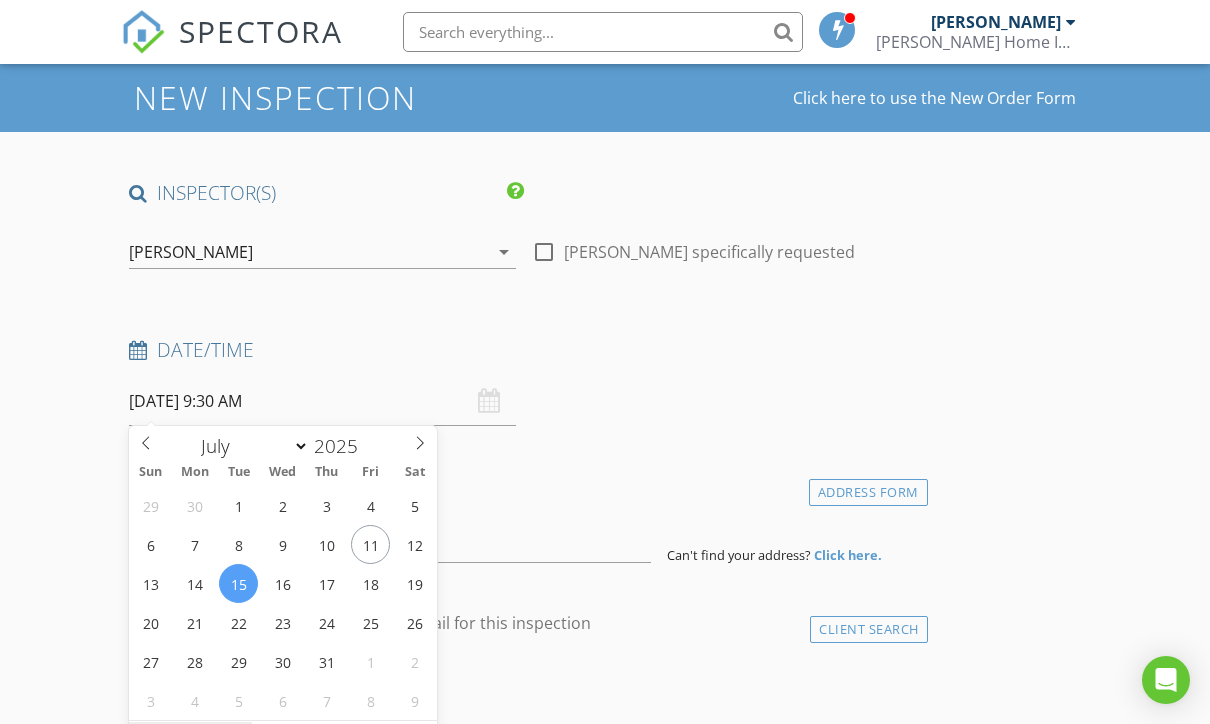click on "09" at bounding box center [190, 742] 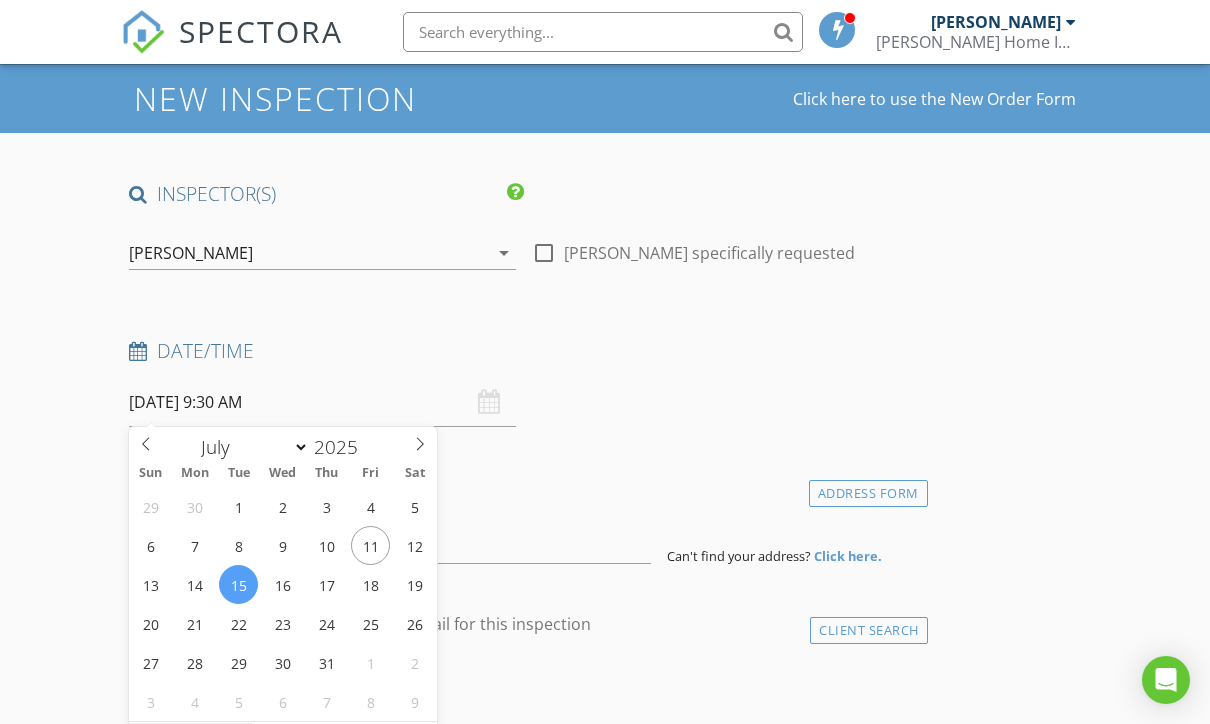 scroll, scrollTop: 206, scrollLeft: 0, axis: vertical 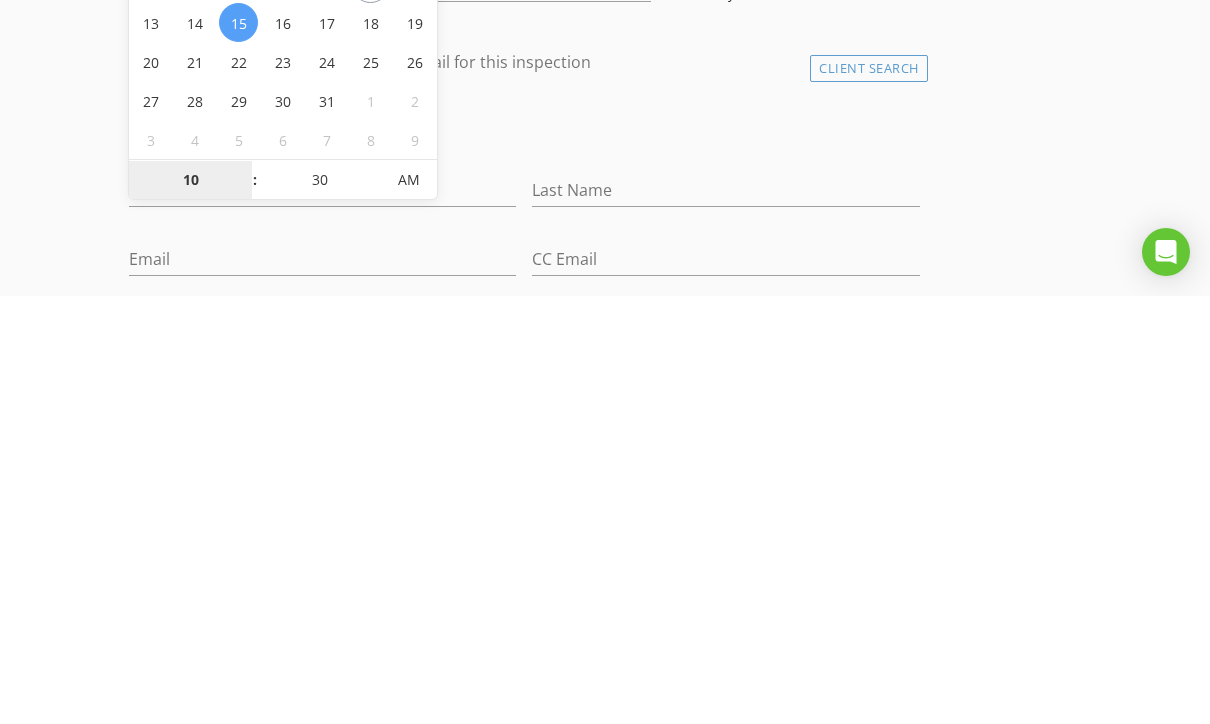 type on "10" 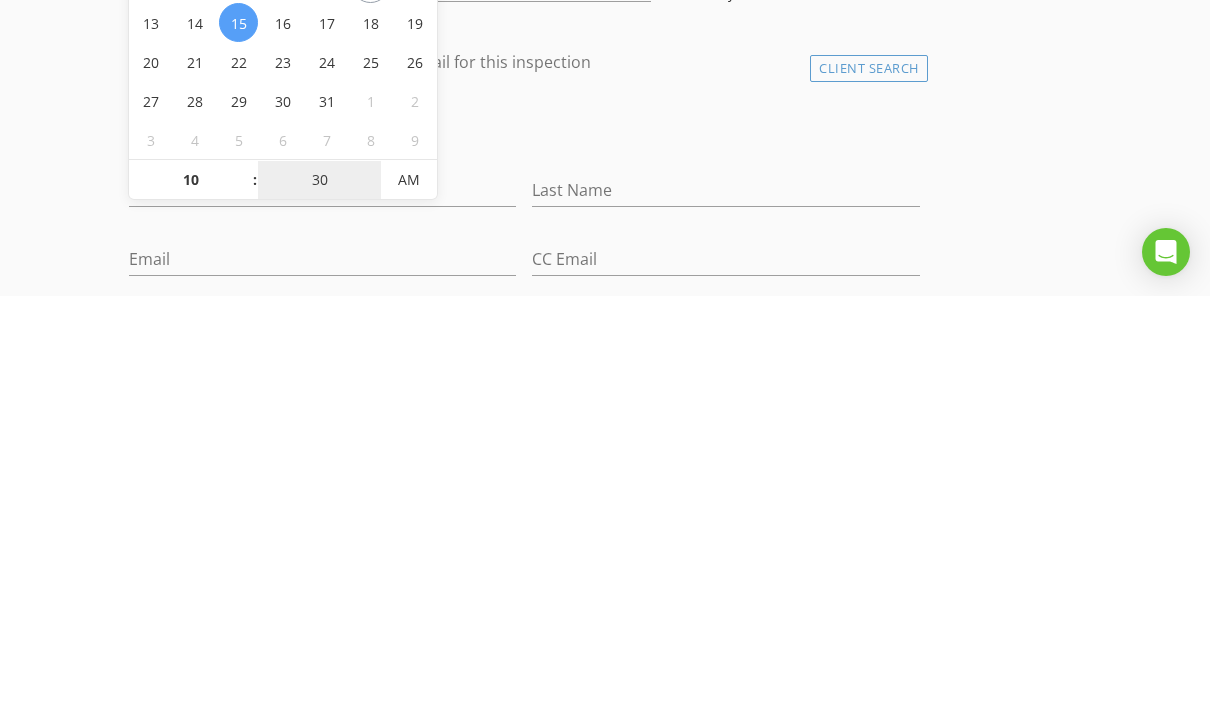 click on "30" at bounding box center [319, 609] 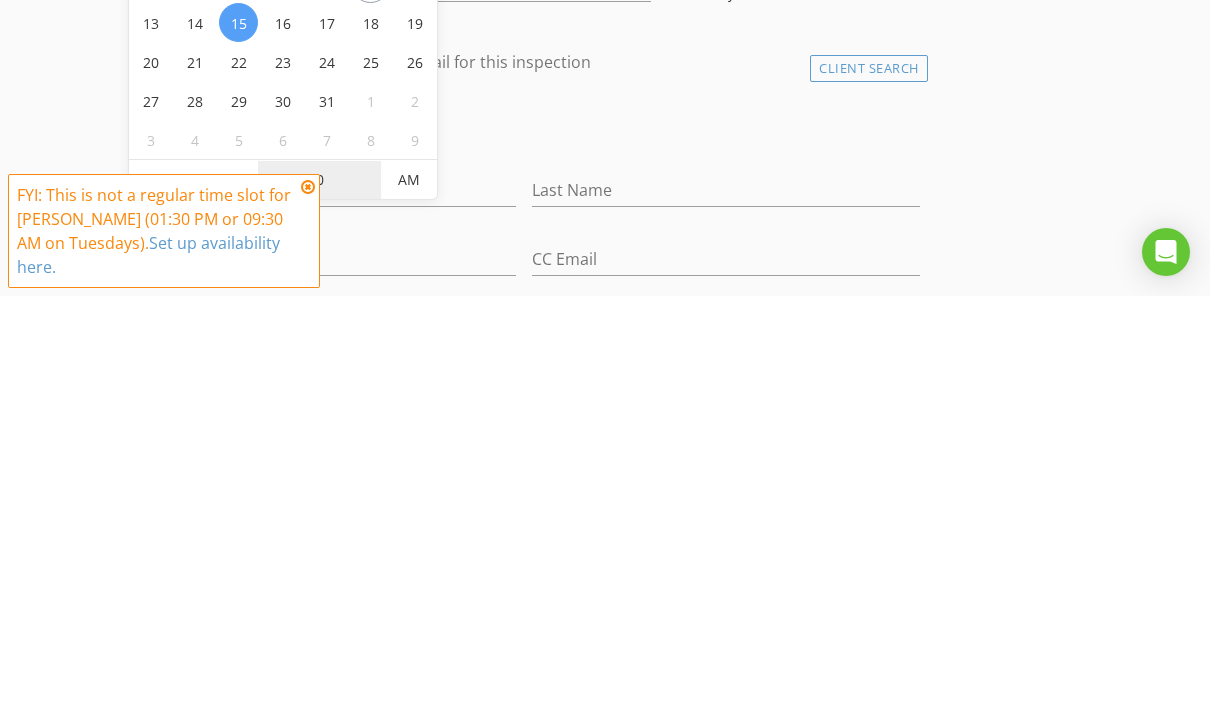 type on "00" 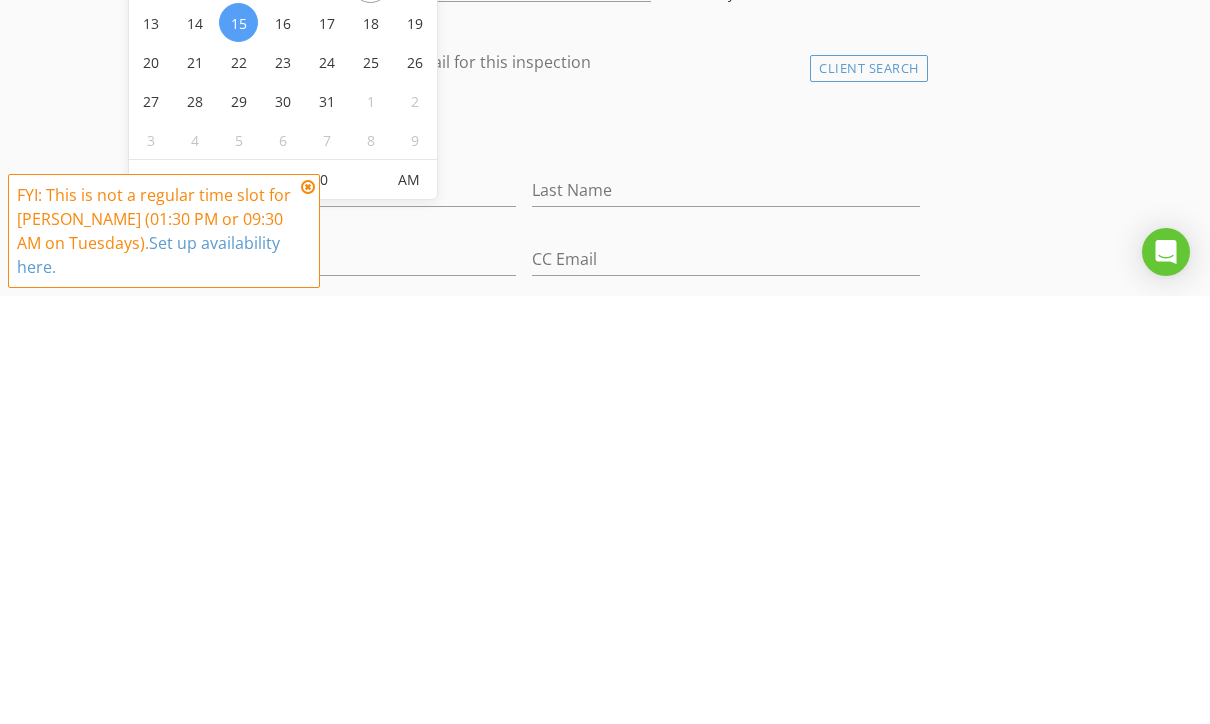 type on "07/15/2025 10:00 AM" 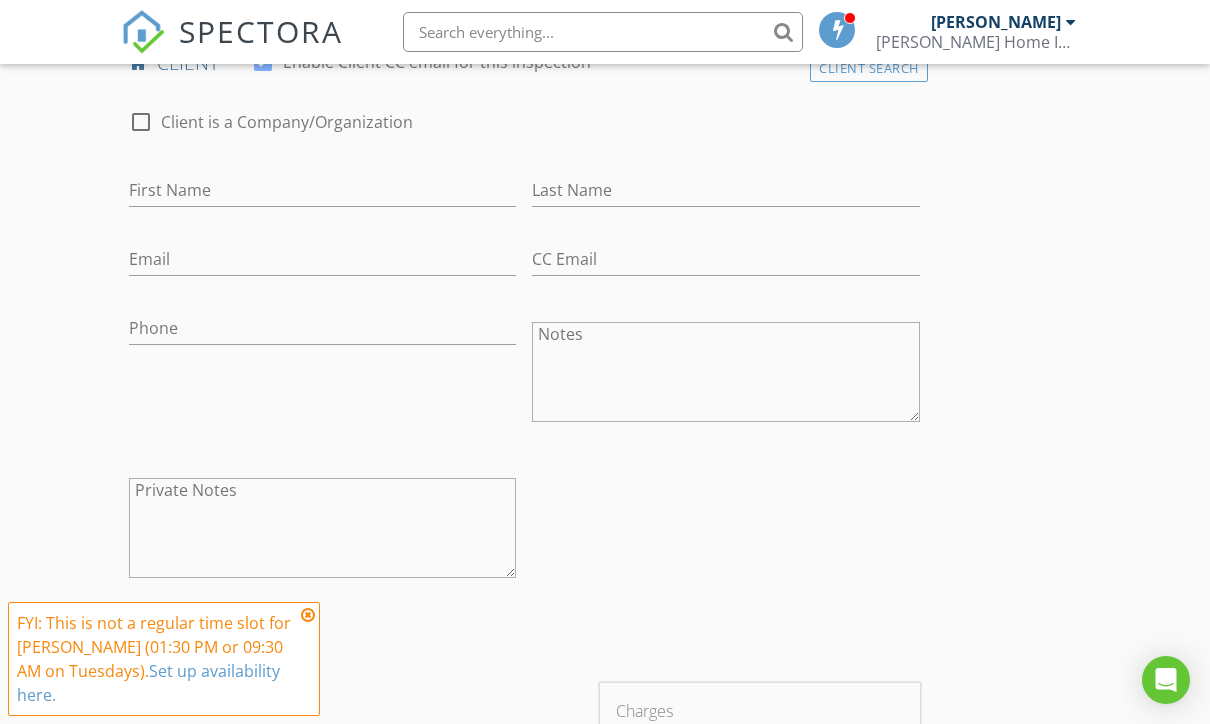 click on "New Inspection
Click here to use the New Order Form
INSPECTOR(S)
check_box   Marion Hodges   PRIMARY   check_box_outline_blank   Will Hodges     Marion Hodges arrow_drop_down   check_box_outline_blank Marion Hodges specifically requested
Date/Time
07/15/2025 10:00 AM
Location
Address Form       Can't find your address?   Click here.
client
check_box Enable Client CC email for this inspection   Client Search     check_box_outline_blank Client is a Company/Organization     First Name   Last Name   Email   CC Email   Phone           Notes   Private Notes
ADD ADDITIONAL client
SERVICES
check_box_outline_blank   Home Inspection    Home Inspection check_box_outline_blank   Radon Test    48 Hour Radon Test check_box_outline_blank   Sewer Inspection   Sewer Inspection" at bounding box center (605, 1053) 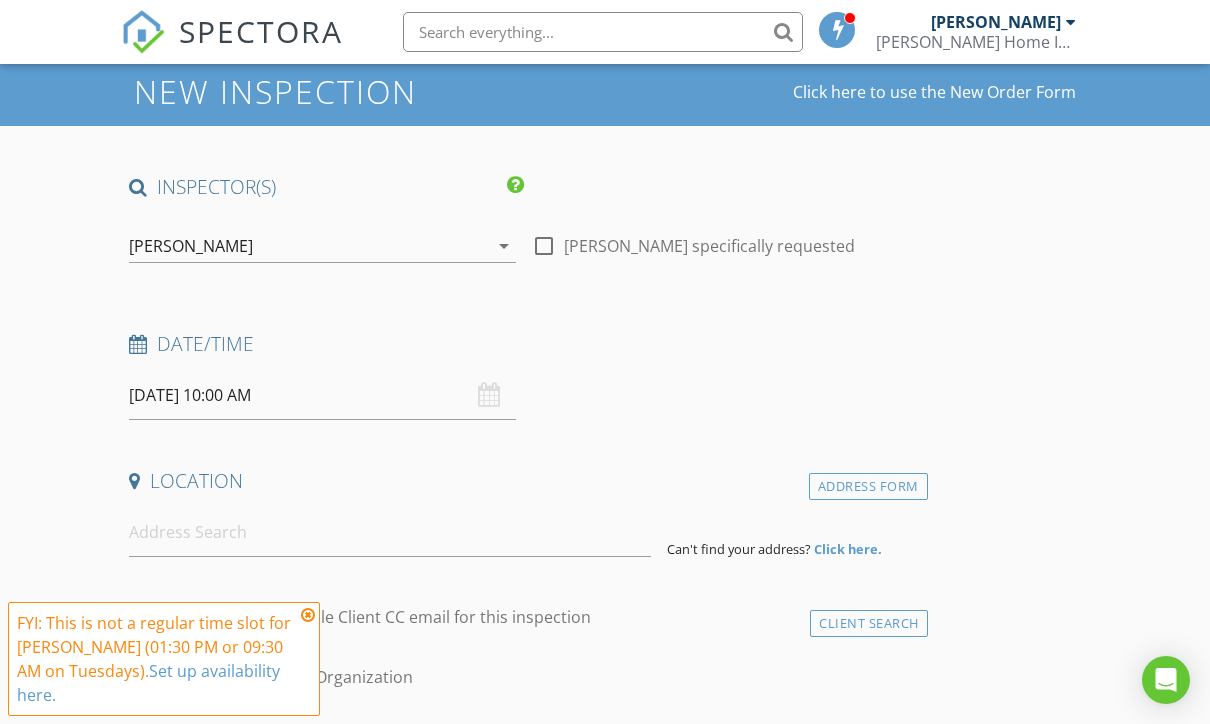 scroll, scrollTop: 39, scrollLeft: 0, axis: vertical 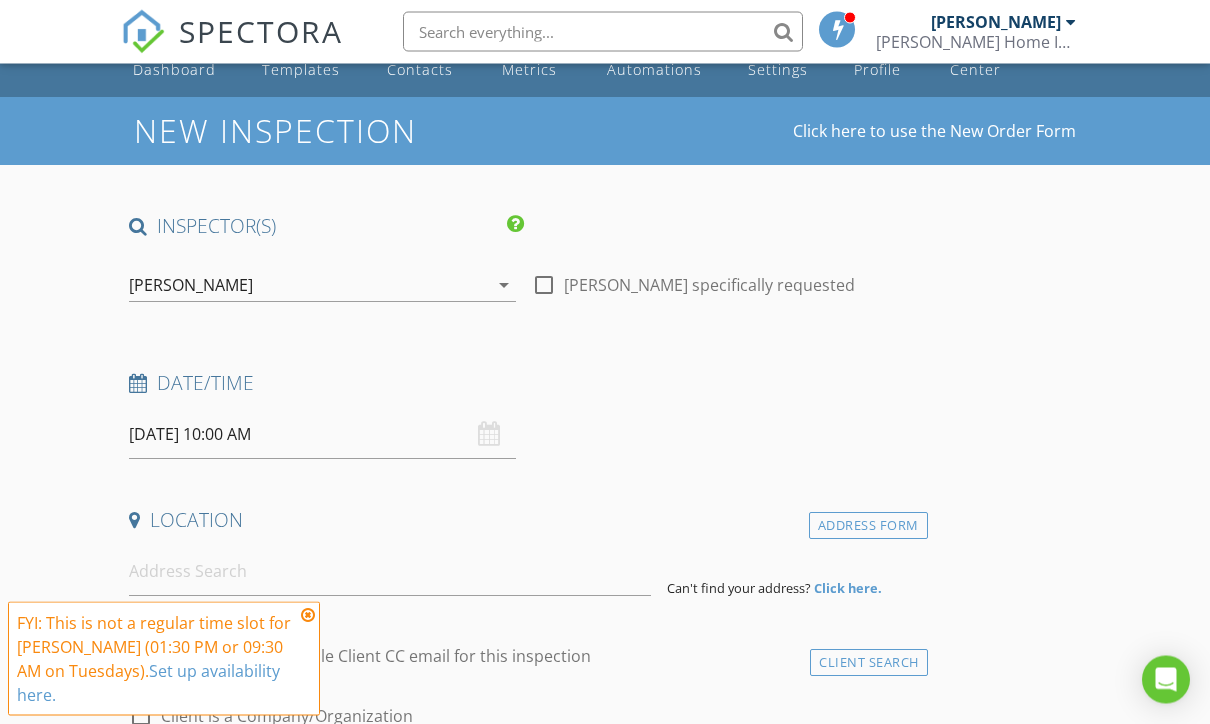 click on "arrow_drop_down" at bounding box center (504, 286) 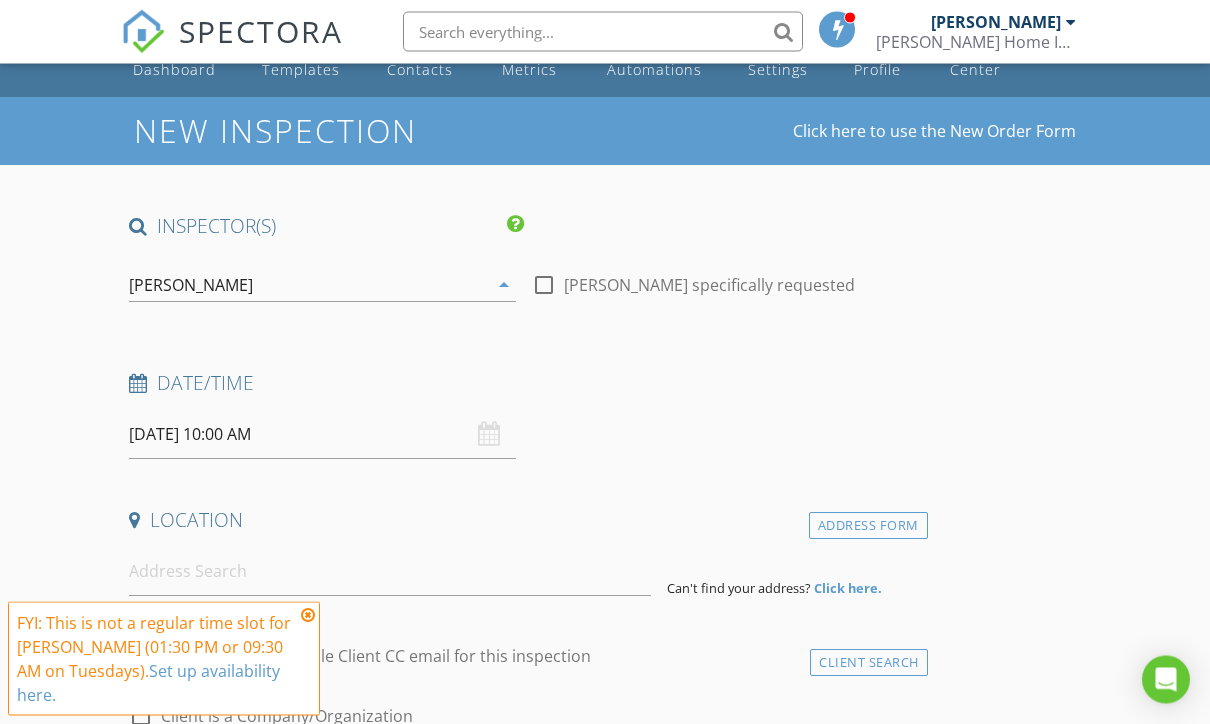 scroll, scrollTop: 40, scrollLeft: 0, axis: vertical 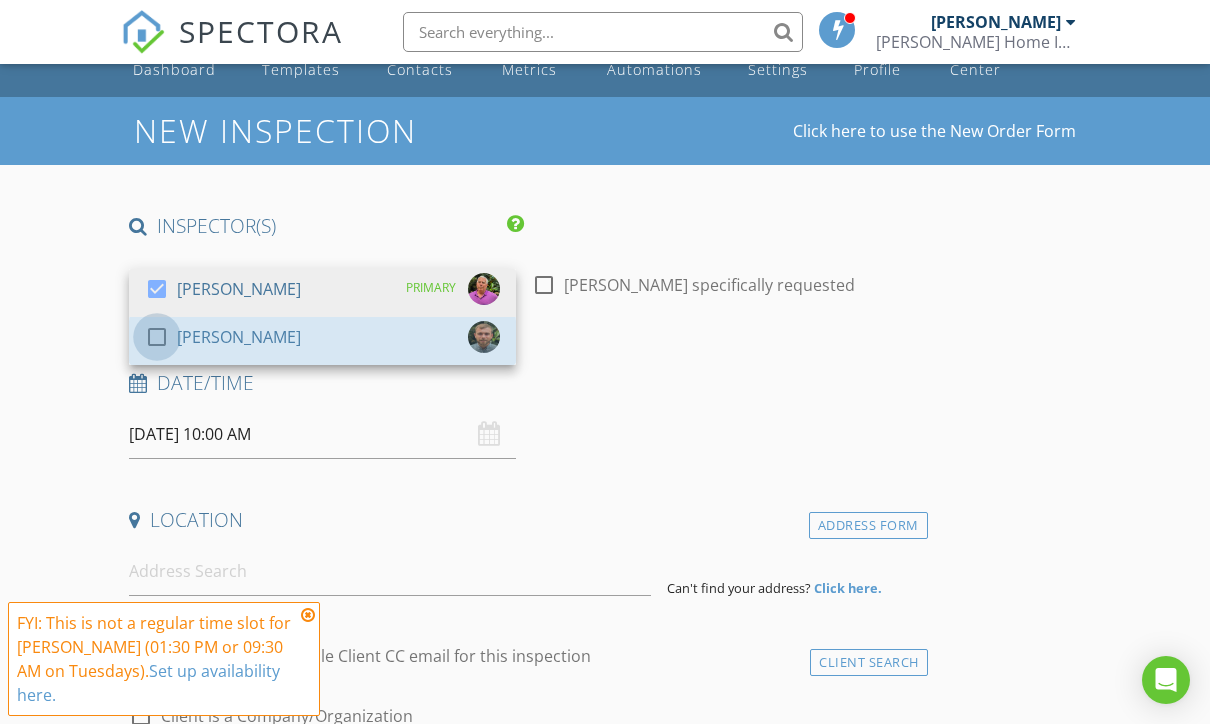 click at bounding box center [157, 337] 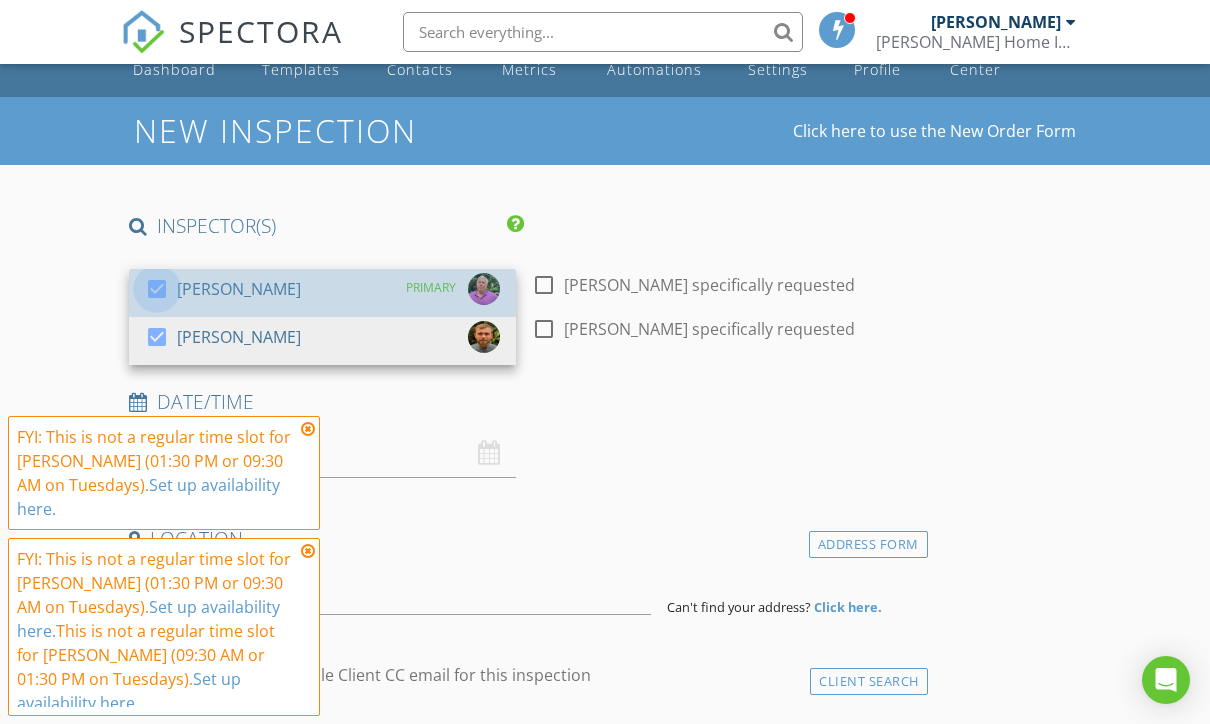 click at bounding box center [157, 289] 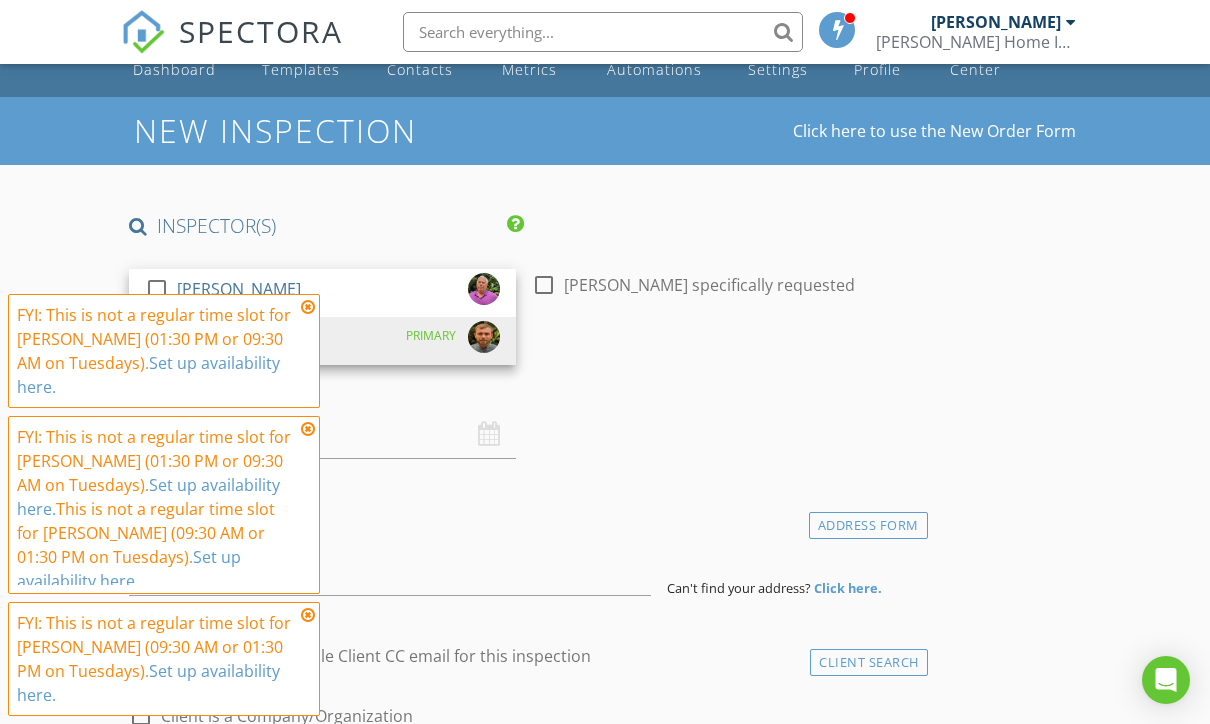 click at bounding box center [308, 307] 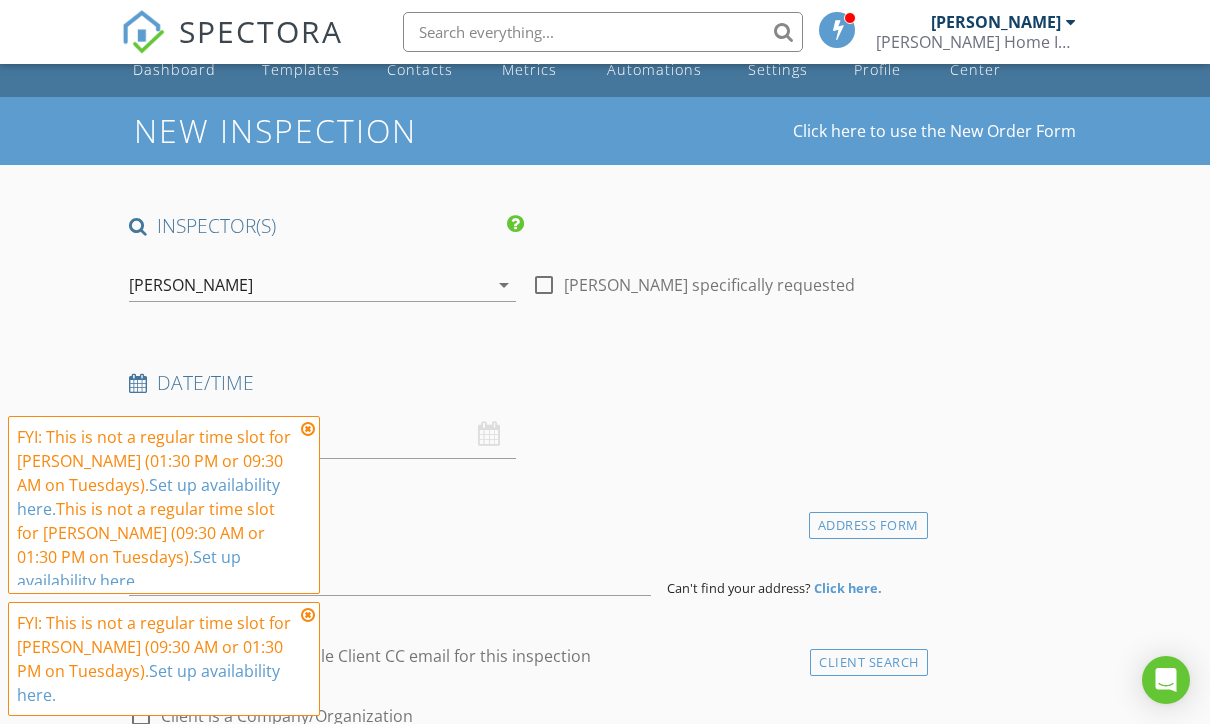 click at bounding box center (308, 429) 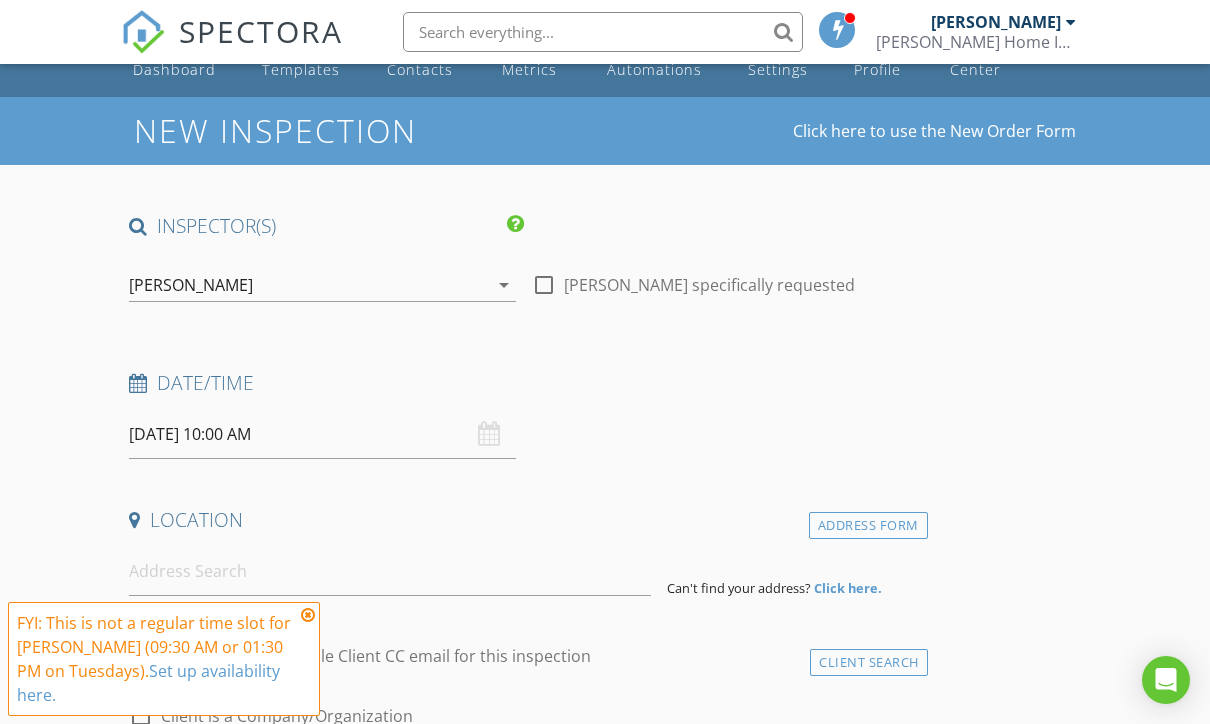 click at bounding box center (308, 615) 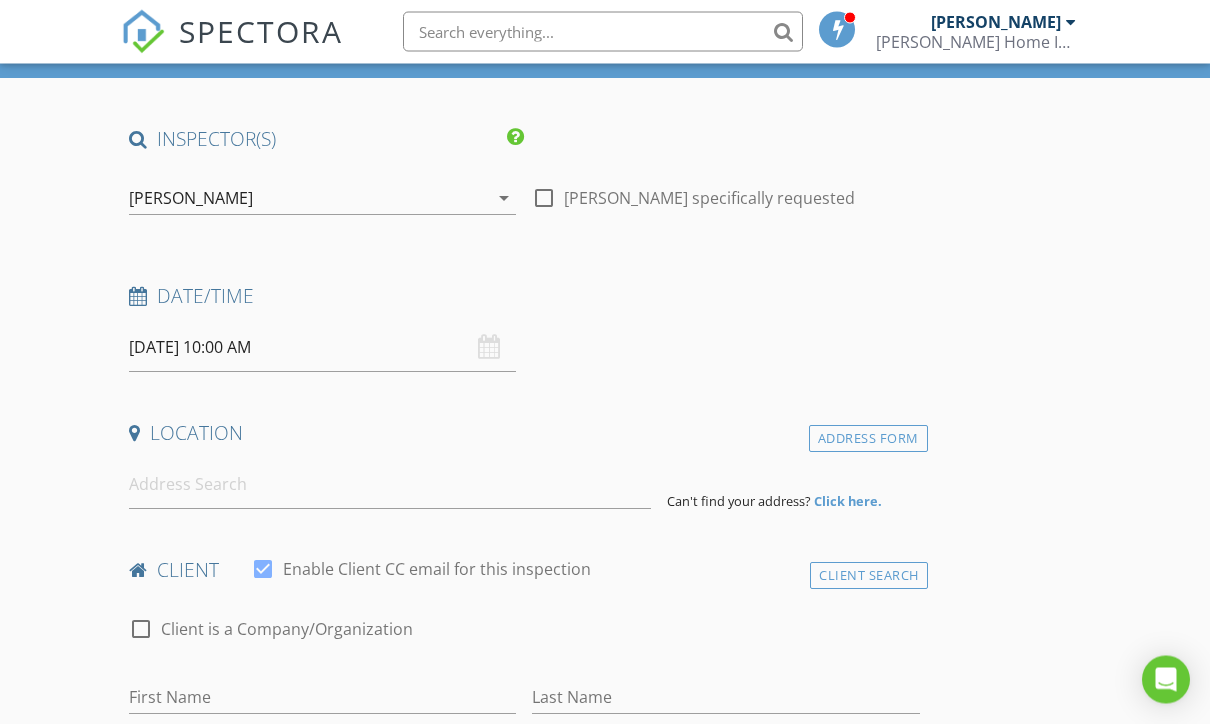 scroll, scrollTop: 127, scrollLeft: 0, axis: vertical 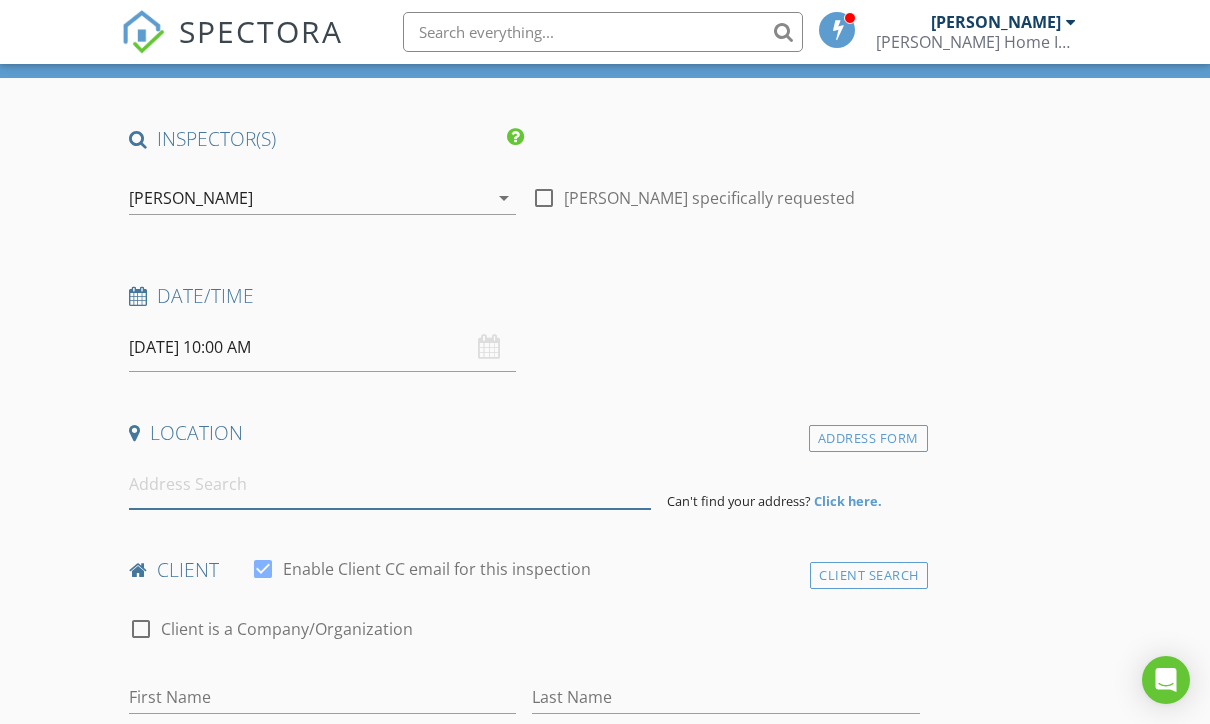 click at bounding box center (390, 484) 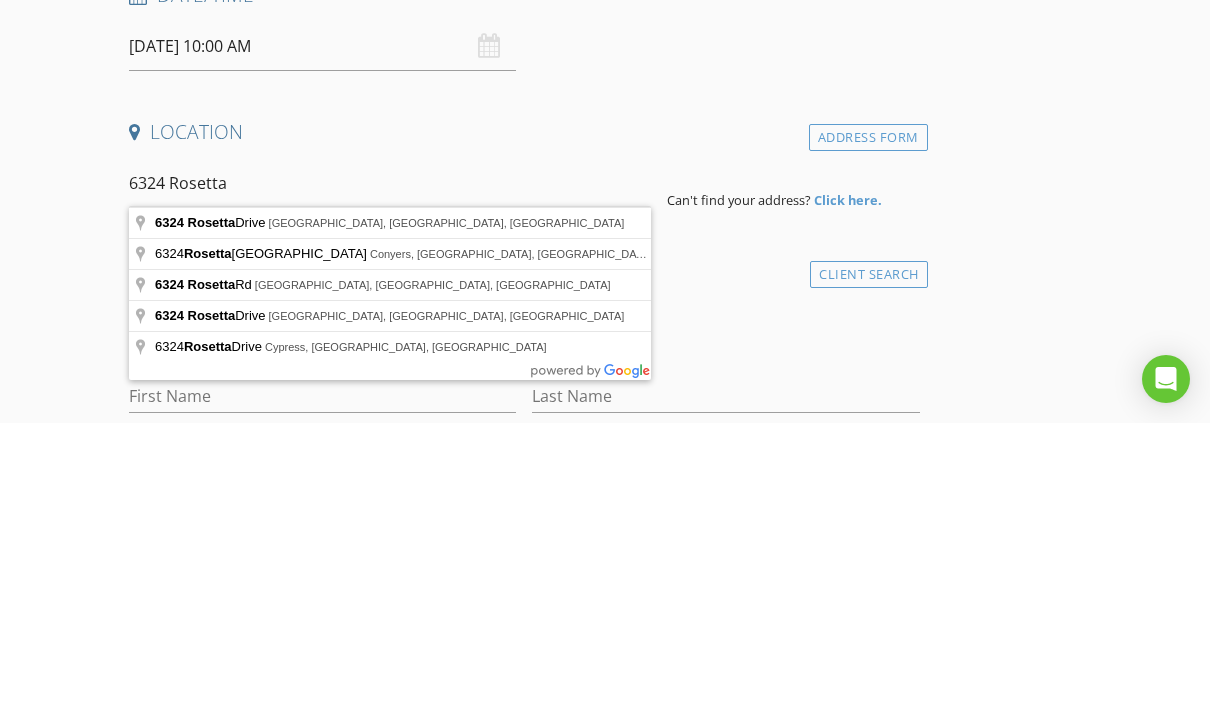 type on "6324 Rosetta Drive, Atlanta, GA, USA" 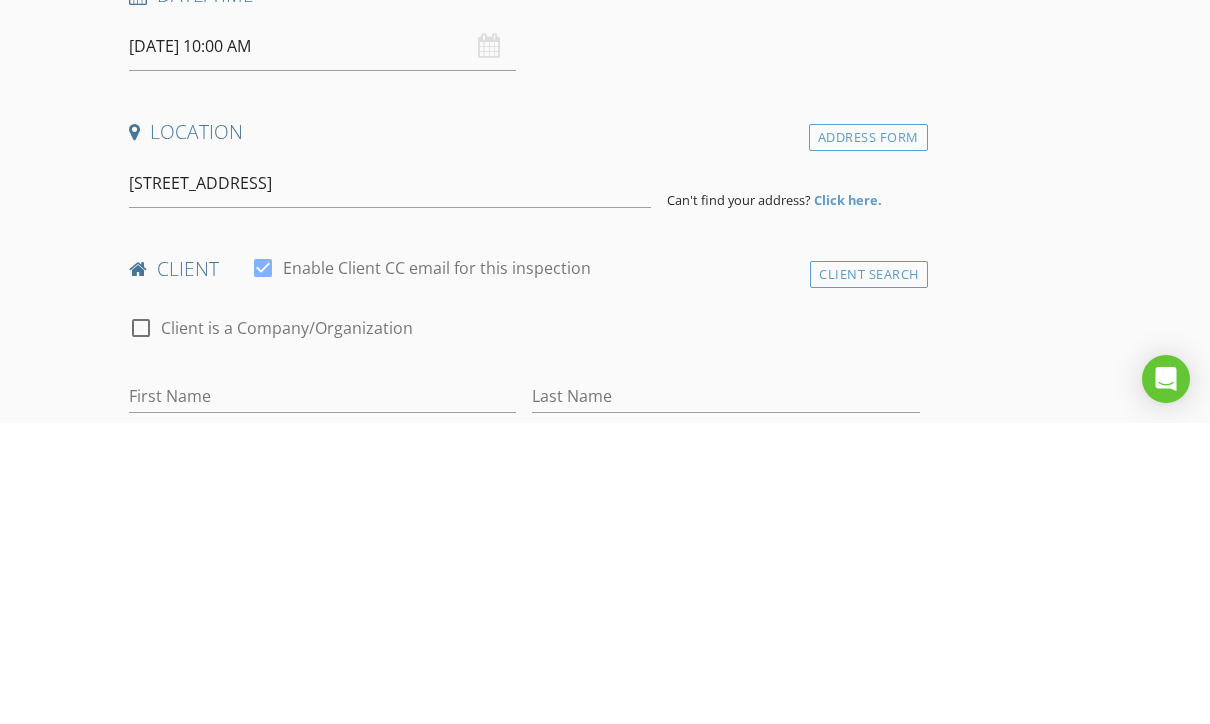 scroll, scrollTop: 428, scrollLeft: 0, axis: vertical 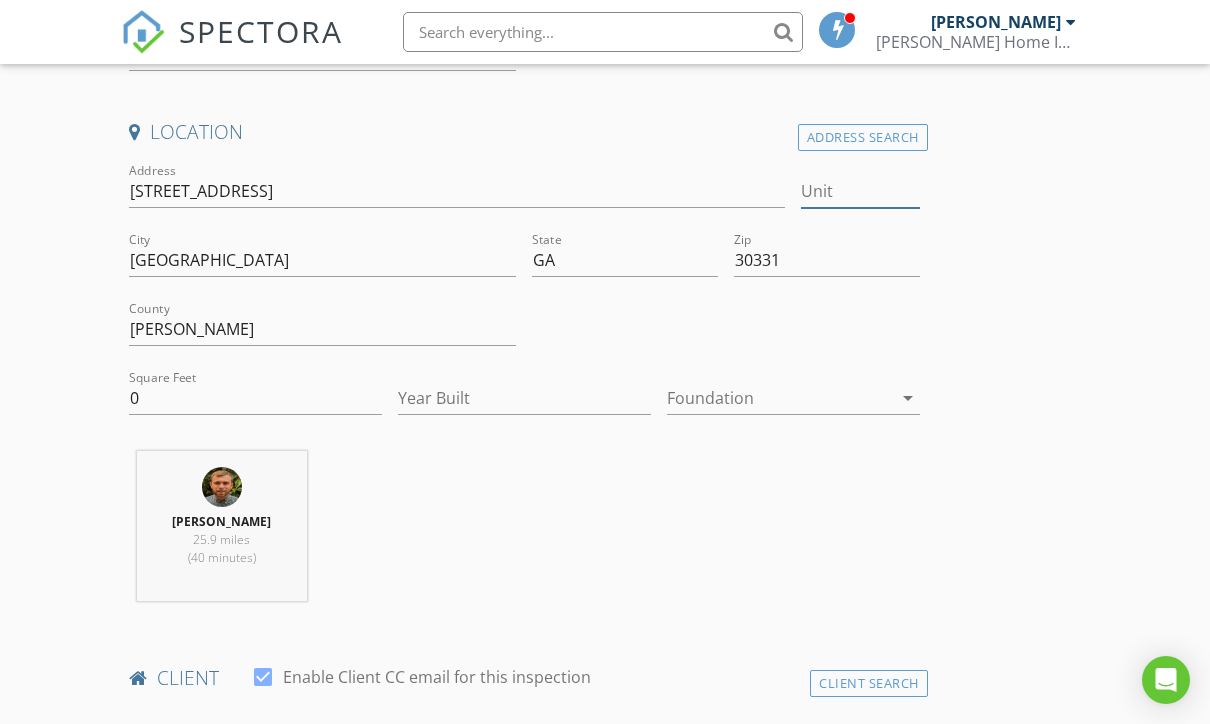 click on "Unit" at bounding box center [860, 191] 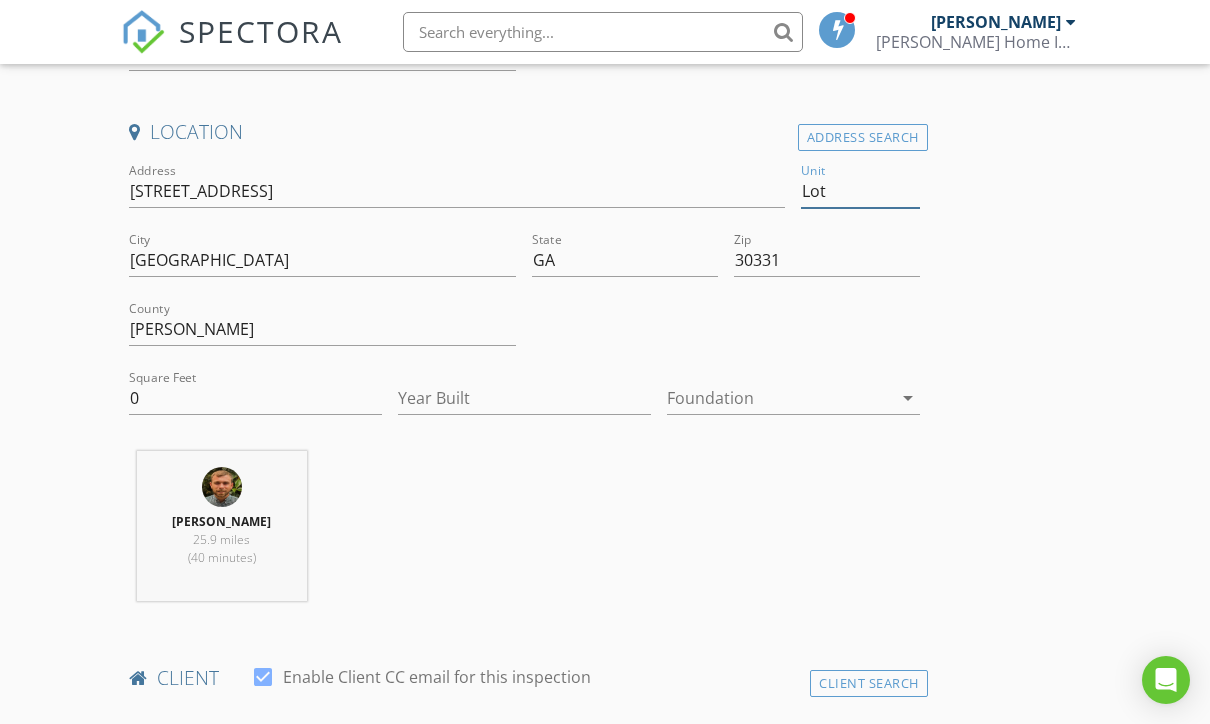 type on "Lot" 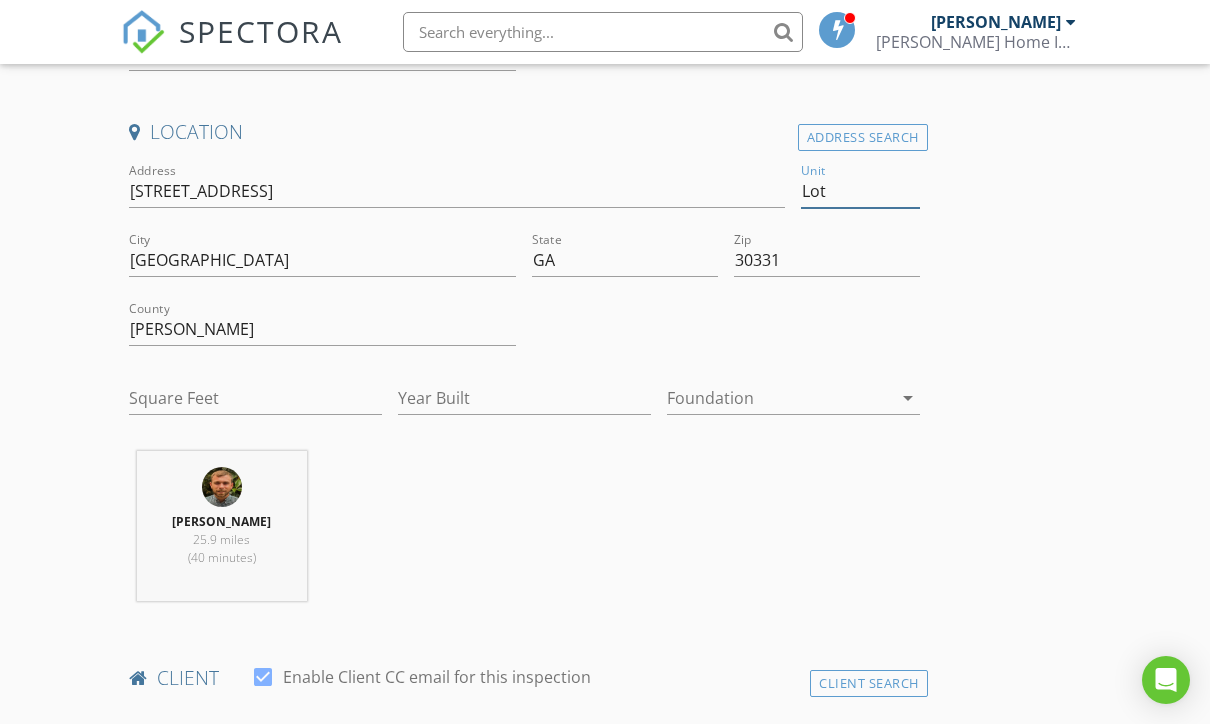 type on "Lot 2" 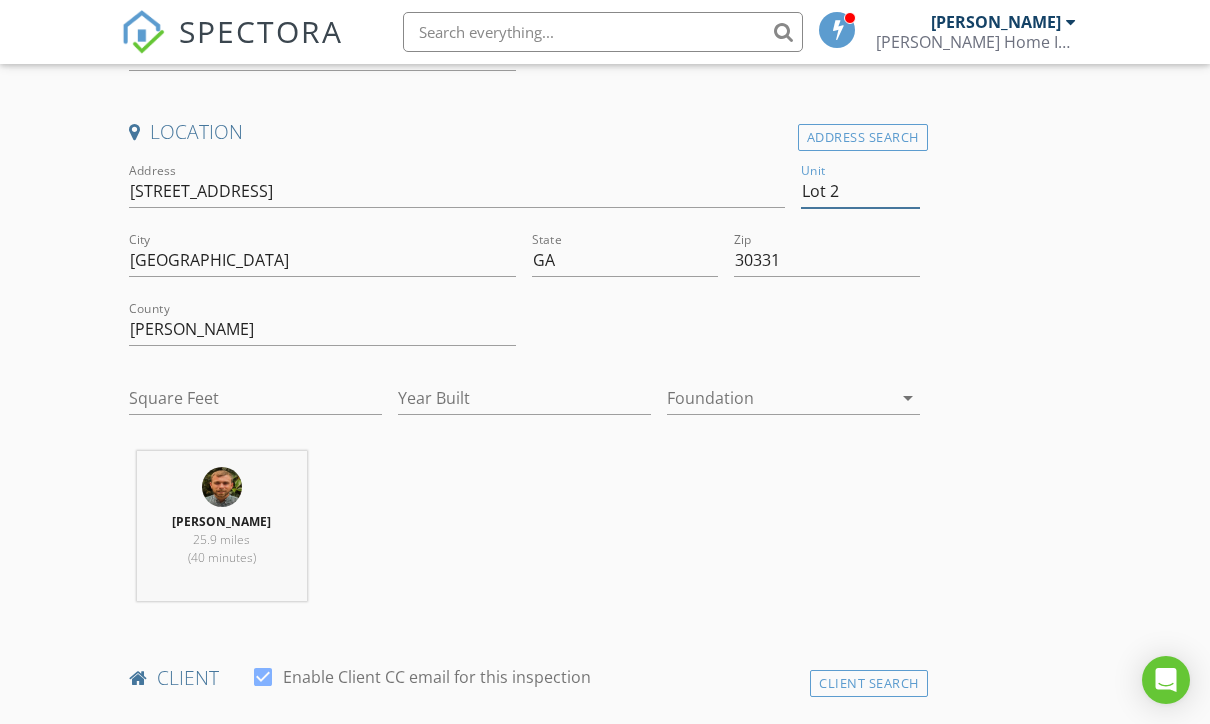 type on "0" 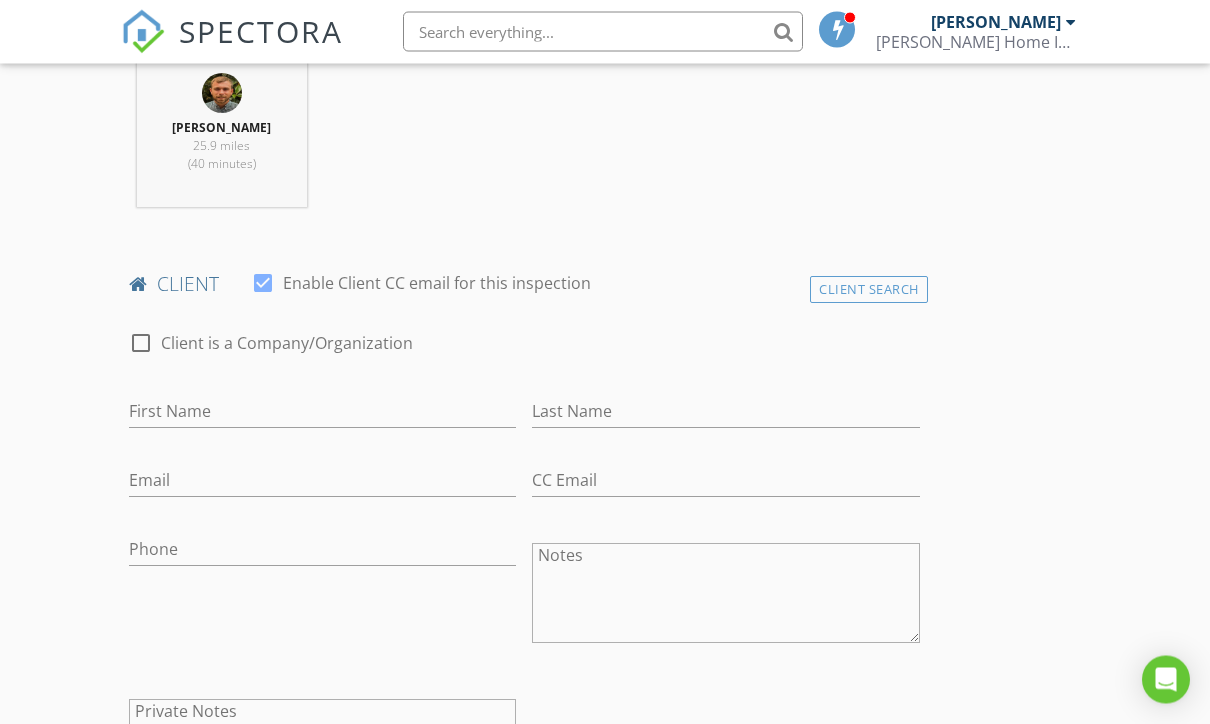 scroll, scrollTop: 836, scrollLeft: 0, axis: vertical 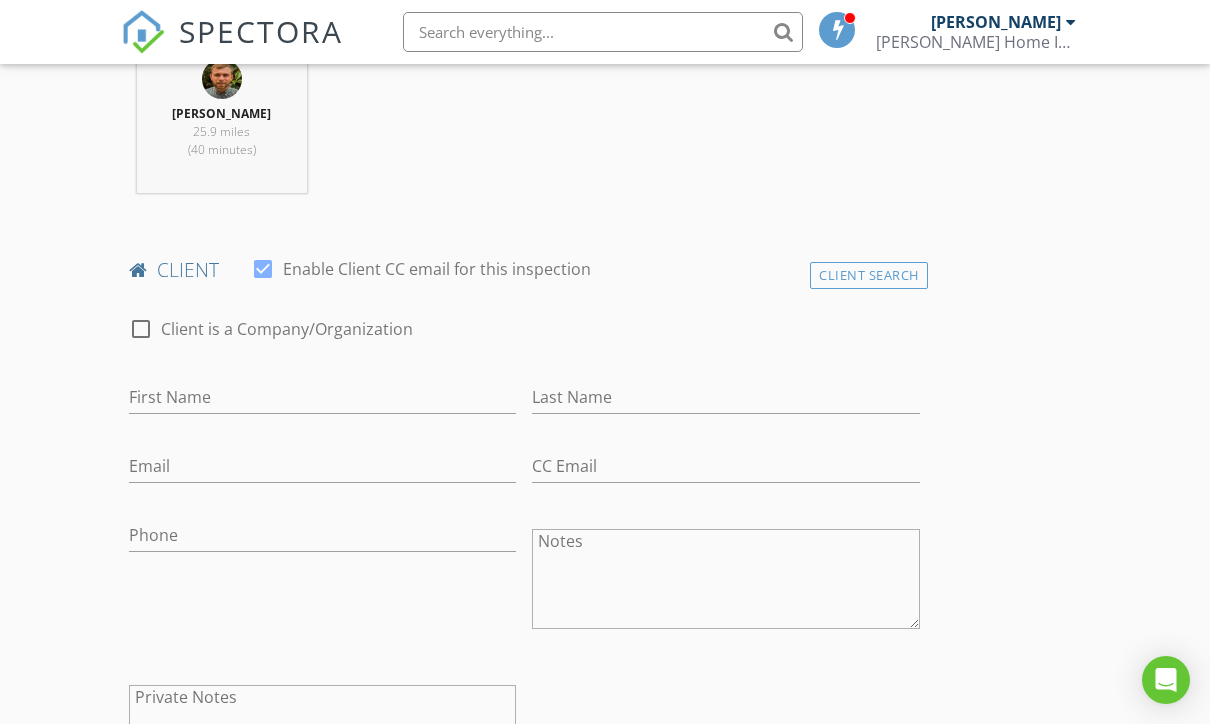 type on "Lot 2" 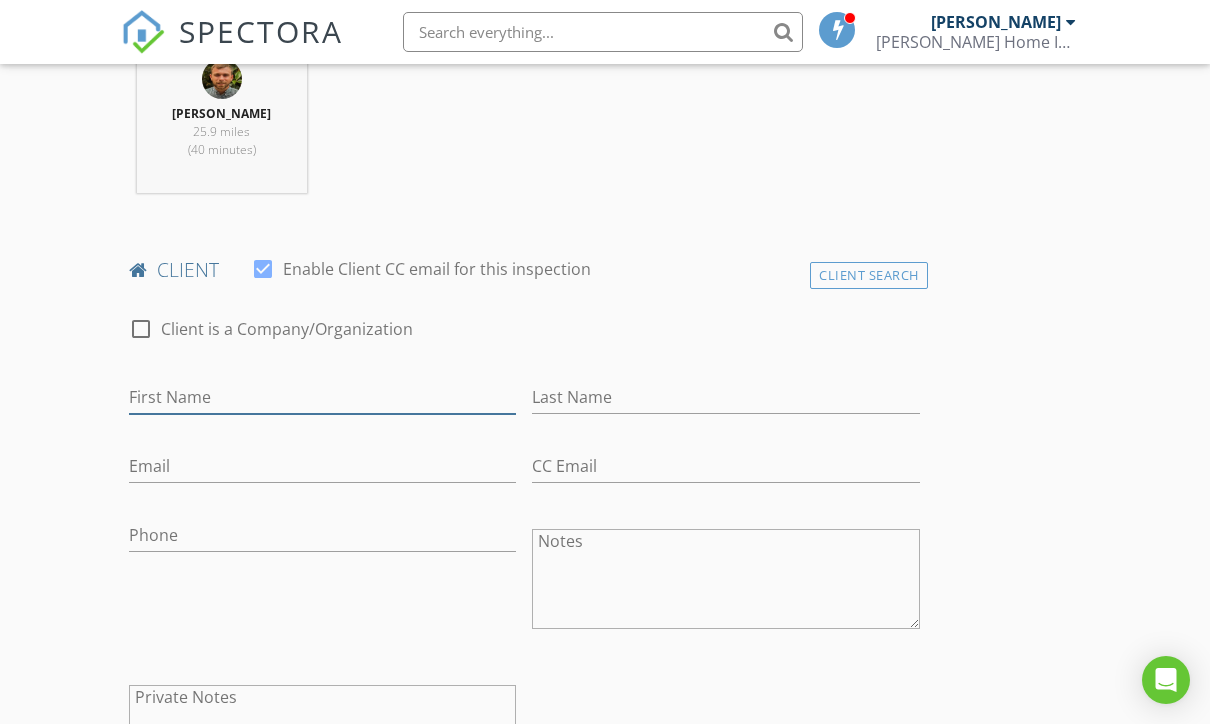 click on "First Name" at bounding box center (322, 397) 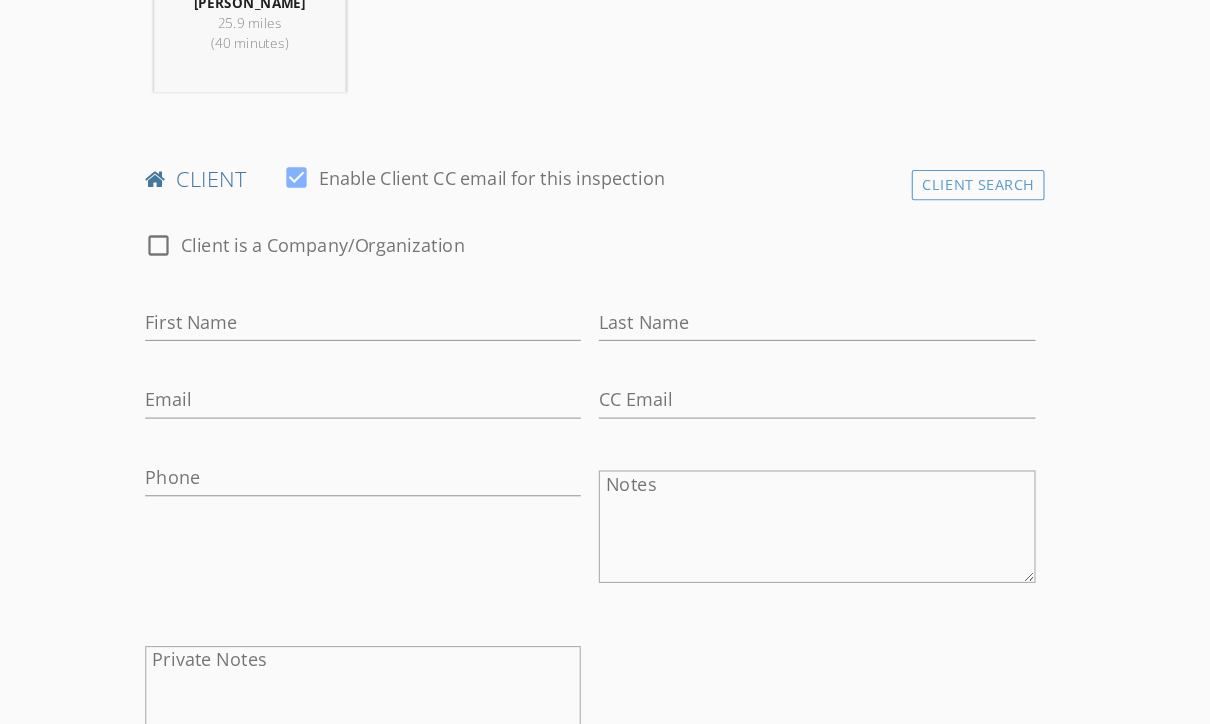 scroll, scrollTop: 867, scrollLeft: 0, axis: vertical 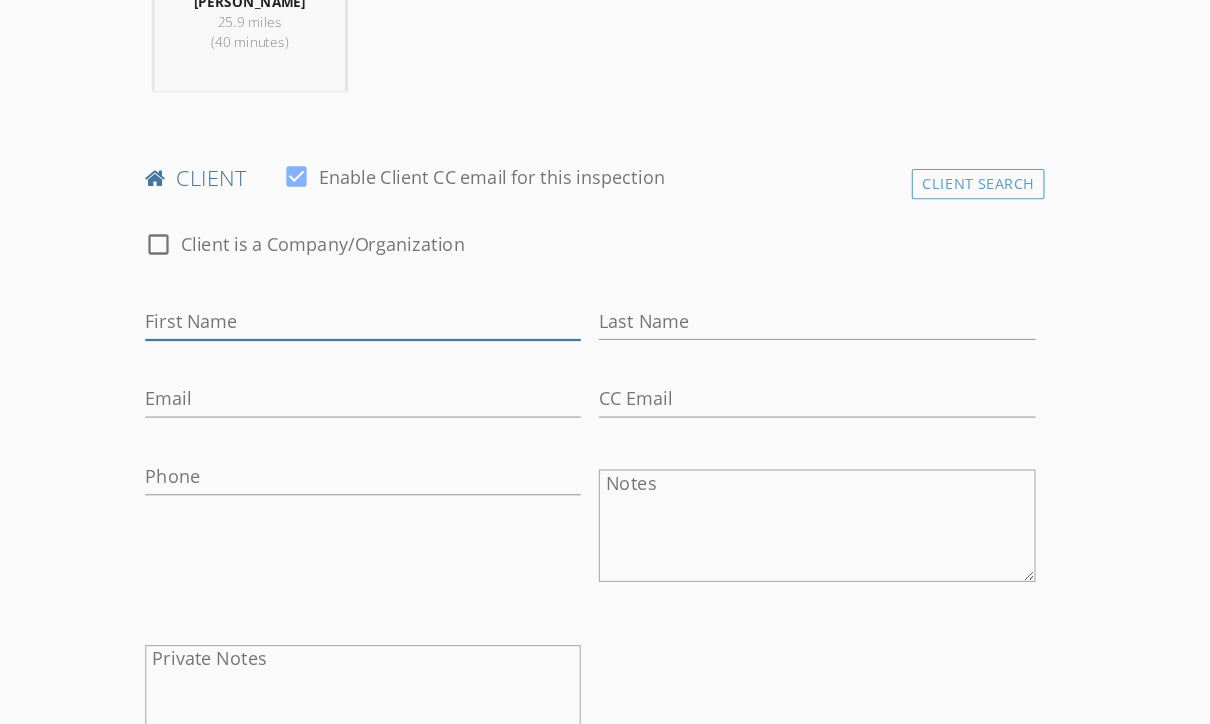 click on "First Name" at bounding box center (322, 366) 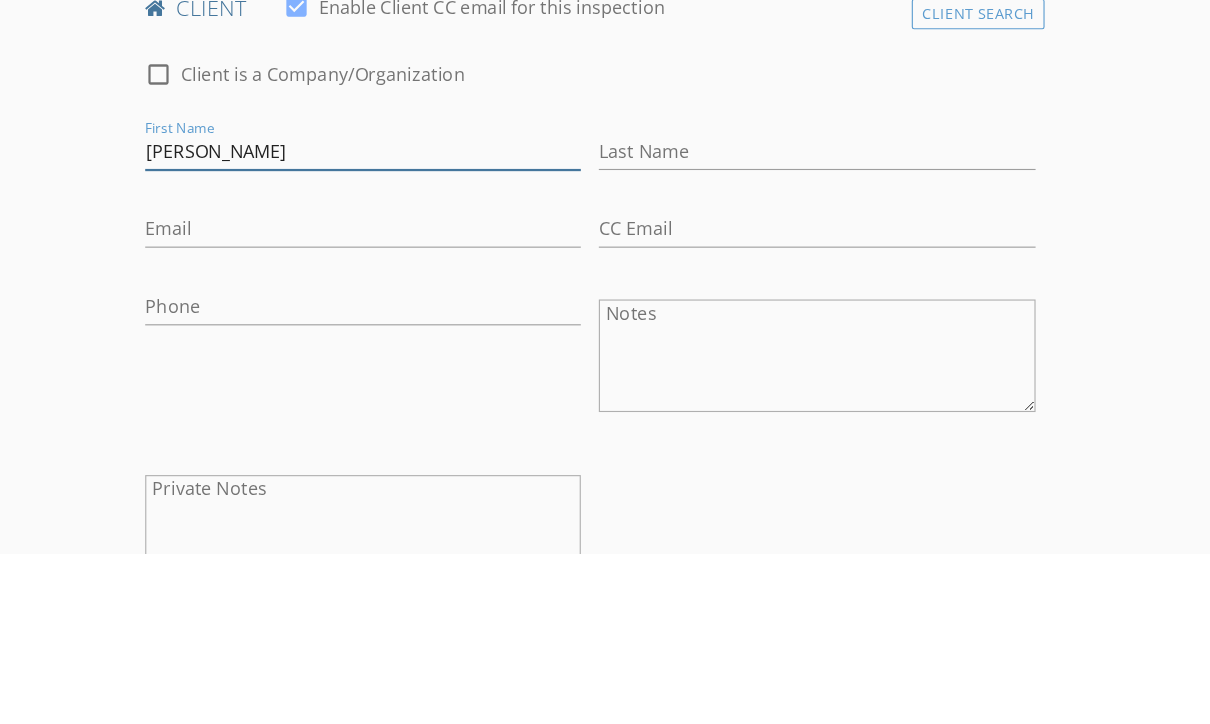 type on "Tina" 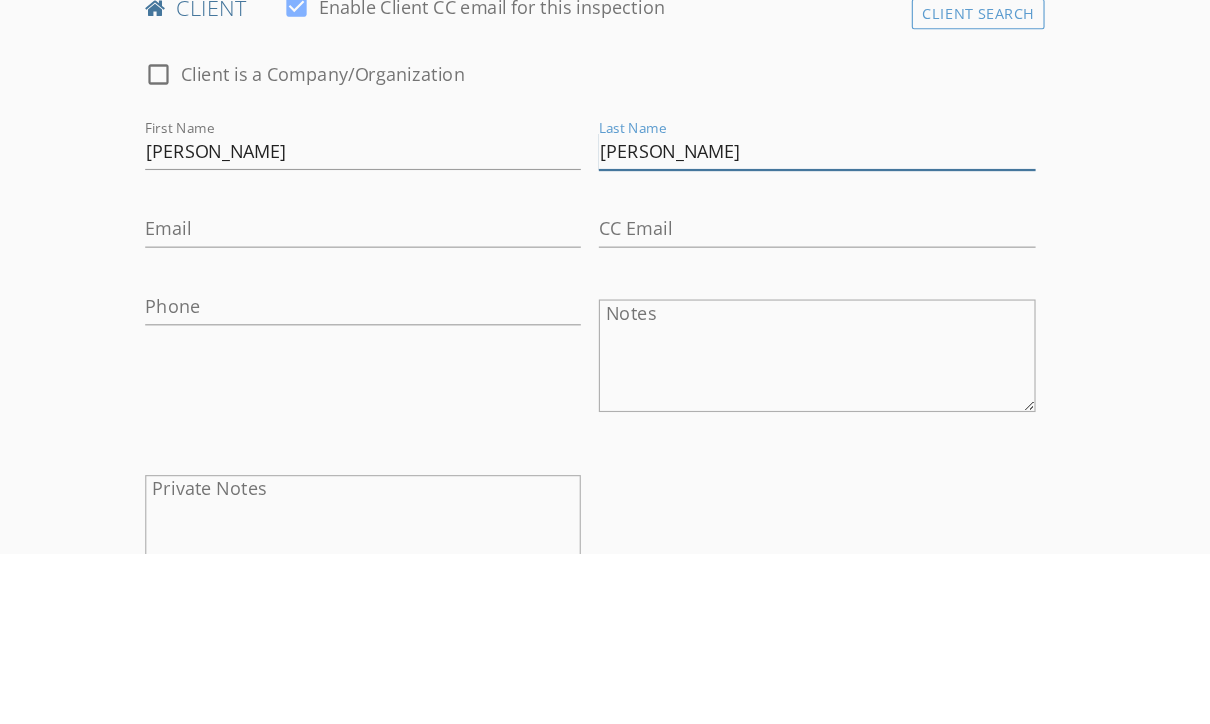 type on "Conner" 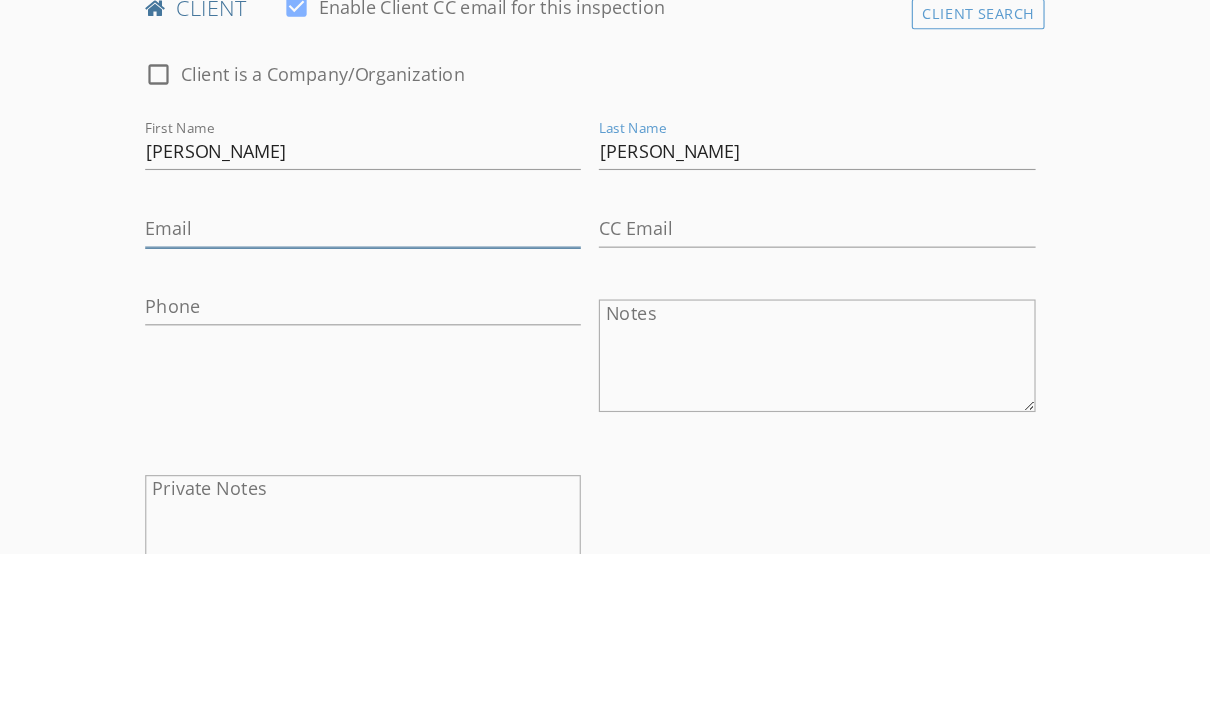 click on "Email" at bounding box center [322, 435] 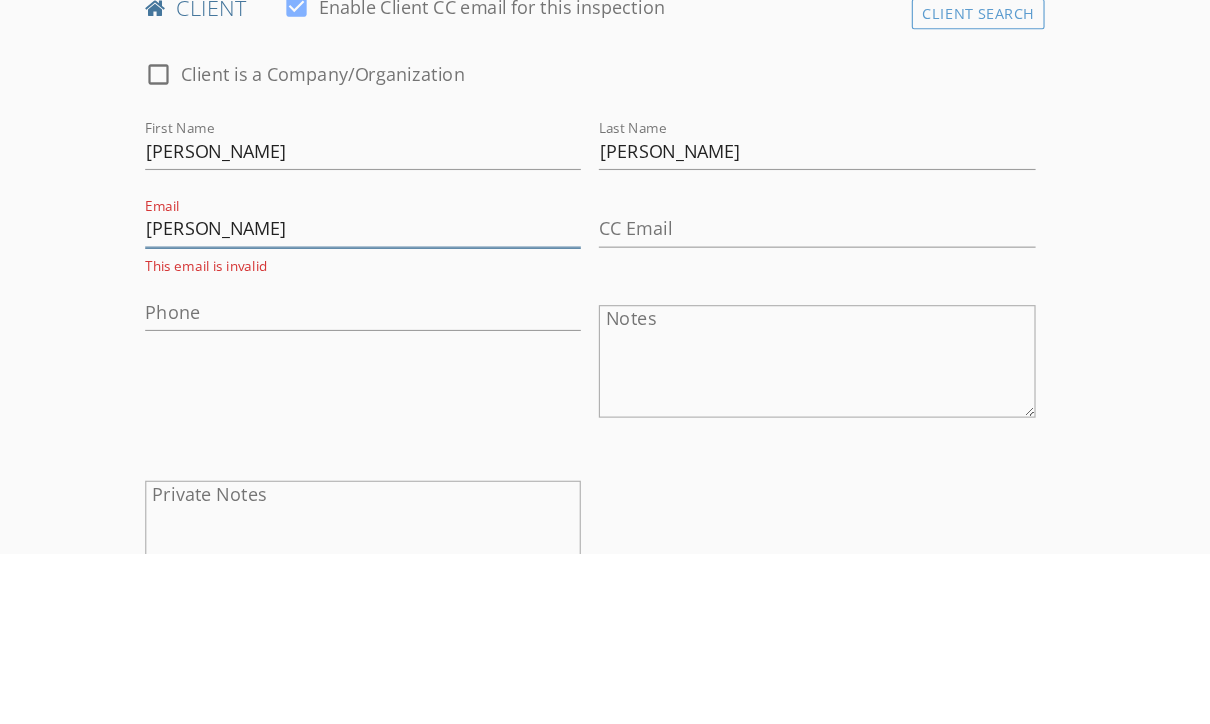 type on "tina" 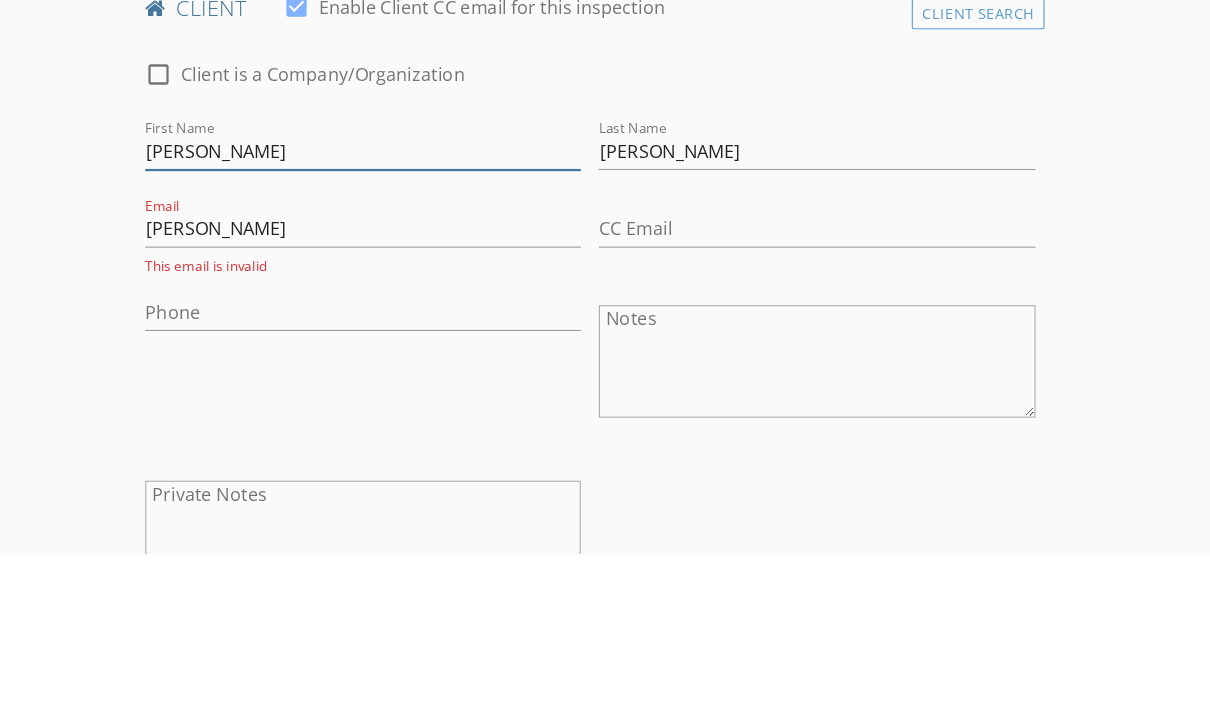 click on "Tina" at bounding box center [322, 366] 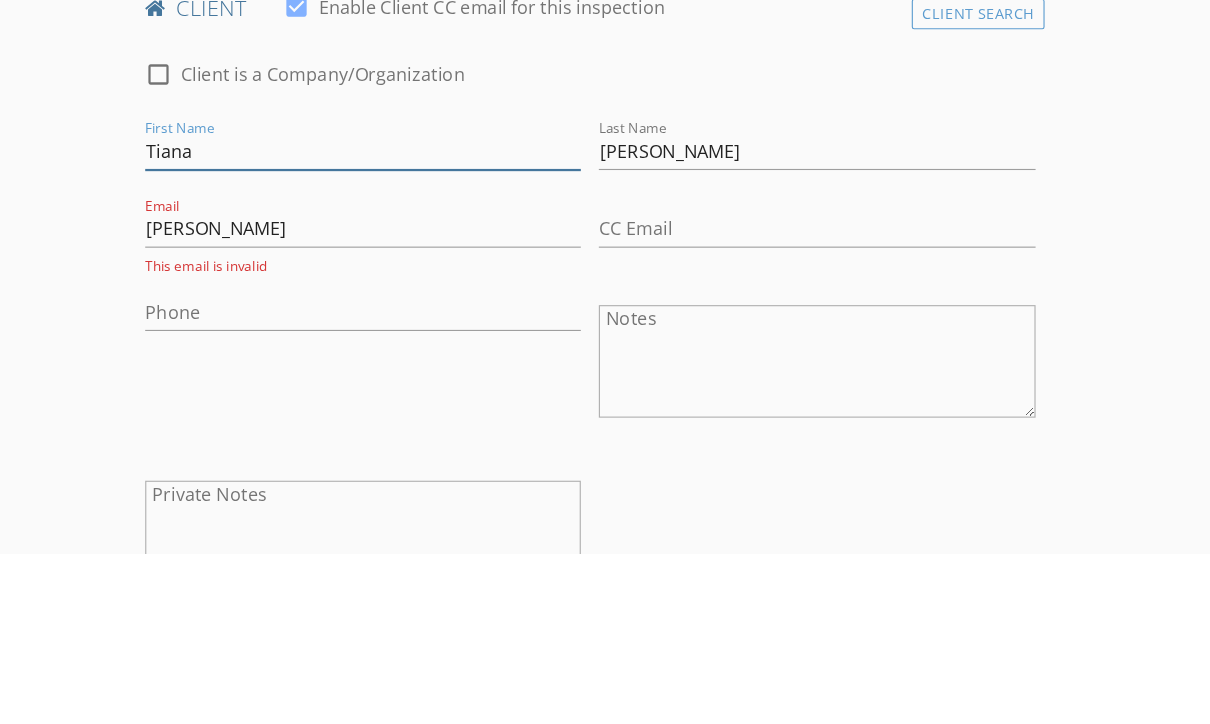 type on "Tiana" 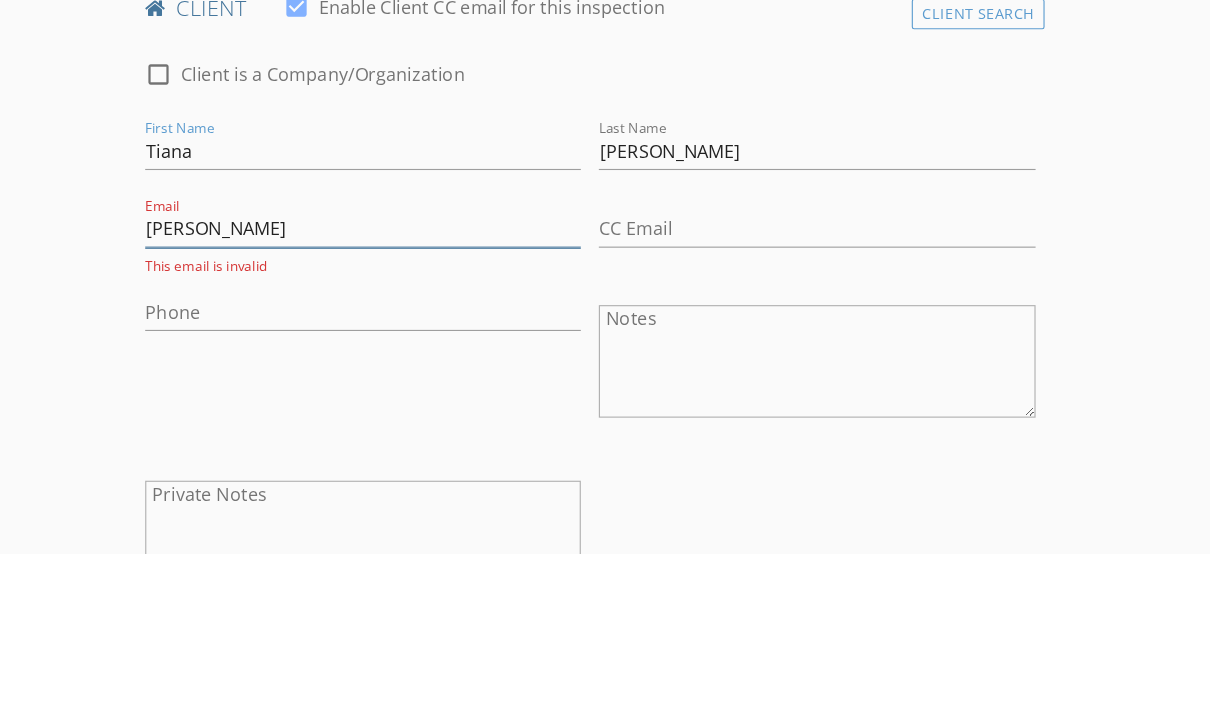 click on "tina" at bounding box center [322, 435] 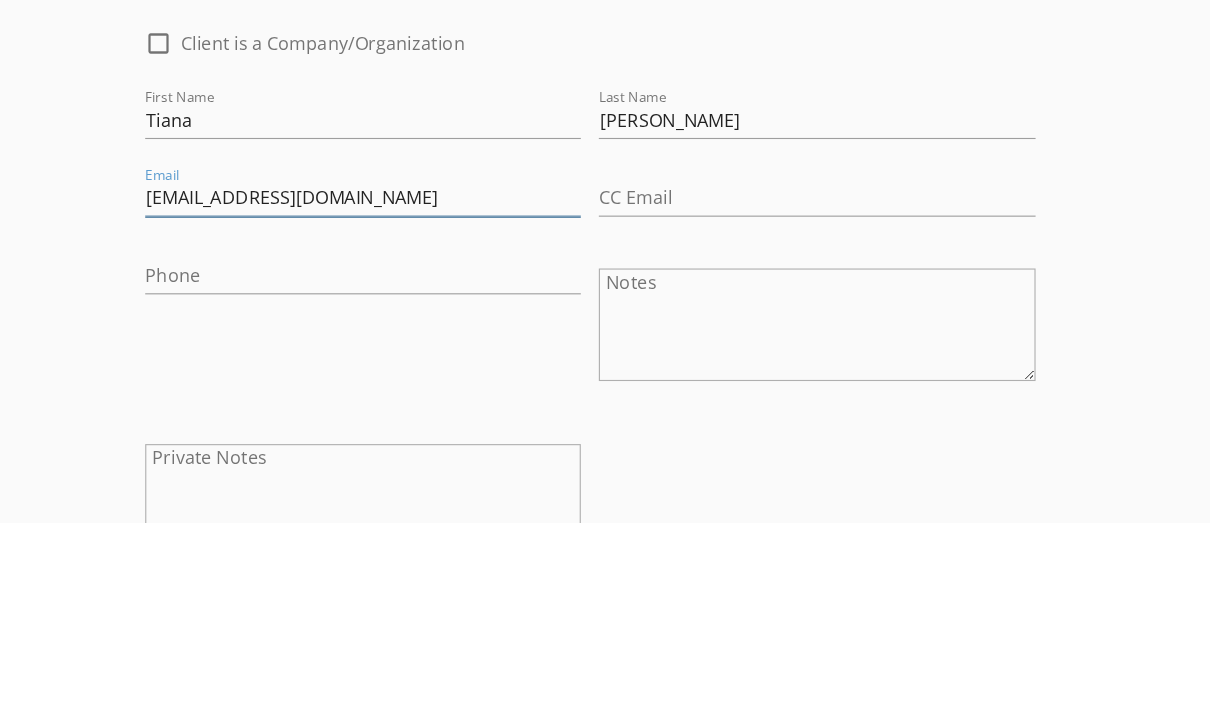 type on "tianachantel@gmail.com" 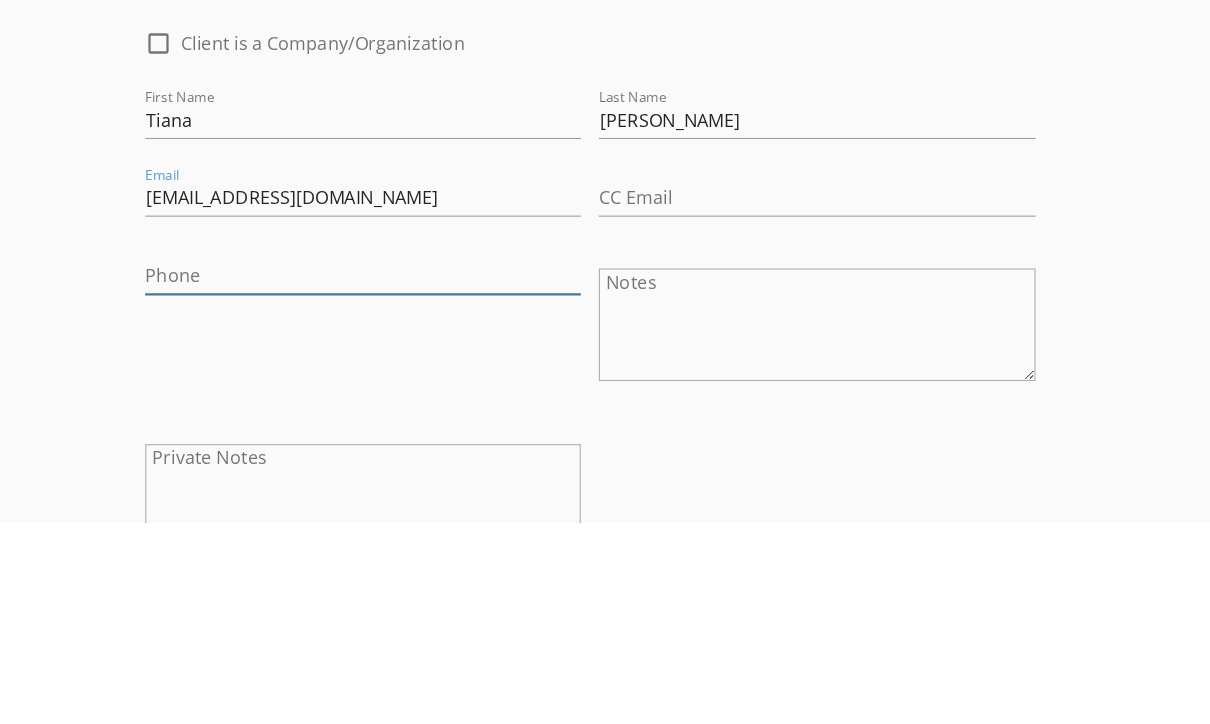 click on "Phone" at bounding box center (322, 504) 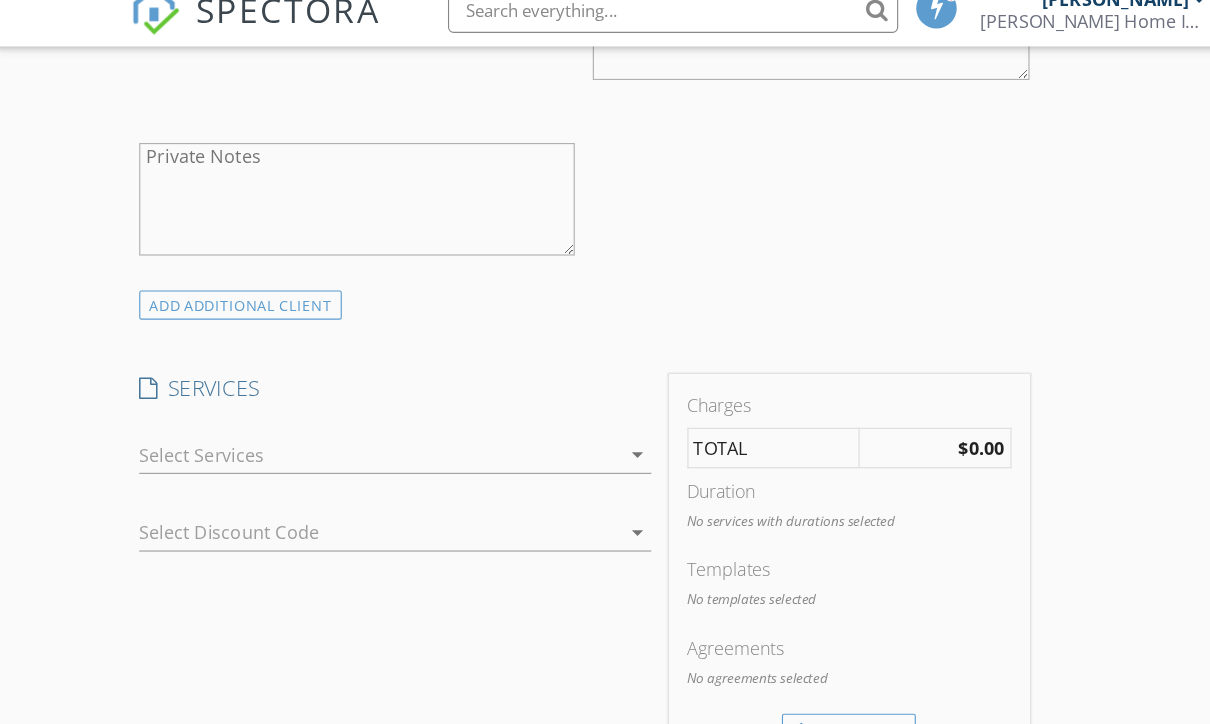 scroll, scrollTop: 1372, scrollLeft: 0, axis: vertical 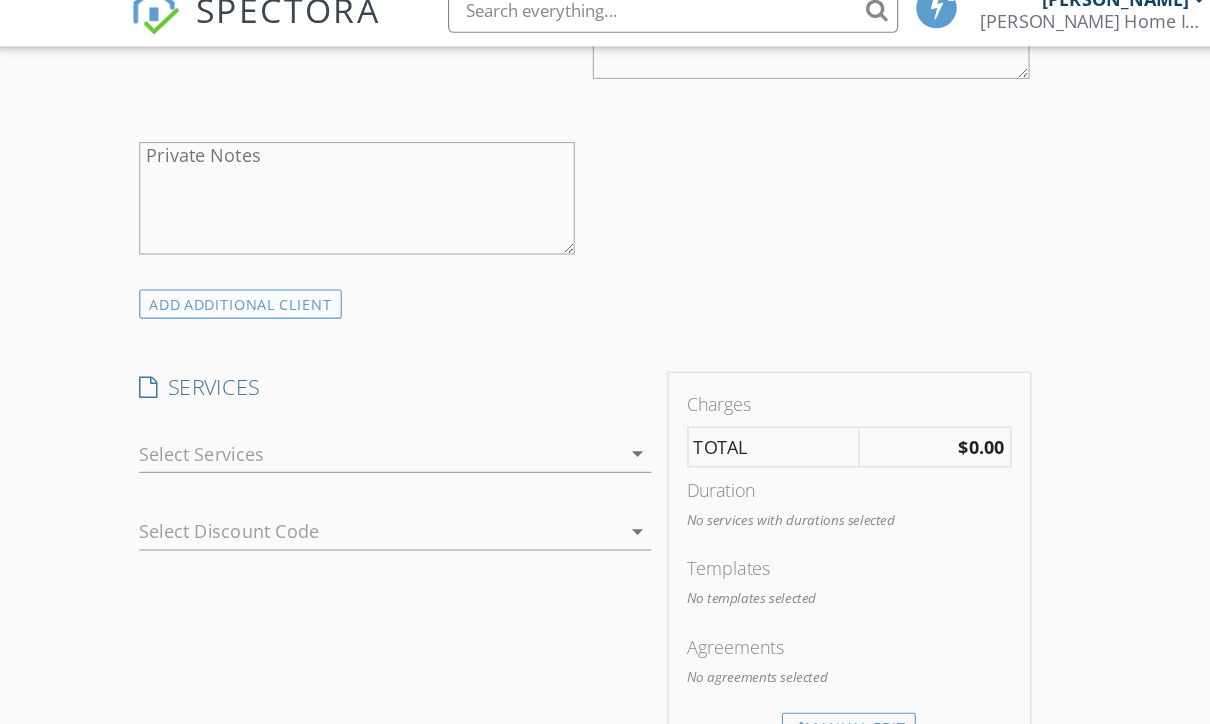 click at bounding box center [342, 426] 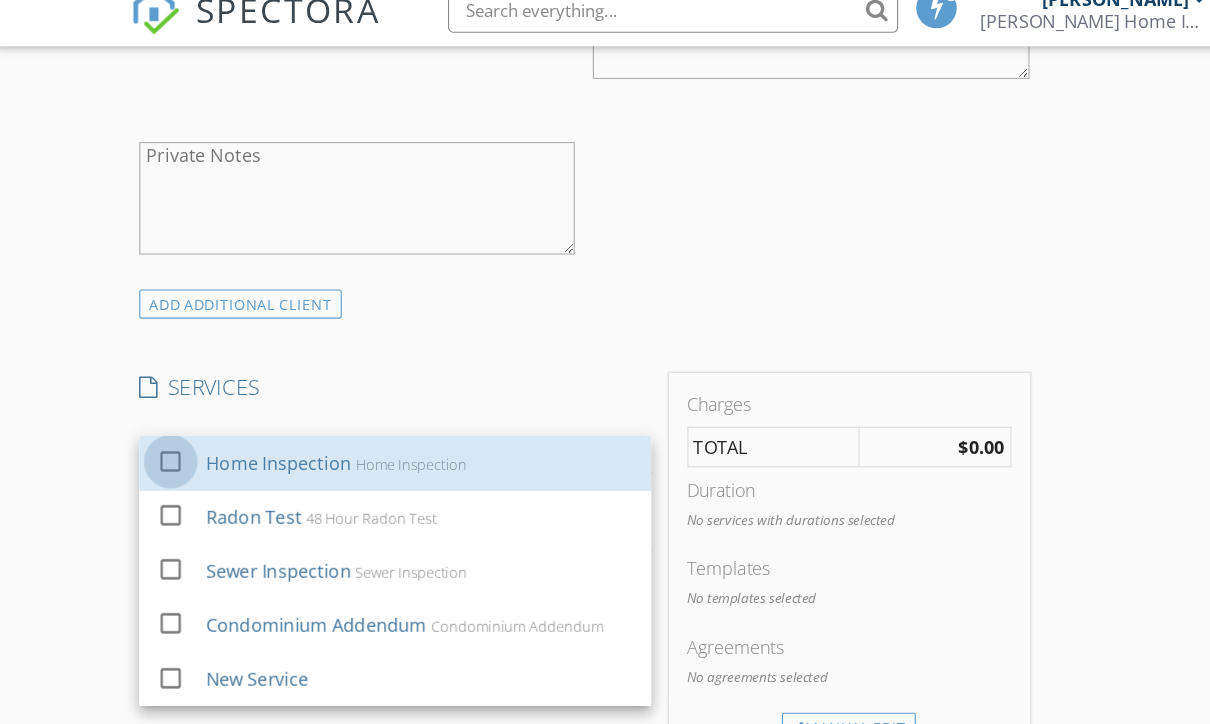 click at bounding box center (157, 433) 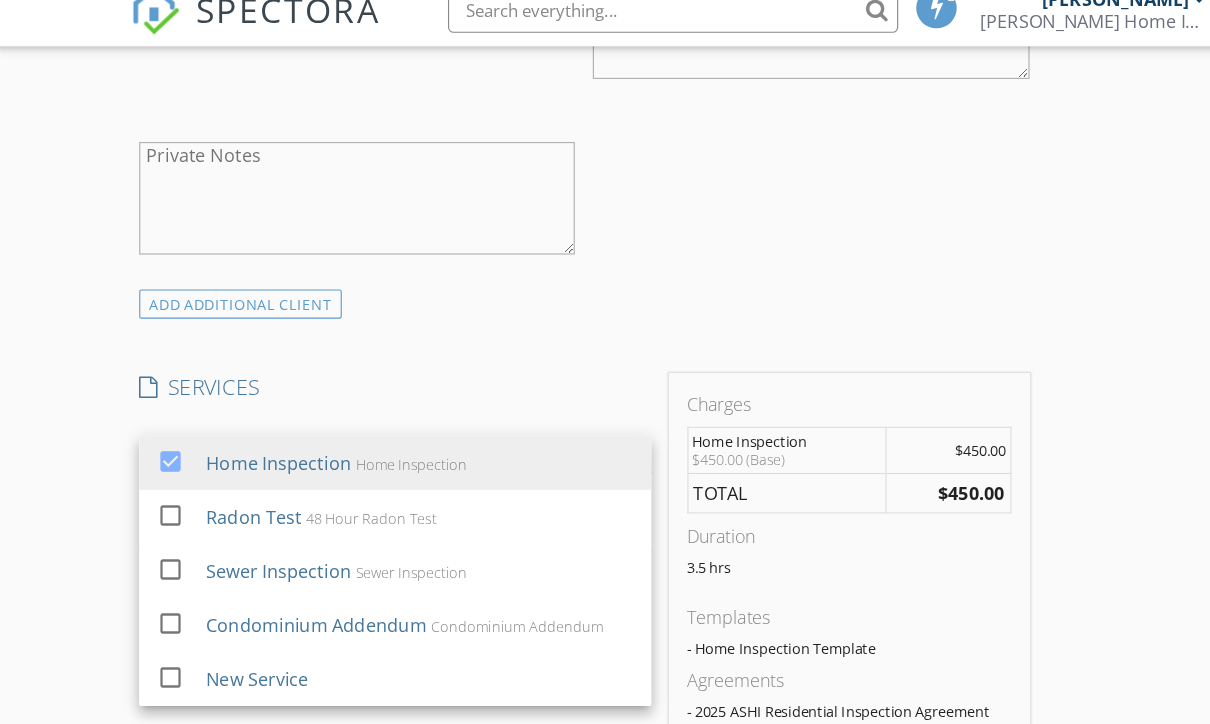 click on "Manual Edit" at bounding box center [759, 685] 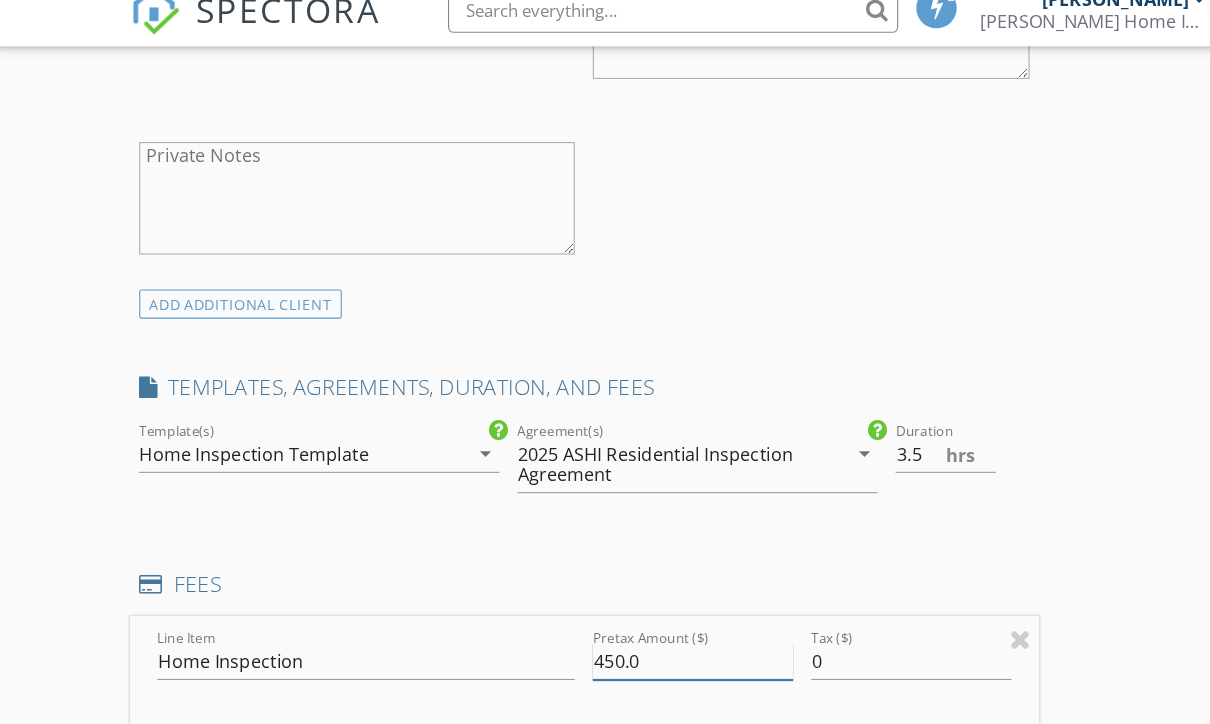 click on "450.0" at bounding box center (621, 610) 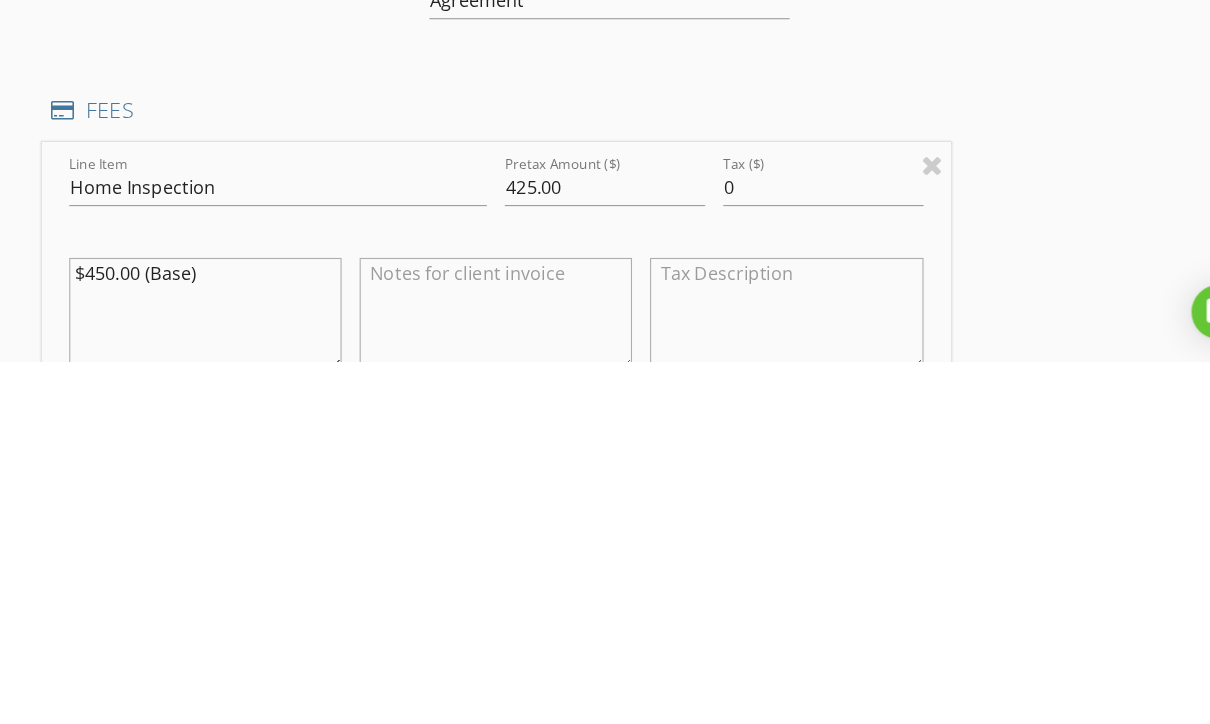 scroll, scrollTop: 1794, scrollLeft: 0, axis: vertical 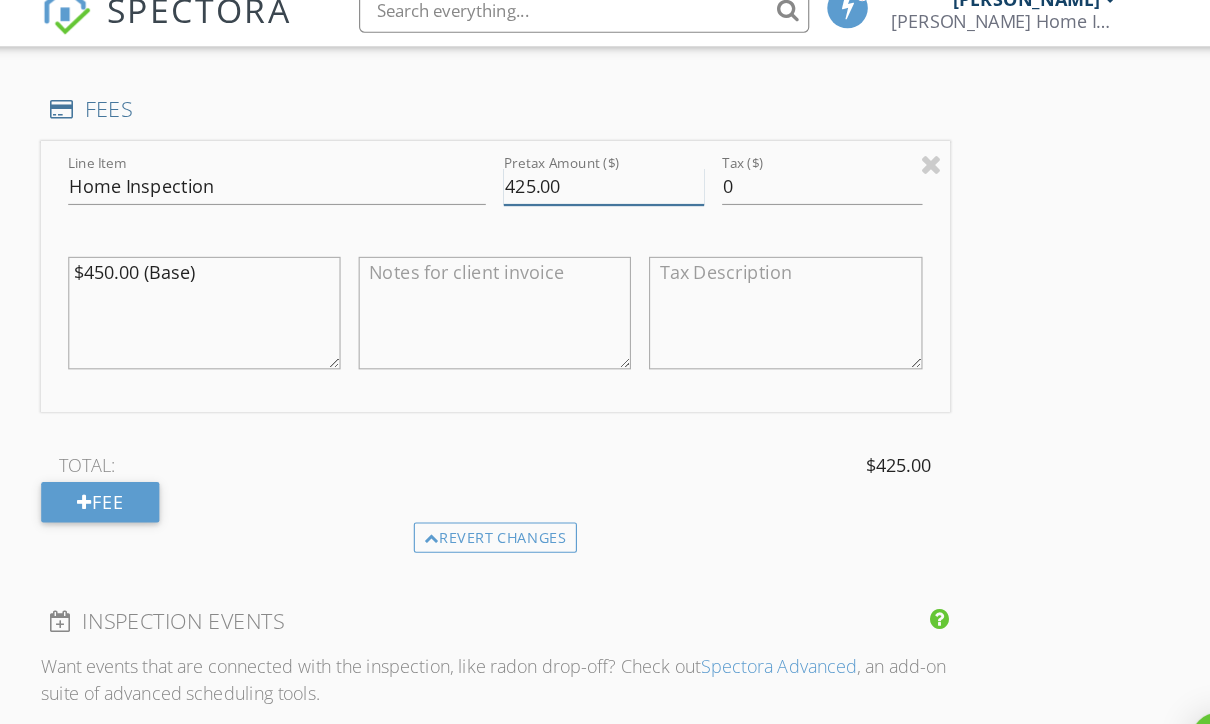 type on "425.00" 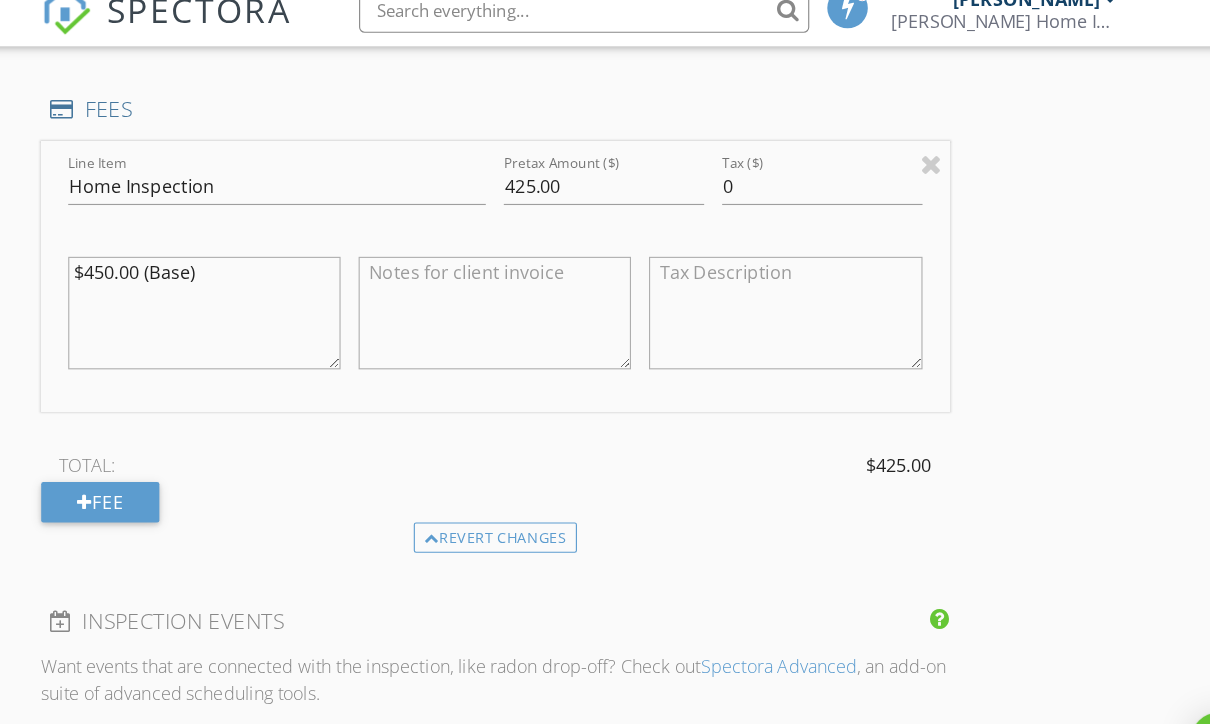 click on "$450.00 (Base)" at bounding box center (266, 301) 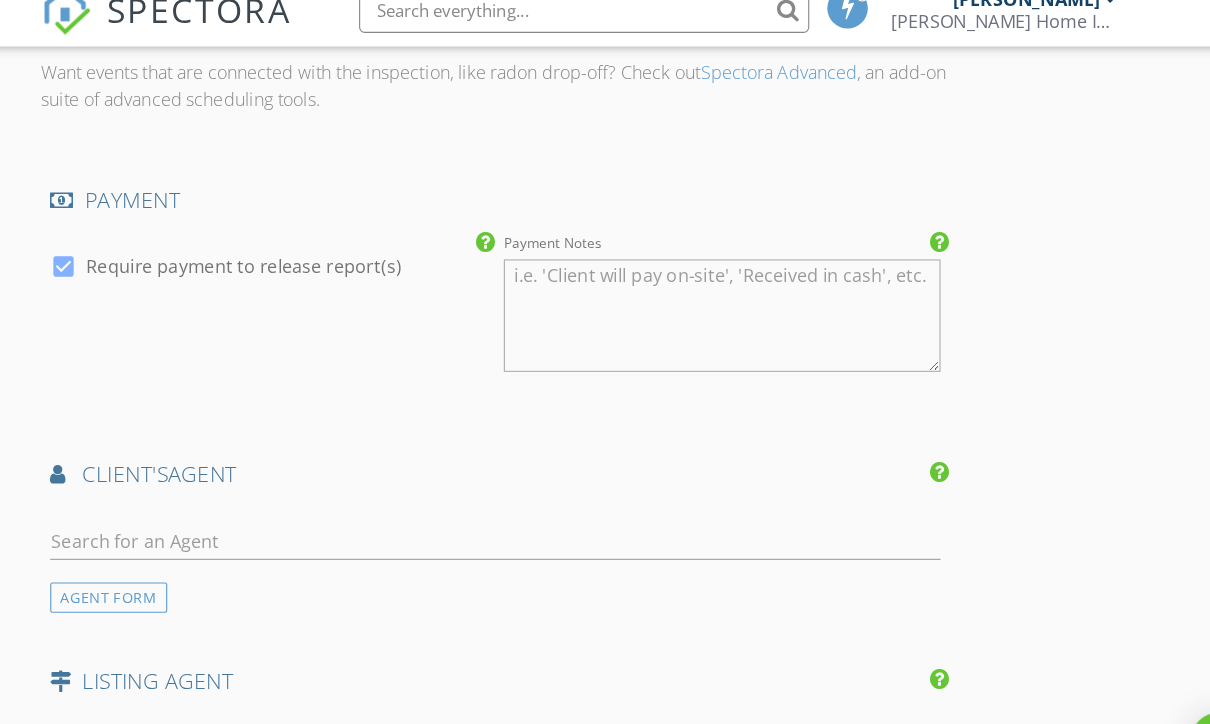 scroll, scrollTop: 2337, scrollLeft: 0, axis: vertical 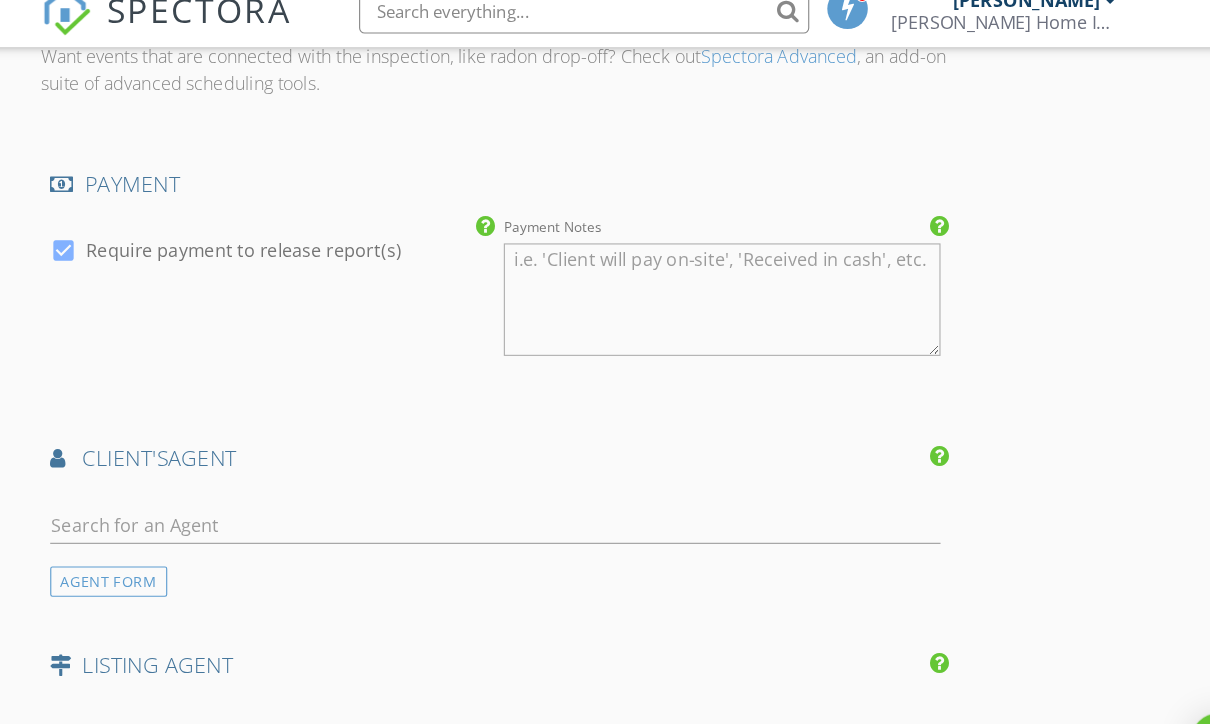 type on "$425.00 (Base)" 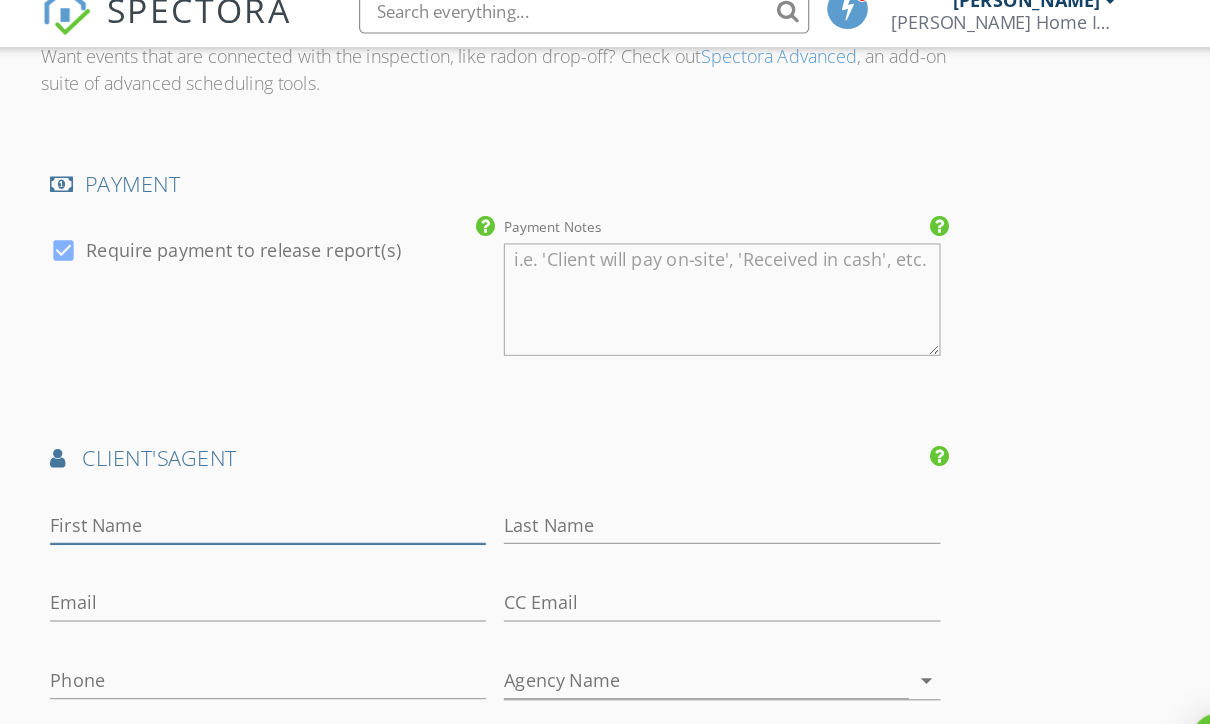 click on "First Name" at bounding box center [322, 488] 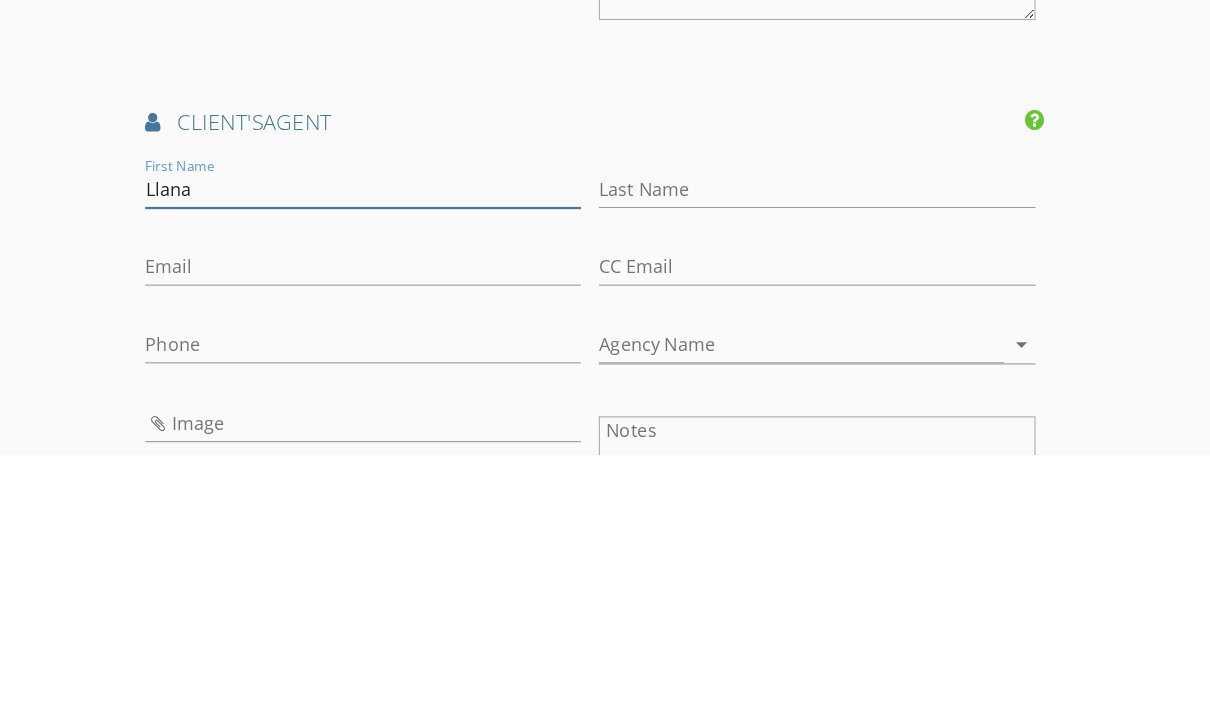 type on "Llana" 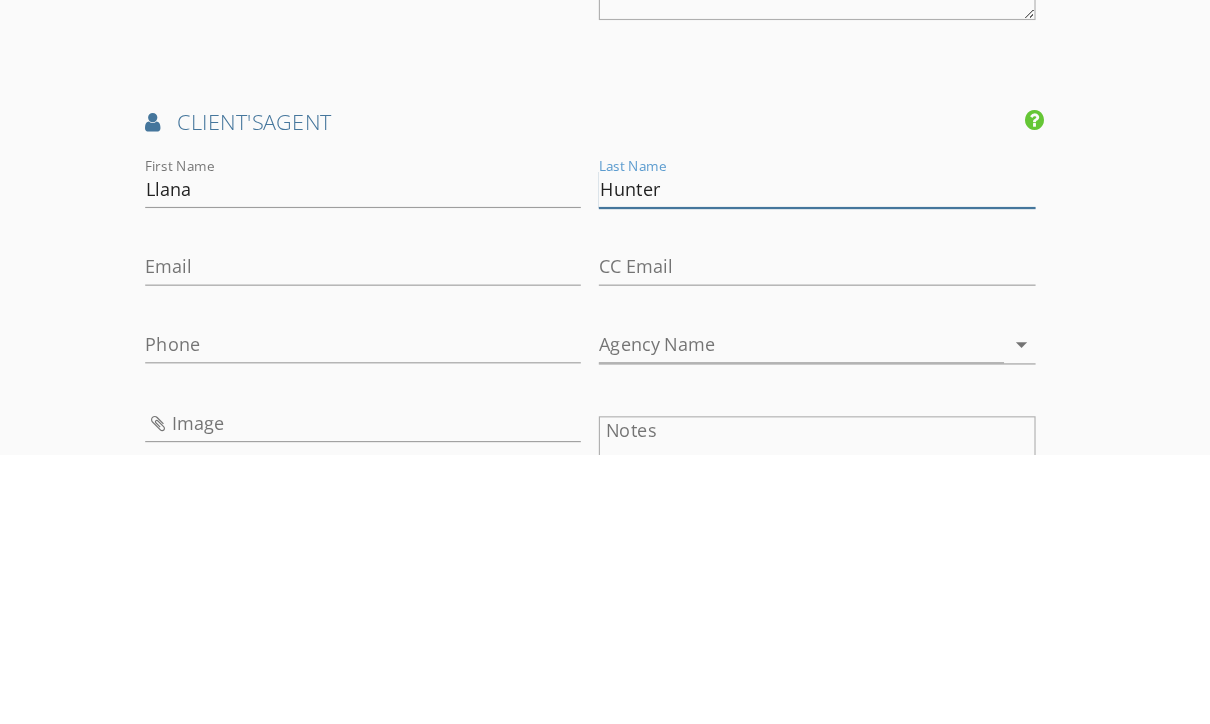 type on "Hunter" 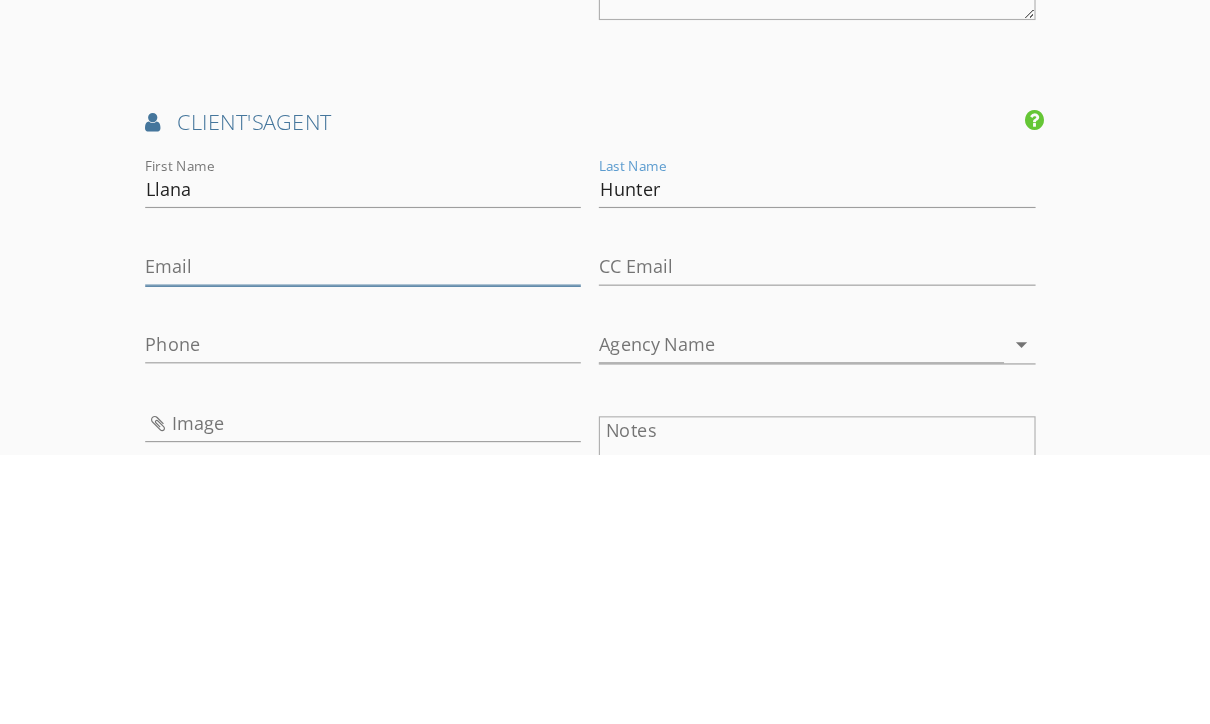 click on "Email" at bounding box center (322, 557) 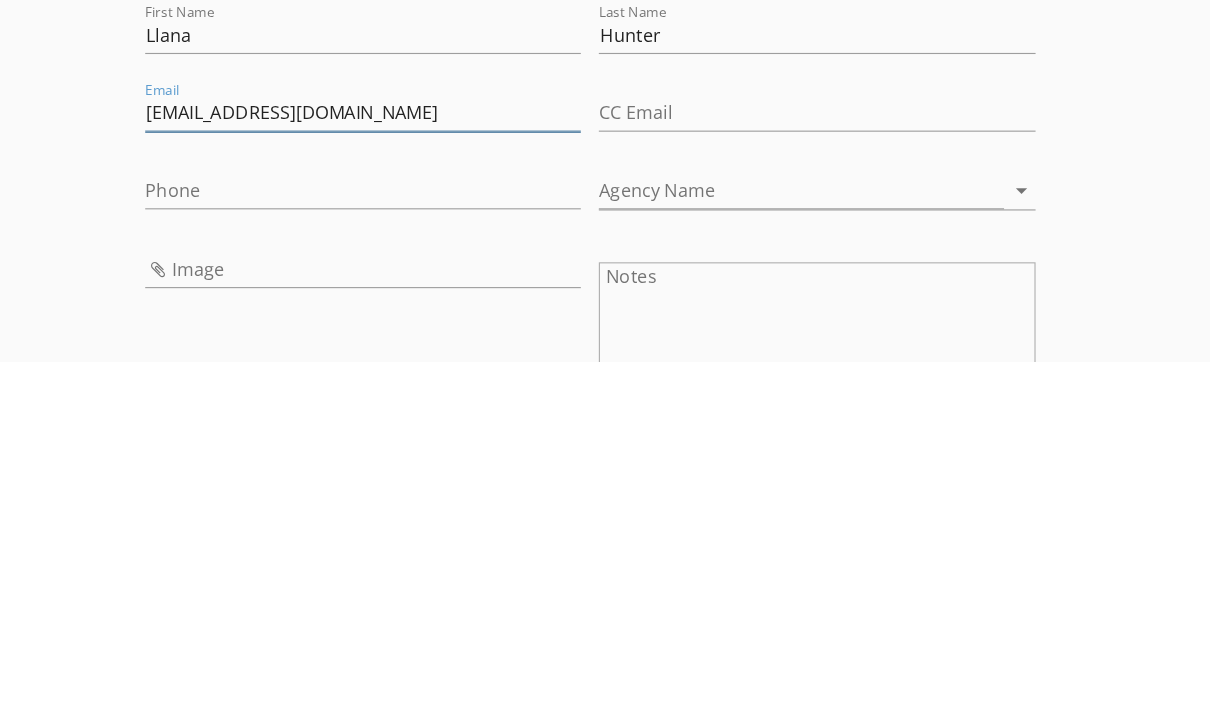 scroll, scrollTop: 2391, scrollLeft: 0, axis: vertical 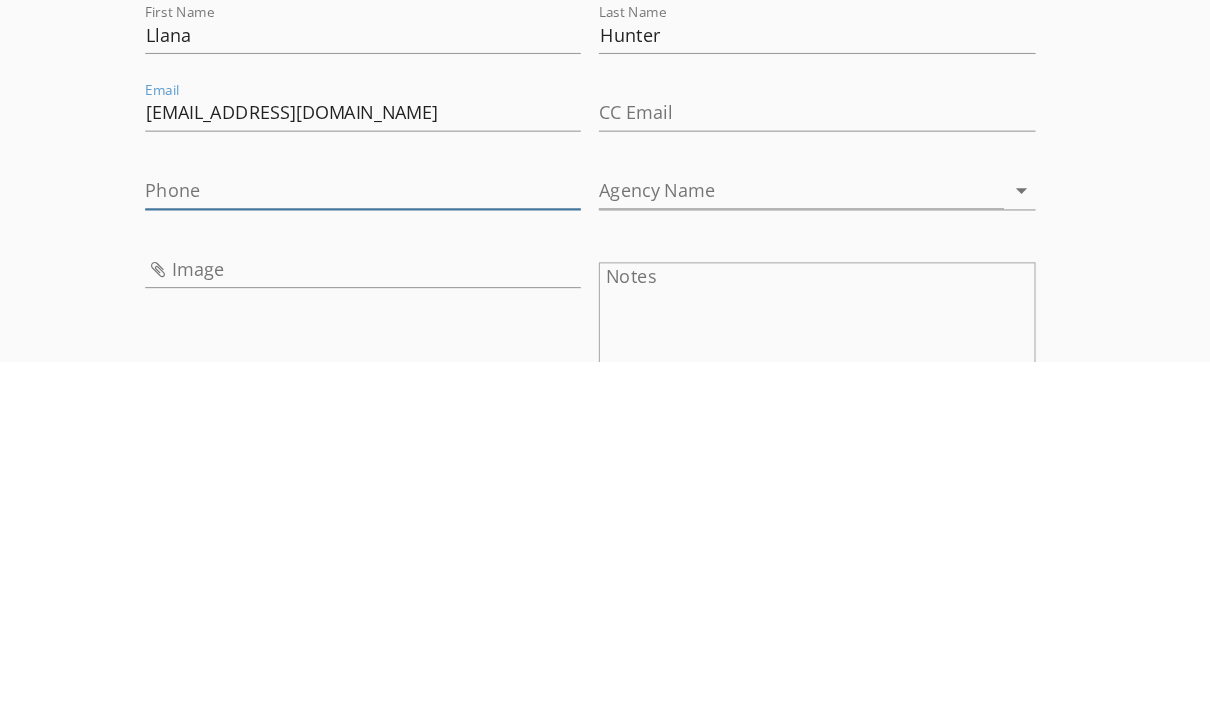 click on "Phone" at bounding box center [322, 572] 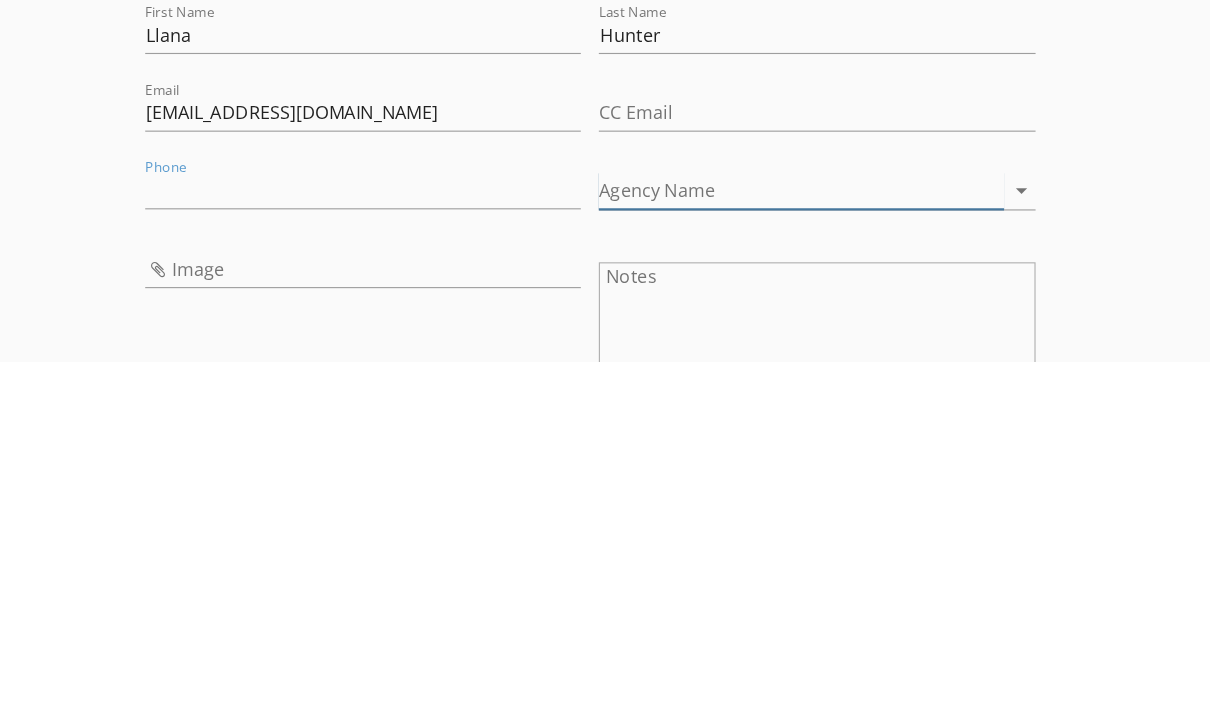 click on "Agency Name" at bounding box center [711, 572] 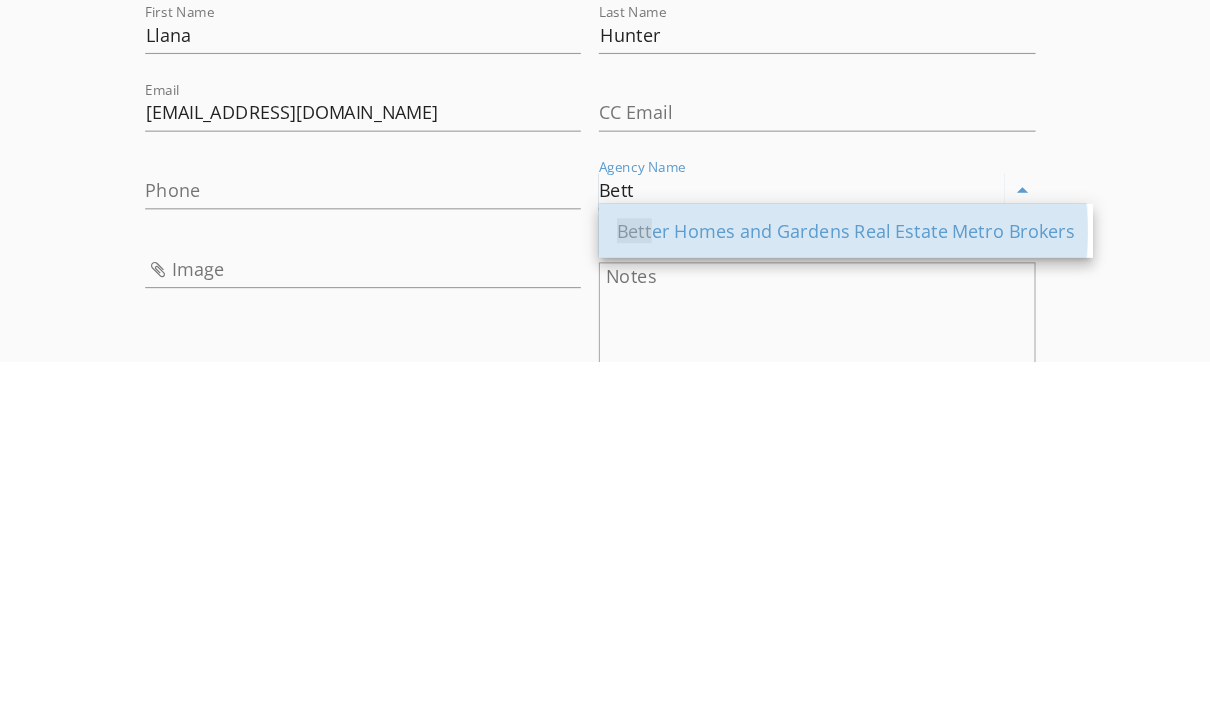 click on "Bett er Homes and Gardens Real Estate Metro Brokers" at bounding box center (751, 608) 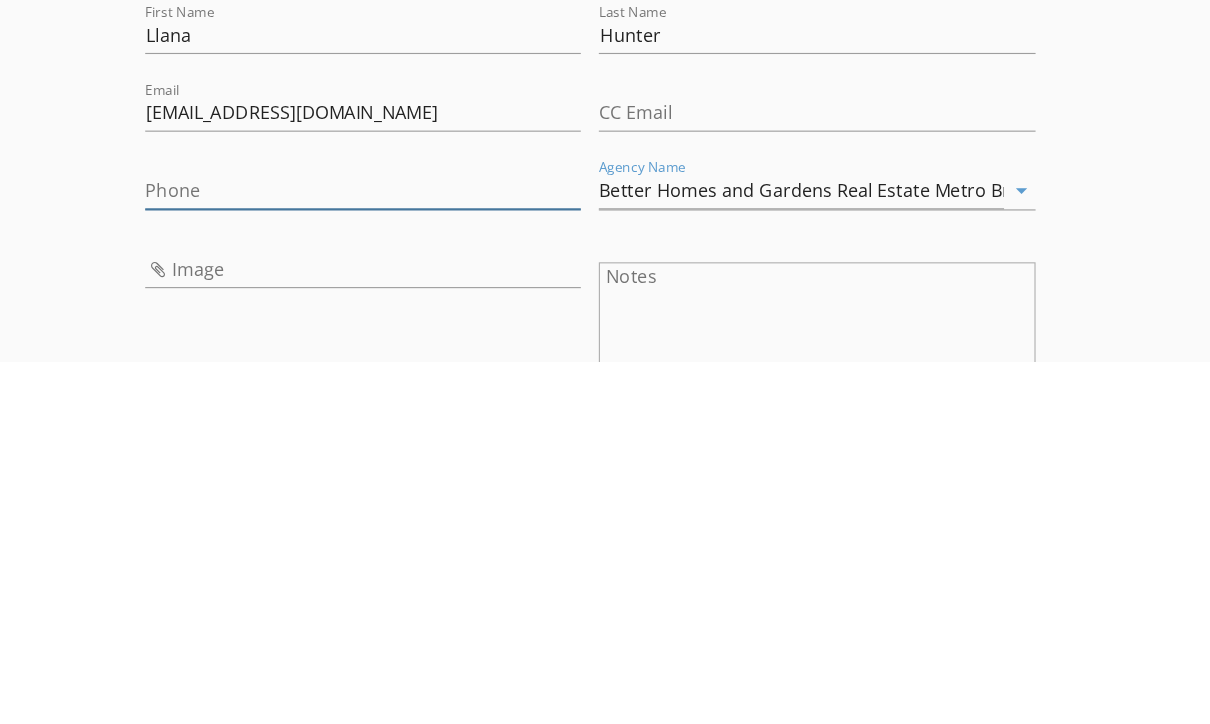 click on "Phone" at bounding box center [322, 572] 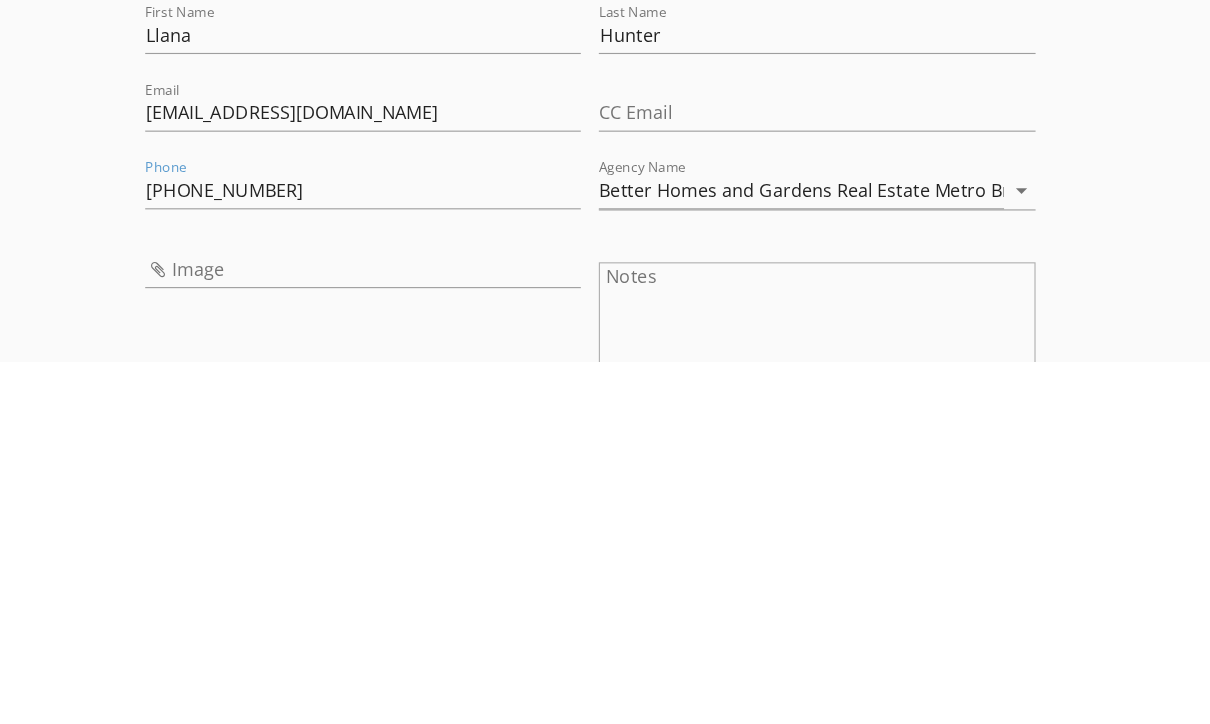 scroll, scrollTop: 2771, scrollLeft: 0, axis: vertical 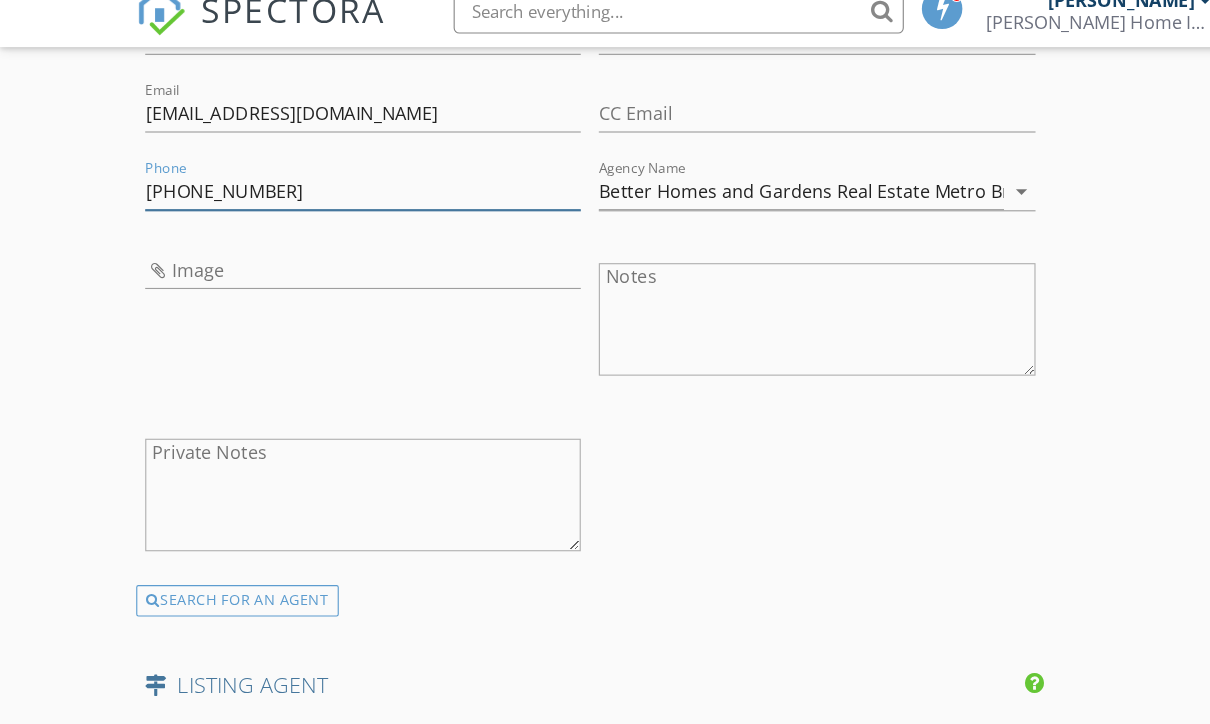type on "678-334-0295" 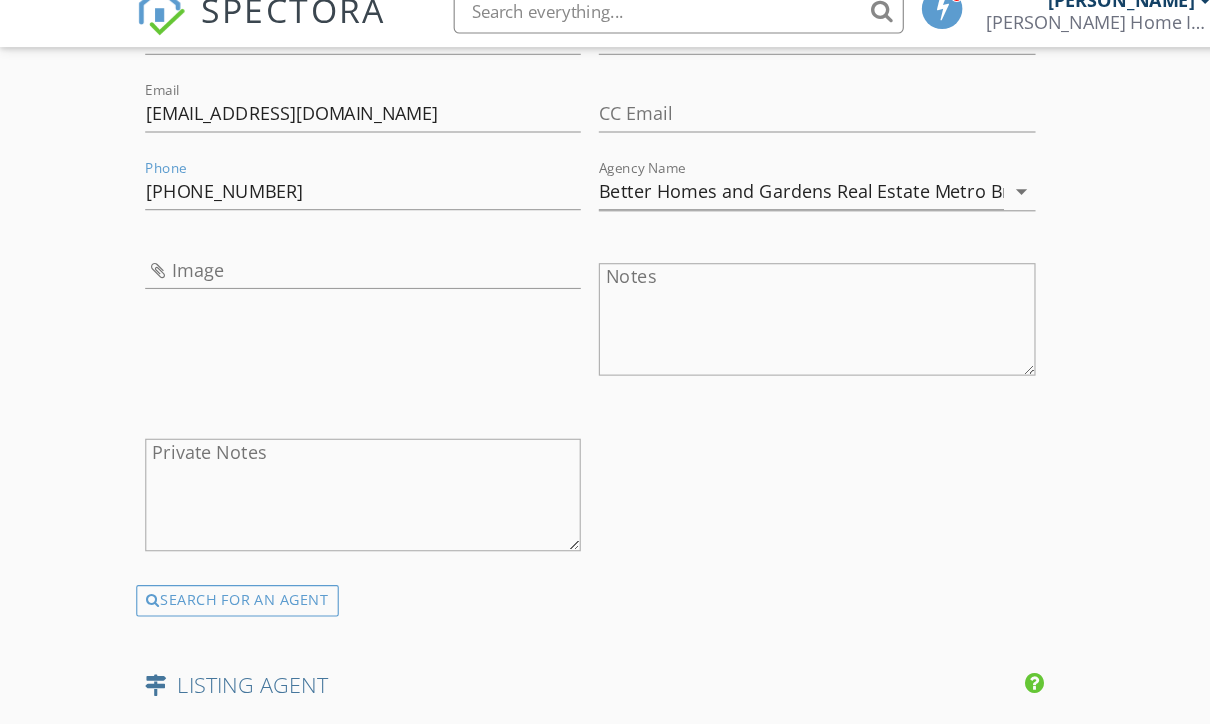 click on "New Inspection
Click here to use the New Order Form
INSPECTOR(S)
check_box_outline_blank   Marion Hodges     check_box   Will Hodges   PRIMARY   Will Hodges arrow_drop_down   check_box_outline_blank Will Hodges specifically requested
Date/Time
07/15/2025 10:00 AM
Location
Address Search       Address 6324 Rosetta Dr   Unit Lot 2   City Atlanta   State GA   Zip 30331   County Fulton     Square Feet 0   Year Built   Foundation arrow_drop_down     Will Hodges     25.9 miles     (40 minutes)
client
check_box Enable Client CC email for this inspection   Client Search     check_box_outline_blank Client is a Company/Organization     First Name Tiana   Last Name Conner   Email tianachantel@gmail.com   CC Email   Phone           Notes   Private Notes
ADD ADDITIONAL client
check_box   Home Inspection" at bounding box center [605, -535] 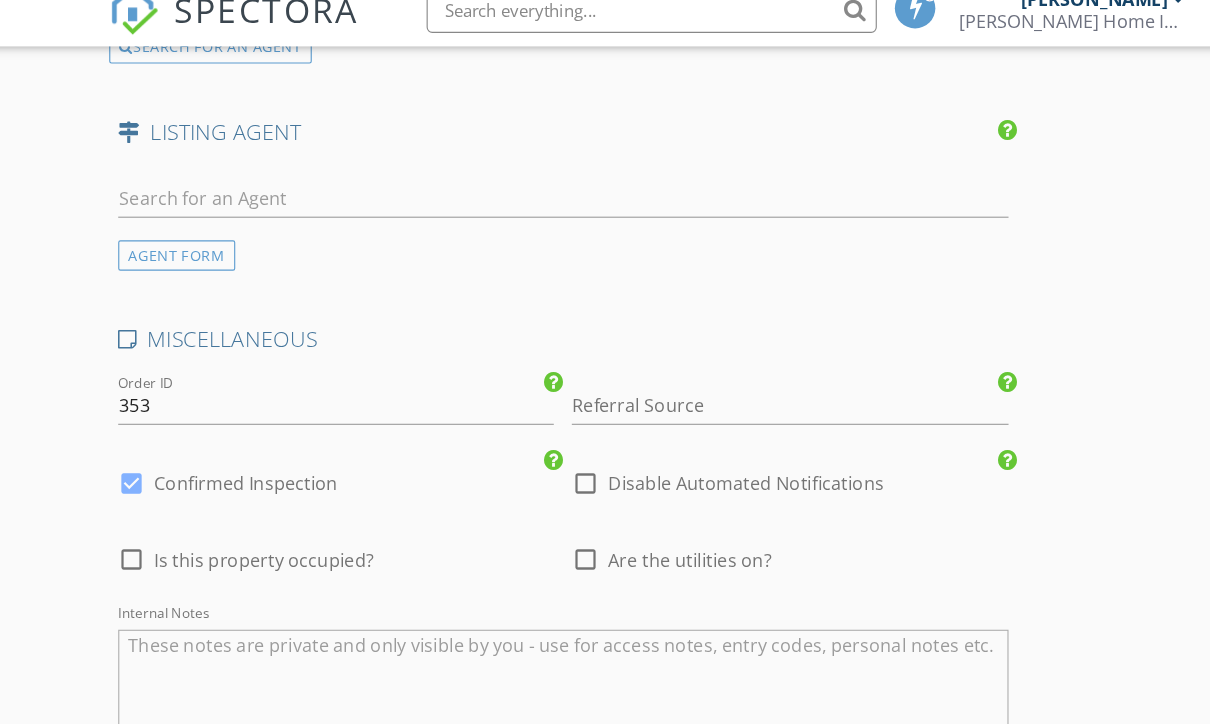 scroll, scrollTop: 3285, scrollLeft: 0, axis: vertical 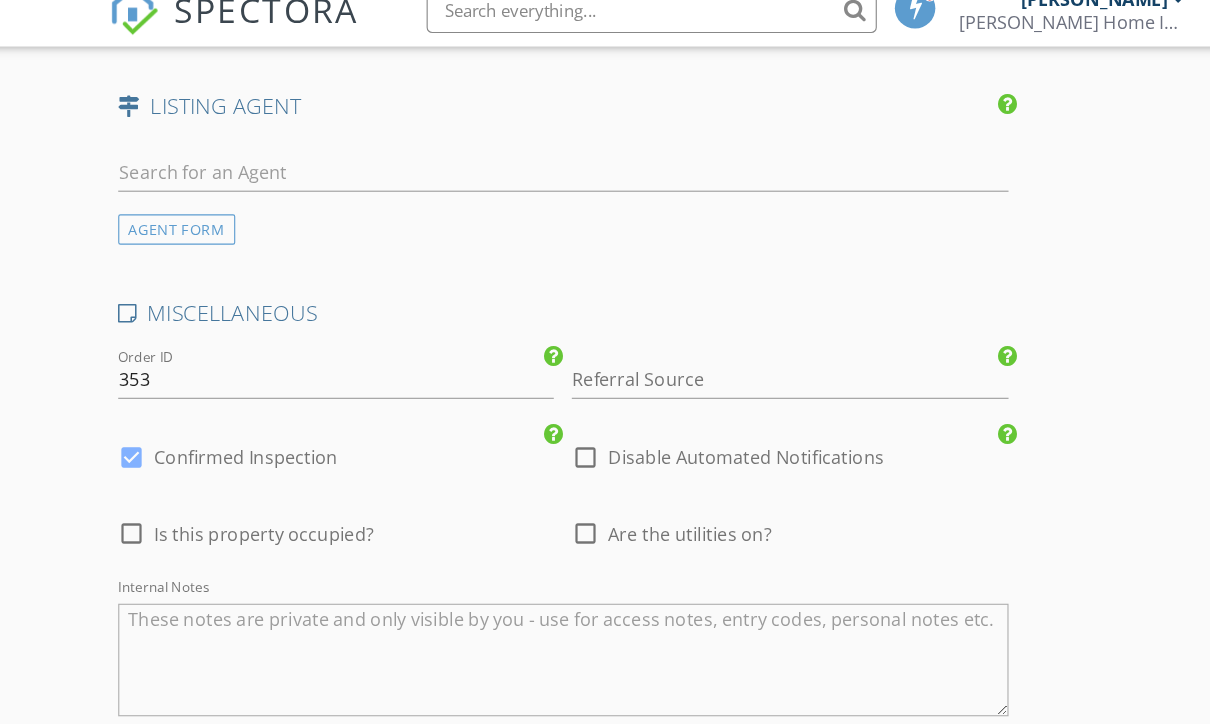 click on "New Inspection
Click here to use the New Order Form
INSPECTOR(S)
check_box_outline_blank   Marion Hodges     check_box   Will Hodges   PRIMARY   Will Hodges arrow_drop_down   check_box_outline_blank Will Hodges specifically requested
Date/Time
07/15/2025 10:00 AM
Location
Address Search       Address 6324 Rosetta Dr   Unit Lot 2   City Atlanta   State GA   Zip 30331   County Fulton     Square Feet 0   Year Built   Foundation arrow_drop_down     Will Hodges     25.9 miles     (40 minutes)
client
check_box Enable Client CC email for this inspection   Client Search     check_box_outline_blank Client is a Company/Organization     First Name Tiana   Last Name Conner   Email tianachantel@gmail.com   CC Email   Phone           Notes   Private Notes
ADD ADDITIONAL client
check_box   Home Inspection" at bounding box center [605, -1049] 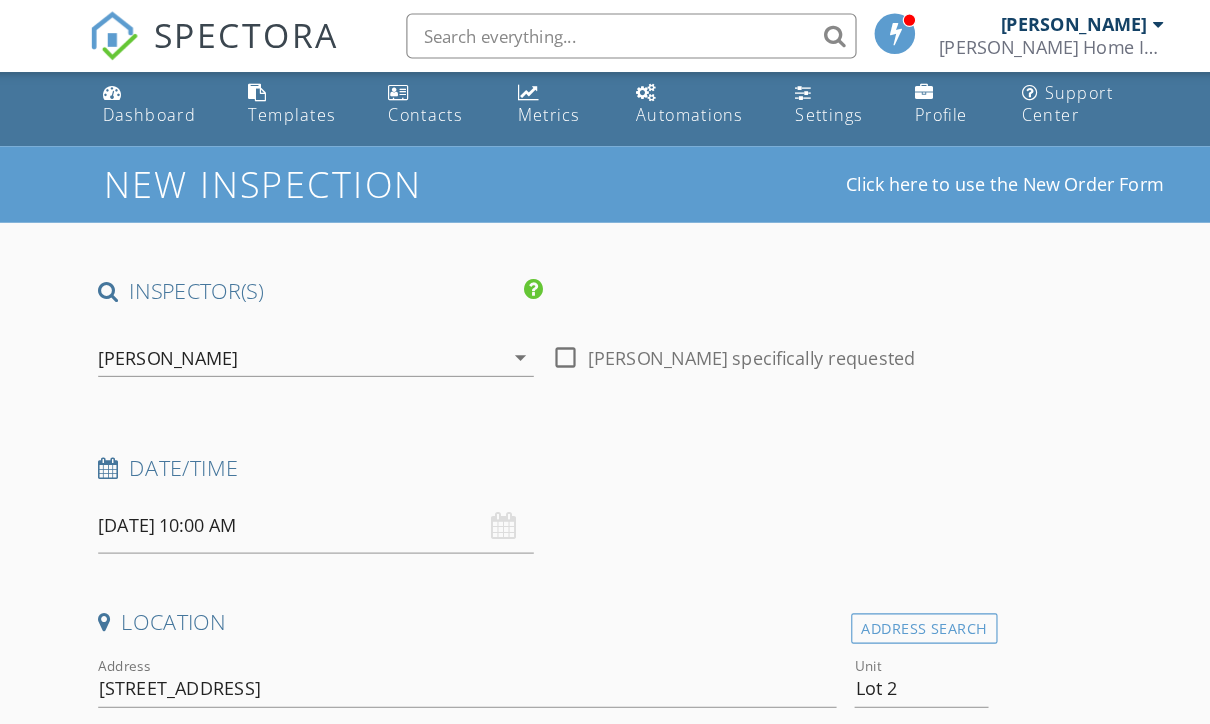 scroll, scrollTop: 0, scrollLeft: 0, axis: both 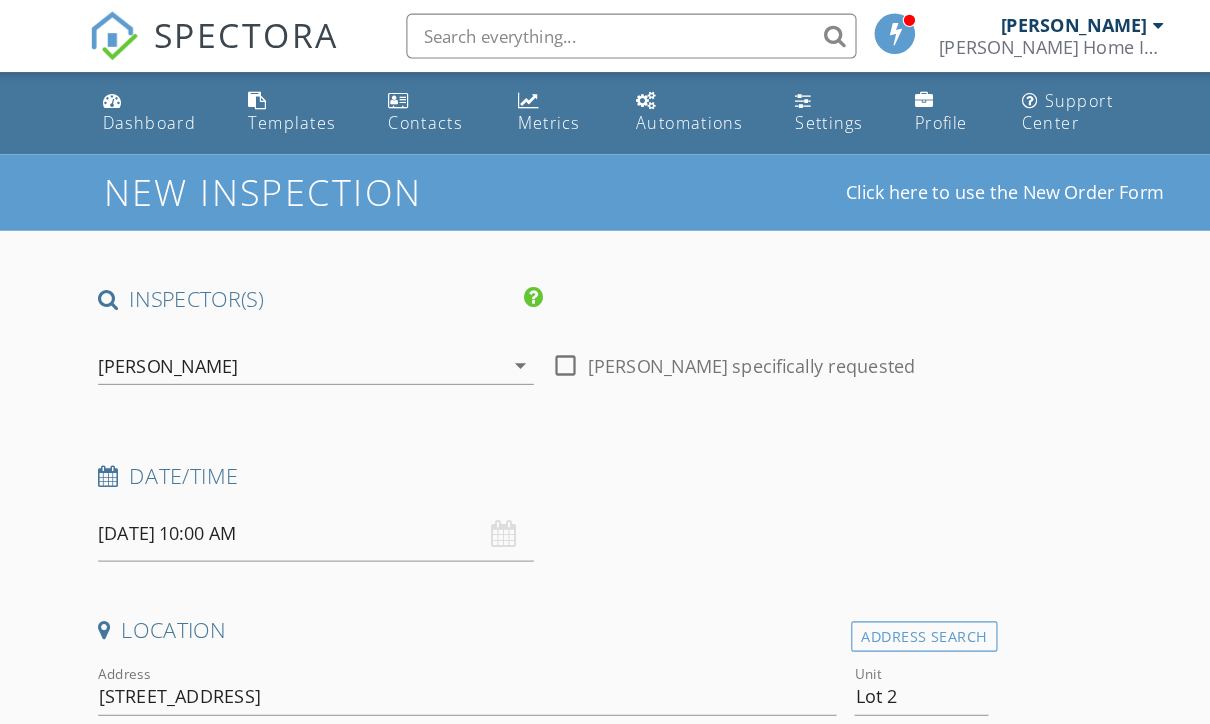 click on "arrow_drop_down" at bounding box center [504, 325] 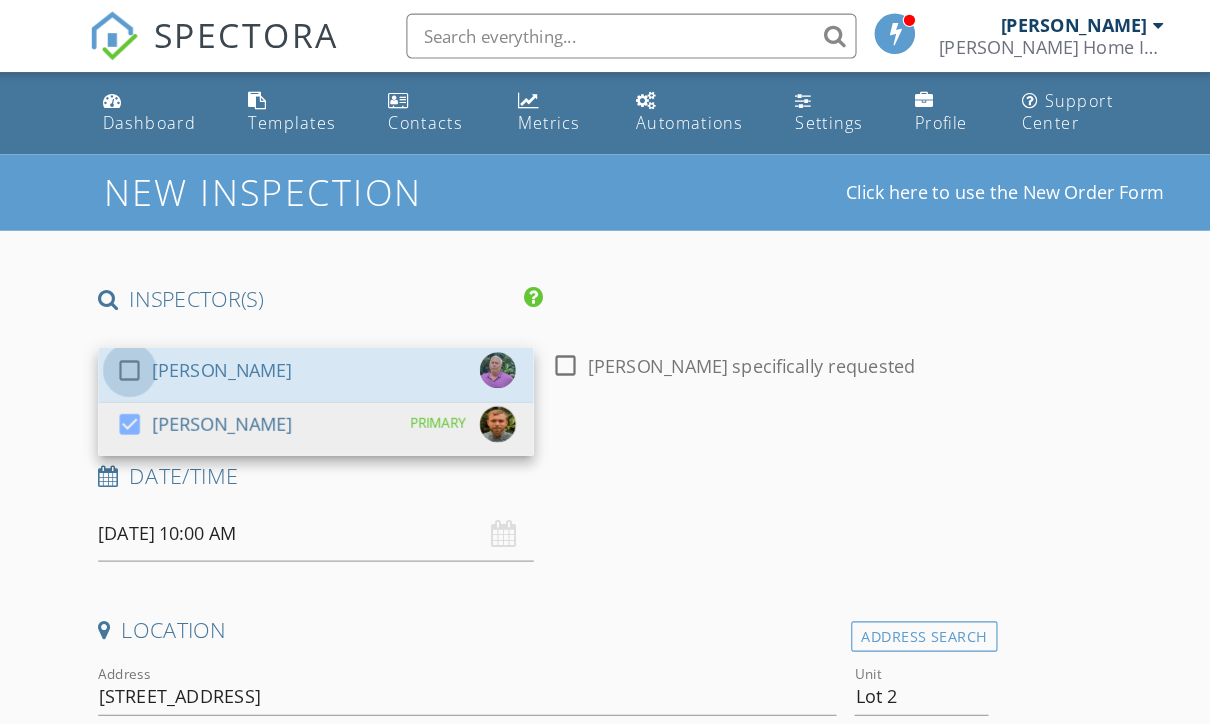 click at bounding box center [157, 329] 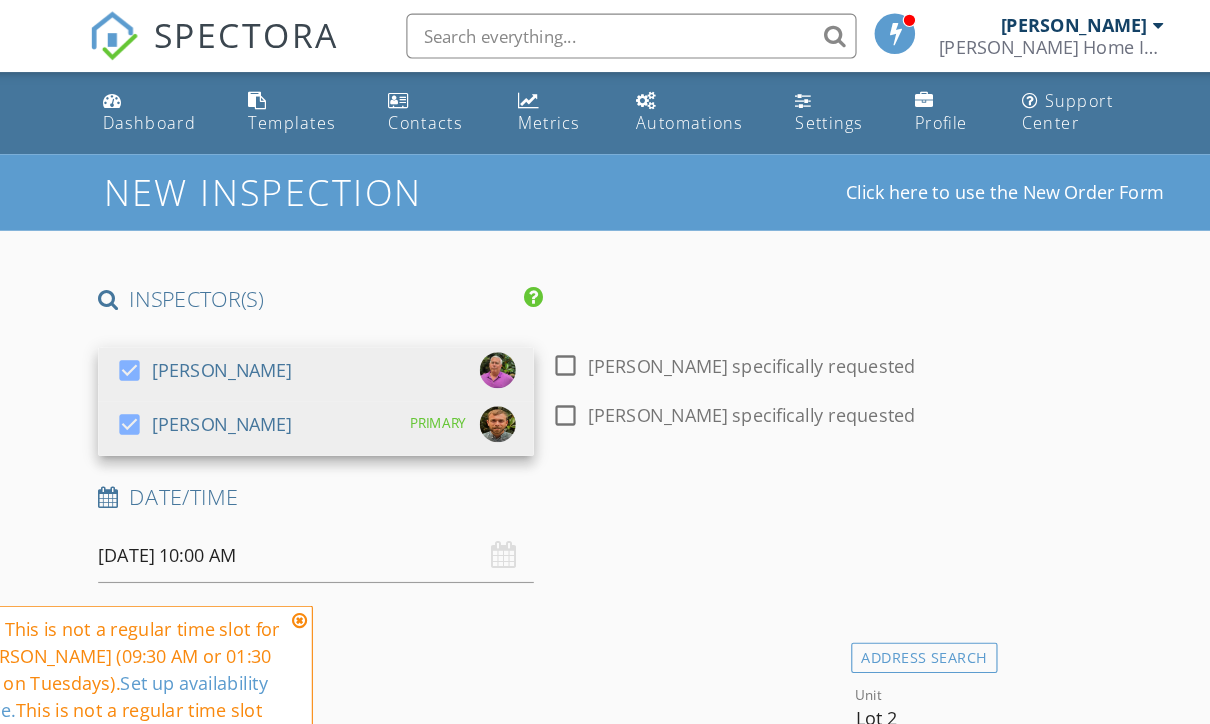 click at bounding box center [308, 551] 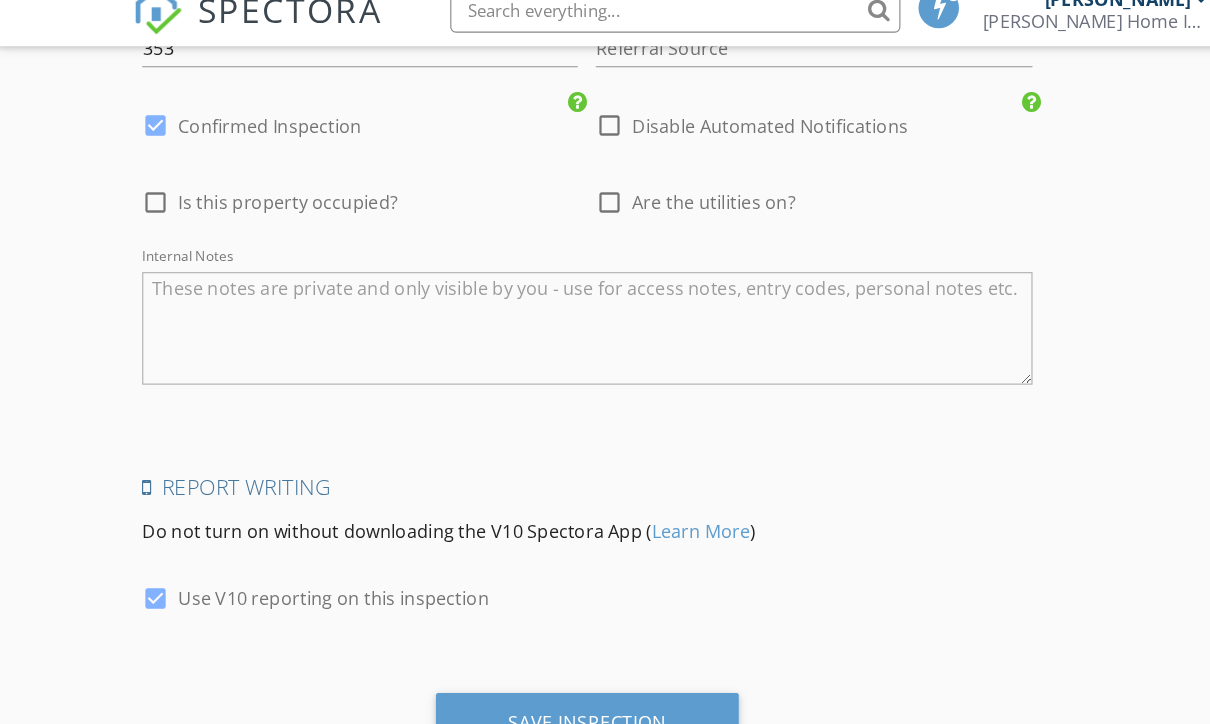 scroll, scrollTop: 3621, scrollLeft: 0, axis: vertical 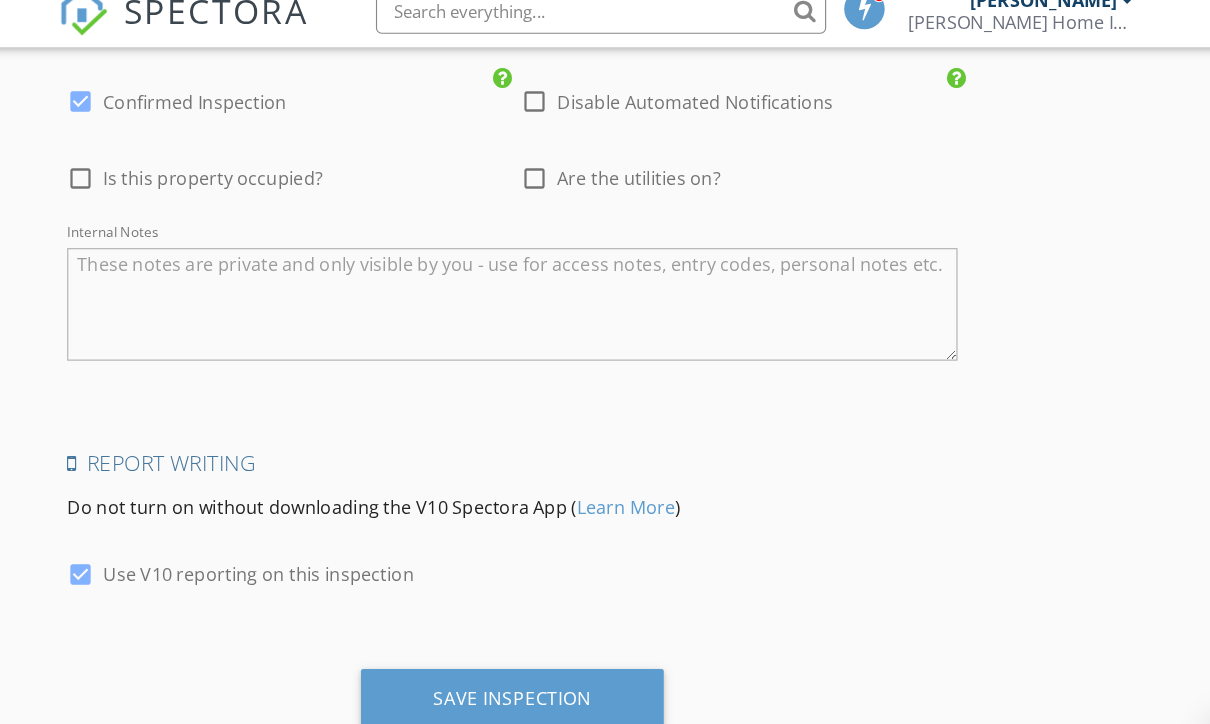 click on "Save Inspection" at bounding box center (524, 642) 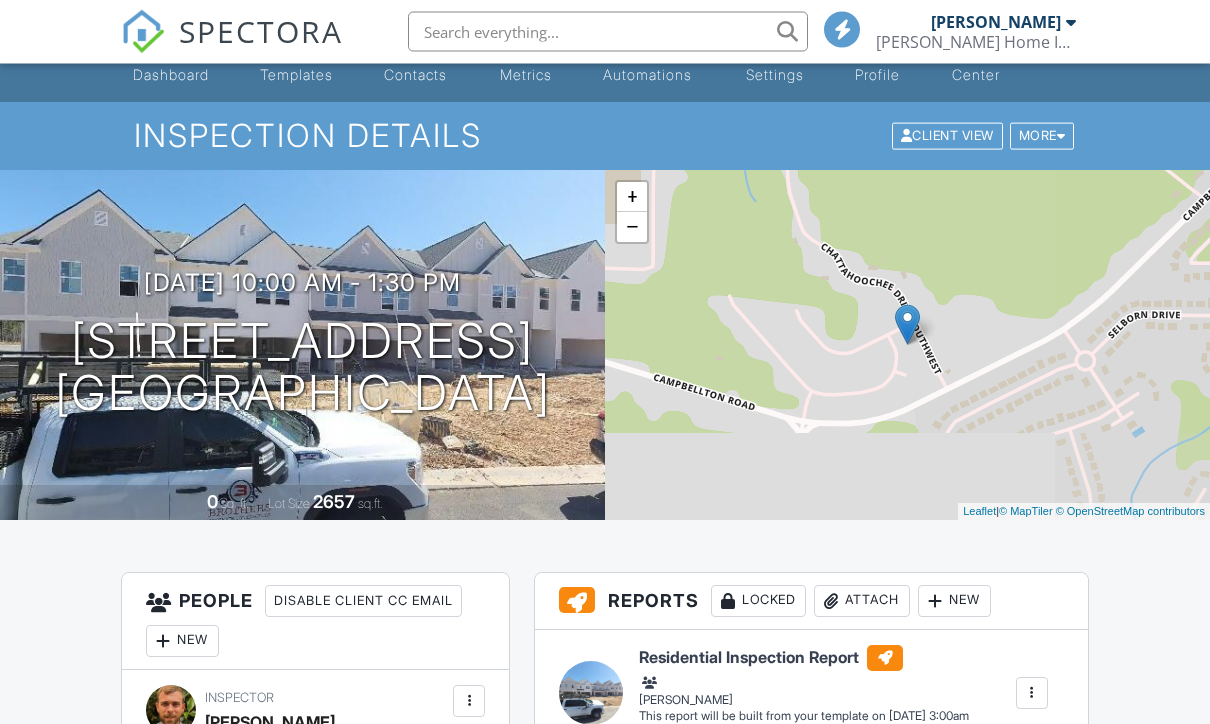 scroll, scrollTop: 139, scrollLeft: 0, axis: vertical 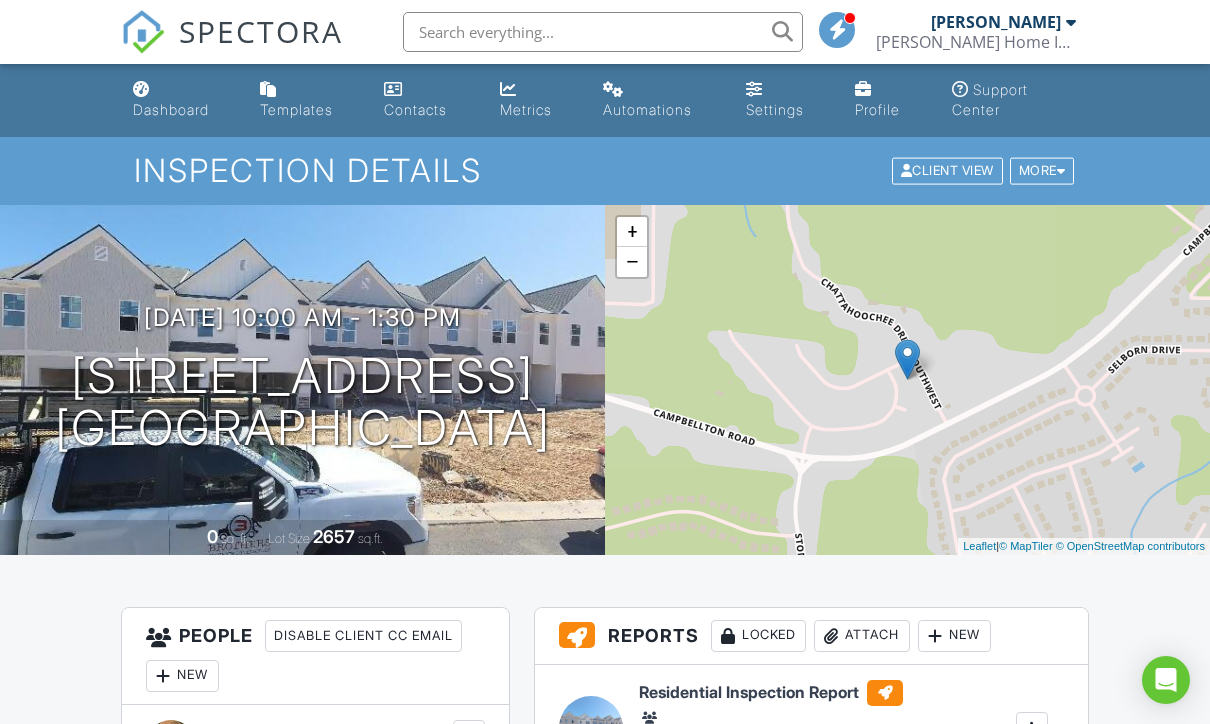click on "Dashboard" at bounding box center (171, 109) 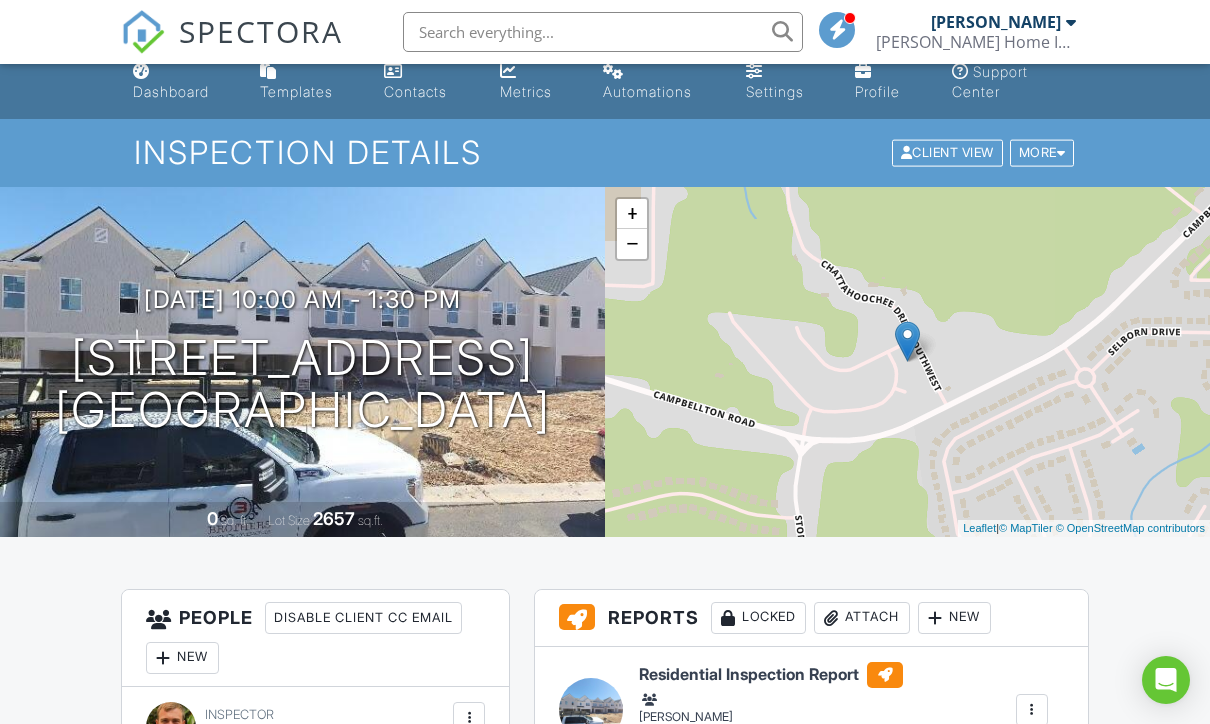 scroll, scrollTop: 0, scrollLeft: 0, axis: both 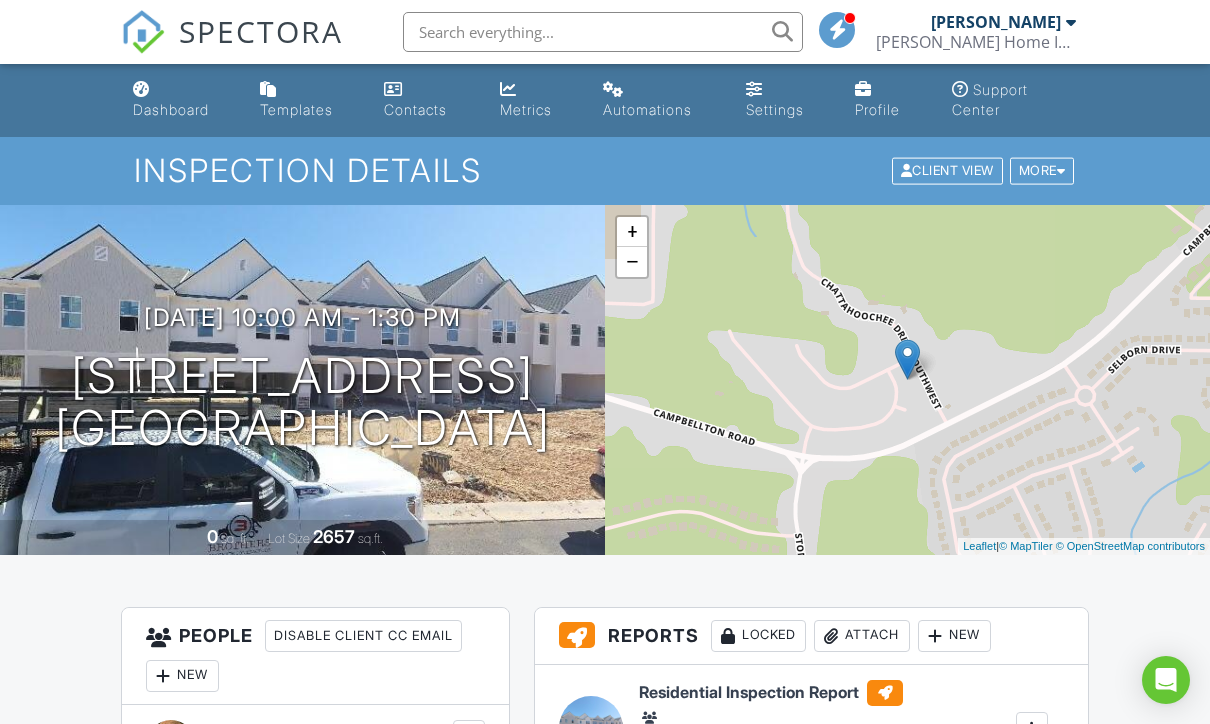 click on "Dashboard" at bounding box center [171, 109] 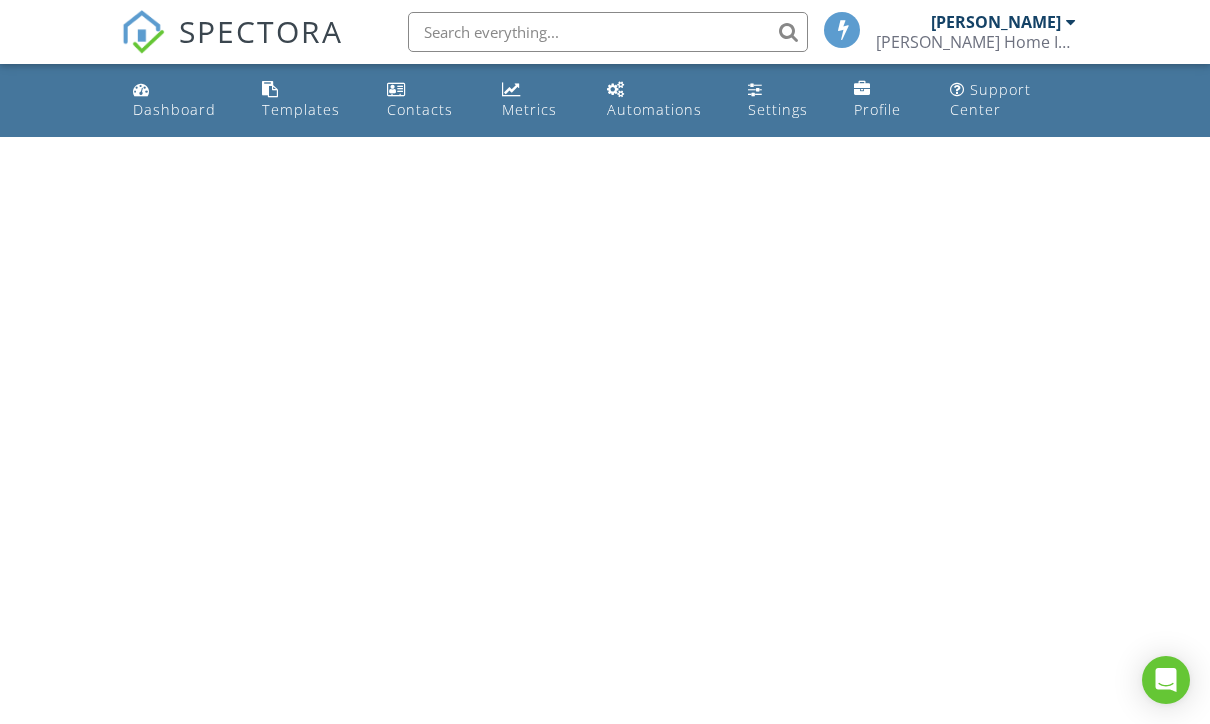 scroll, scrollTop: 0, scrollLeft: 0, axis: both 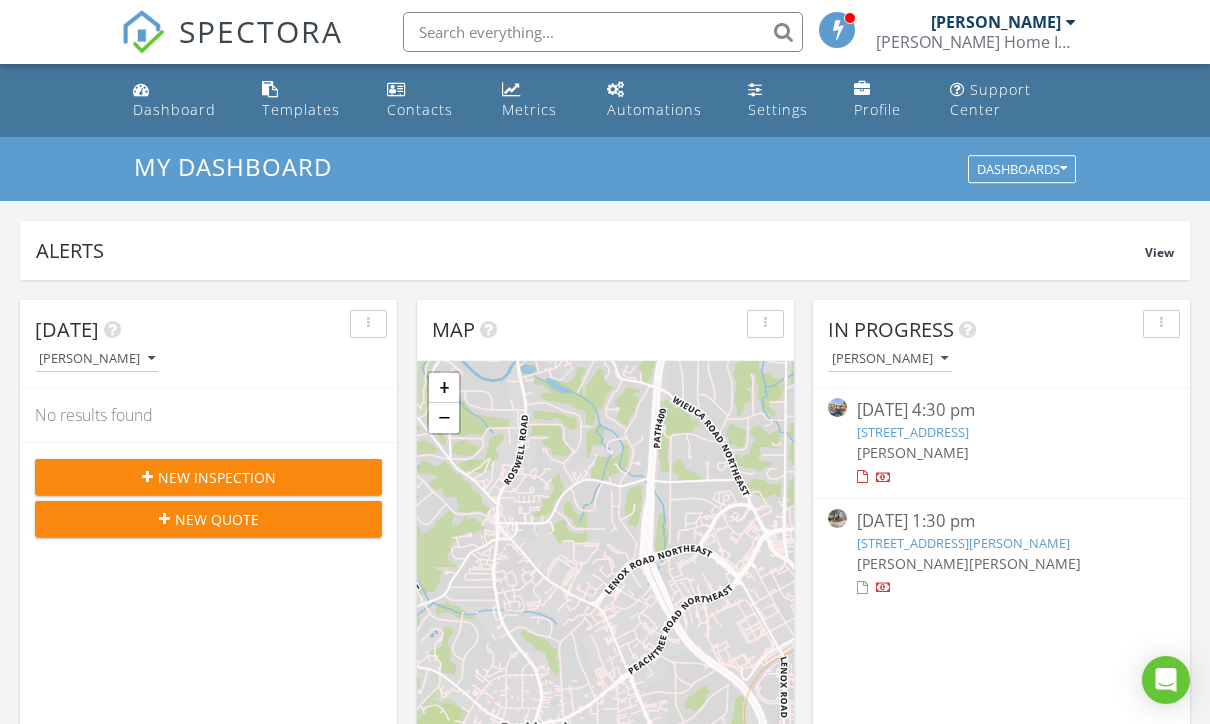 click on "New Inspection" at bounding box center (217, 477) 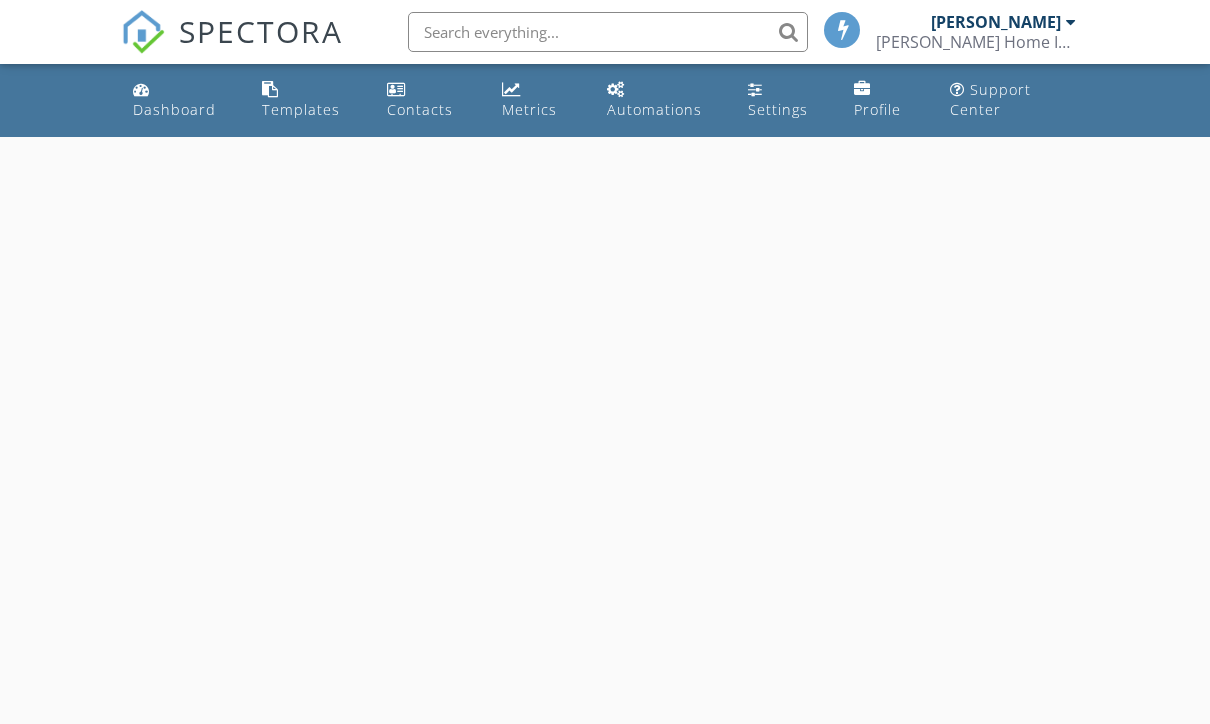 scroll, scrollTop: 0, scrollLeft: 0, axis: both 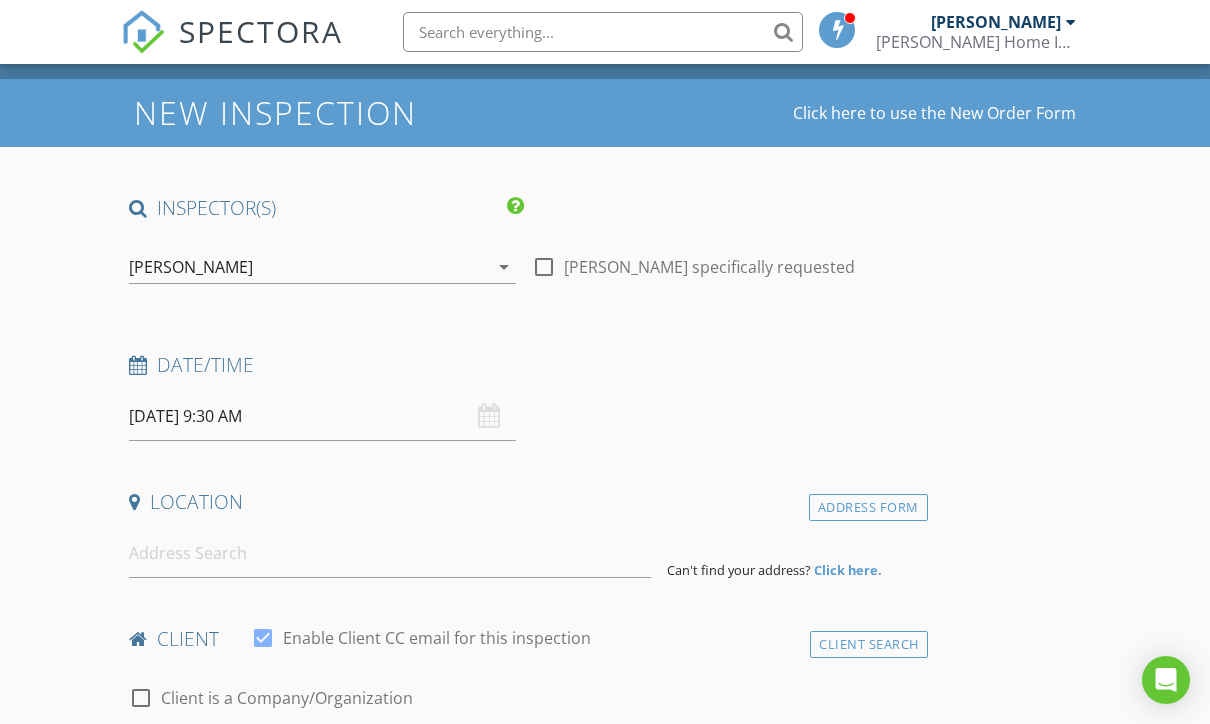 click on "[DATE] 9:30 AM" at bounding box center [322, 416] 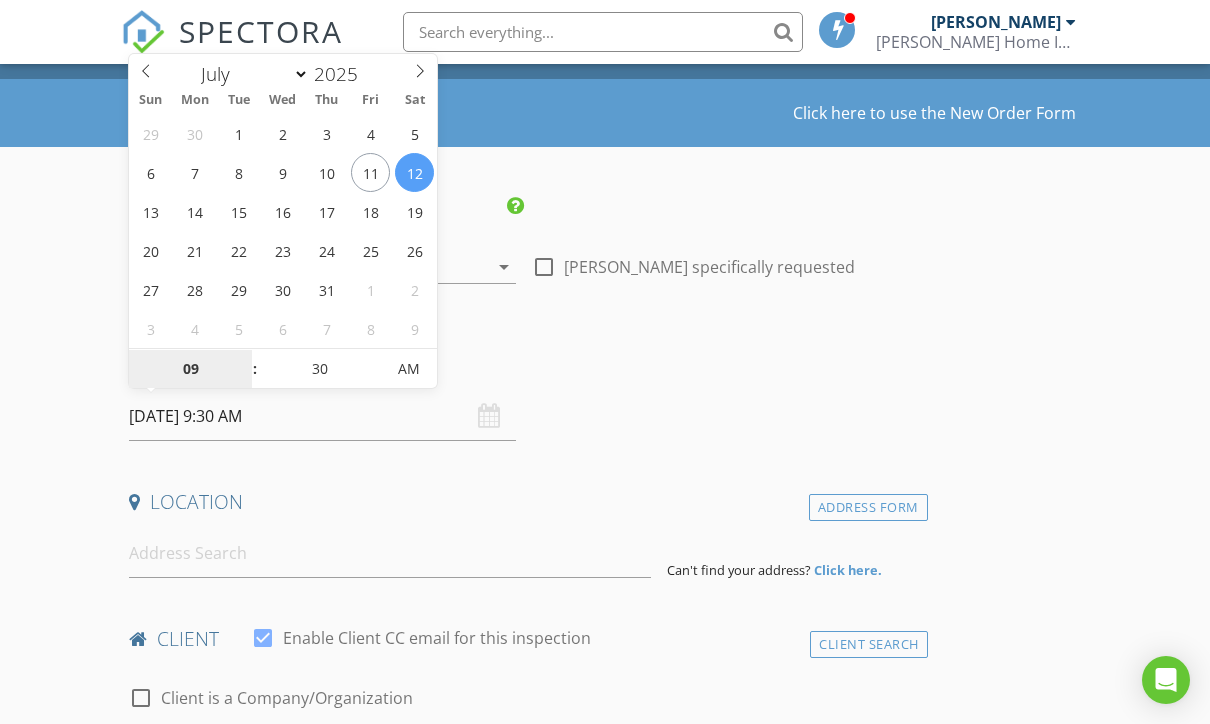 type on "[DATE] 9:30 AM" 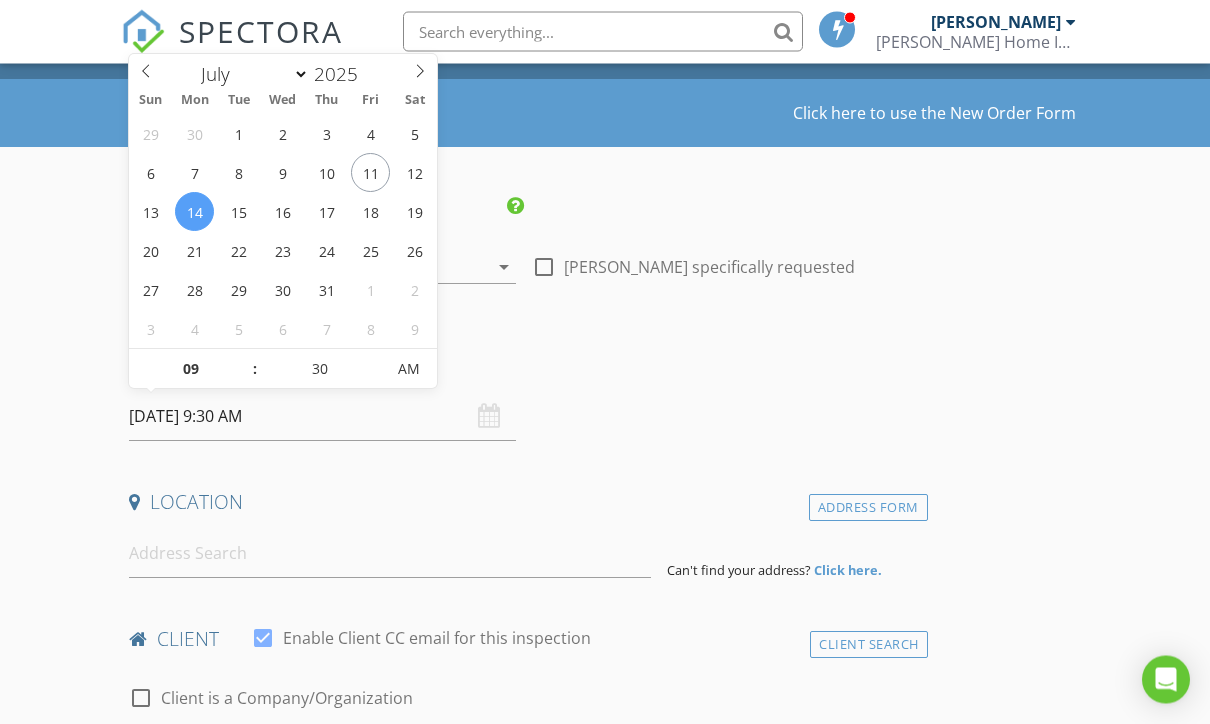 scroll, scrollTop: 58, scrollLeft: 0, axis: vertical 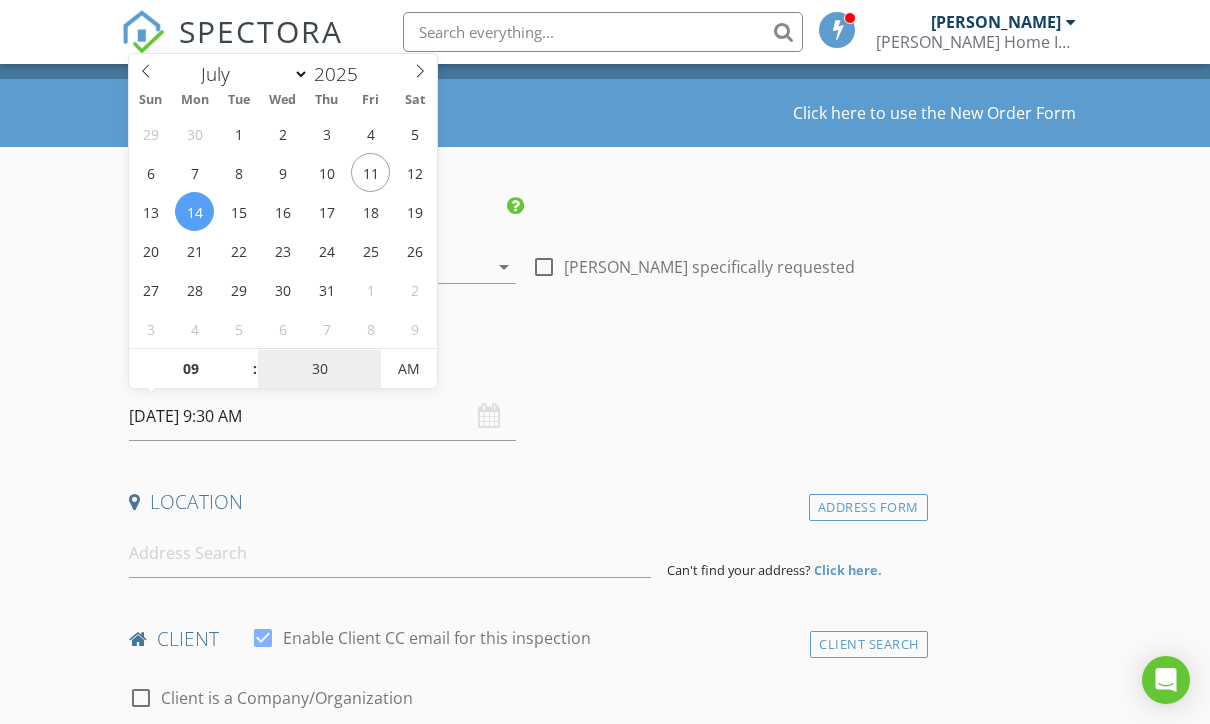 click on "30" at bounding box center [319, 370] 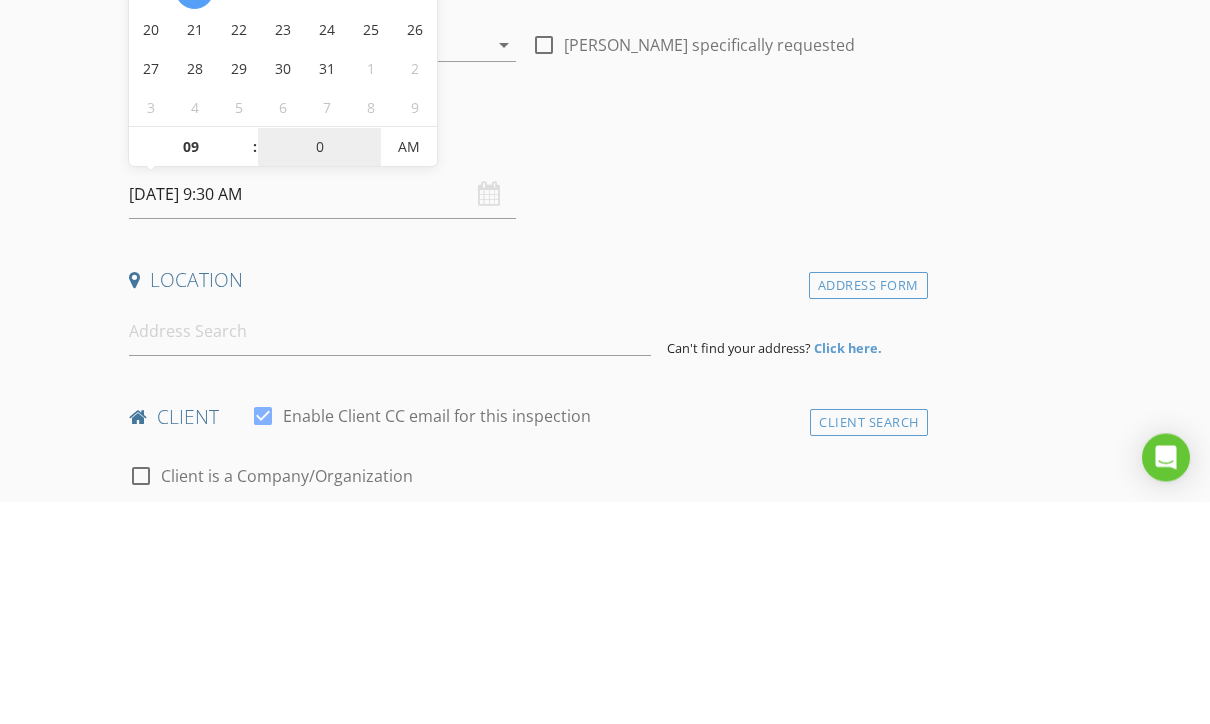 type on "00" 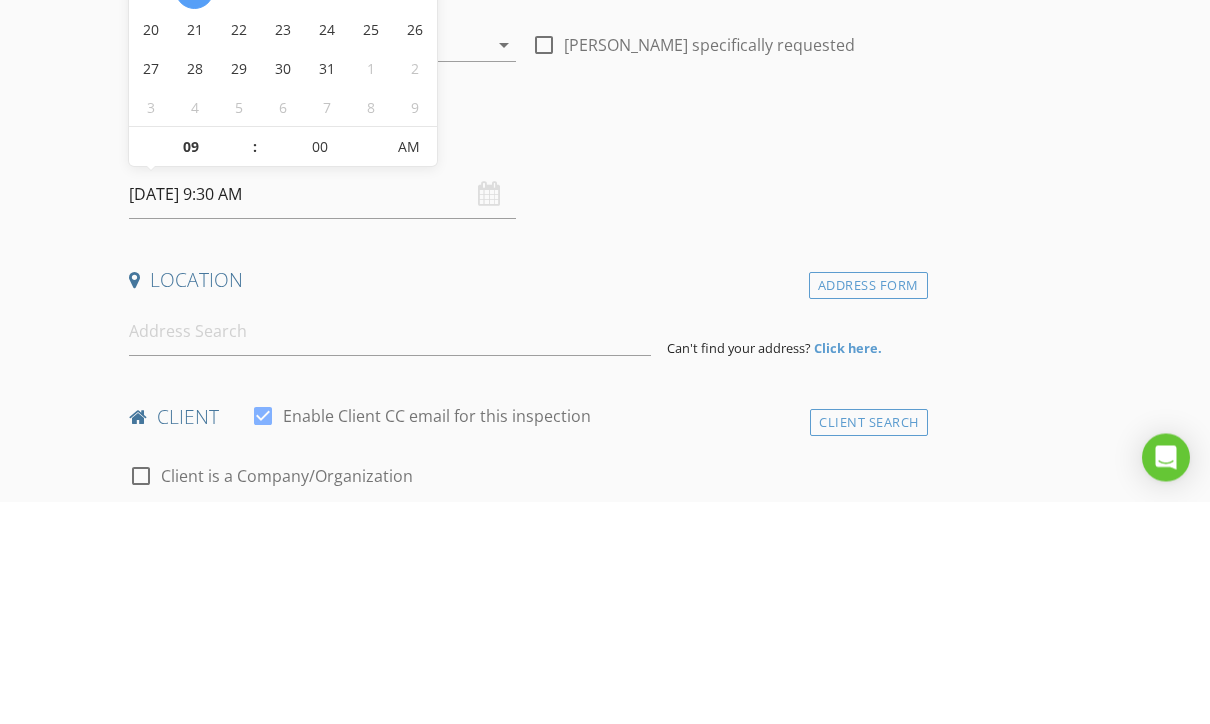 type on "[DATE] 9:00 AM" 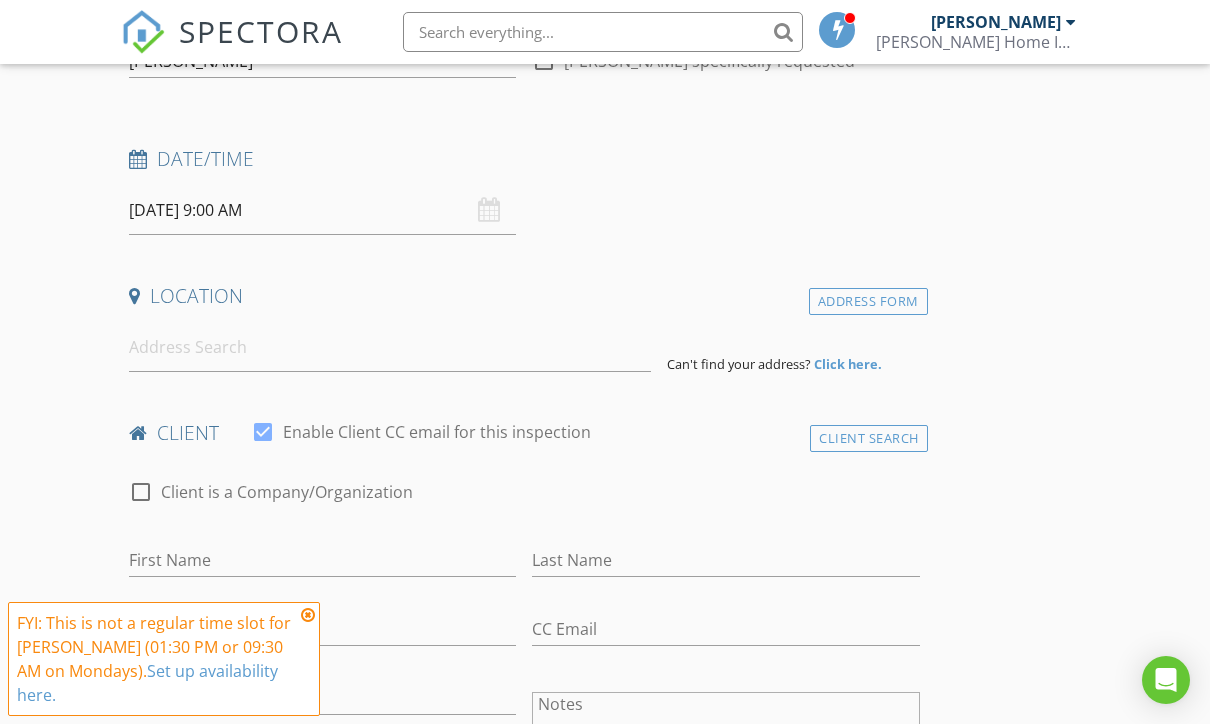 scroll, scrollTop: 269, scrollLeft: 0, axis: vertical 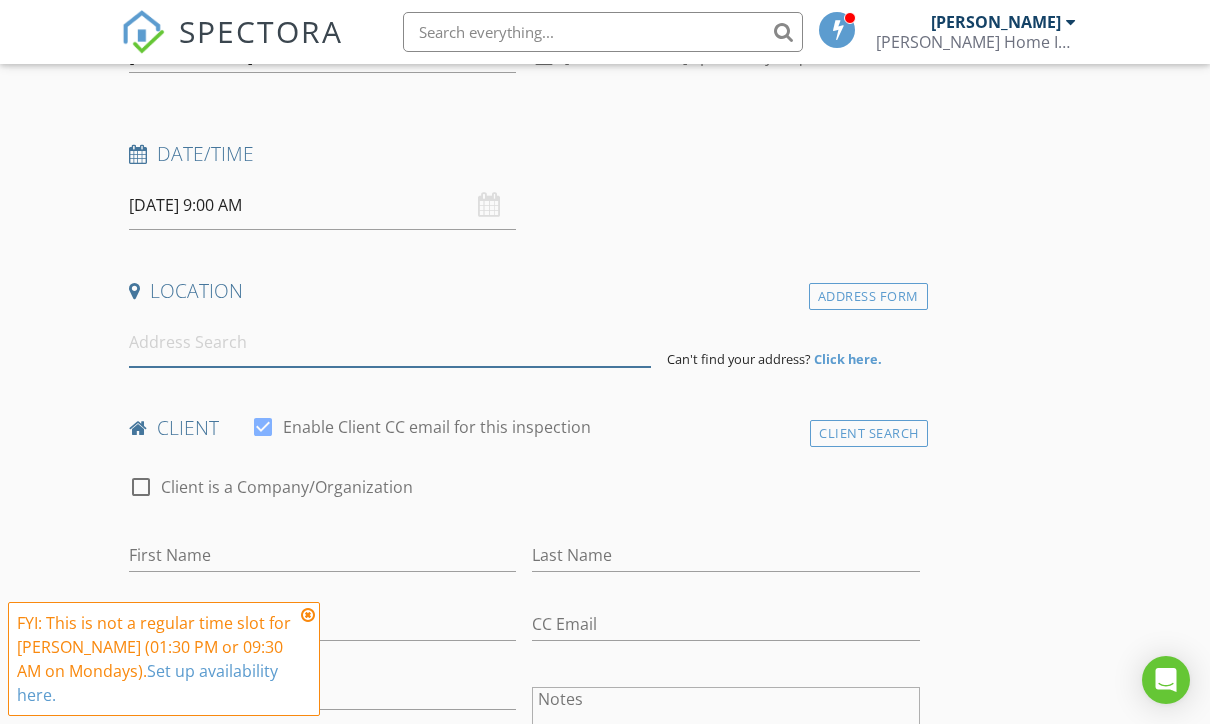 click at bounding box center (390, 342) 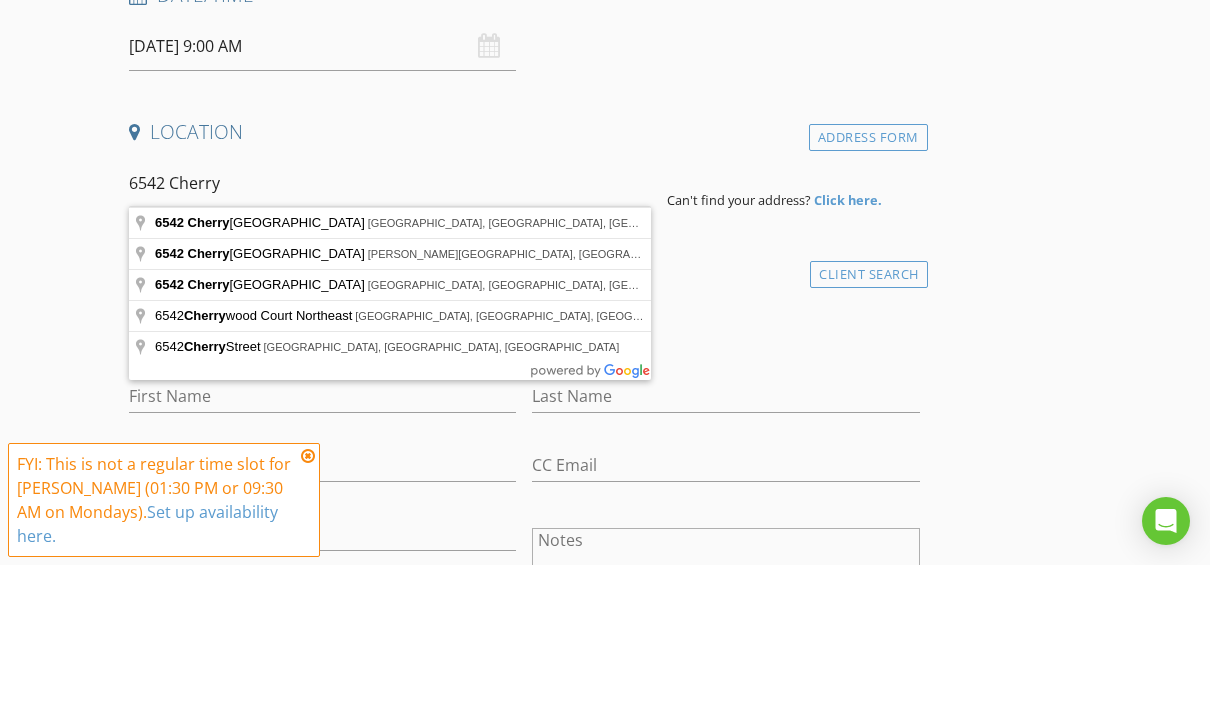 type on "6542 Cherry Tree Lane Northeast, Atlanta, GA, USA" 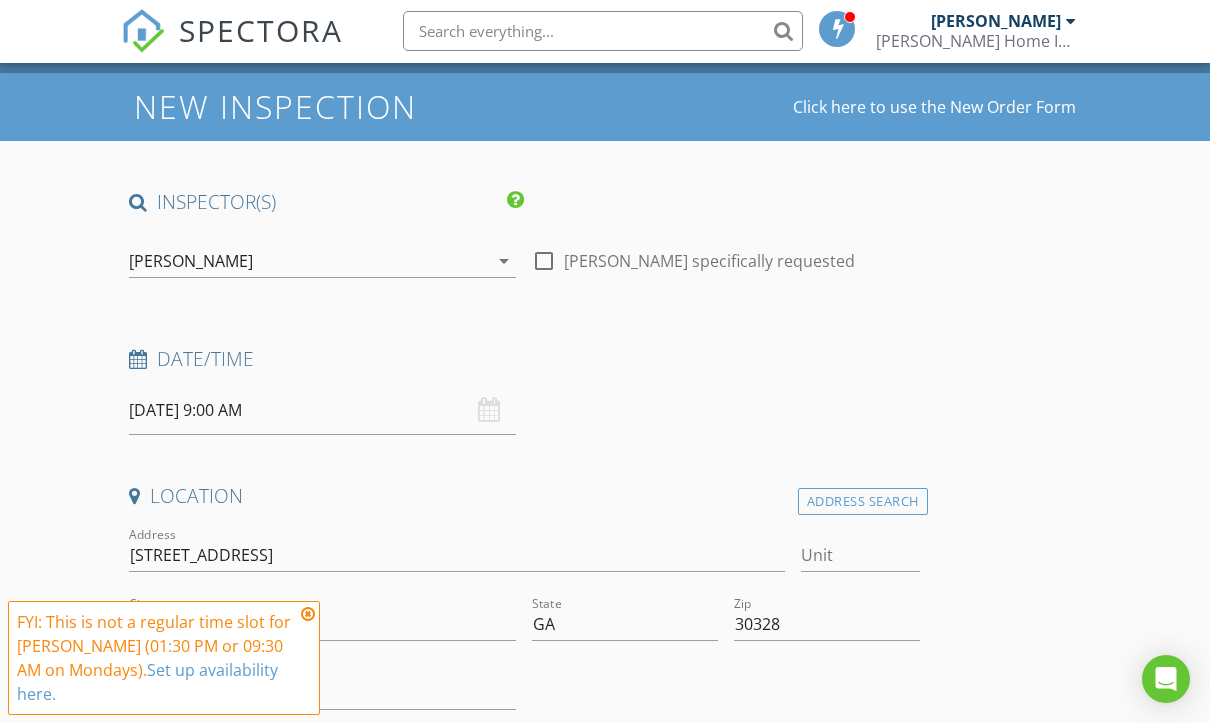 scroll, scrollTop: 64, scrollLeft: 0, axis: vertical 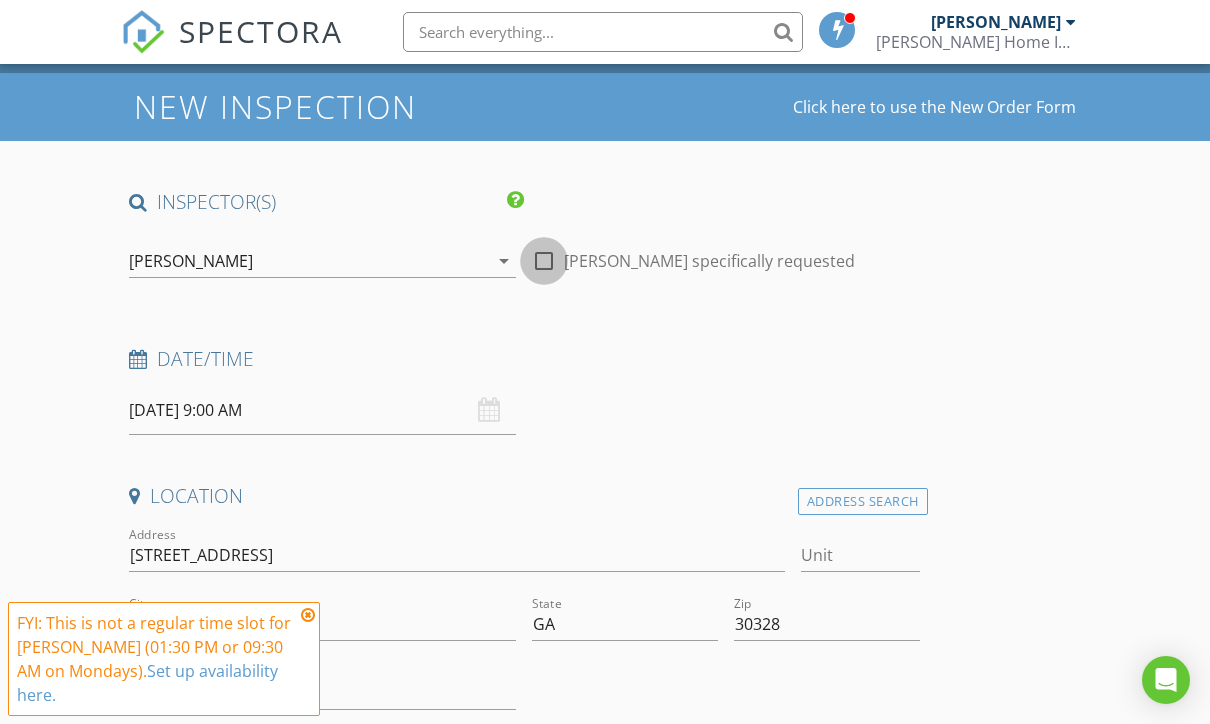 click at bounding box center [544, 261] 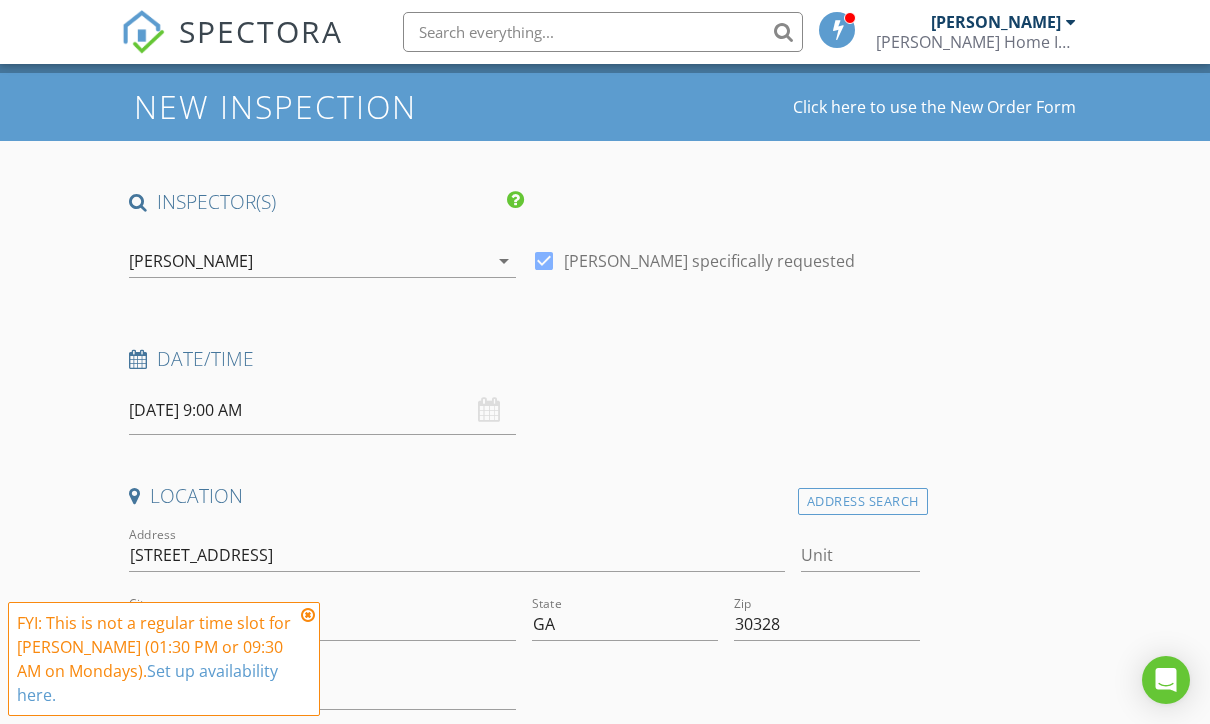 click on "arrow_drop_down" at bounding box center [504, 261] 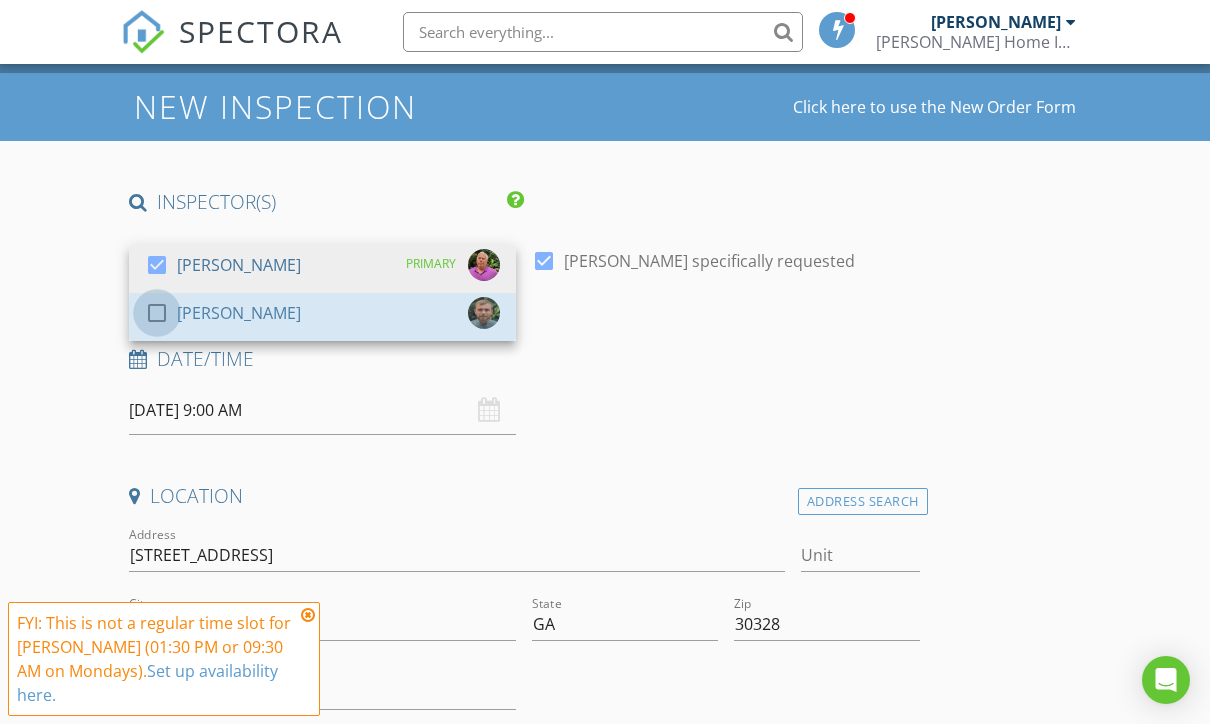 click at bounding box center (157, 313) 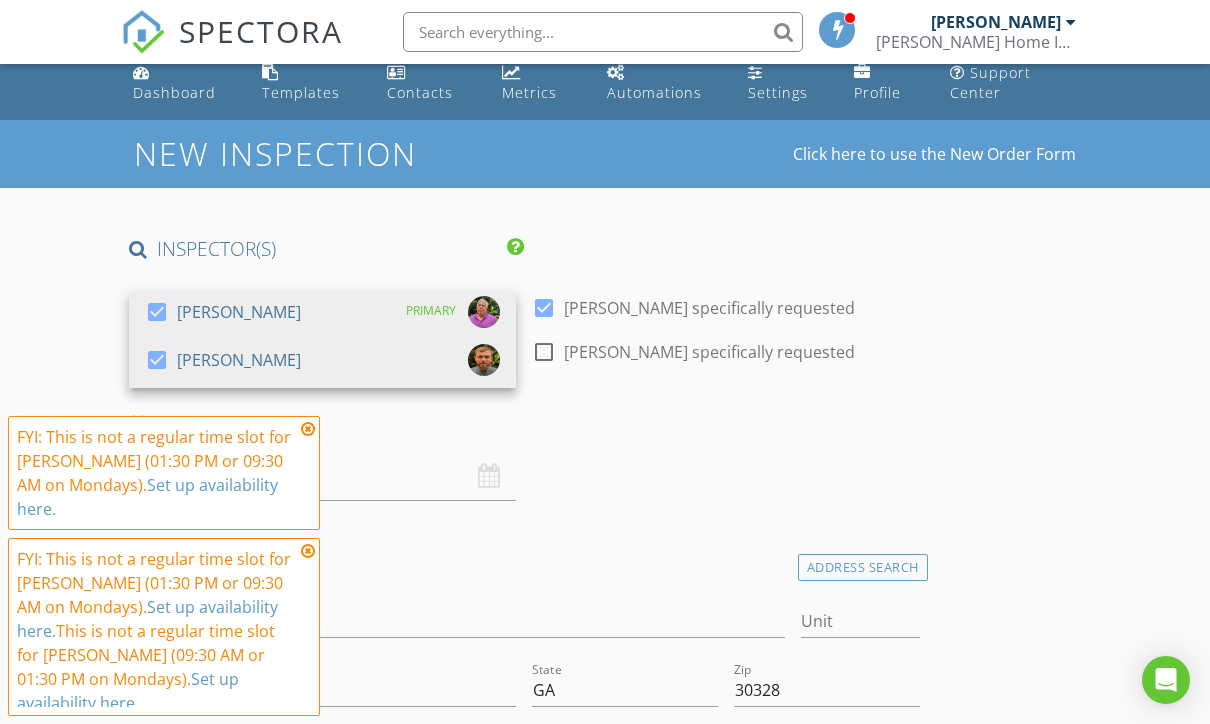 scroll, scrollTop: 15, scrollLeft: 0, axis: vertical 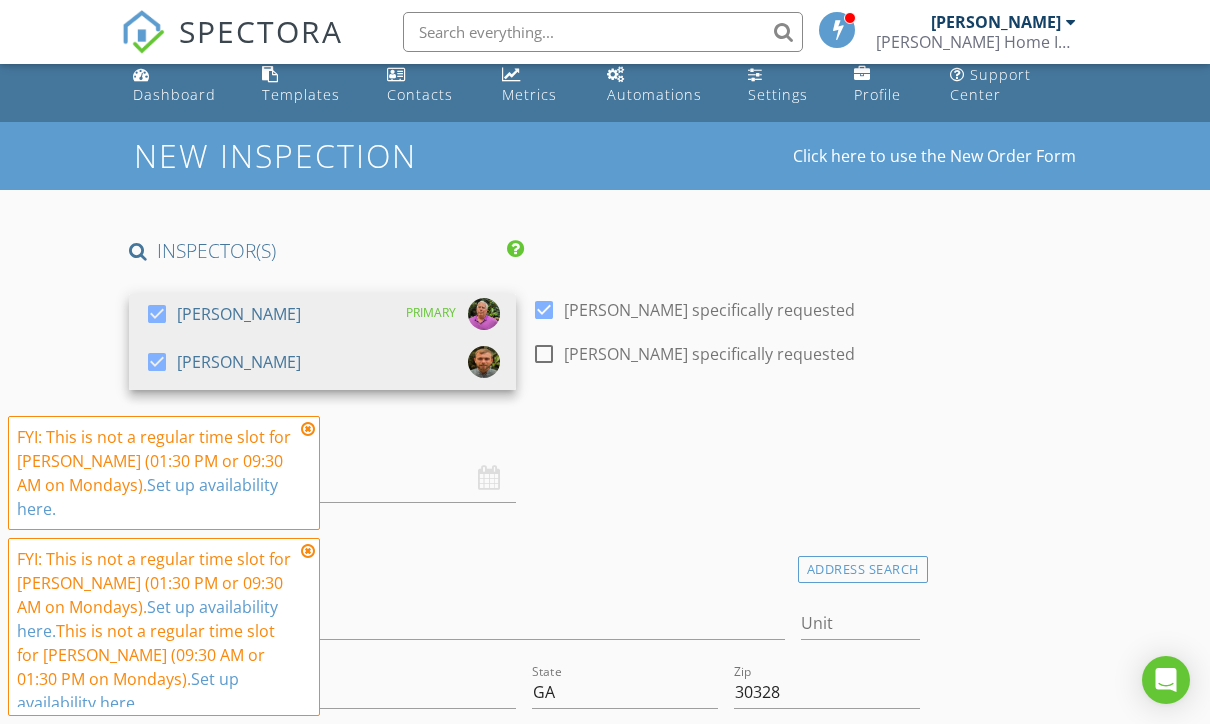 click on "[DATE] 9:00 AM" at bounding box center (322, 478) 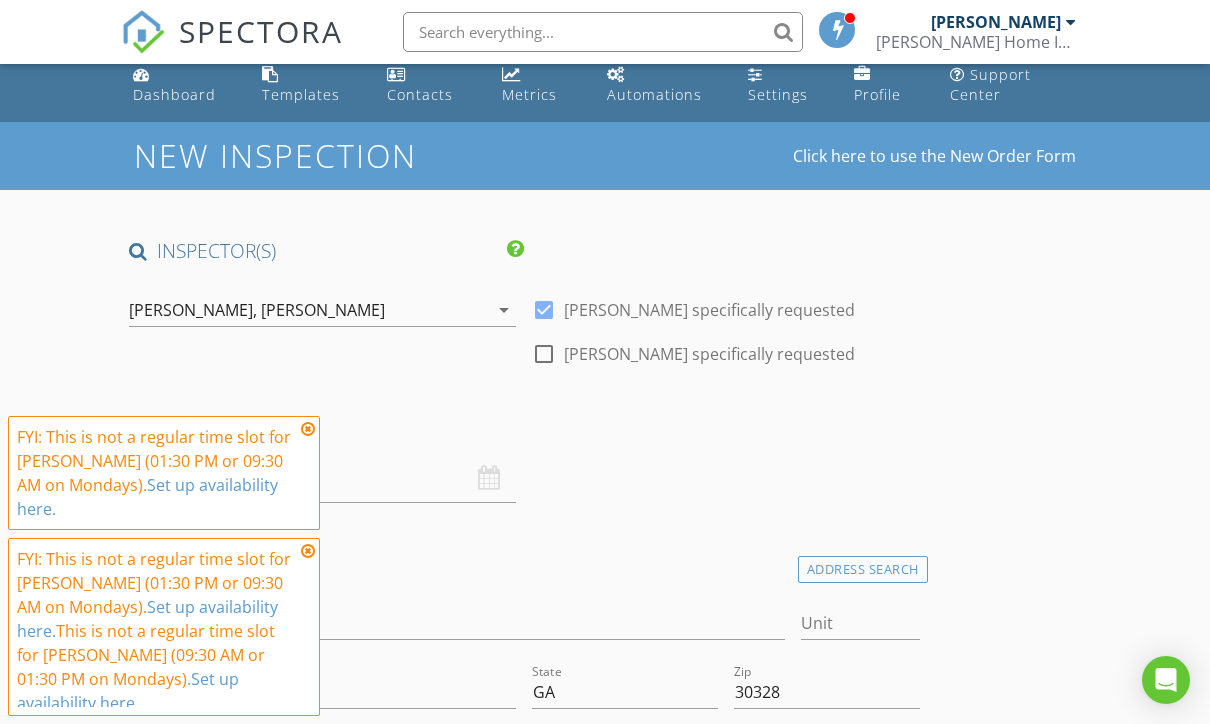 click at bounding box center (308, 429) 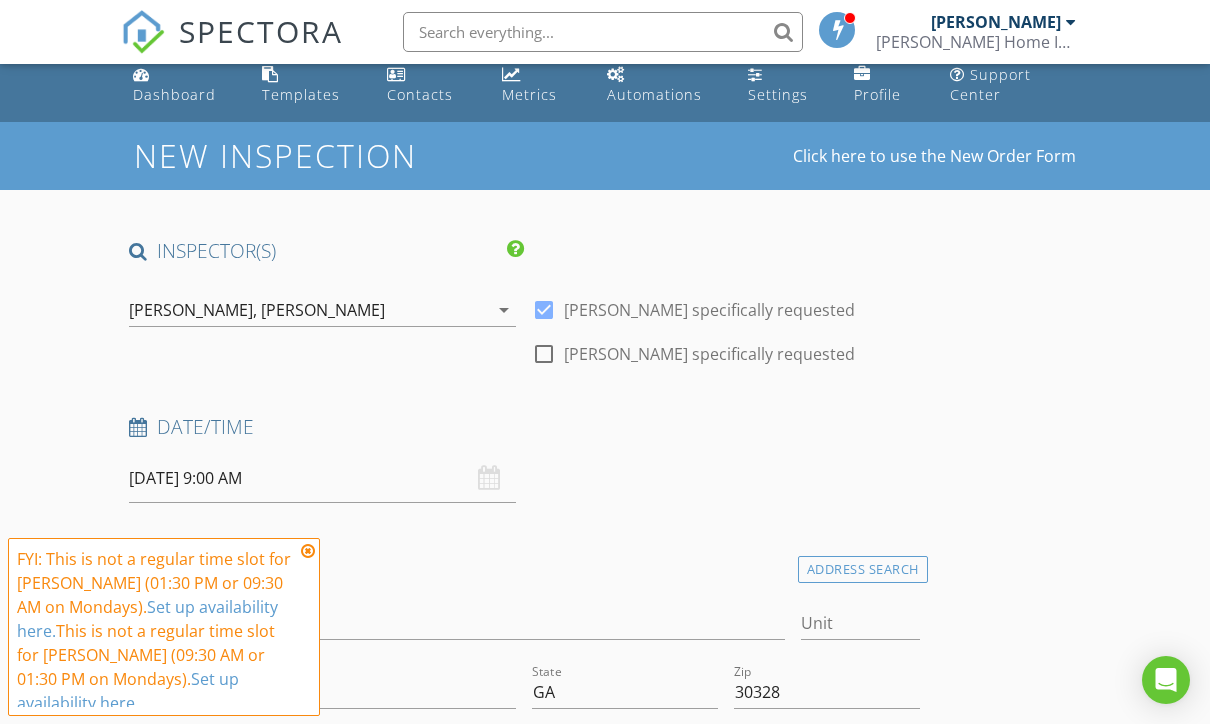 click at bounding box center (308, 551) 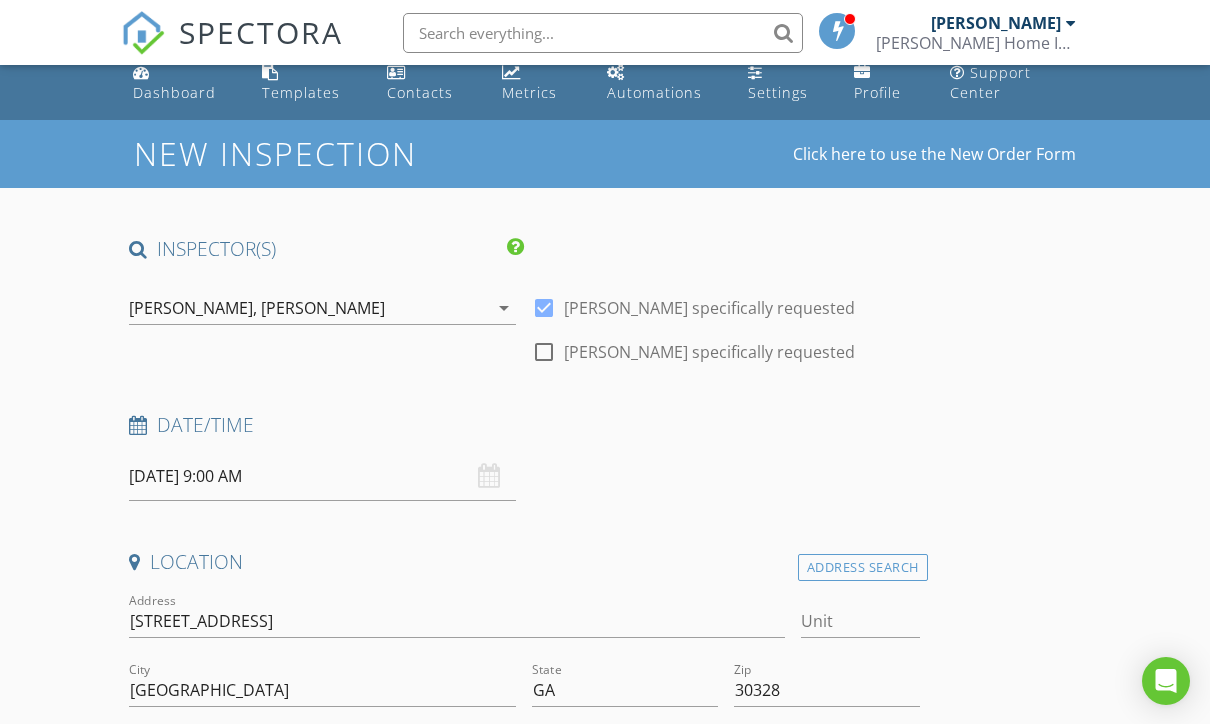 scroll, scrollTop: 17, scrollLeft: 0, axis: vertical 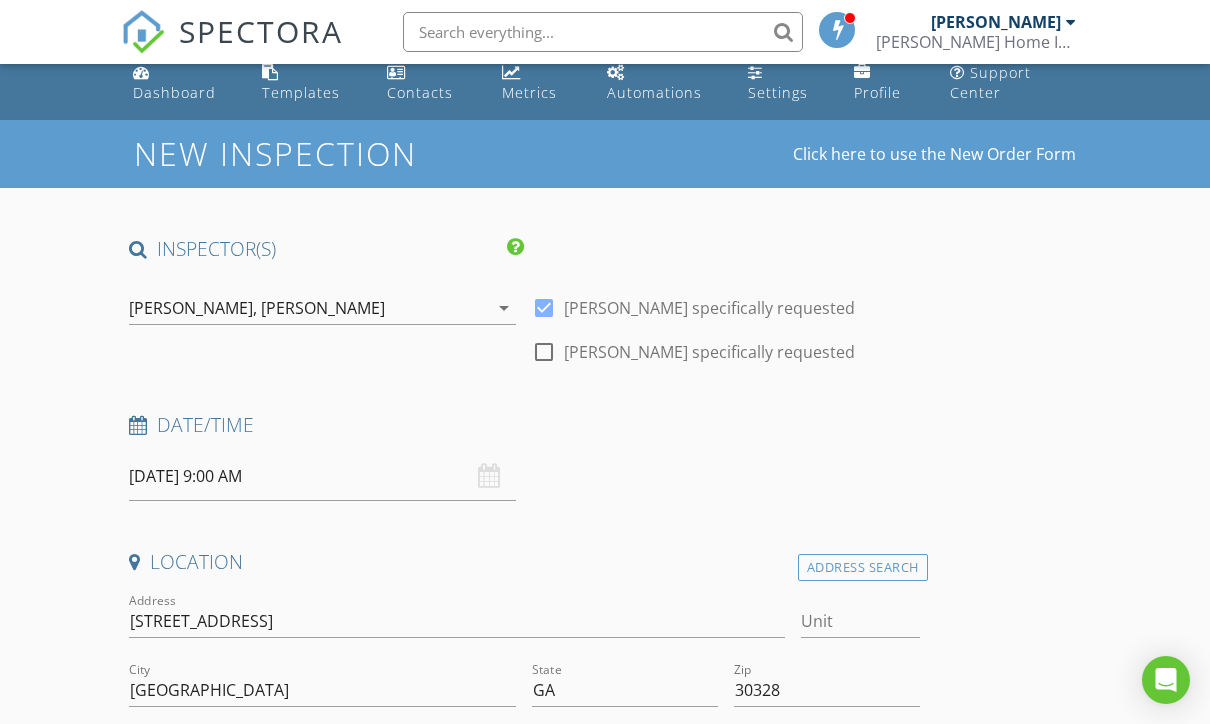 click on "INSPECTOR(S)
check_box   Marion Hodges   PRIMARY   check_box   Will Hodges     Marion Hodges,  Will Hodges arrow_drop_down   check_box Marion Hodges specifically requested check_box_outline_blank Will Hodges specifically requested
Date/Time
07/14/2025 9:00 AM
Location
Address Search       Address 6542 Cherry Tree Ln NE   Unit   City Atlanta   State GA   Zip 30328   County Fulton     Square Feet 2744   Year Built 1961   Foundation arrow_drop_down     Marion Hodges     6.8 miles     (15 minutes)         Will Hodges     9.4 miles     (16 minutes)
client
check_box Enable Client CC email for this inspection   Client Search     check_box_outline_blank Client is a Company/Organization     First Name   Last Name   Email   CC Email   Phone           Notes   Private Notes
ADD ADDITIONAL client
check_box_outline_blank" at bounding box center (605, 1918) 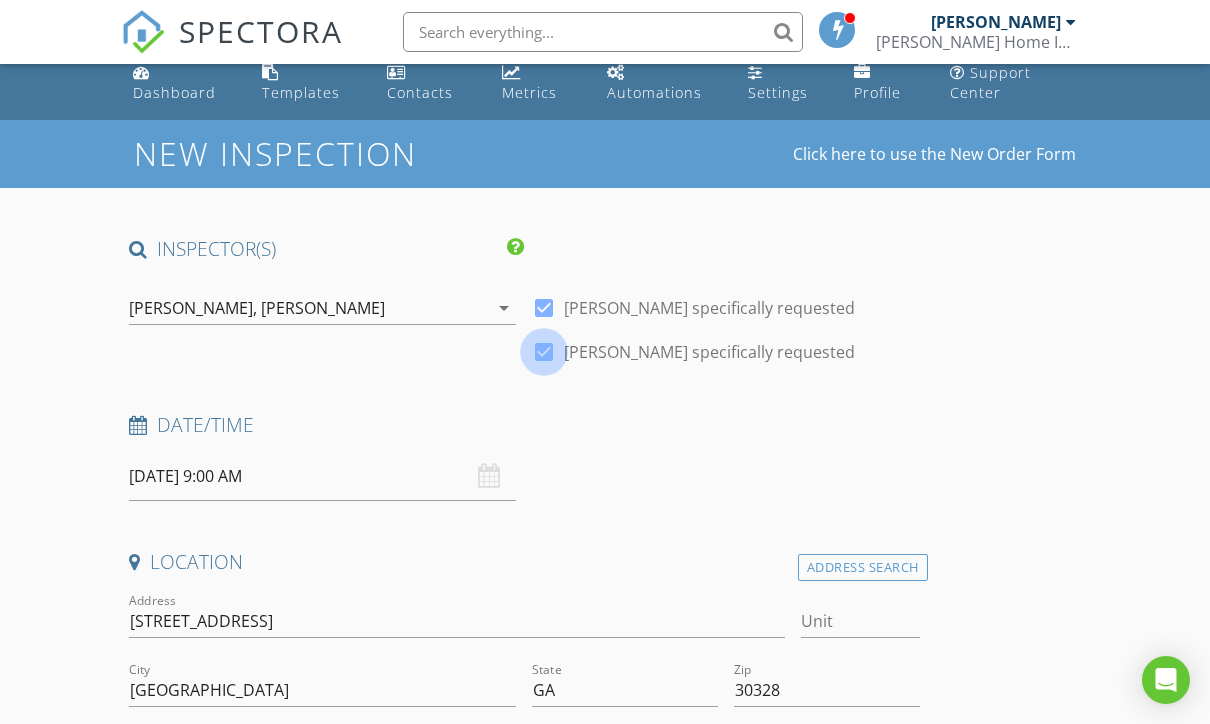 checkbox on "true" 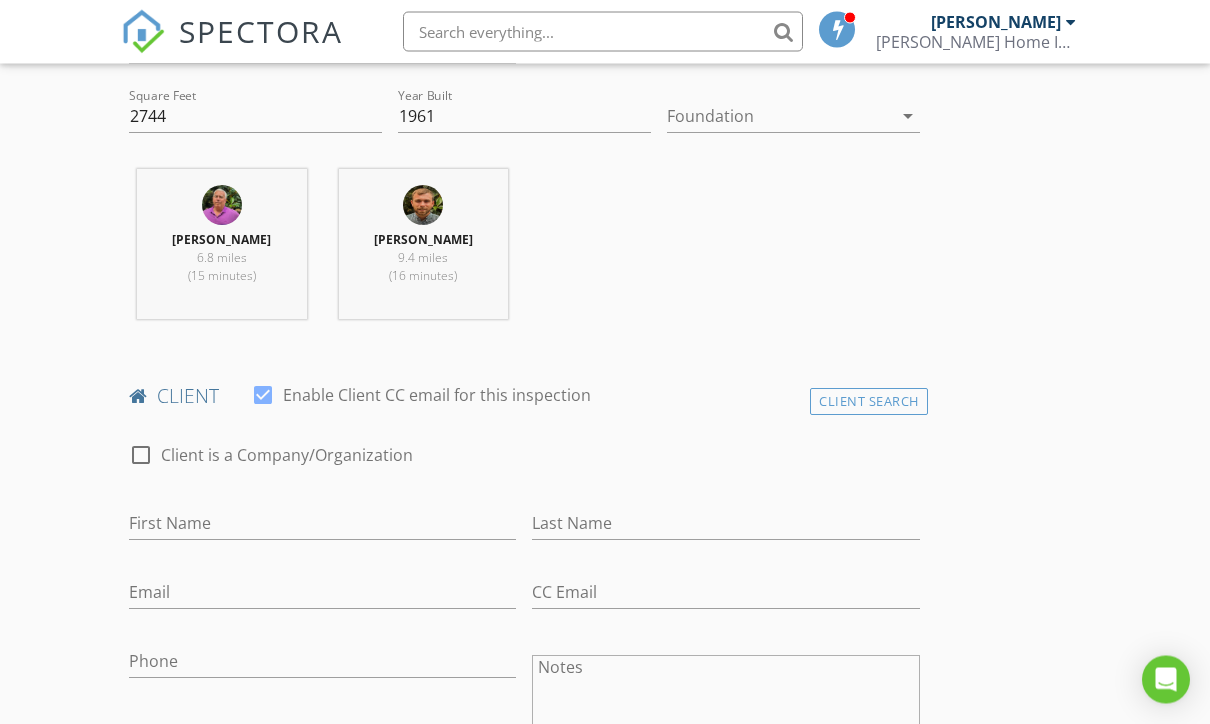 scroll, scrollTop: 747, scrollLeft: 0, axis: vertical 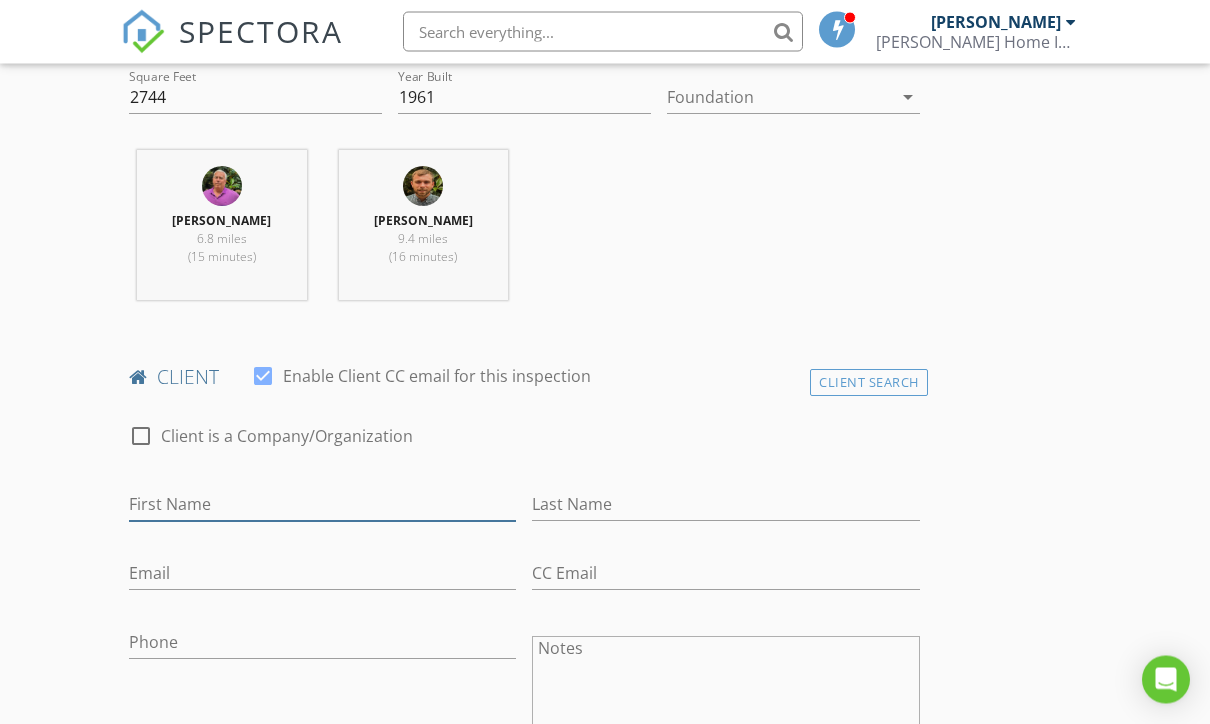 click on "First Name" at bounding box center [322, 505] 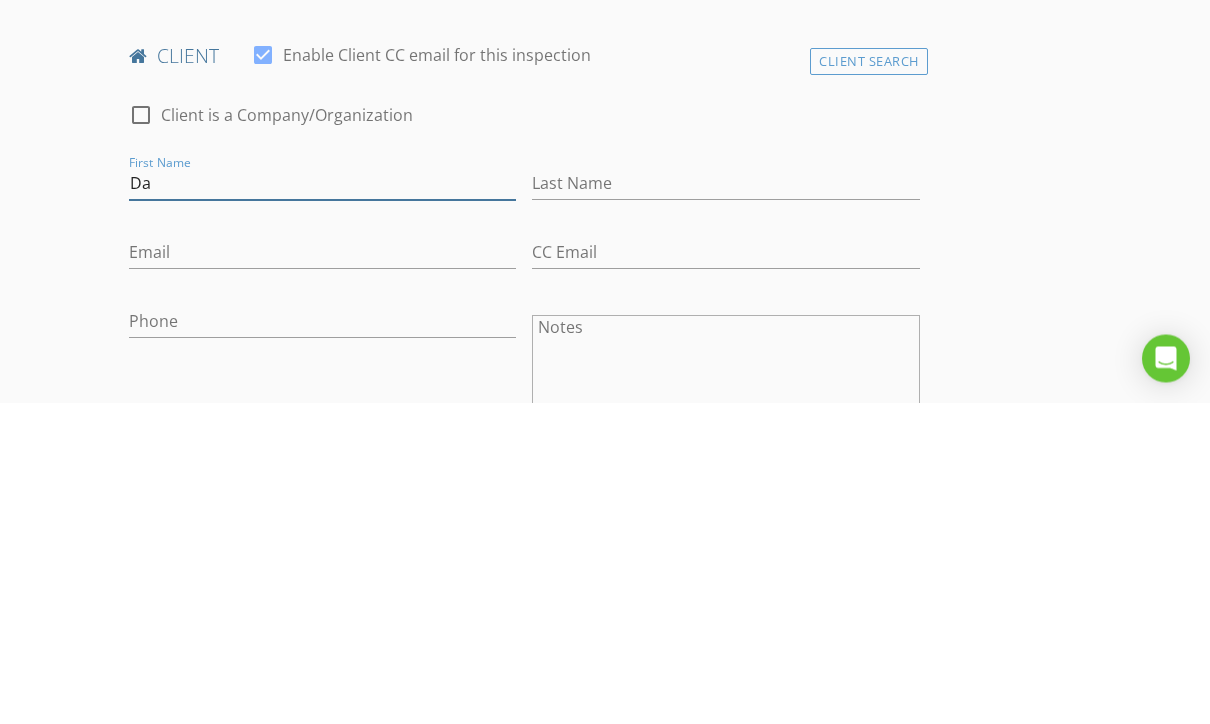 type on "D" 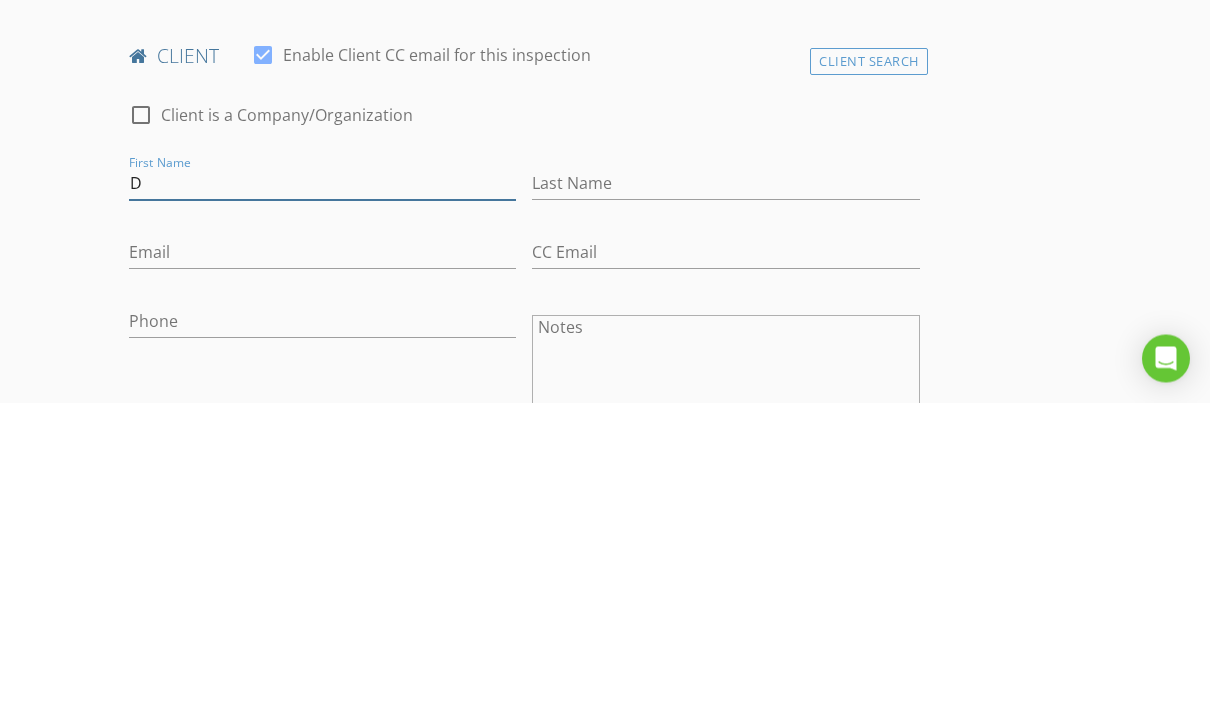type 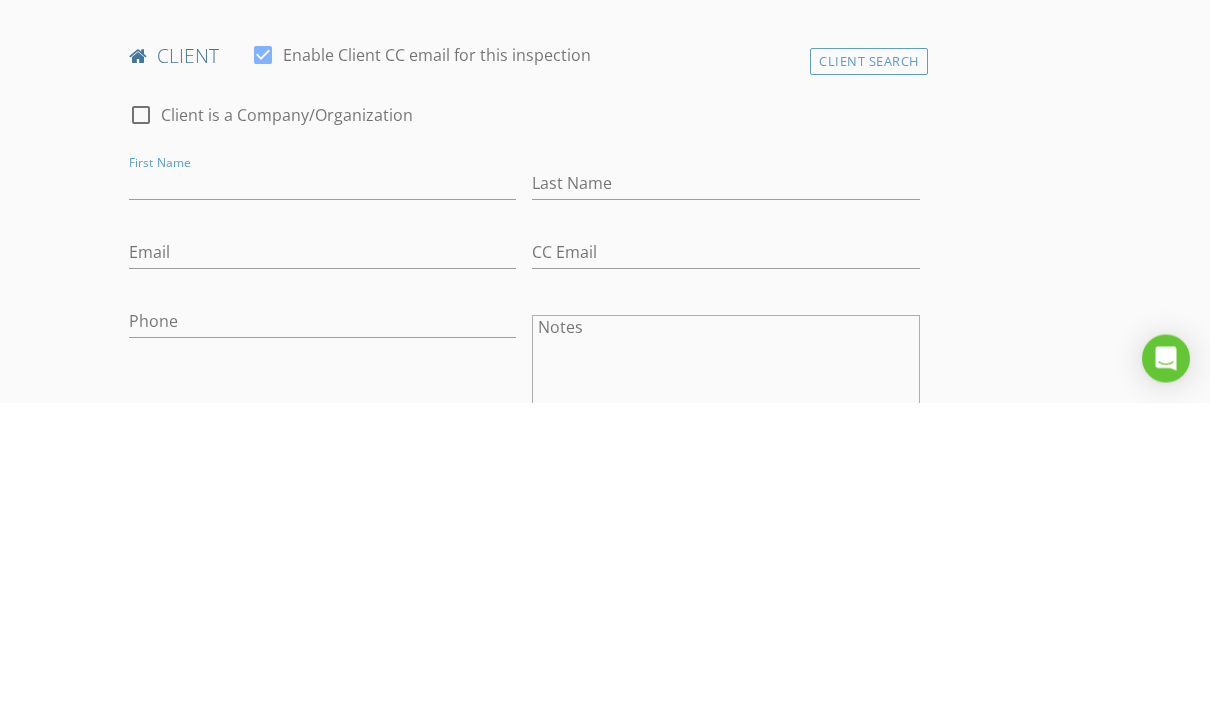 click on "Client Search" at bounding box center [869, 383] 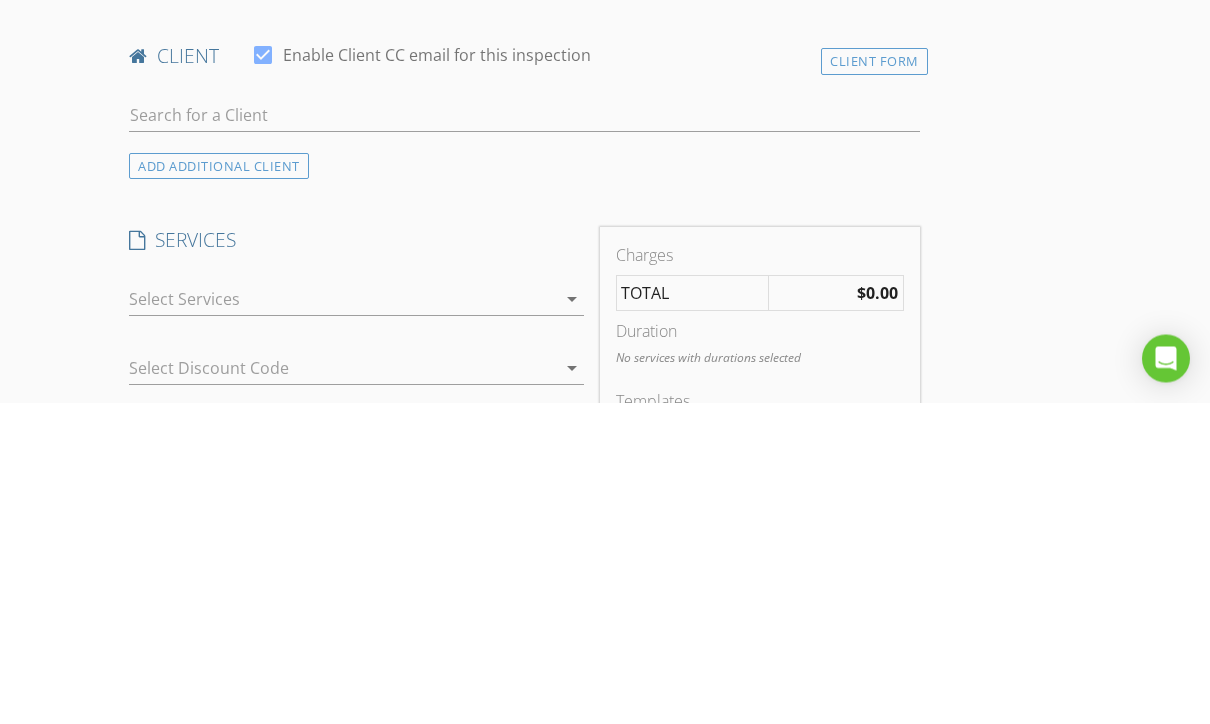 scroll, scrollTop: 1069, scrollLeft: 0, axis: vertical 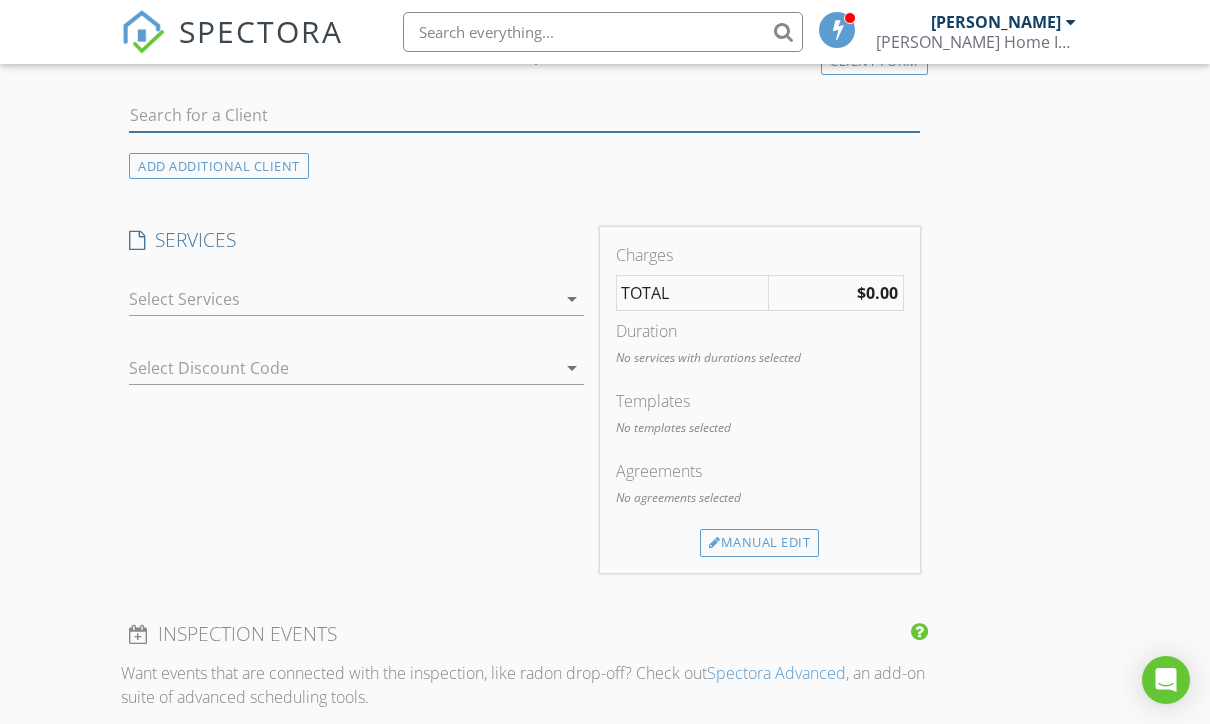 click at bounding box center (524, 115) 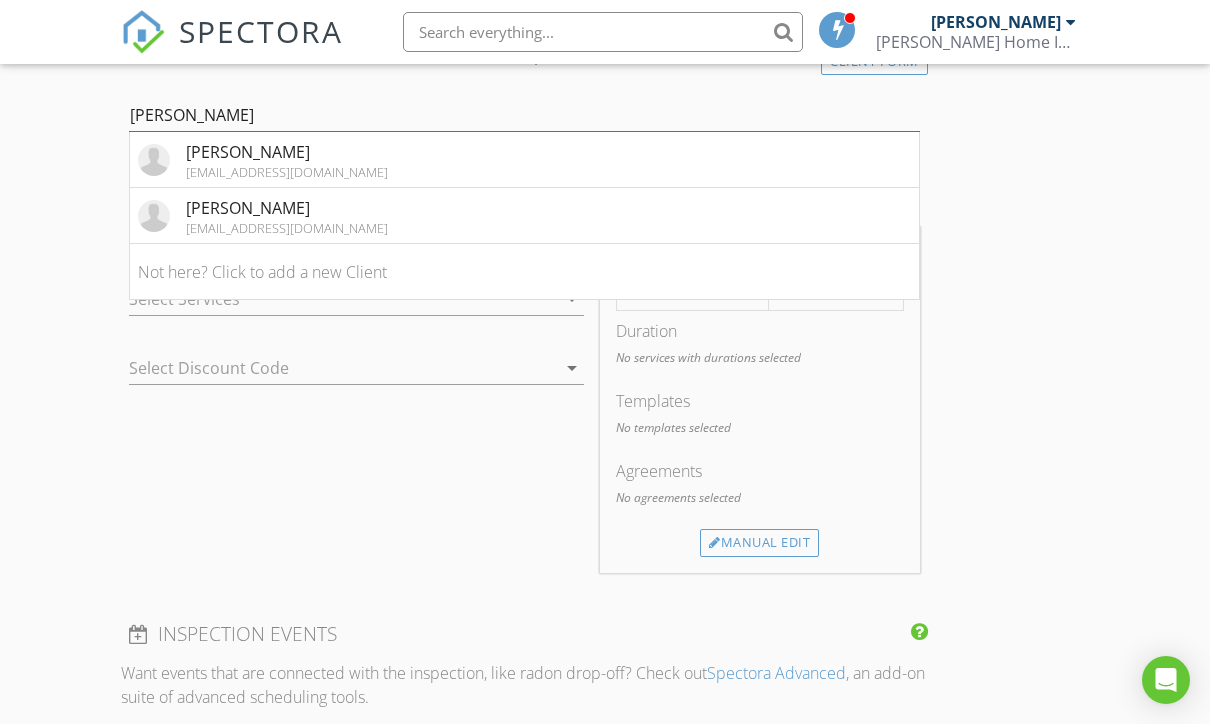 type on "Wilk" 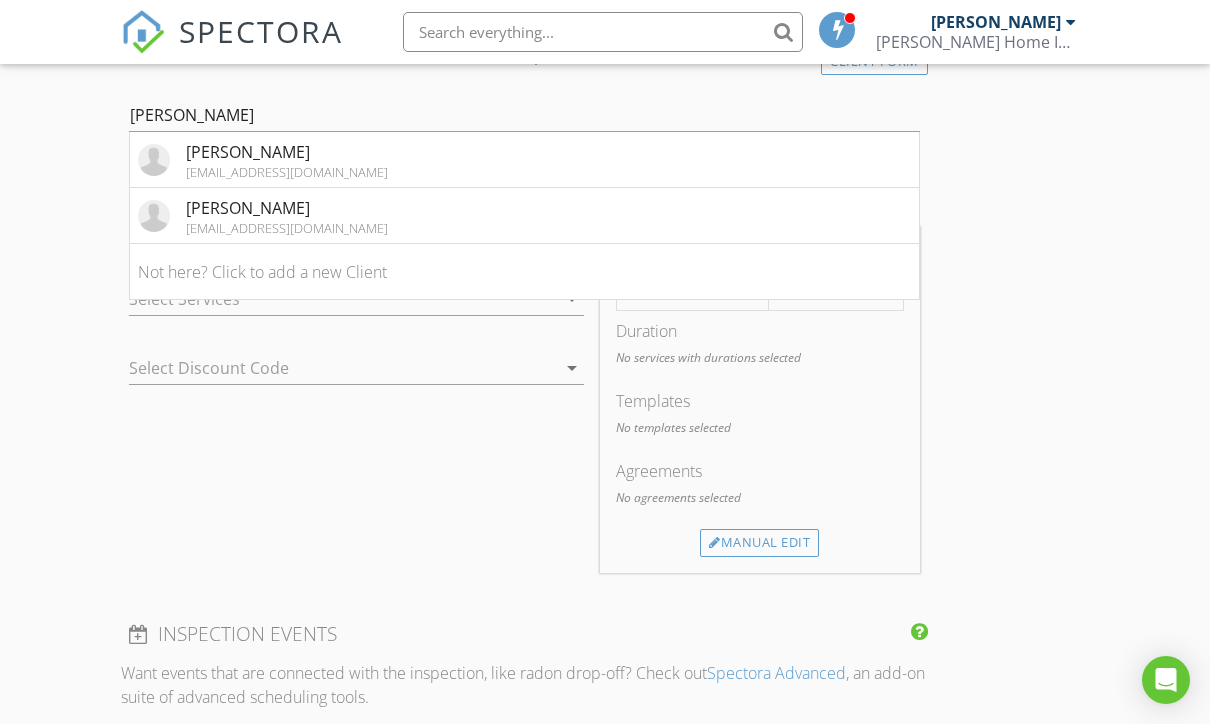 click on "[PERSON_NAME]" at bounding box center [287, 152] 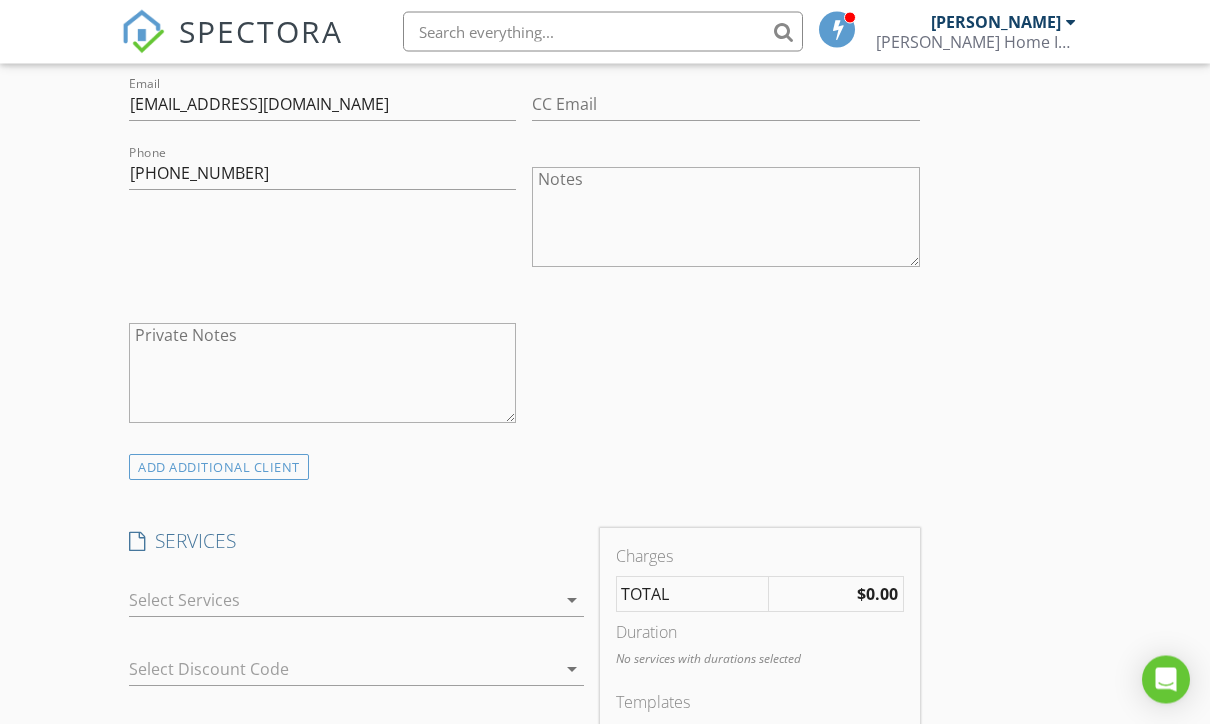 scroll, scrollTop: 1218, scrollLeft: 0, axis: vertical 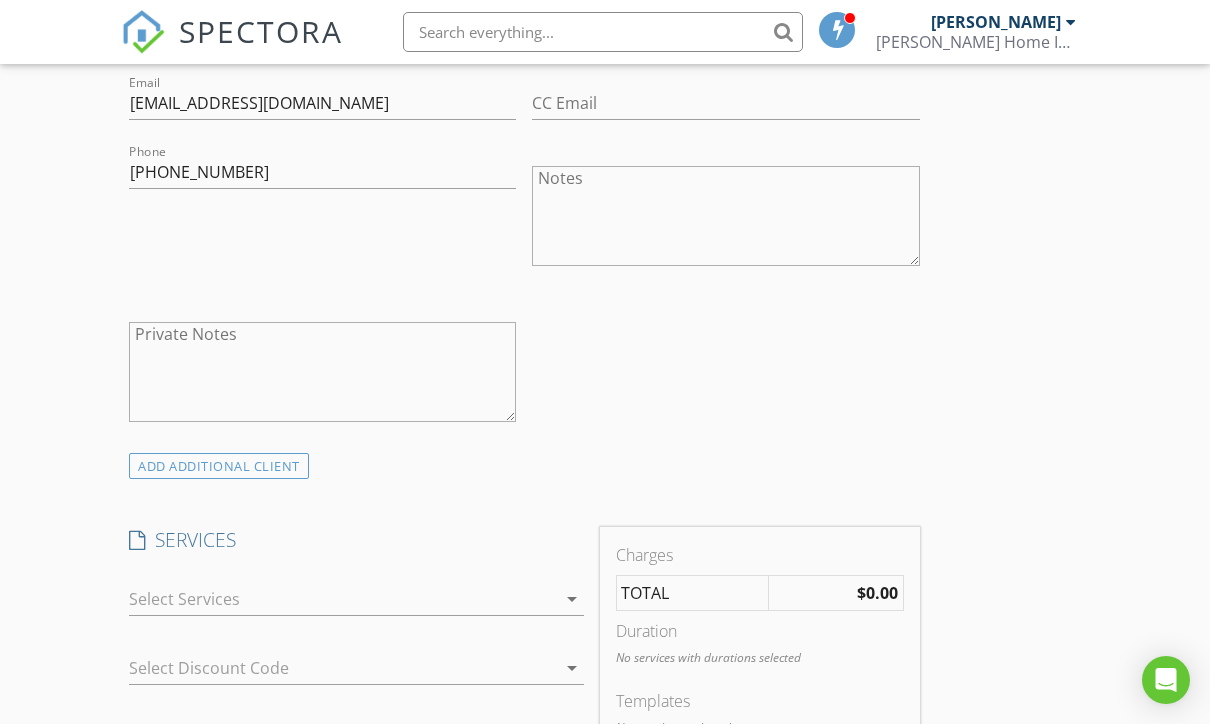 click on "ADD ADDITIONAL client" at bounding box center (219, 466) 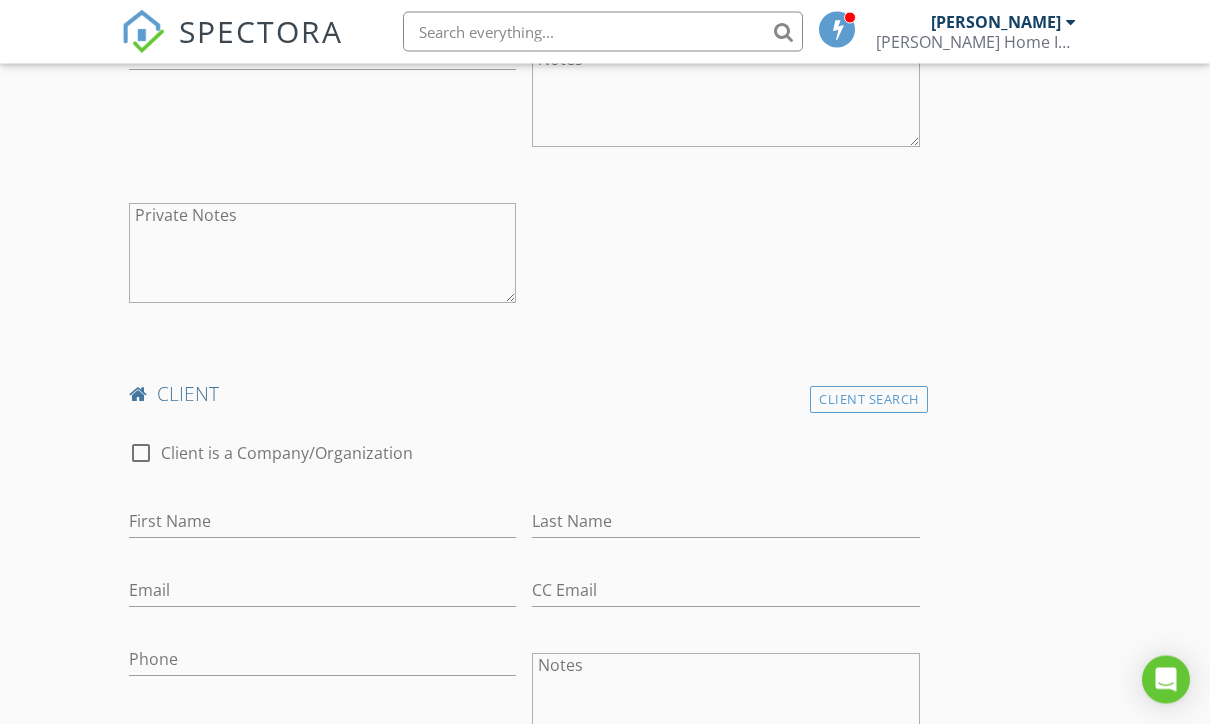 scroll, scrollTop: 1339, scrollLeft: 0, axis: vertical 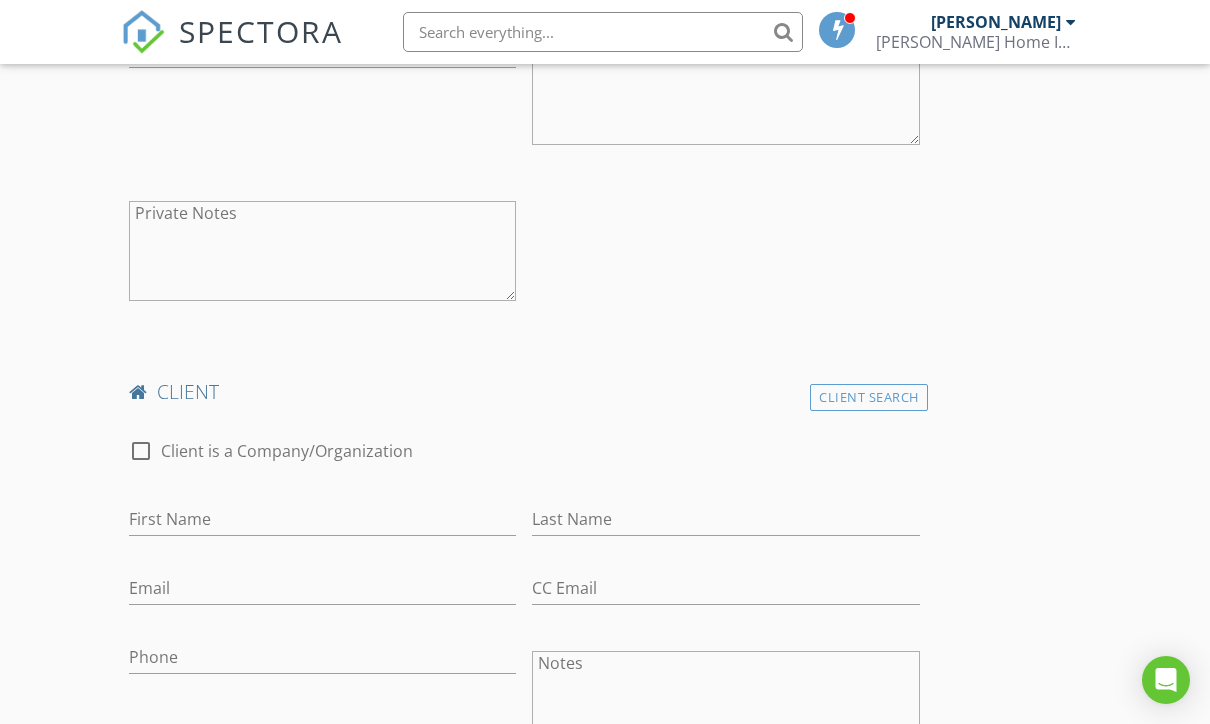 click on "Client Search" at bounding box center (869, 397) 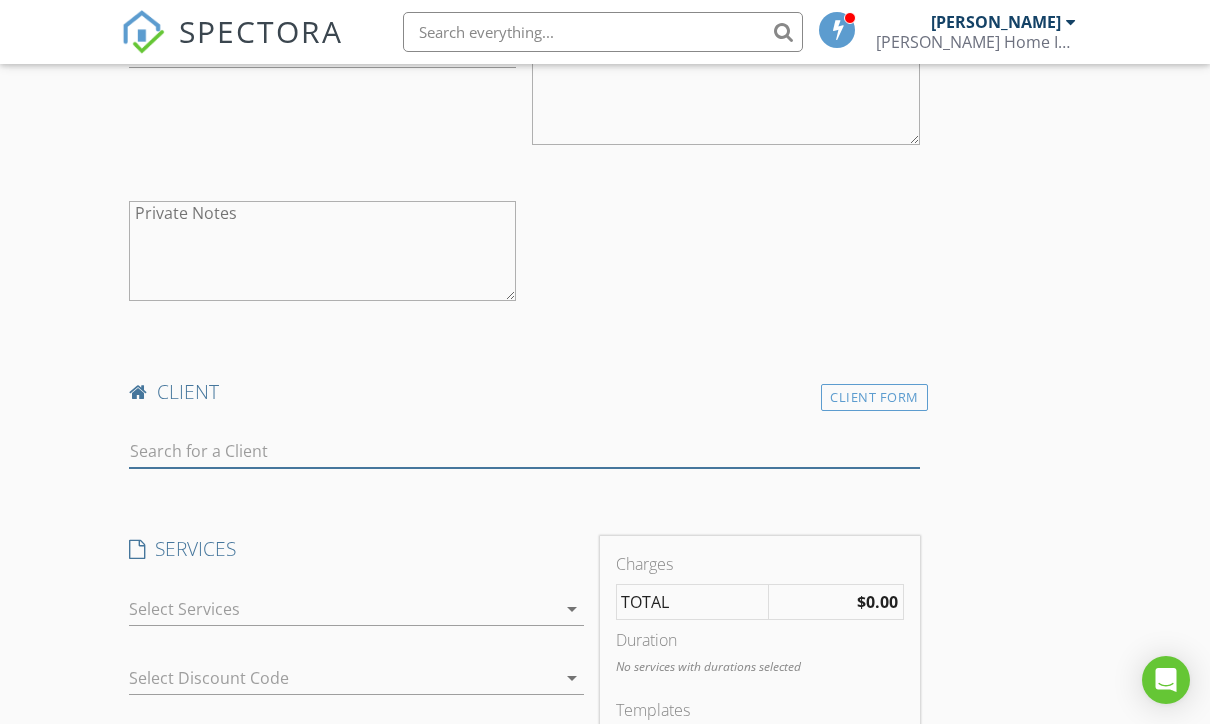 click at bounding box center (524, 451) 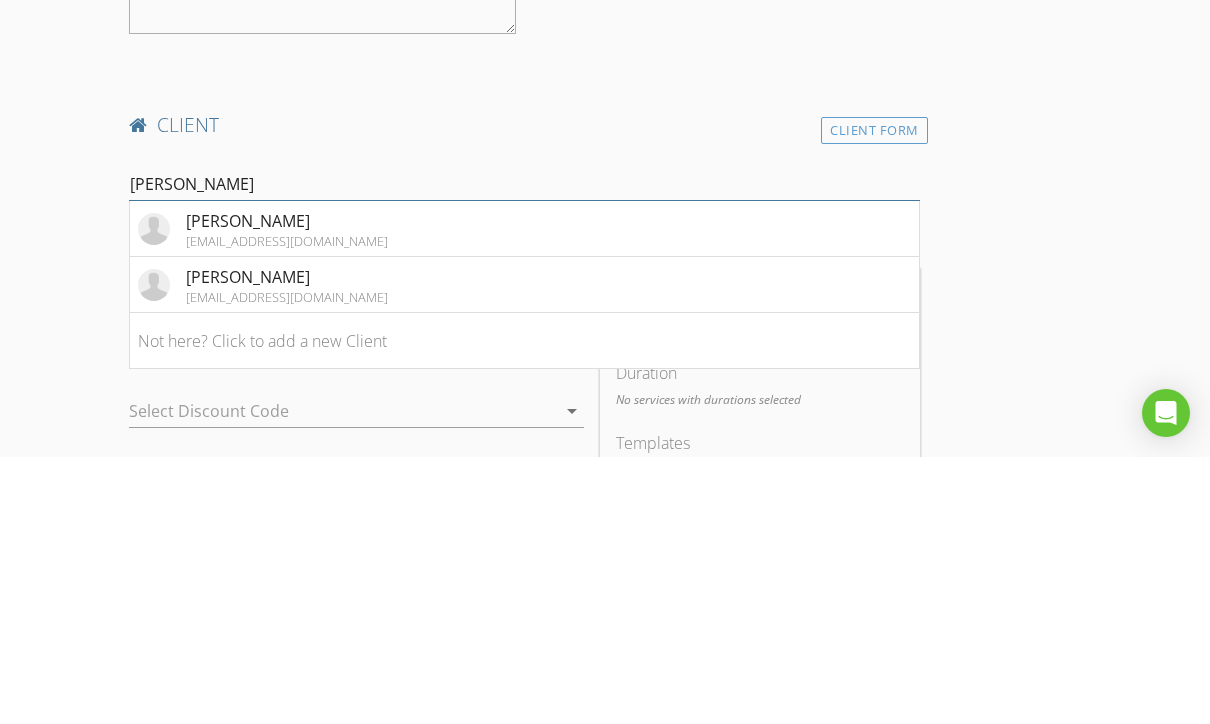 type on "Wilk" 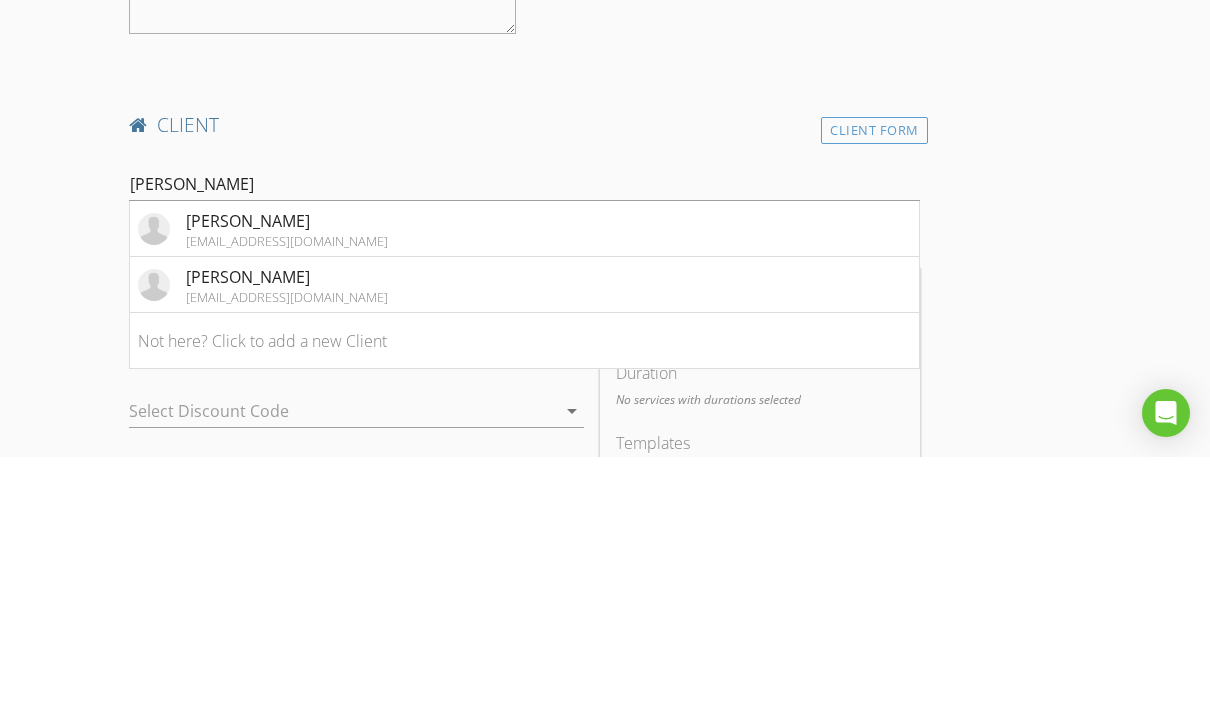 click on "[EMAIL_ADDRESS][DOMAIN_NAME]" at bounding box center [287, 564] 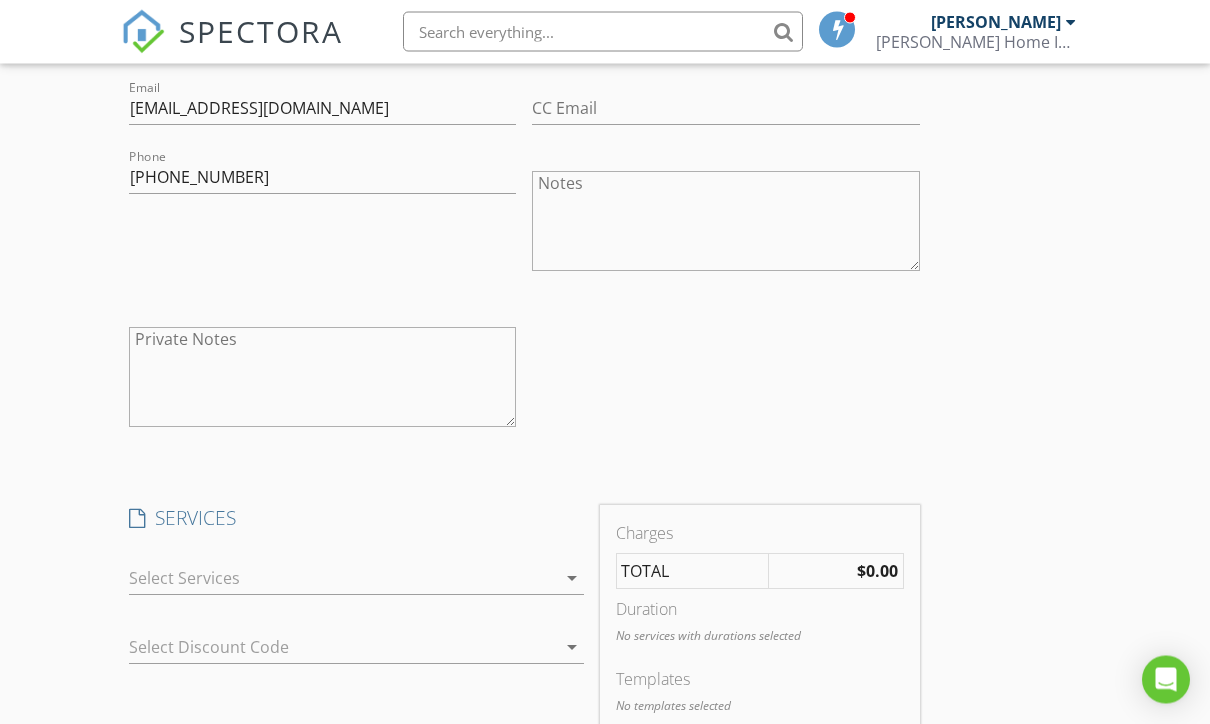 scroll, scrollTop: 1848, scrollLeft: 0, axis: vertical 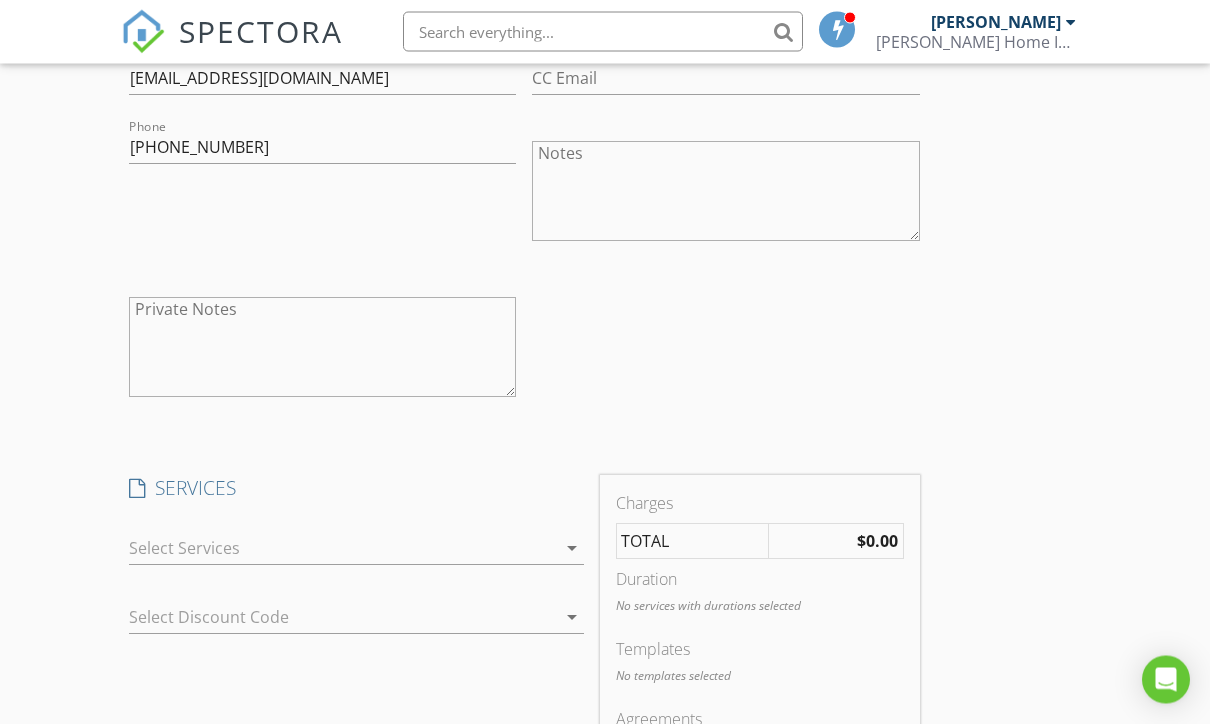 click at bounding box center (342, 549) 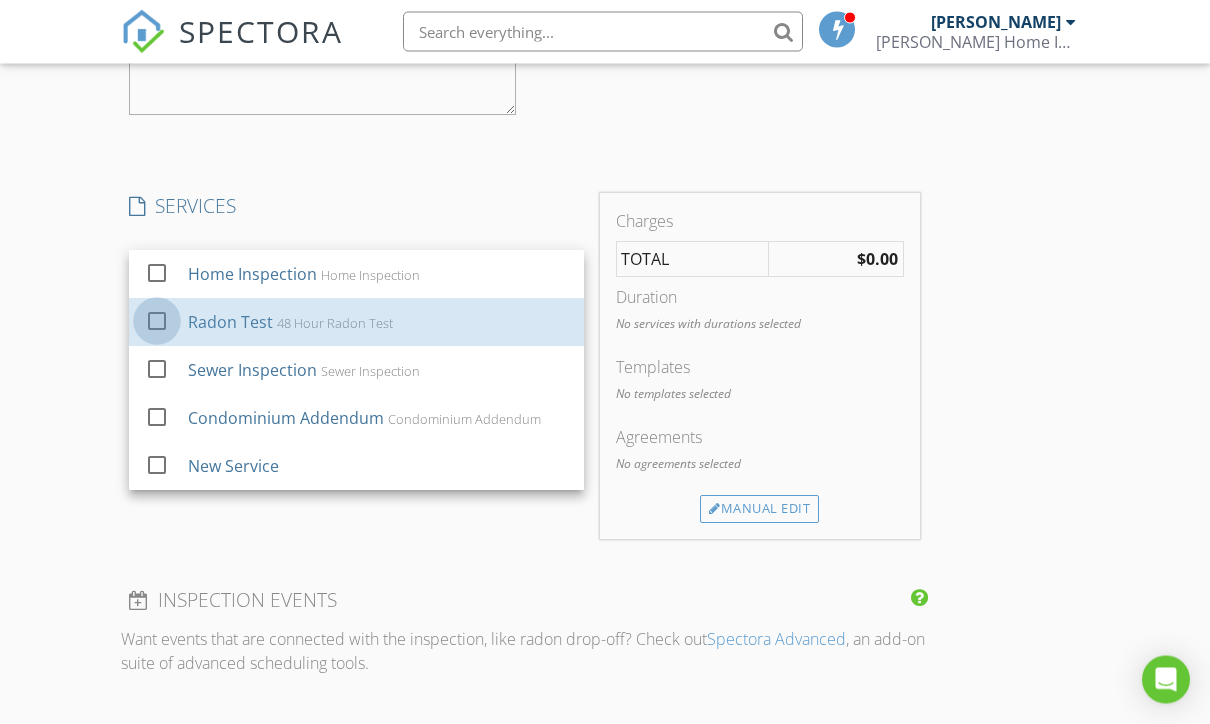 scroll, scrollTop: 2131, scrollLeft: 0, axis: vertical 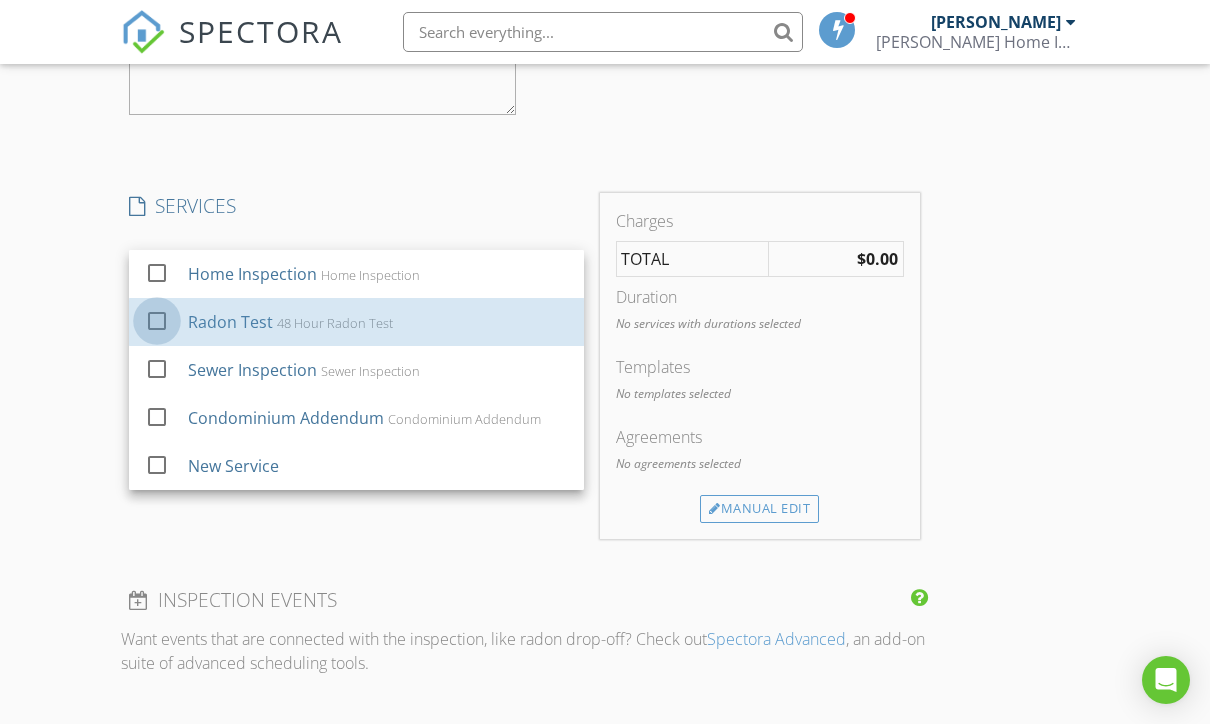 click at bounding box center [157, 320] 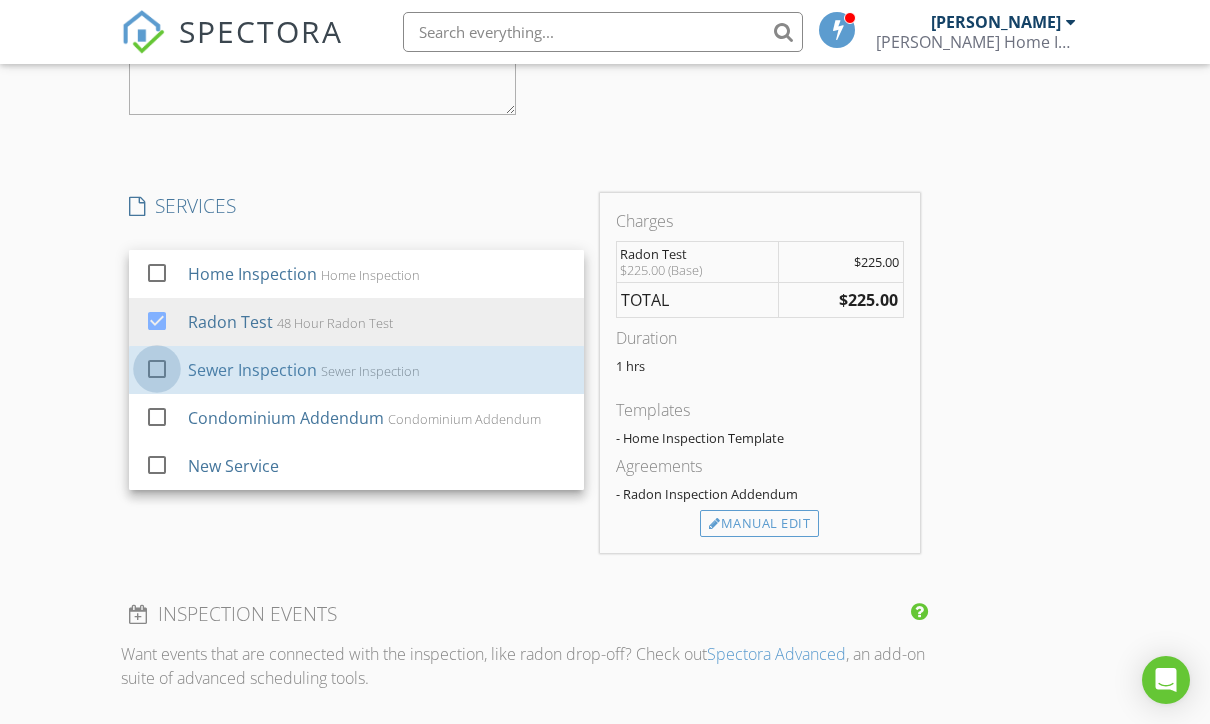 click at bounding box center (157, 368) 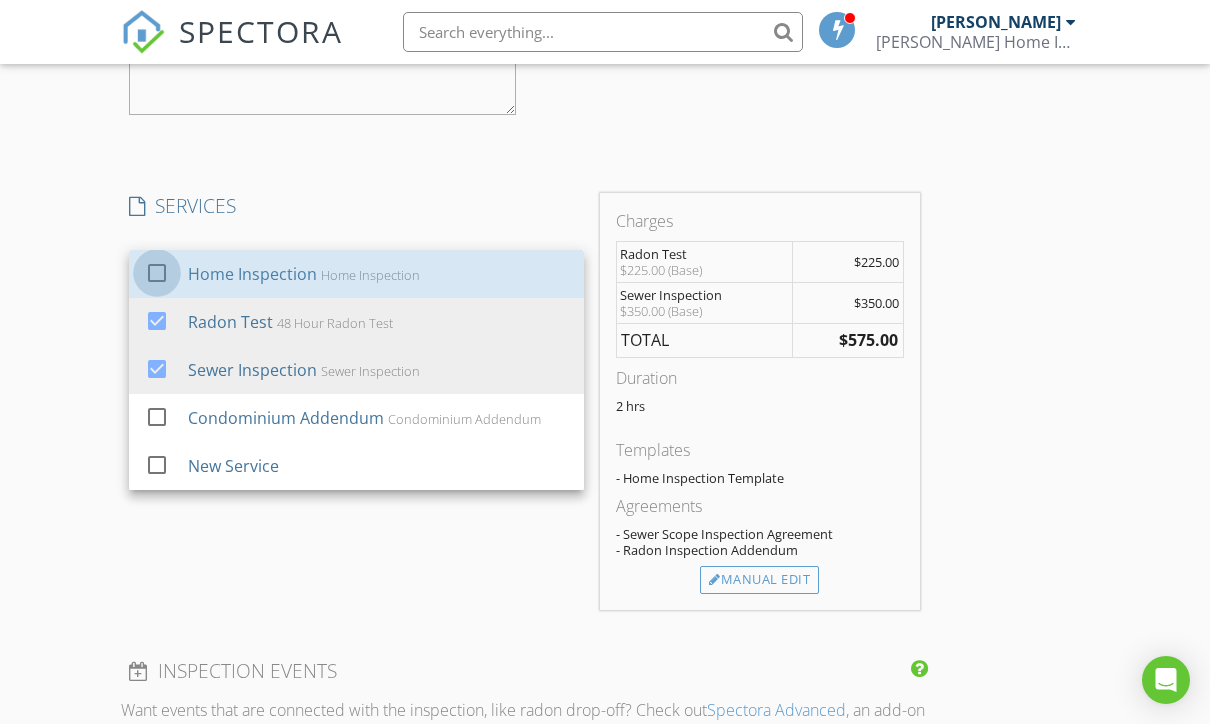click at bounding box center (157, 272) 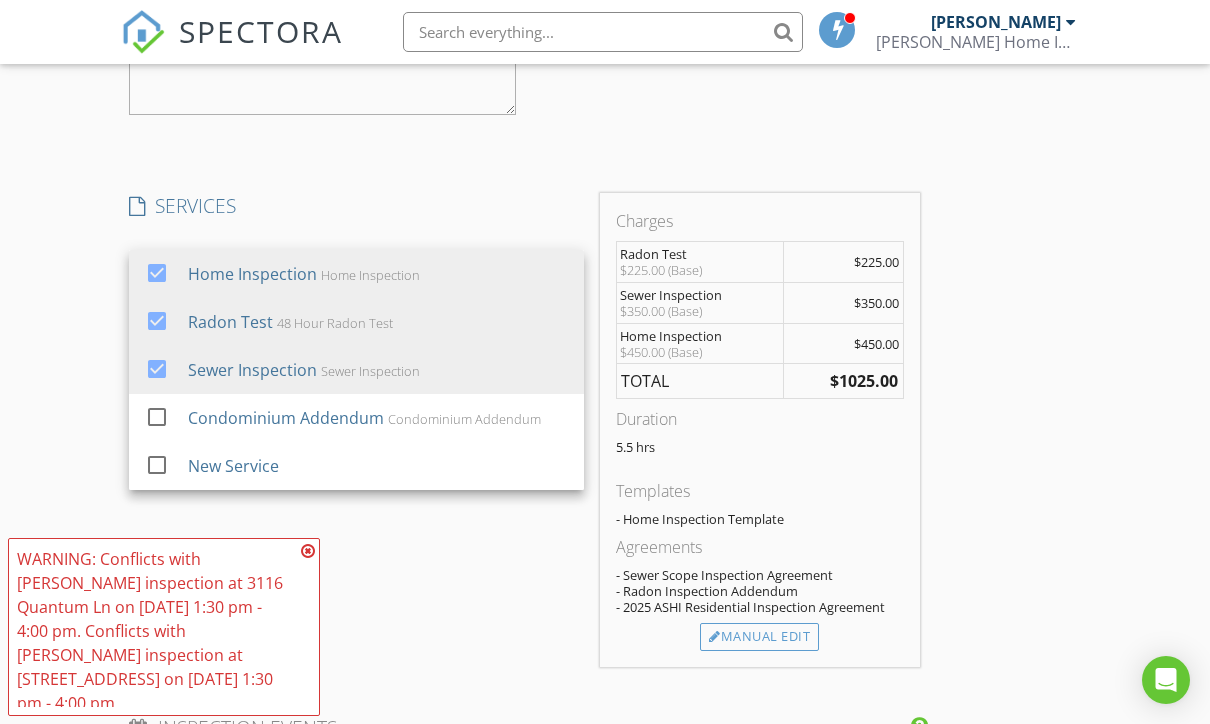 click on "Manual Edit" at bounding box center [759, 637] 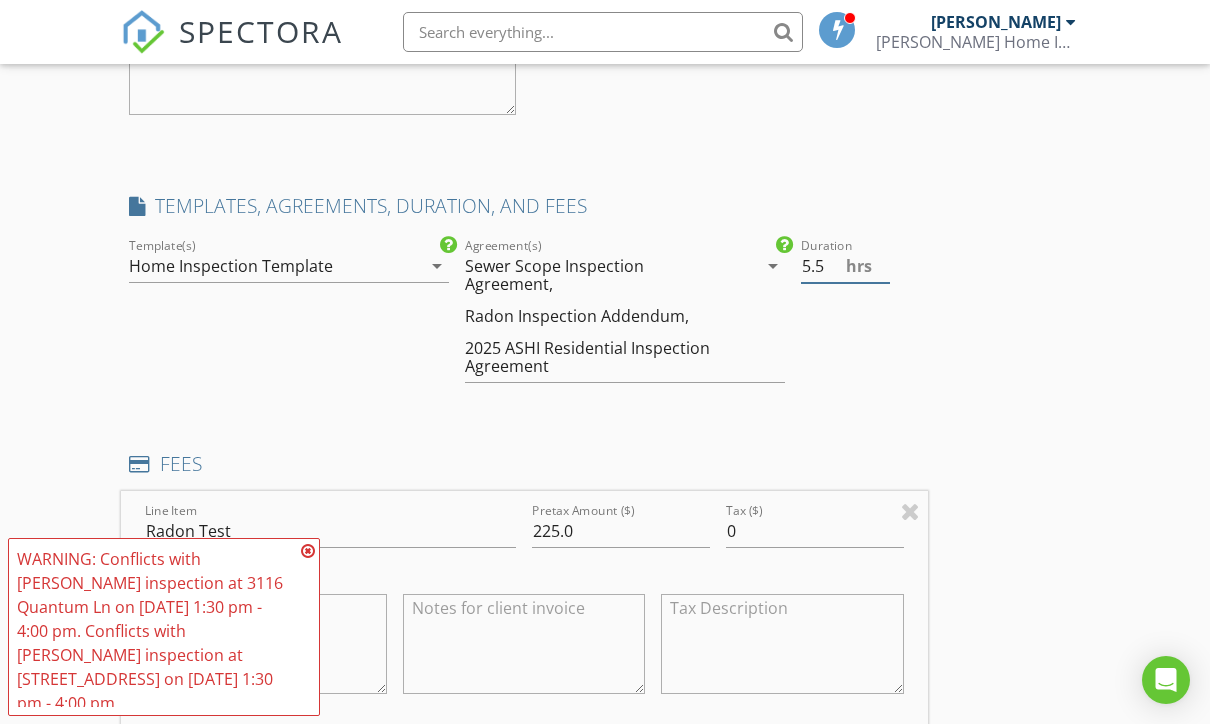 click on "5.5" at bounding box center (845, 266) 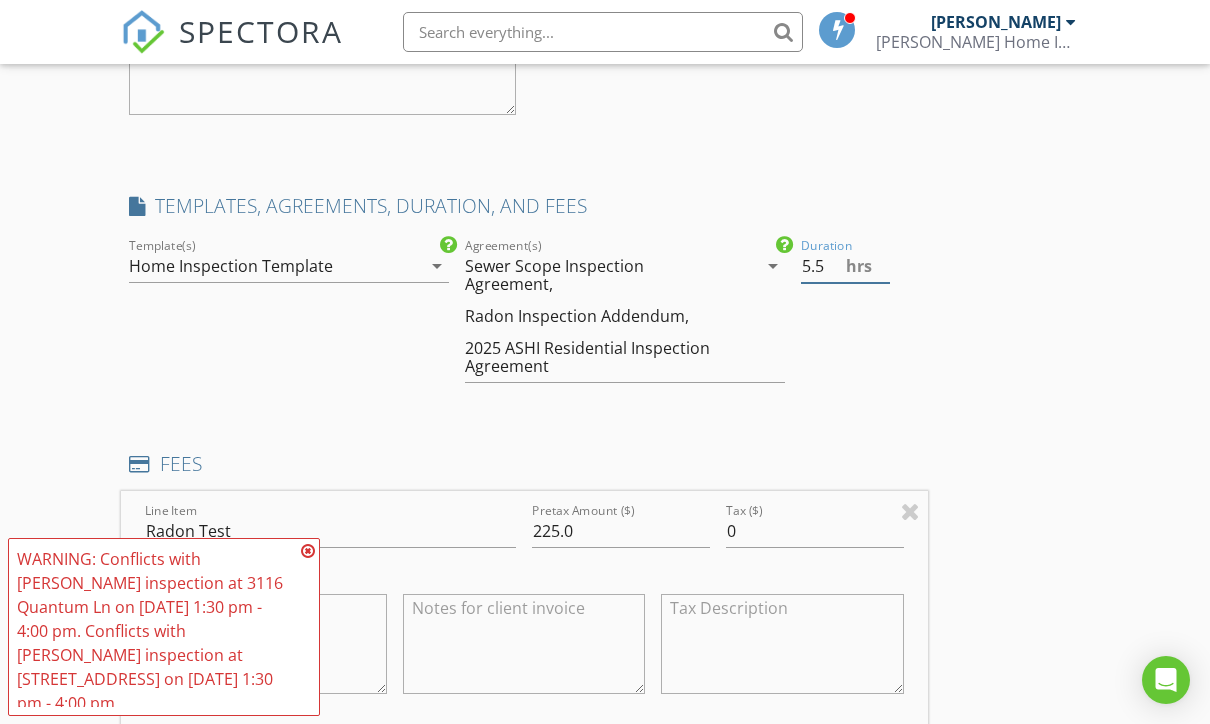 scroll, scrollTop: 2130, scrollLeft: 0, axis: vertical 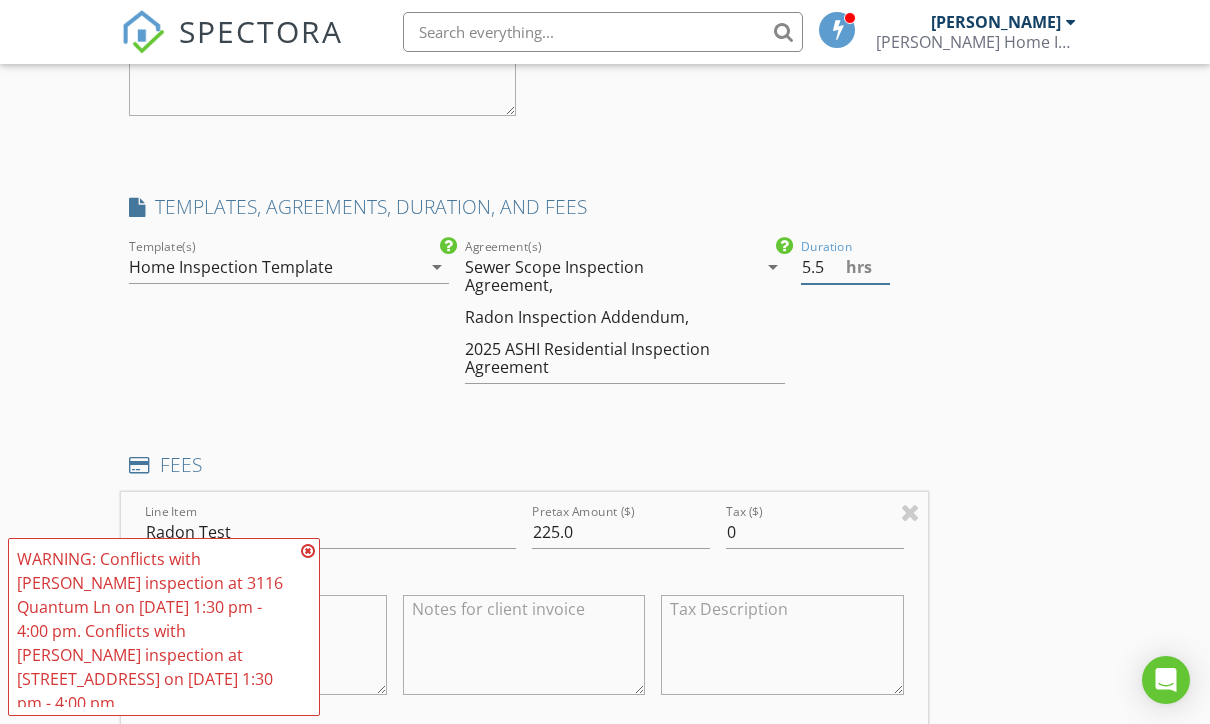 type on "5" 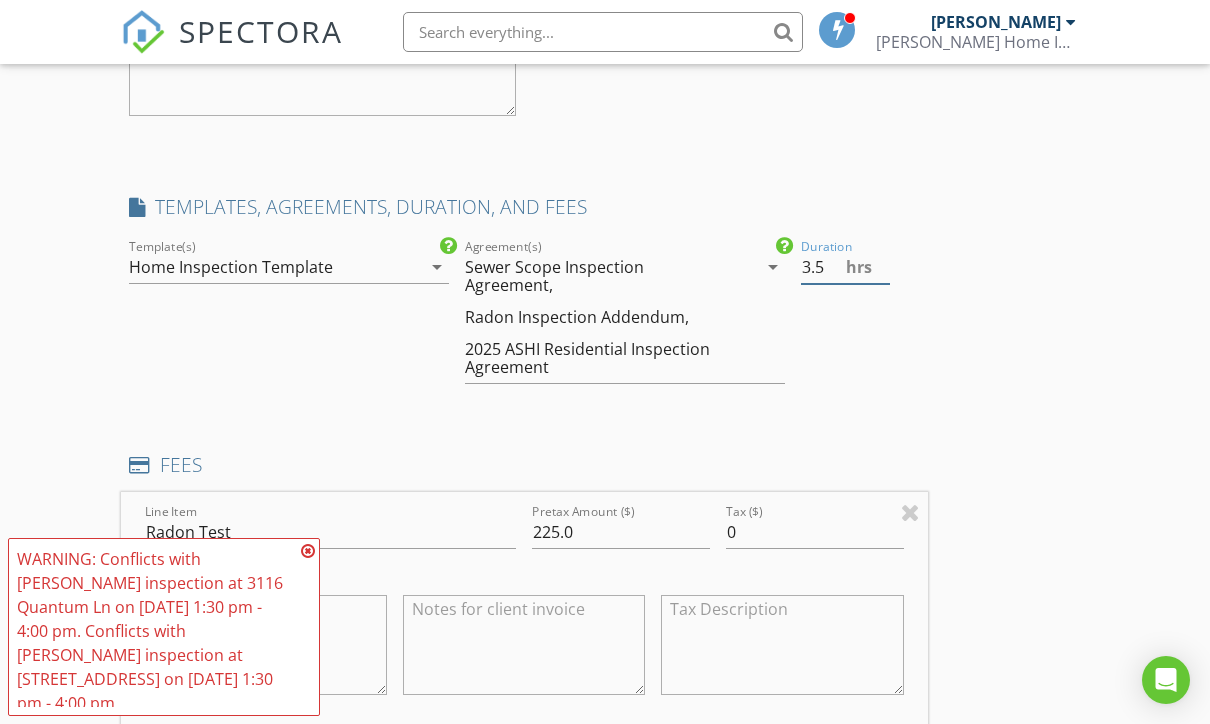 type on "3.5" 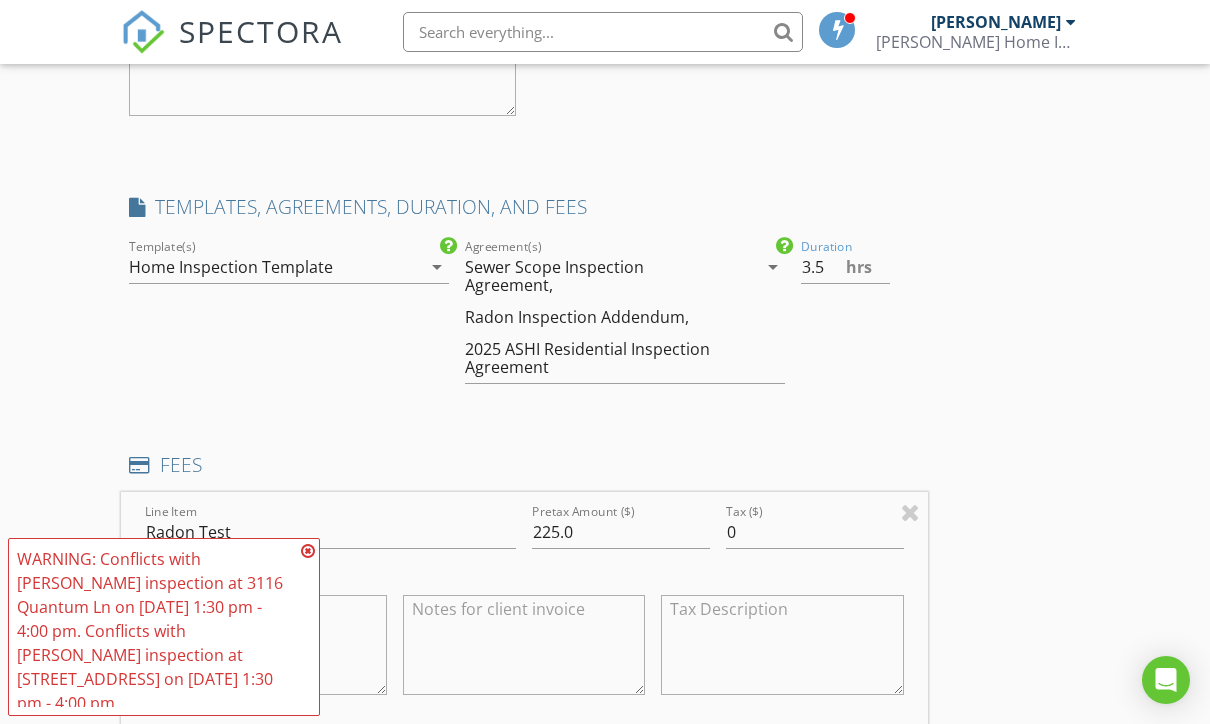 click on "New Inspection
Click here to use the New Order Form
INSPECTOR(S)
check_box   Marion Hodges   PRIMARY   check_box   Will Hodges     Marion Hodges,  Will Hodges arrow_drop_down   check_box Marion Hodges specifically requested check_box Will Hodges specifically requested
Date/Time
07/14/2025 9:00 AM
Location
Address Search       Address 6542 Cherry Tree Ln NE   Unit   City Atlanta   State GA   Zip 30328   County Fulton     Square Feet 2744   Year Built 1961   Foundation arrow_drop_down     Marion Hodges     6.8 miles     (15 minutes)         Will Hodges     9.4 miles     (16 minutes)
client
check_box Enable Client CC email for this inspection   Client Search     check_box_outline_blank Client is a Company/Organization     First Name Danielle   Last Name Wilkes   Email danielleb37@gmail.com   CC Email   Phone 678-230-4573           Notes" at bounding box center (605, 493) 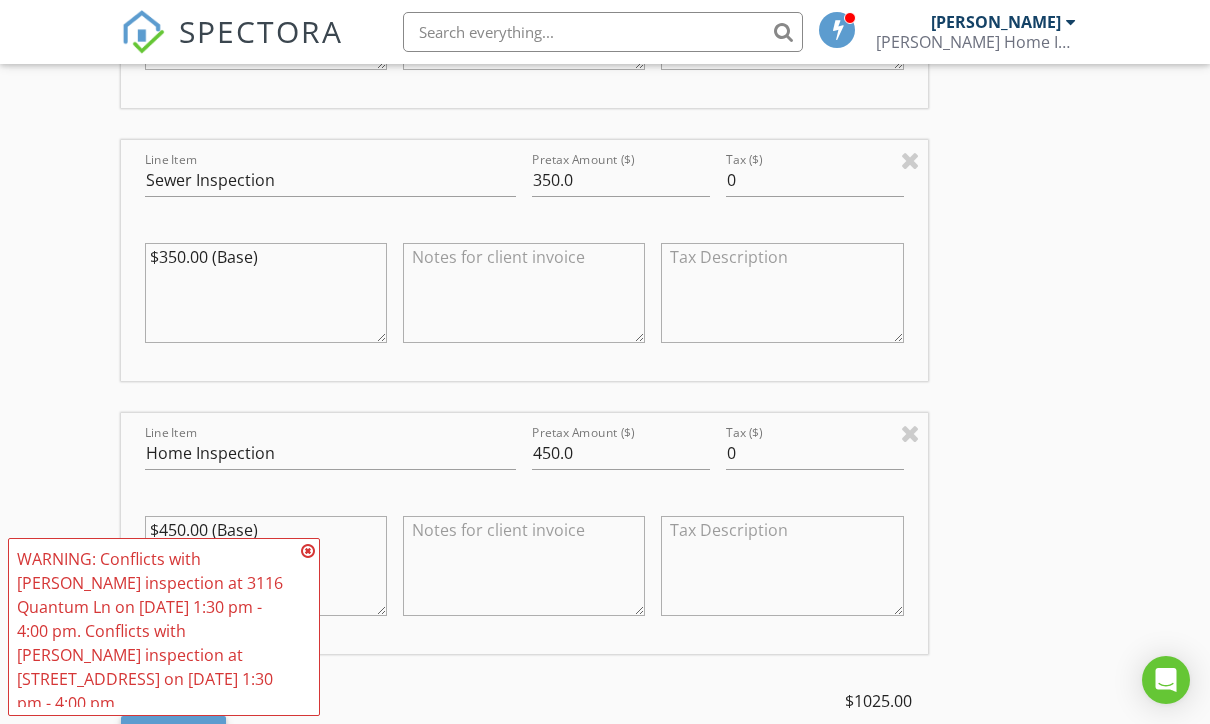 scroll, scrollTop: 2807, scrollLeft: 0, axis: vertical 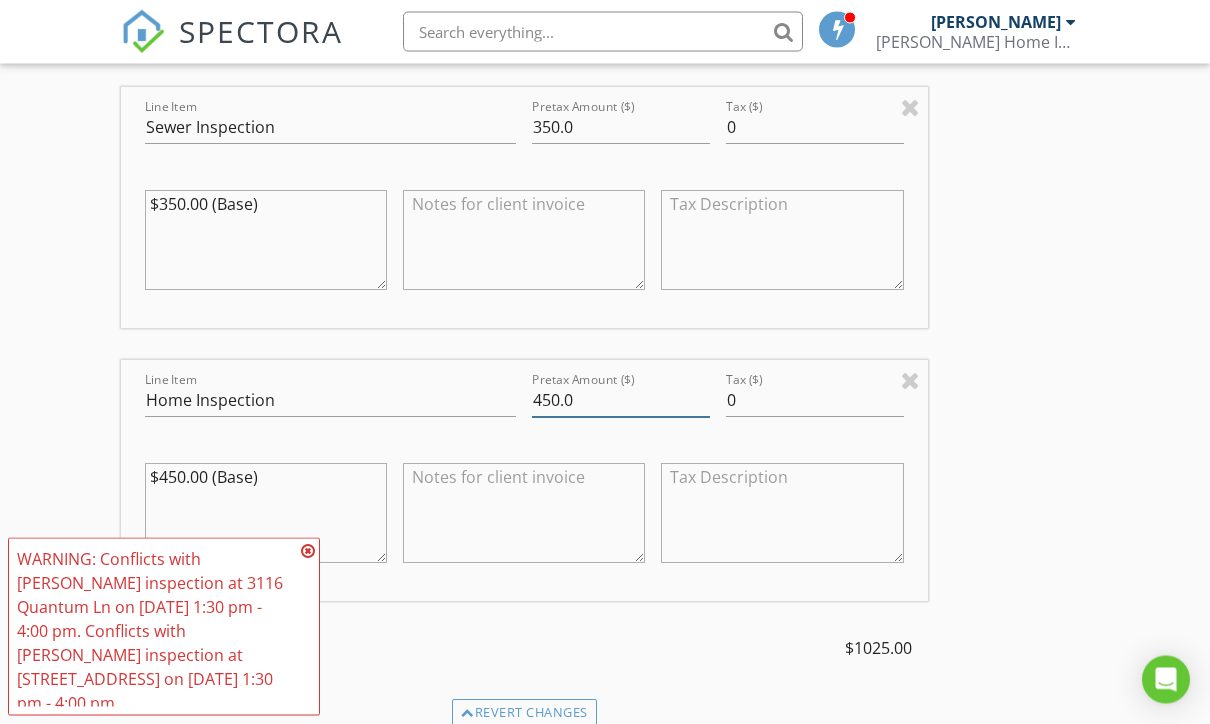 click on "450.0" at bounding box center [621, 401] 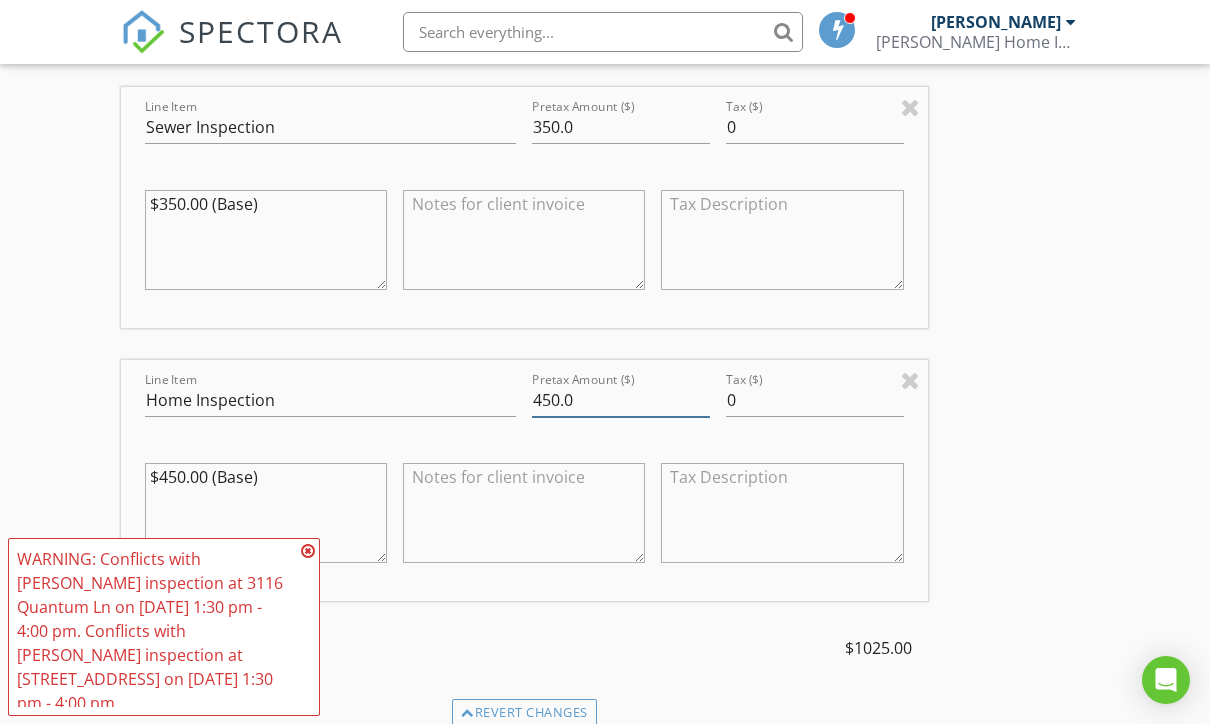 scroll, scrollTop: 2807, scrollLeft: 0, axis: vertical 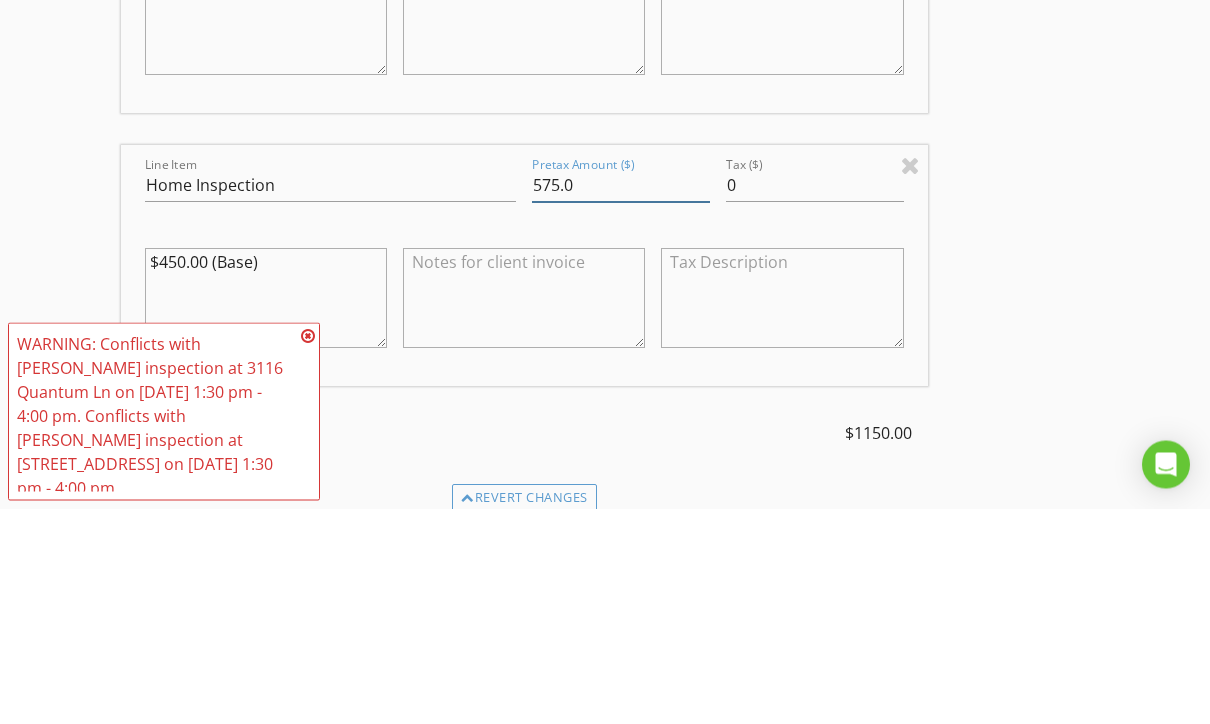 type on "575.0" 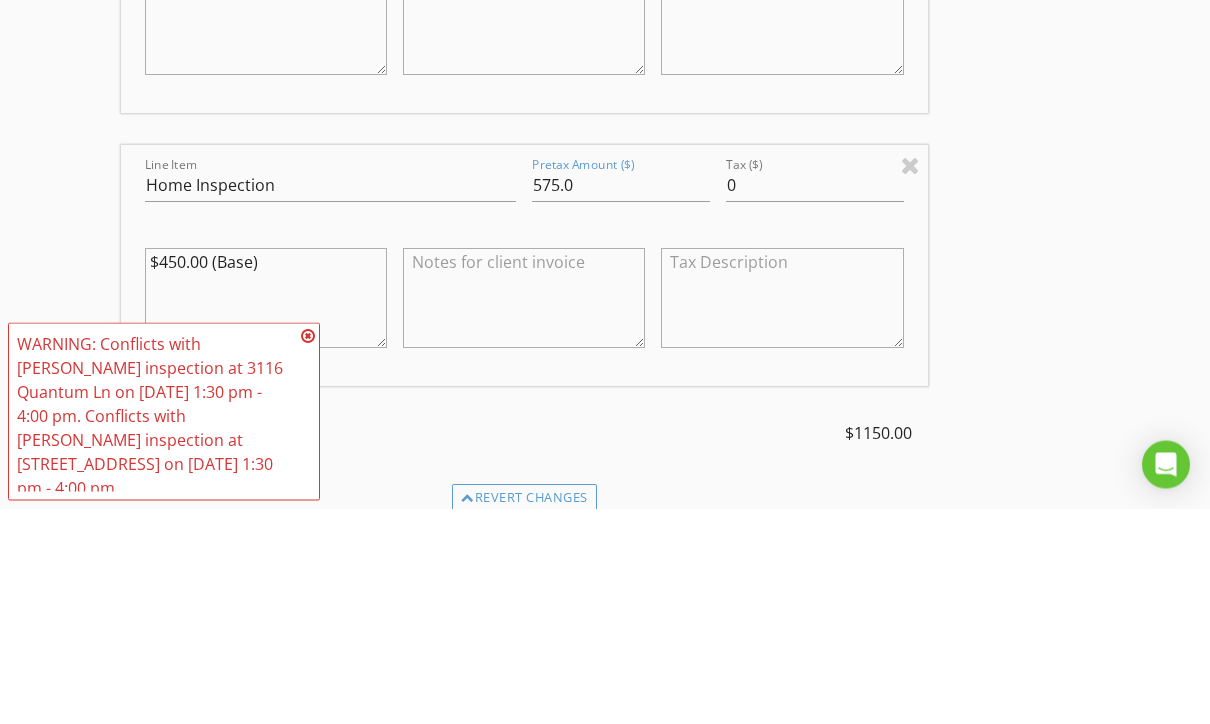 click on "$450.00 (Base)" at bounding box center (266, 514) 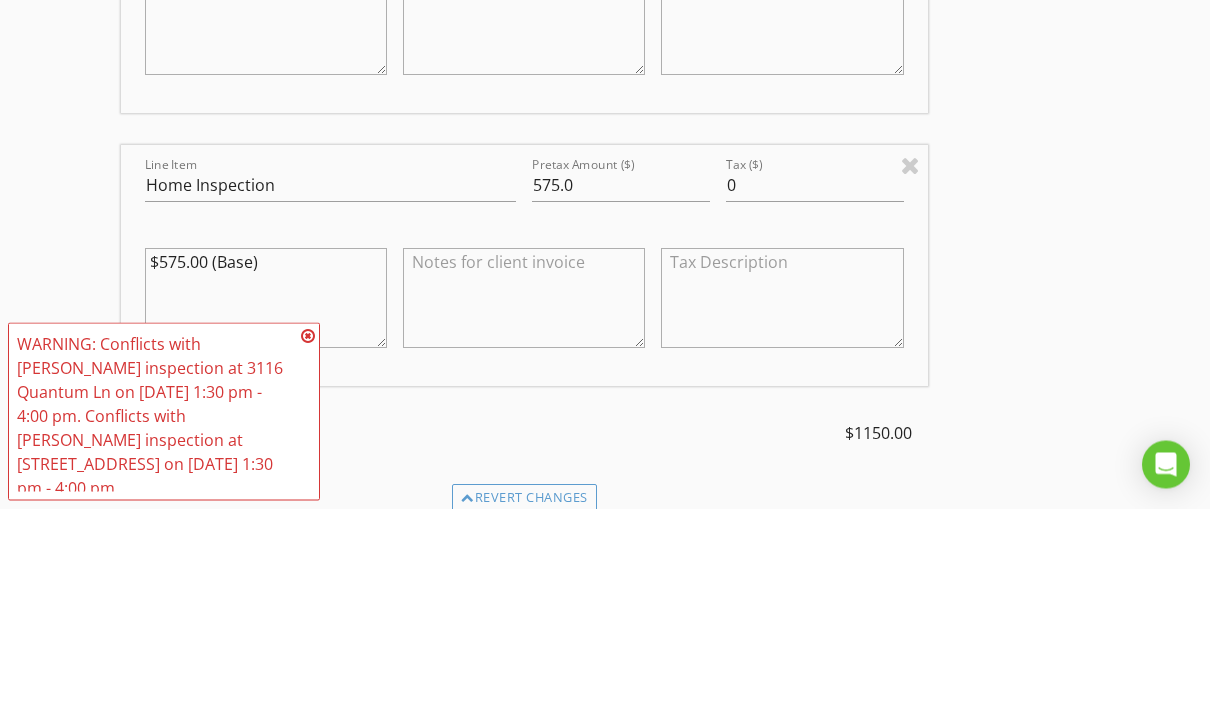scroll, scrollTop: 3023, scrollLeft: 0, axis: vertical 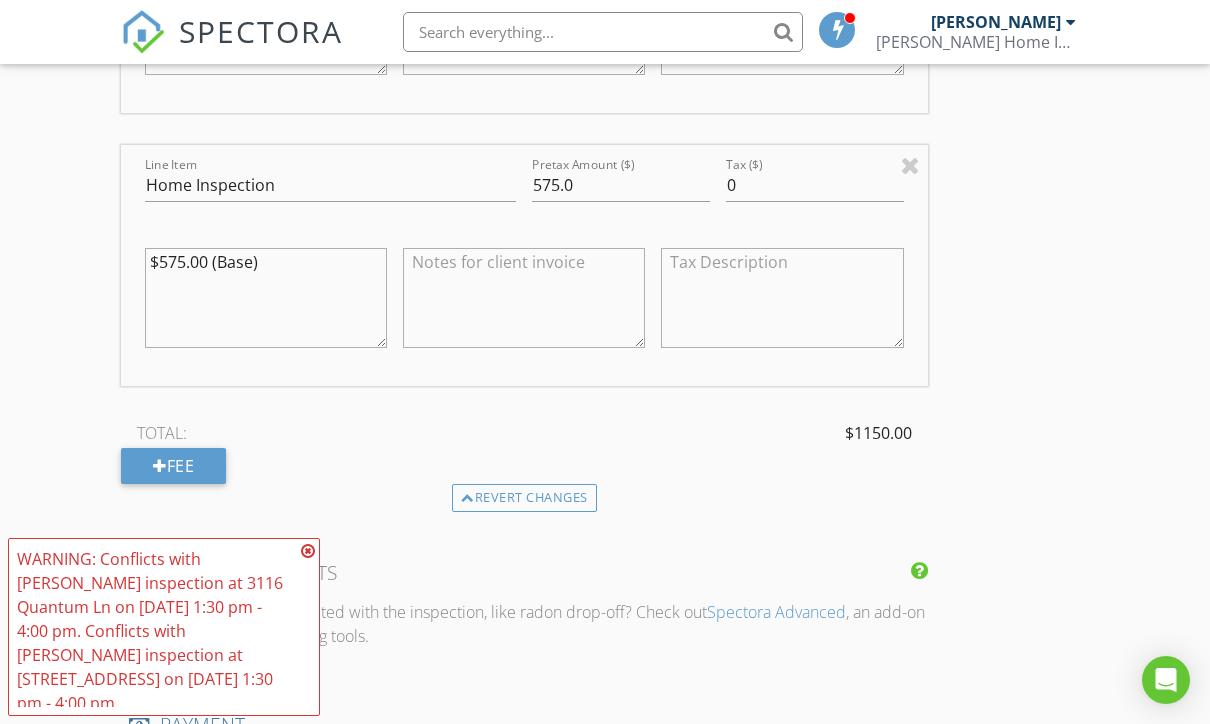 type on "$575.00 (Base)" 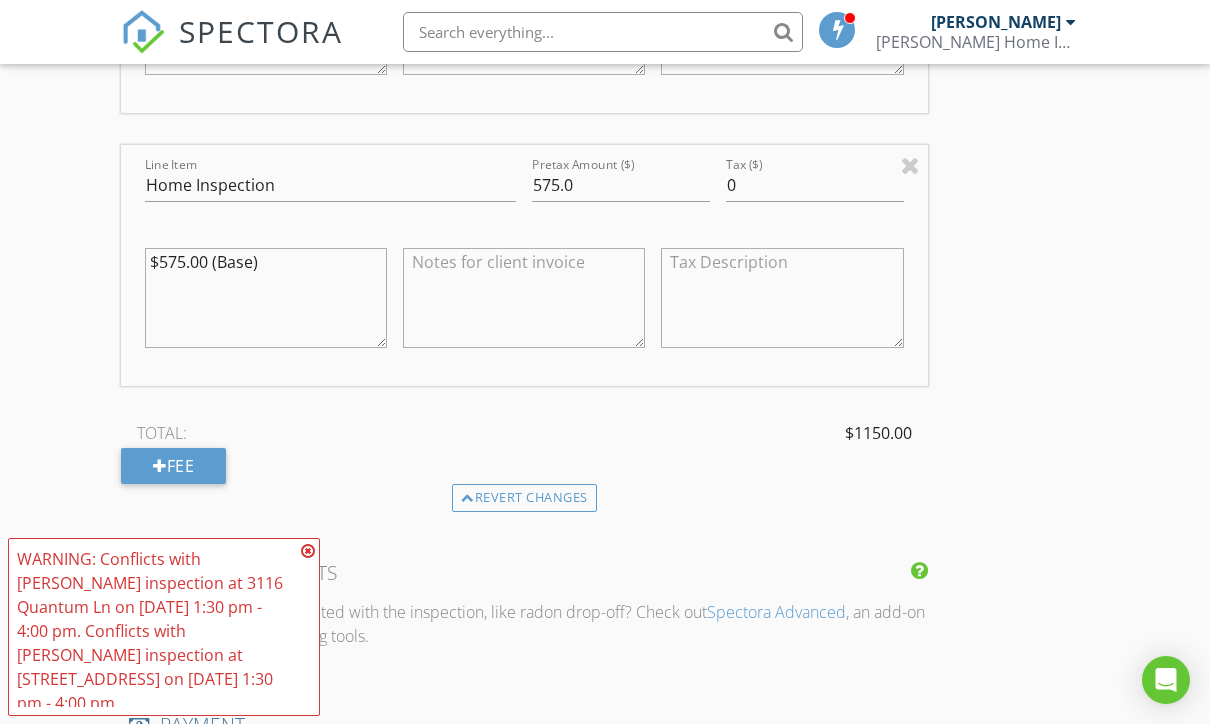 click on "WARNING: Conflicts with Marion Hodges's inspection at 3116 Quantum Ln on 07/14/2025  1:30 pm - 4:00 pm. Conflicts with Will Hodges's inspection at 3116 Quantum Ln on 07/14/2025  1:30 pm - 4:00 pm." at bounding box center [164, 627] 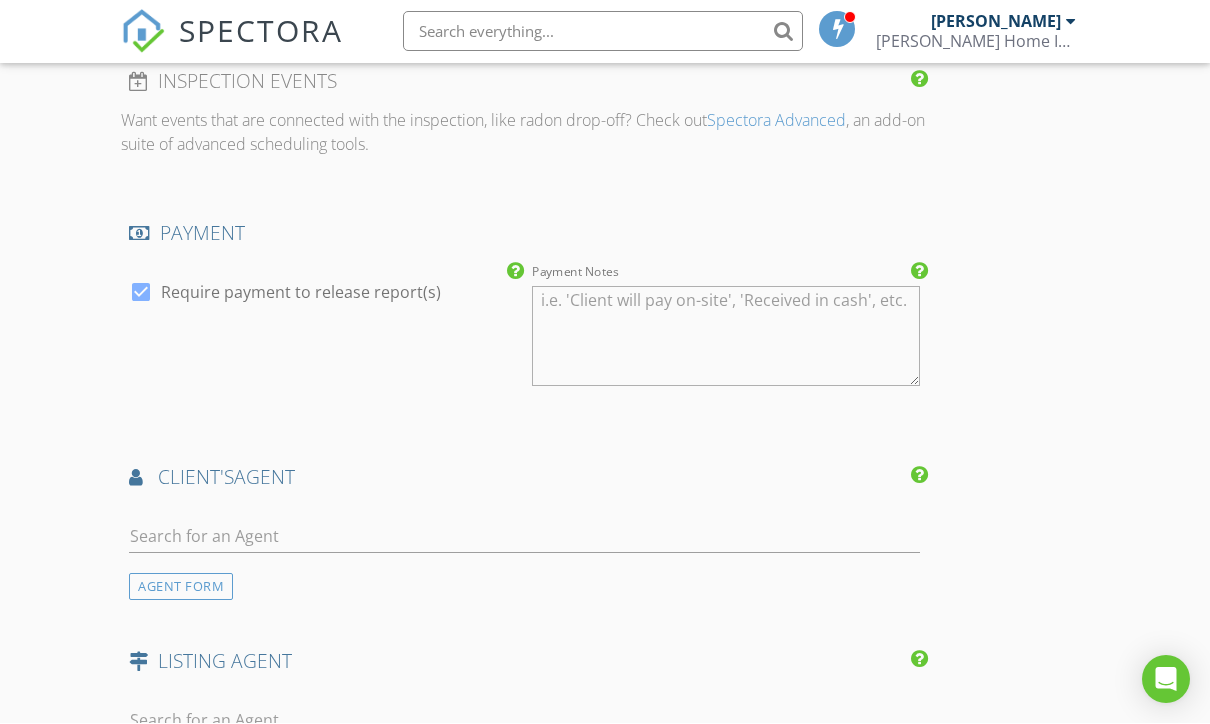 scroll, scrollTop: 3515, scrollLeft: 0, axis: vertical 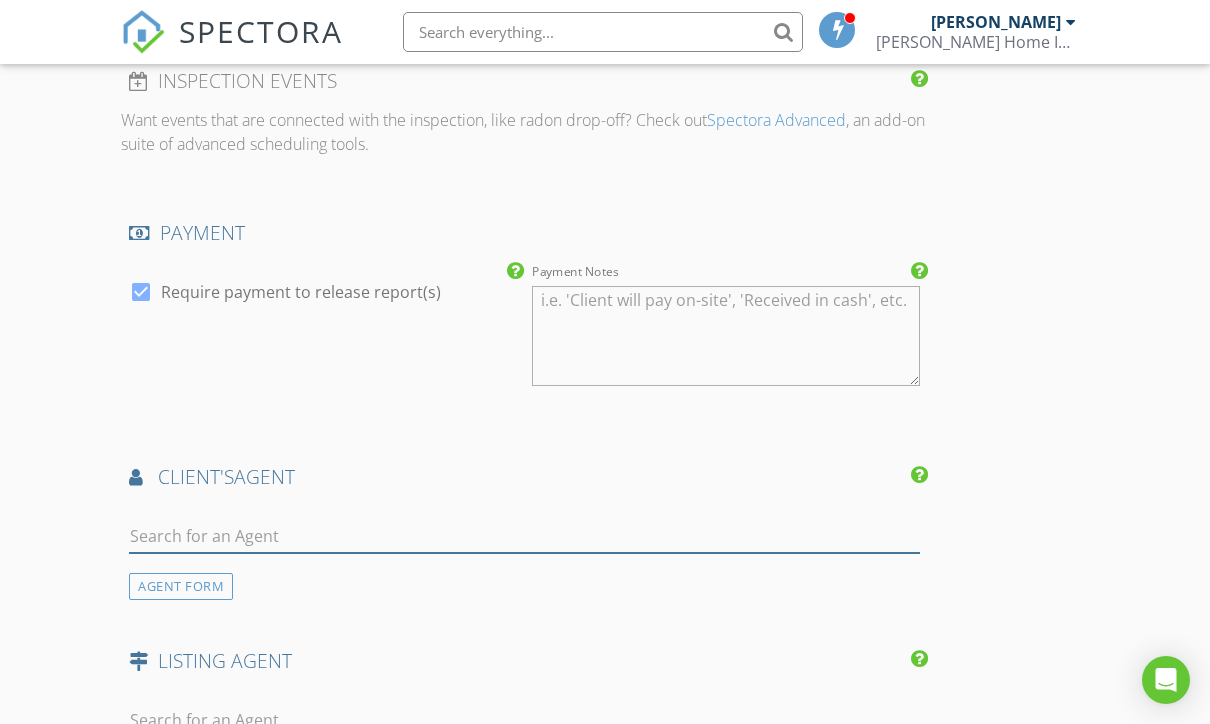 click at bounding box center [524, 536] 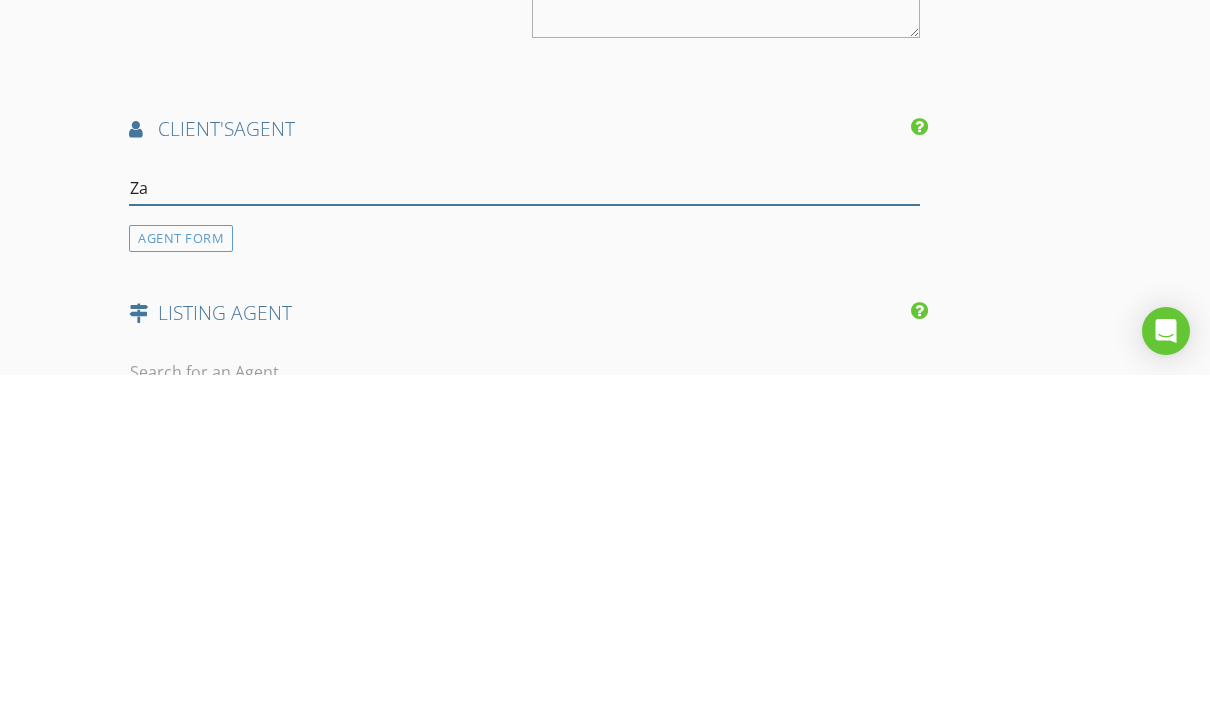 type on "Z" 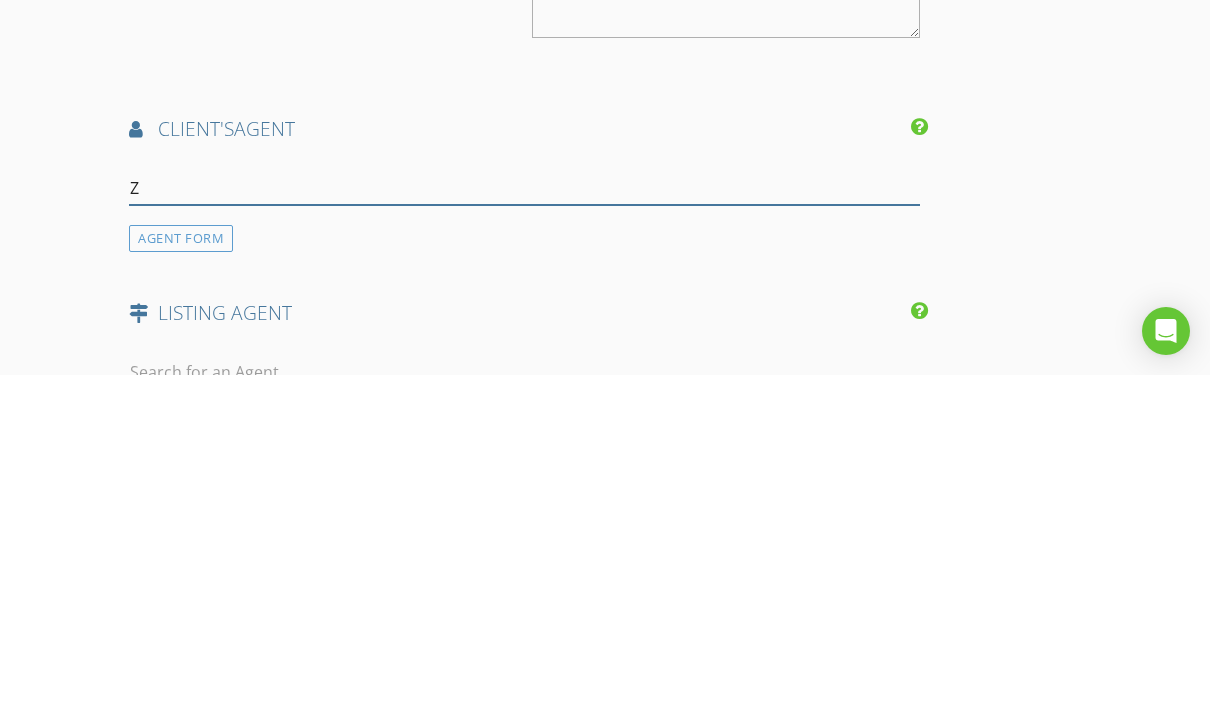 type 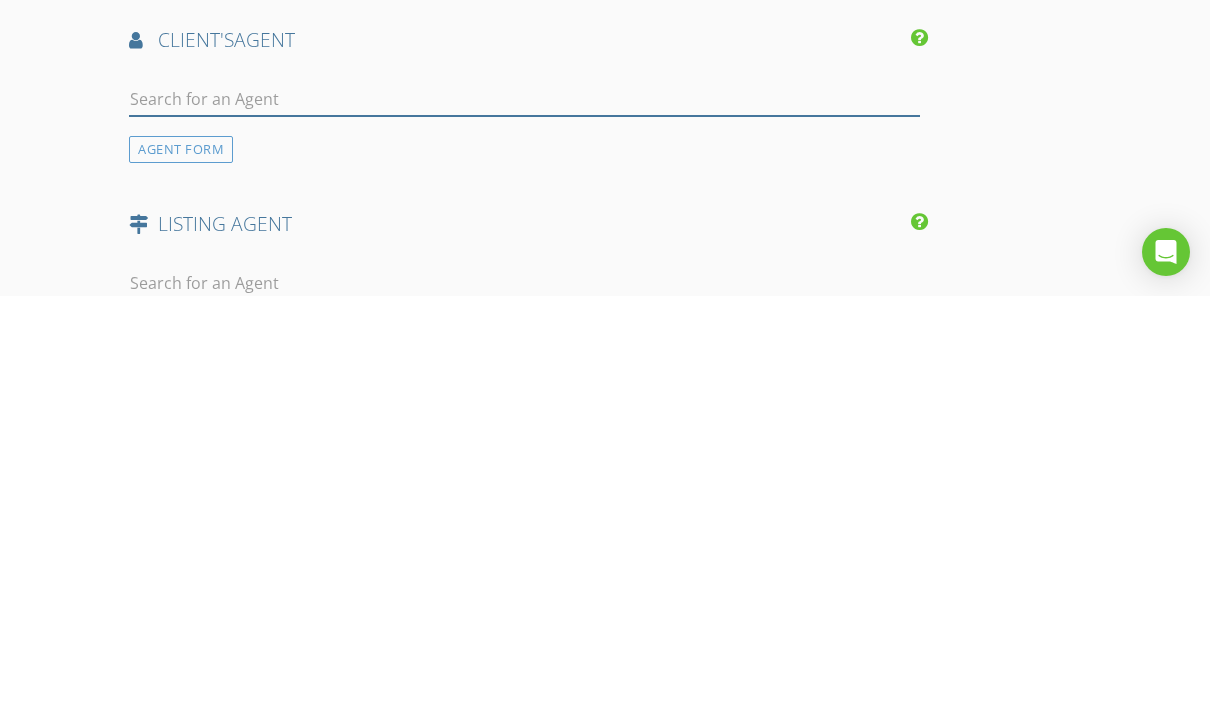 scroll, scrollTop: 3531, scrollLeft: 0, axis: vertical 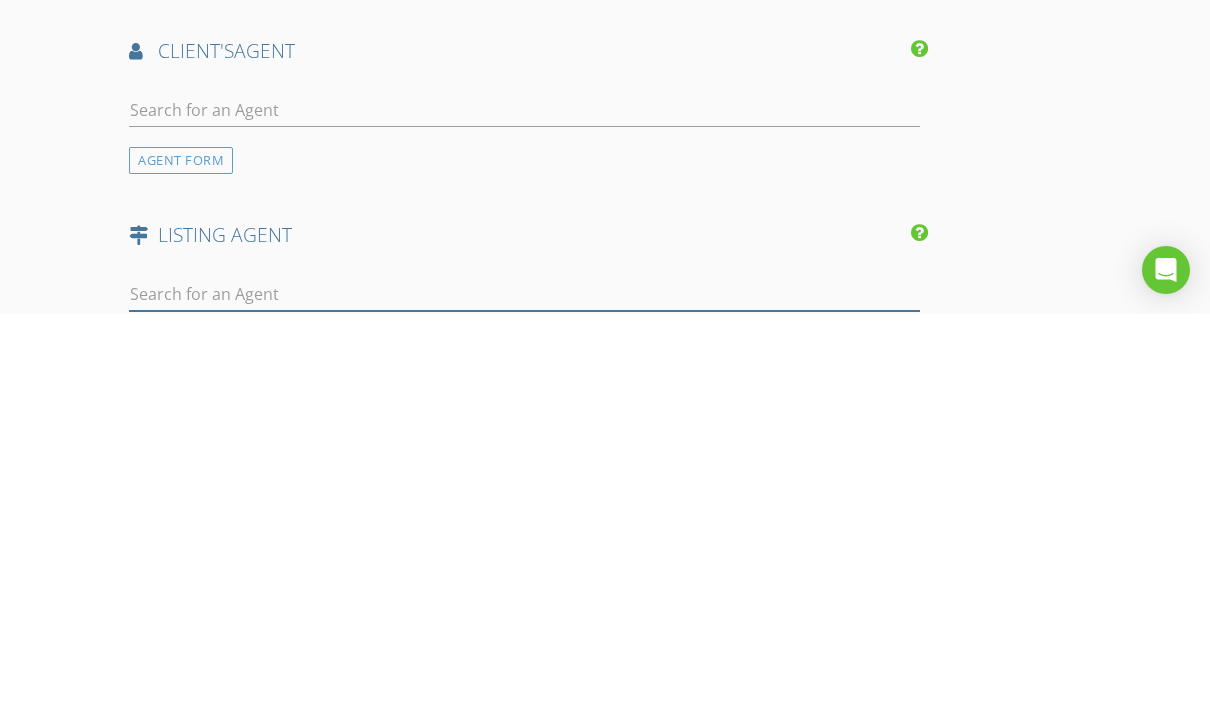 click at bounding box center [524, 704] 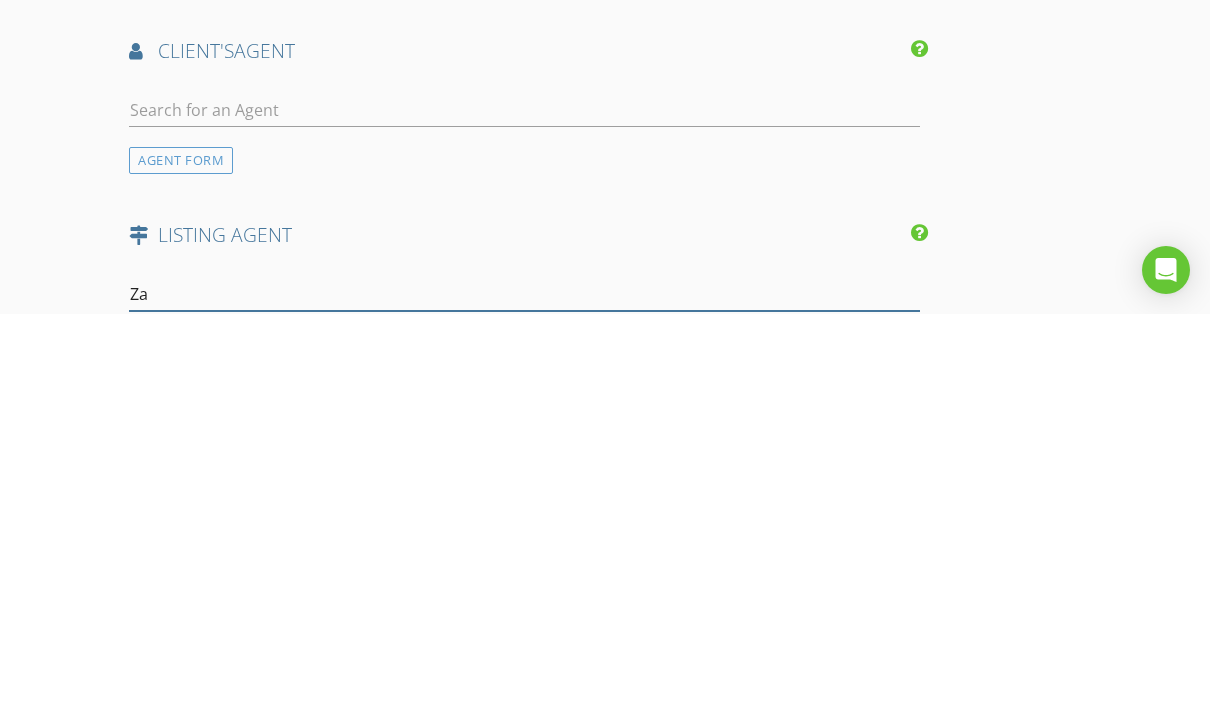 type on "Z" 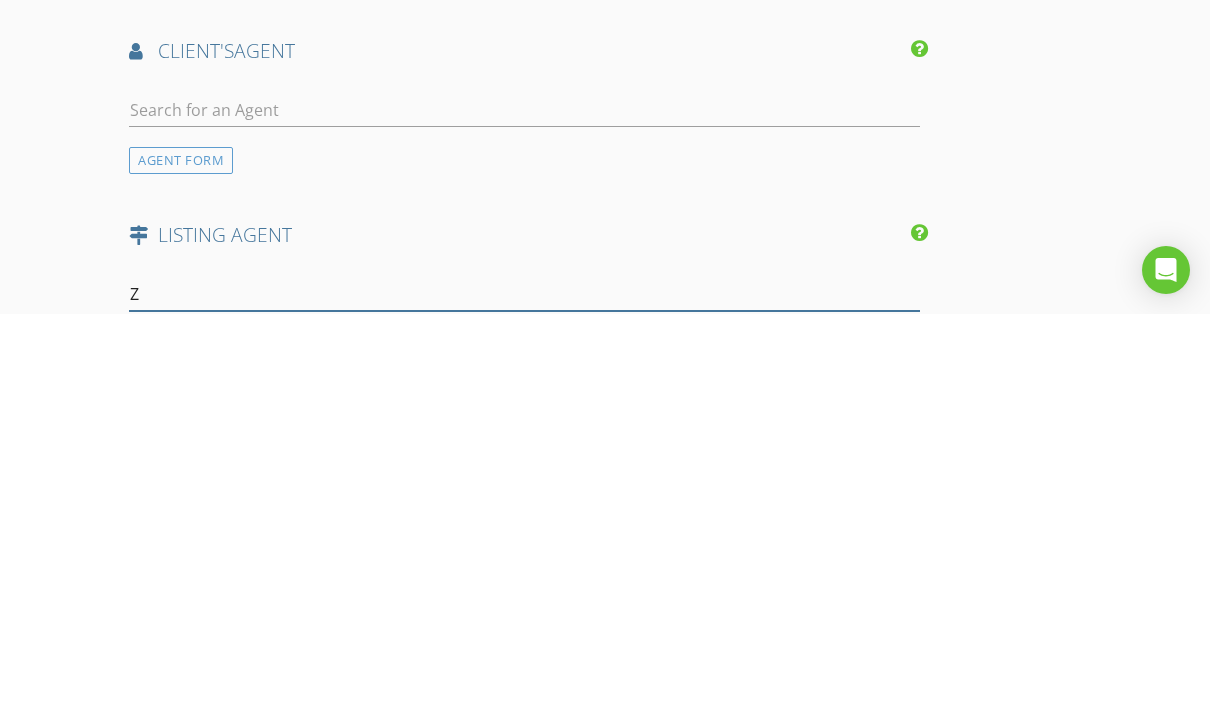 type 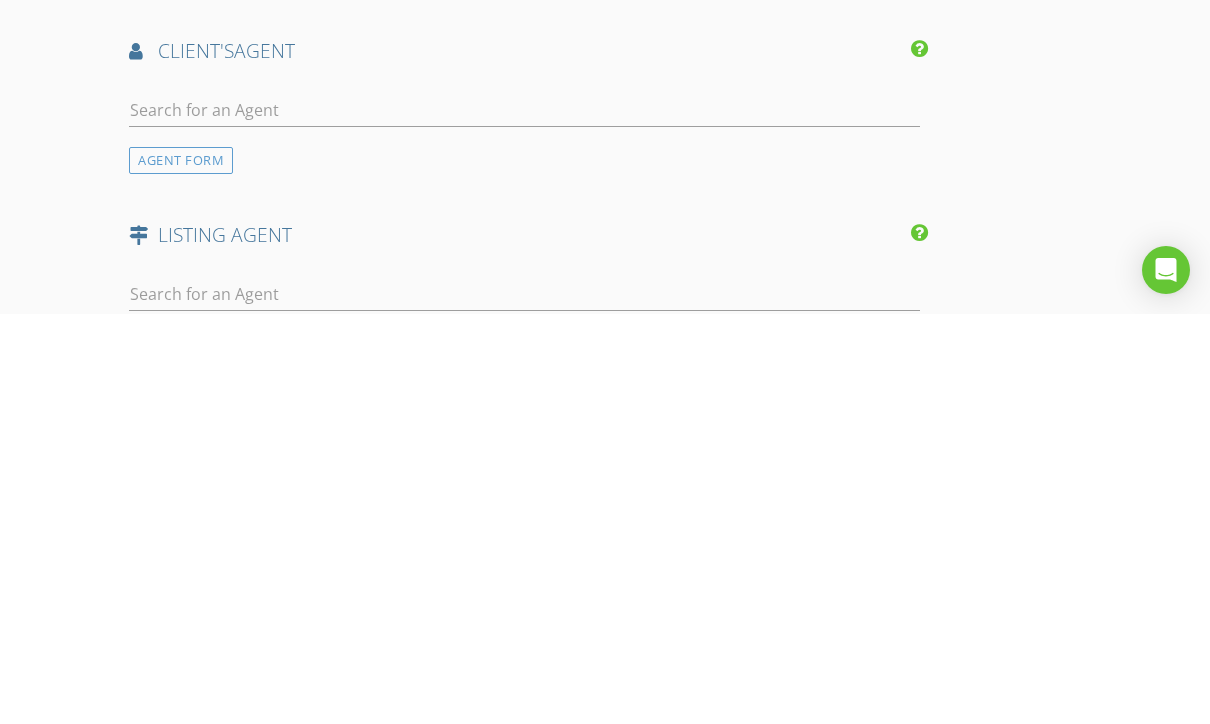 click on "AGENT FORM" at bounding box center (181, 570) 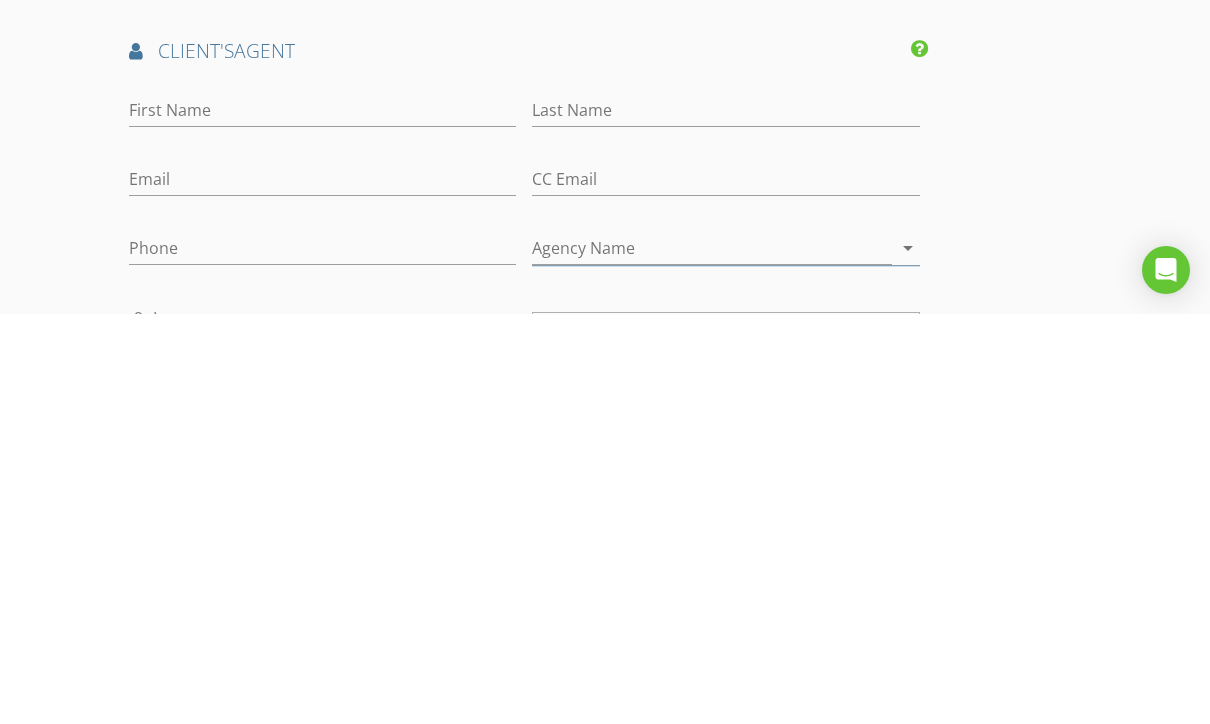 scroll, scrollTop: 3941, scrollLeft: 0, axis: vertical 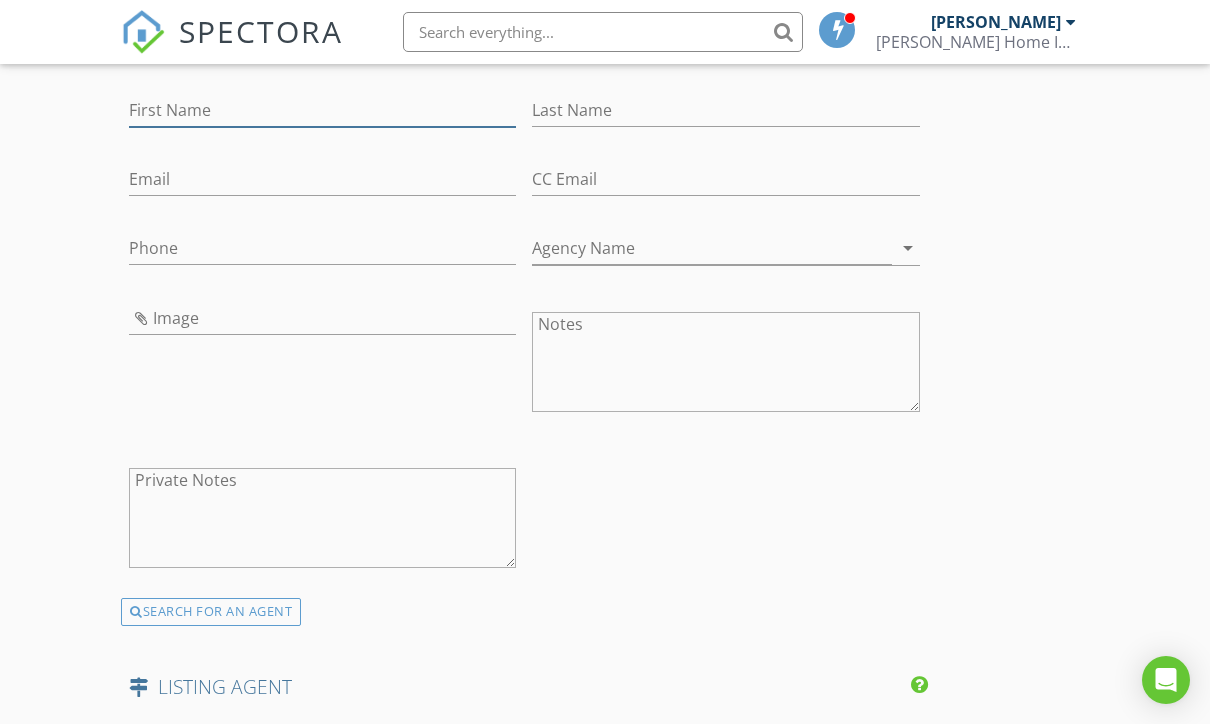 click on "First Name" at bounding box center [322, 110] 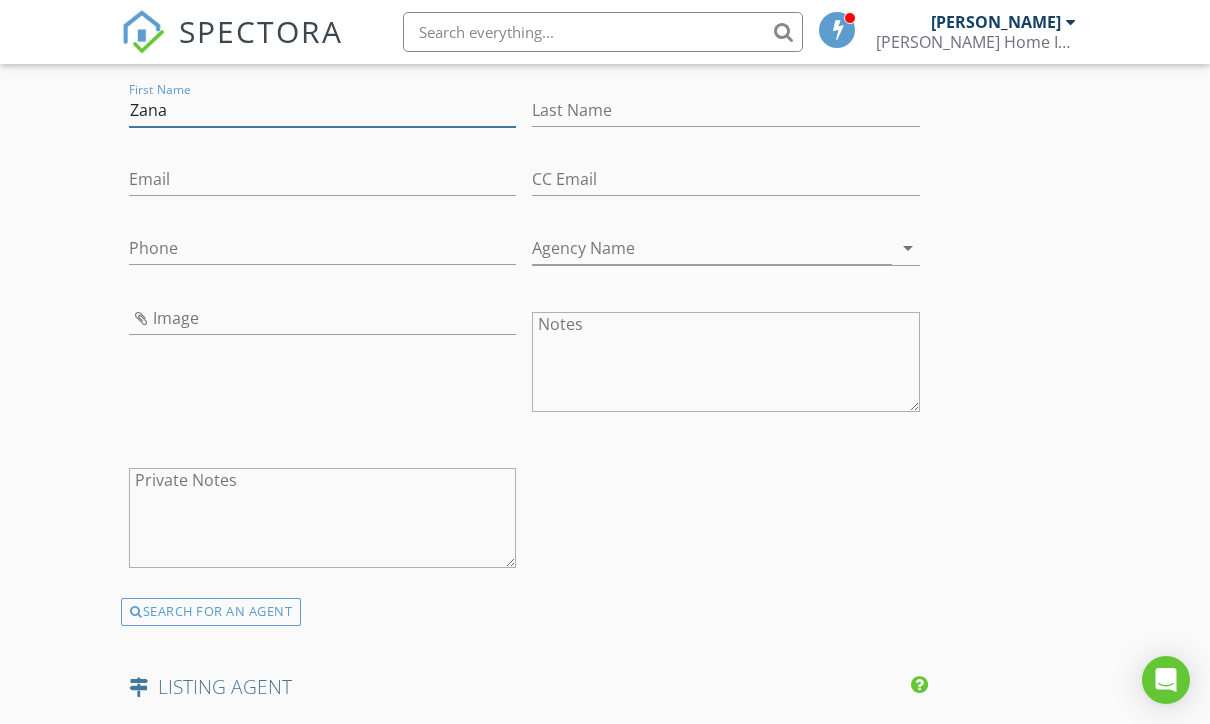 type on "Zana" 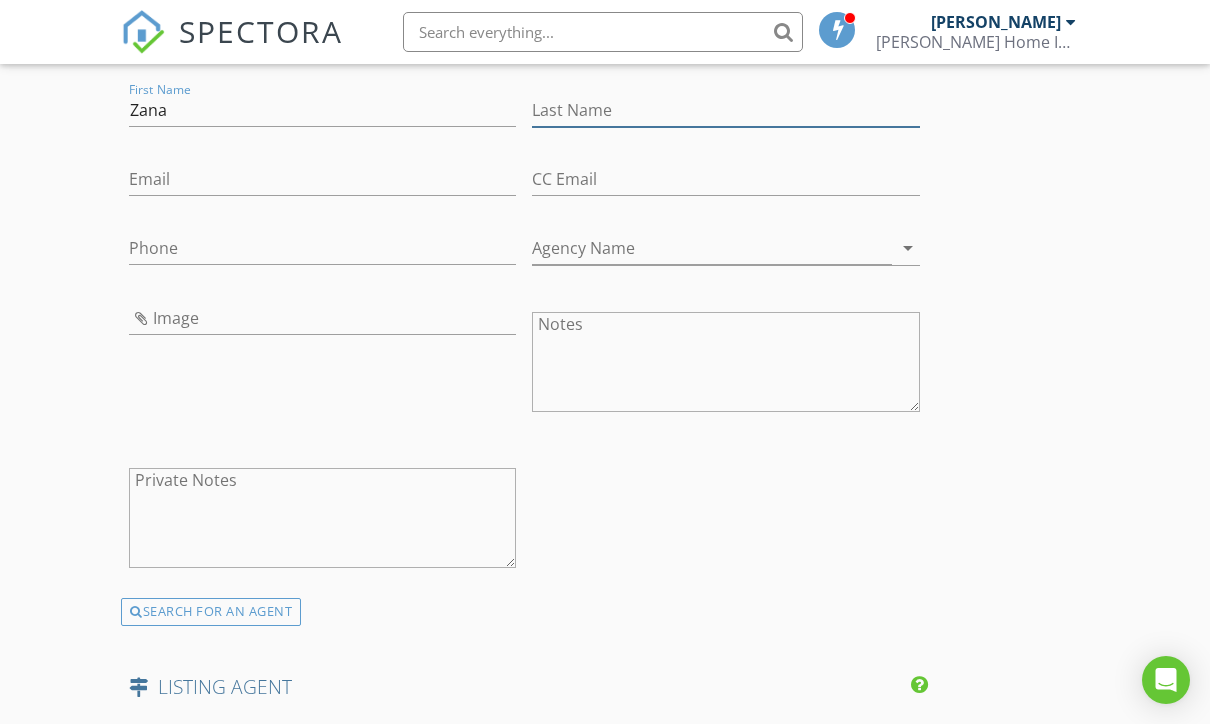 click on "Last Name" at bounding box center (725, 110) 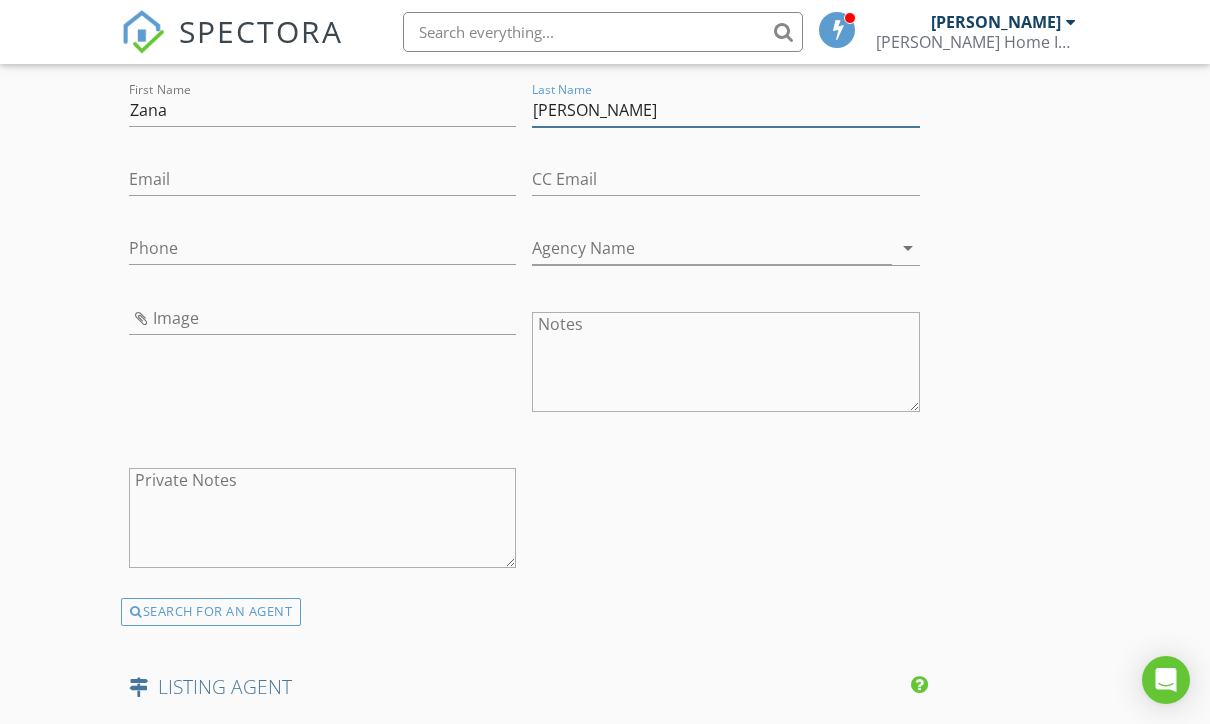 type on "[PERSON_NAME]" 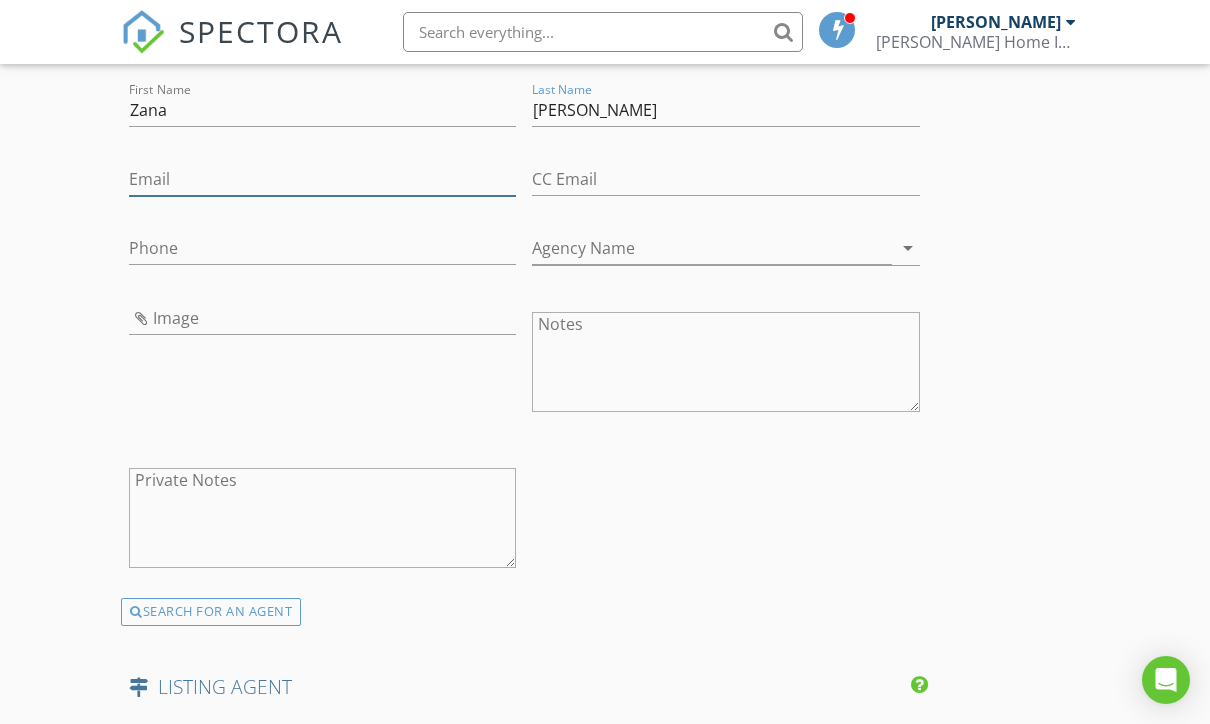 click on "Email" at bounding box center (322, 179) 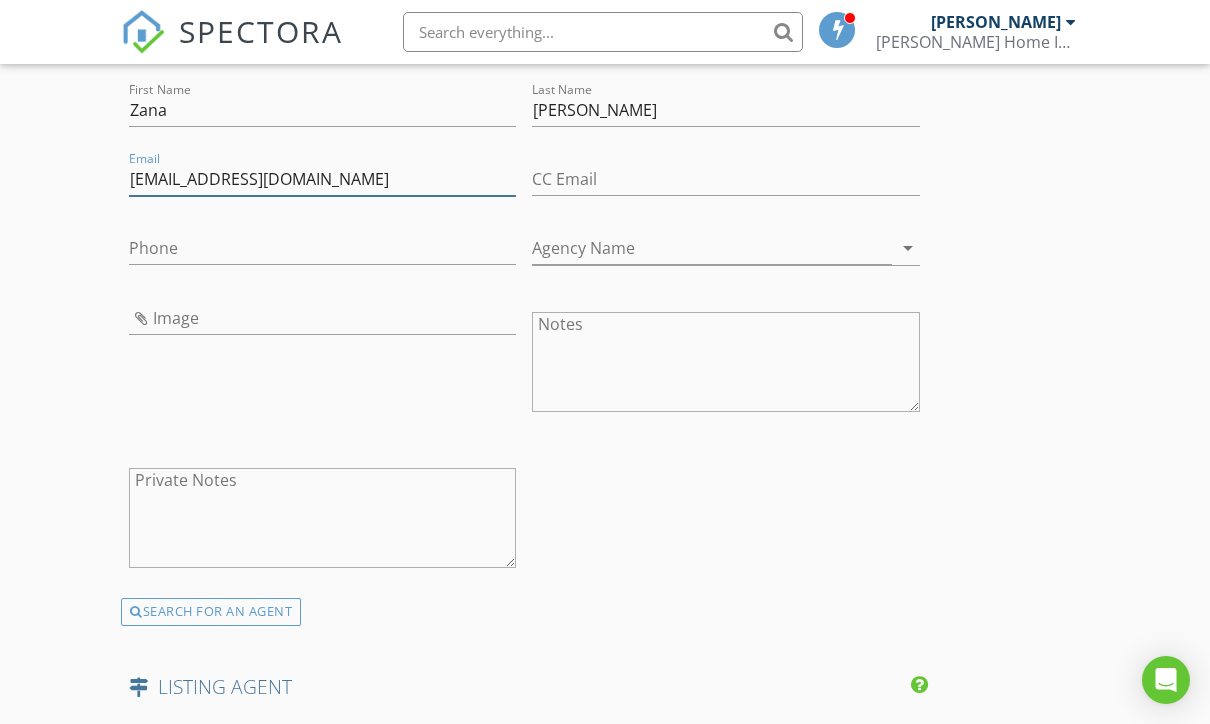 type on "Zana@dillardandcompany.com" 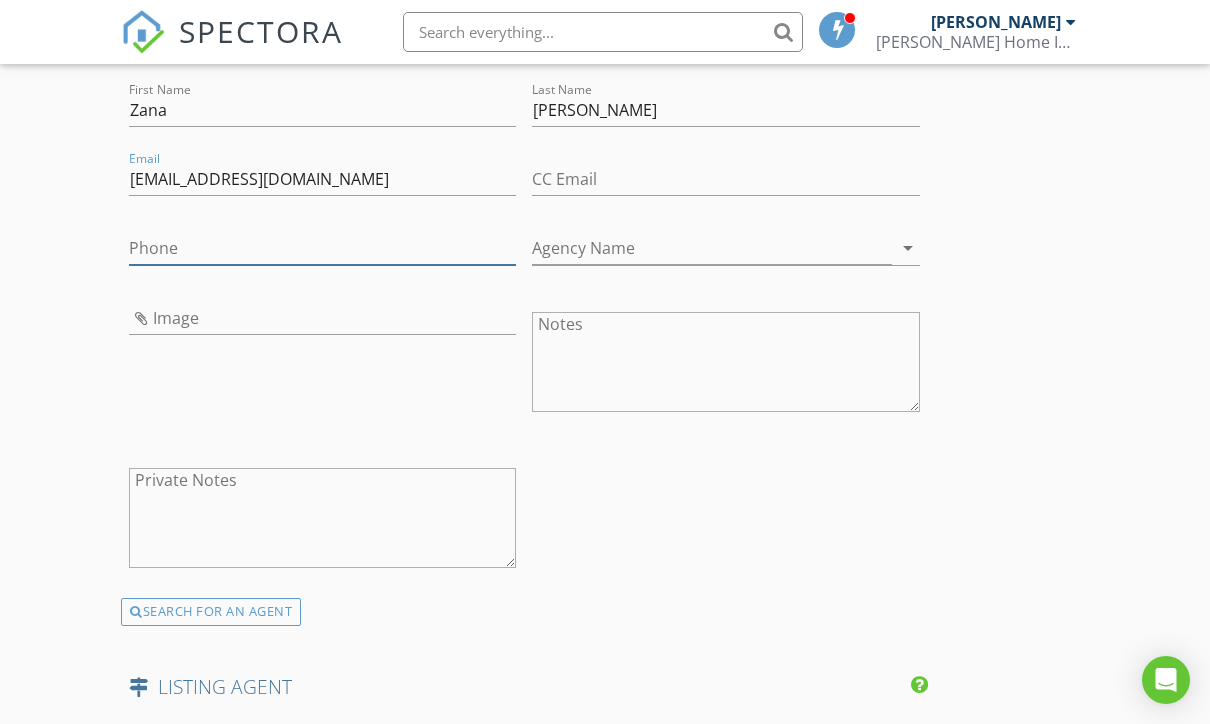 click on "Phone" at bounding box center (322, 248) 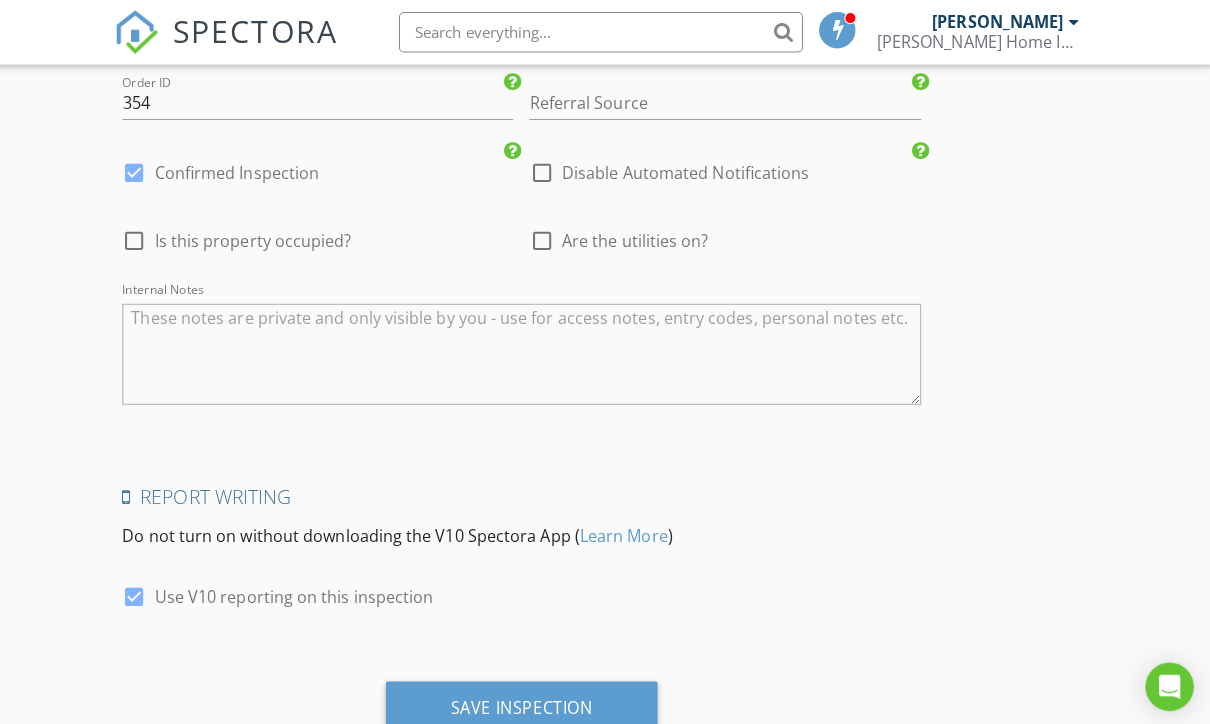 scroll, scrollTop: 4770, scrollLeft: 0, axis: vertical 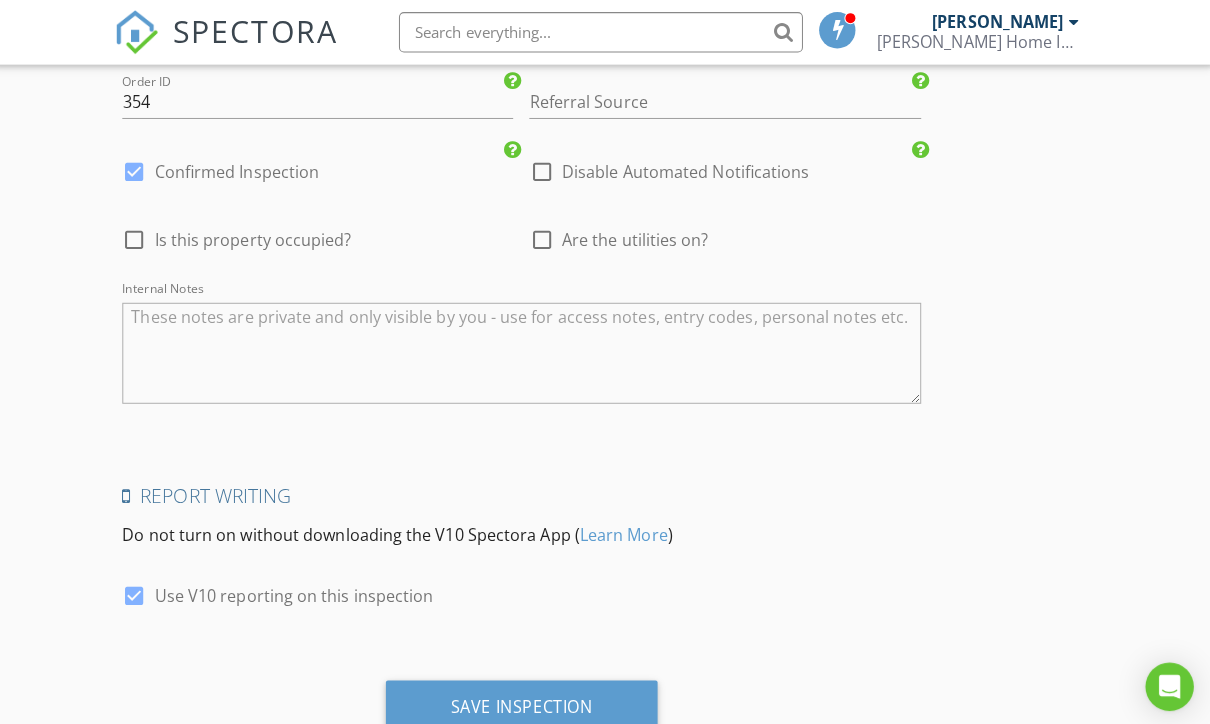 type on "[PHONE_NUMBER]" 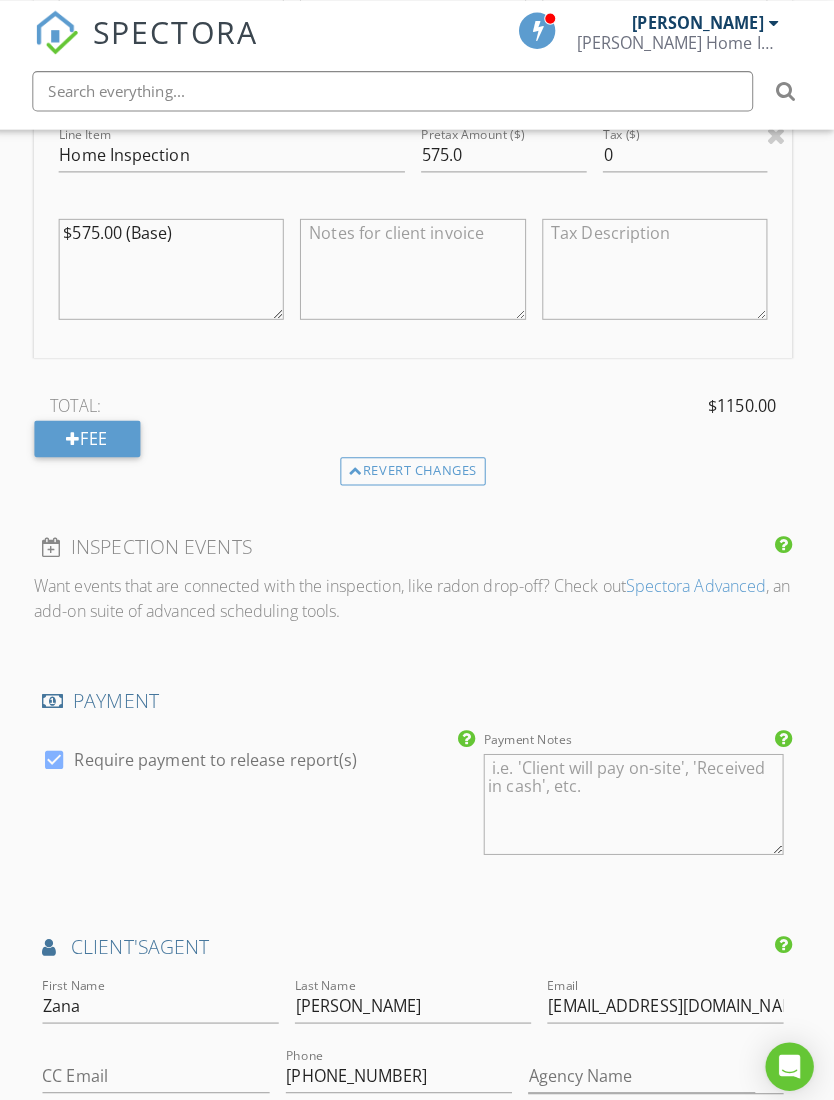 scroll, scrollTop: 2865, scrollLeft: 0, axis: vertical 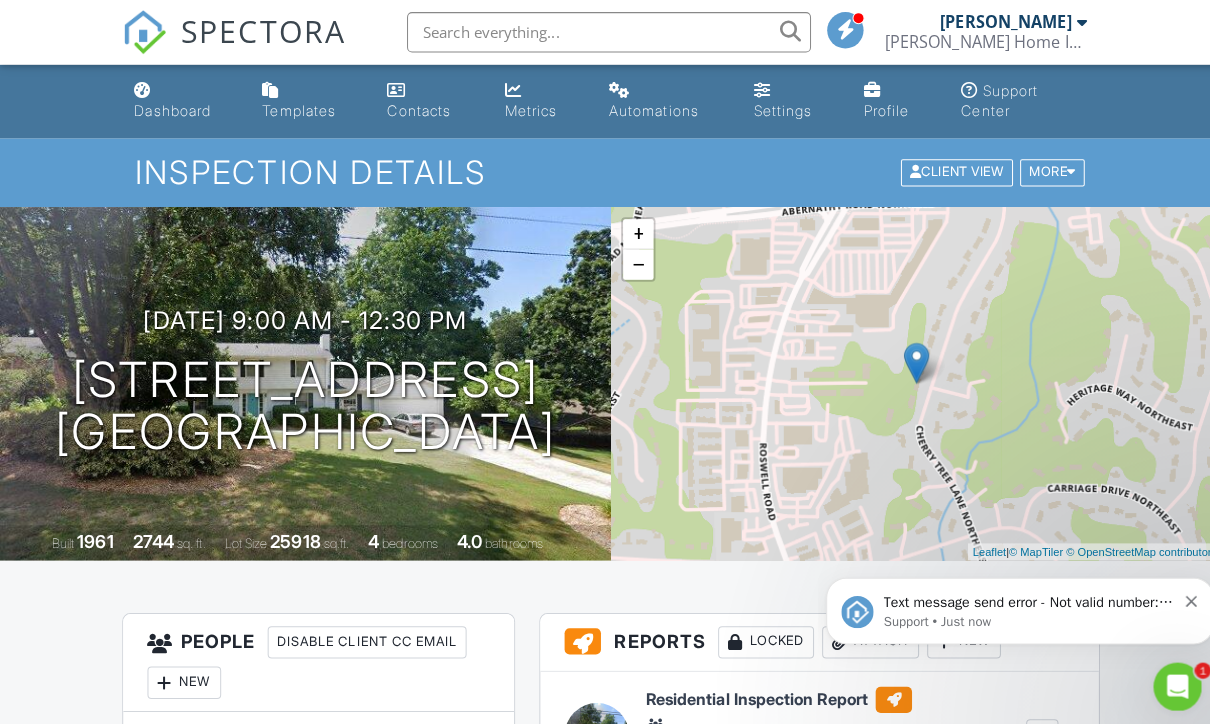 click on "Support • Just now" at bounding box center [1027, 621] 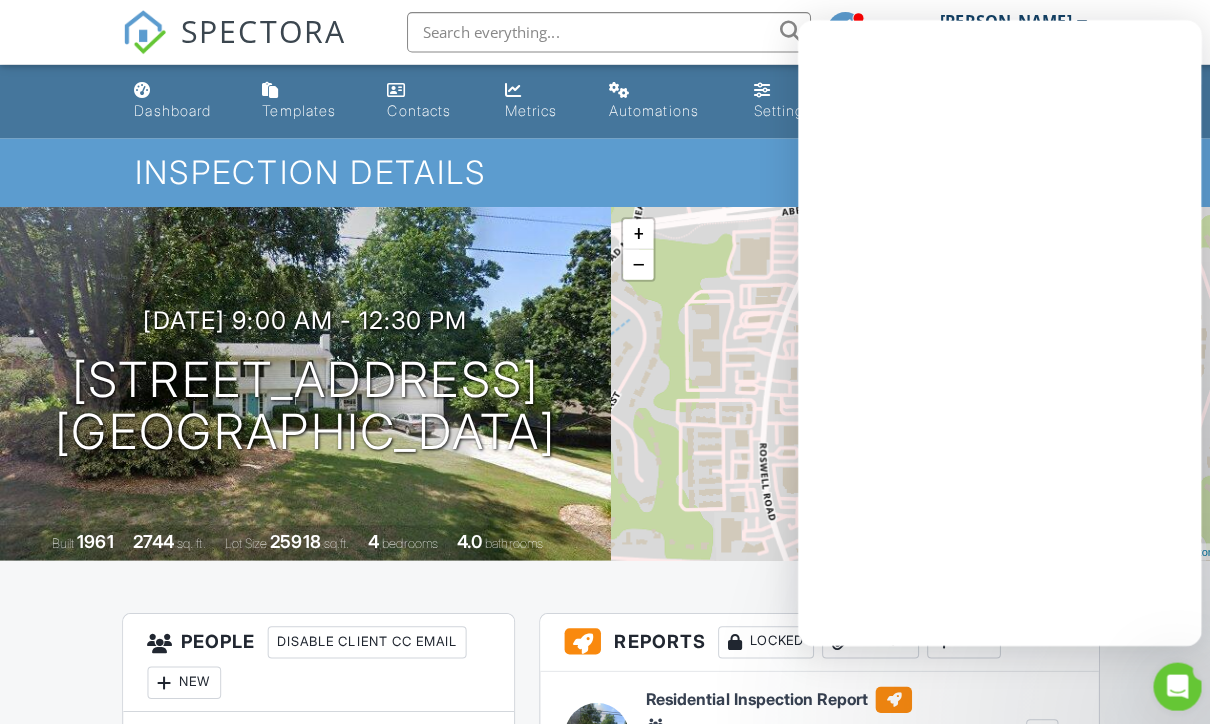 scroll, scrollTop: 0, scrollLeft: 0, axis: both 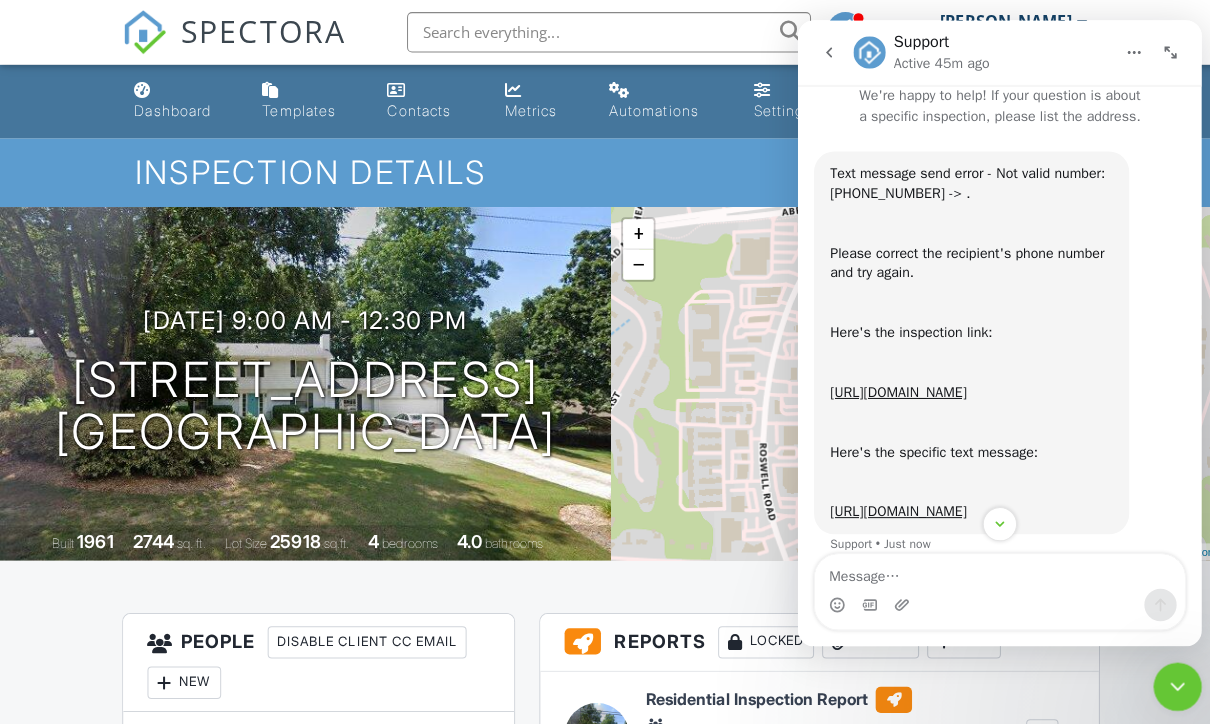 click 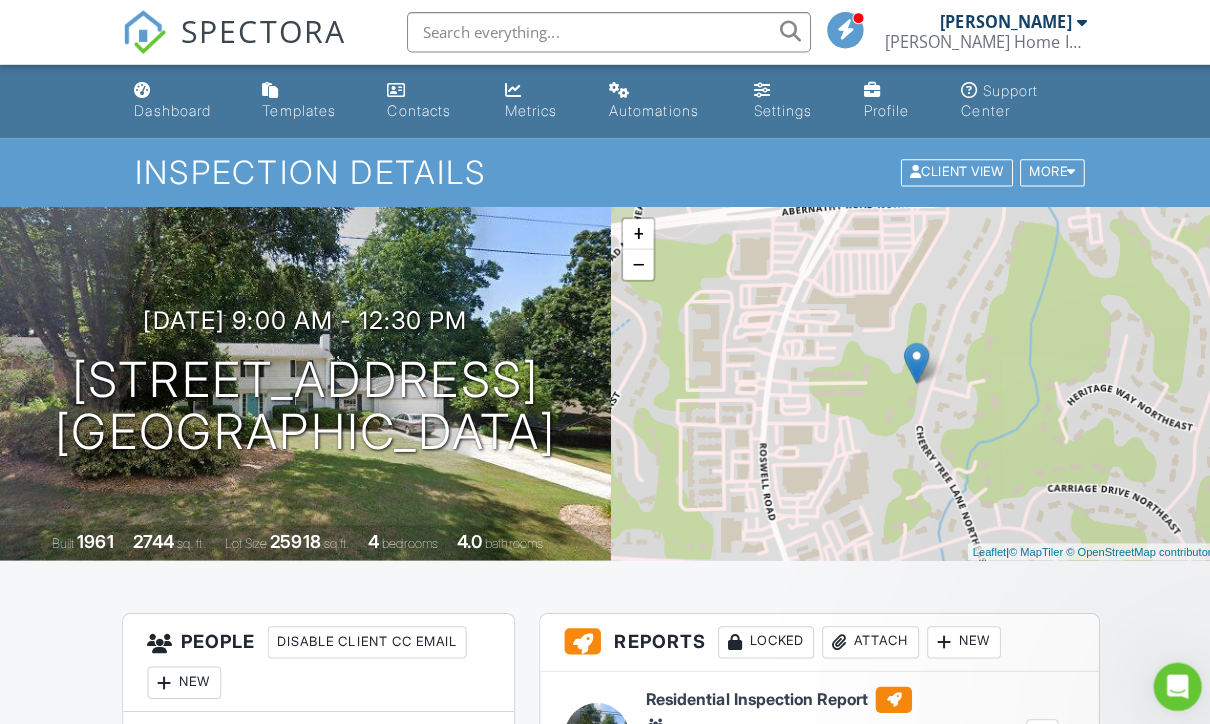 scroll, scrollTop: 0, scrollLeft: 0, axis: both 